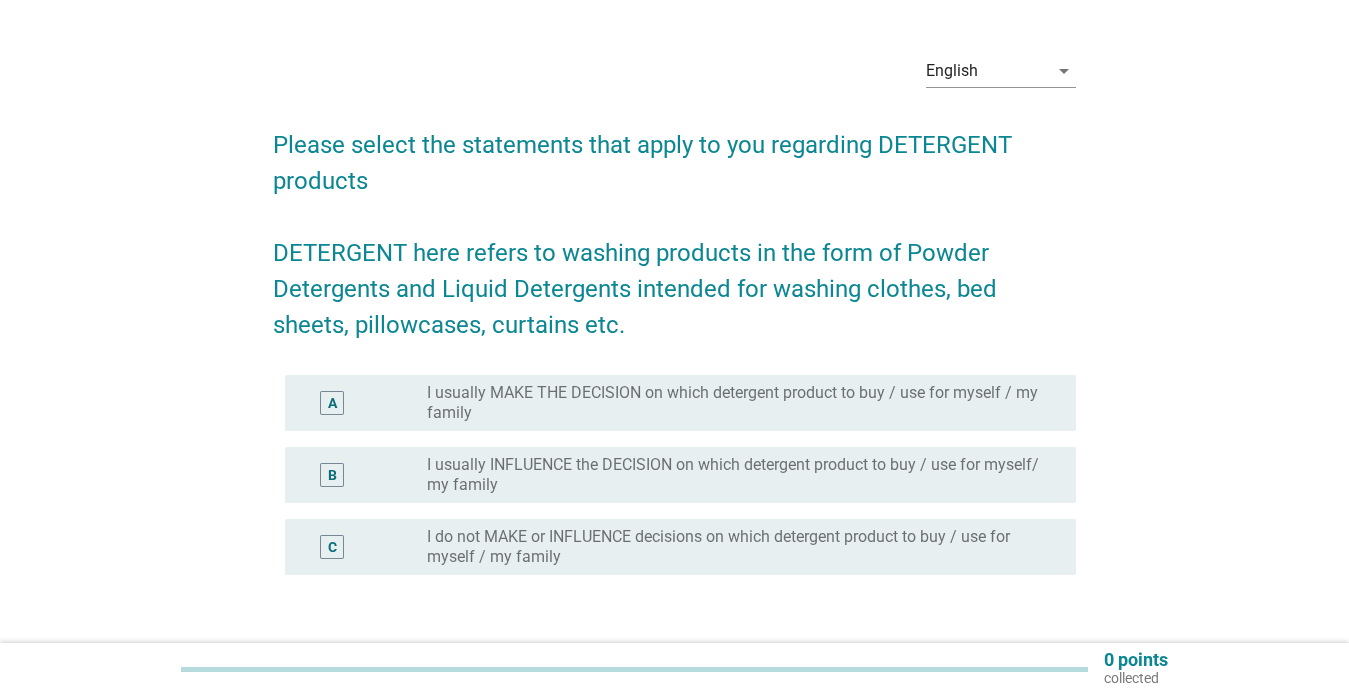 scroll, scrollTop: 100, scrollLeft: 0, axis: vertical 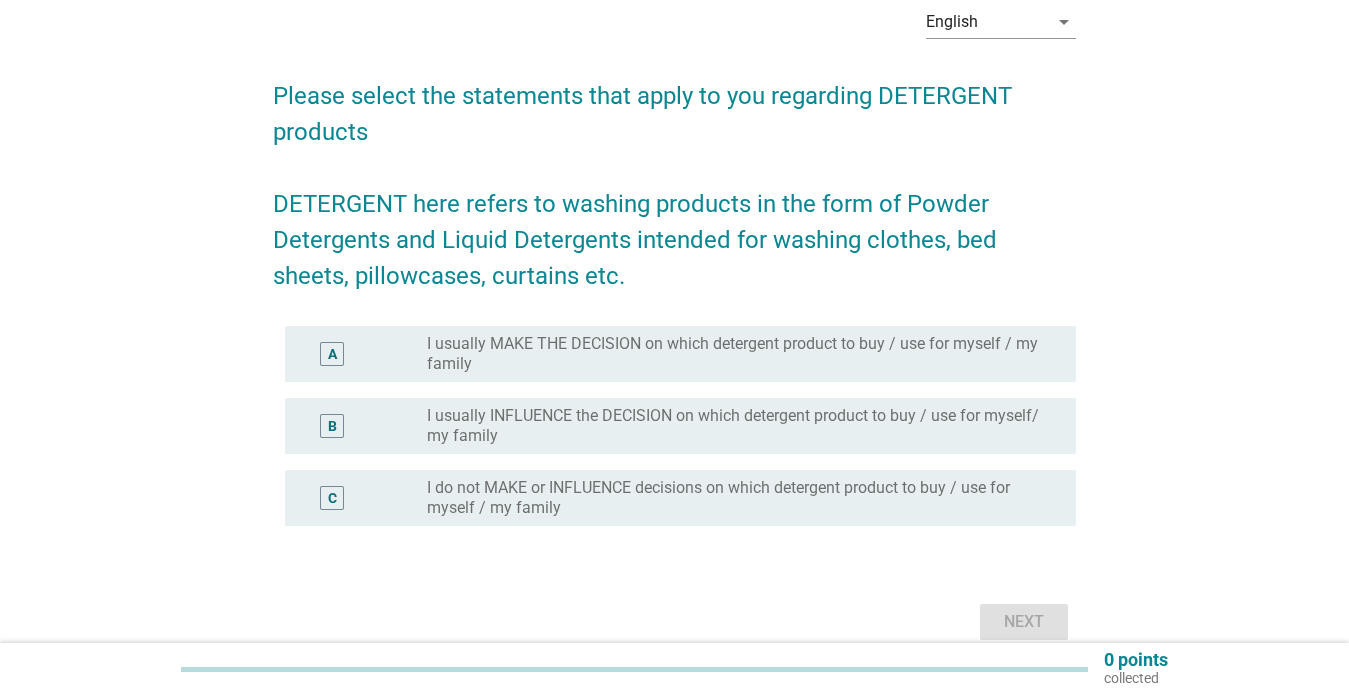 click on "I usually MAKE THE DECISION on which detergent product to buy / use for myself / my family" at bounding box center (735, 354) 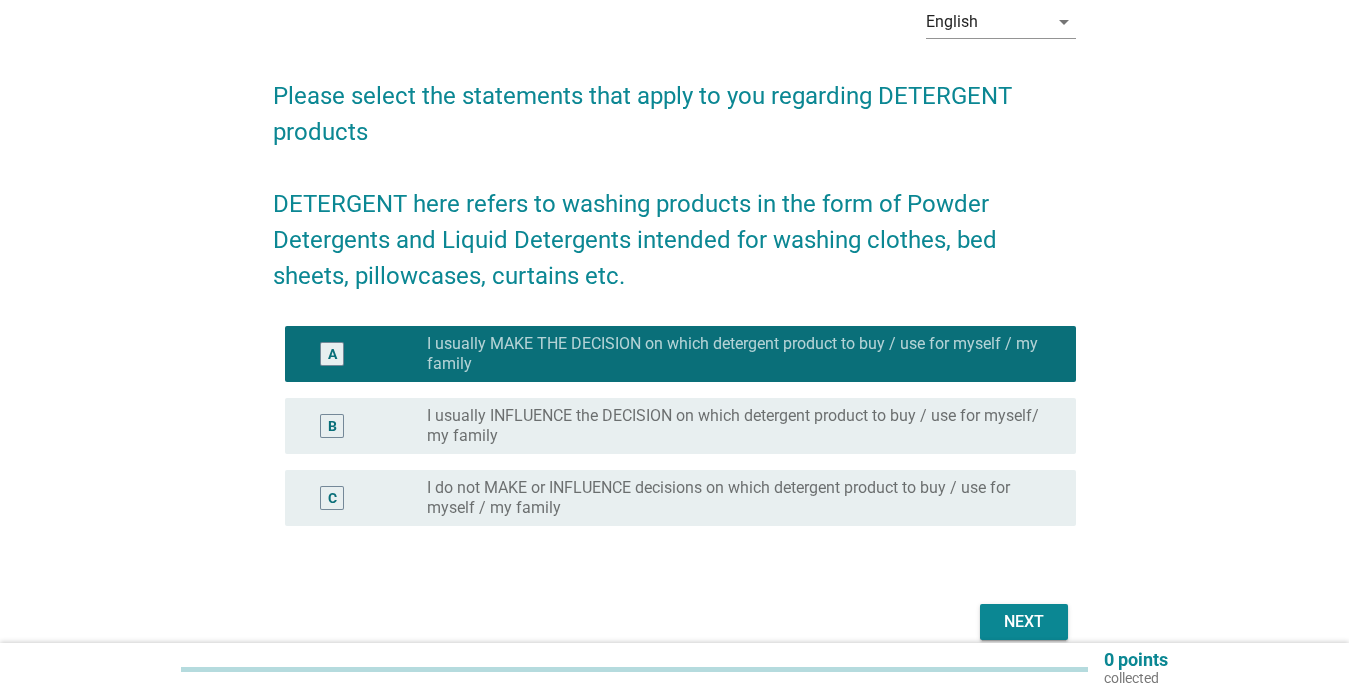 click on "Next" at bounding box center [1024, 622] 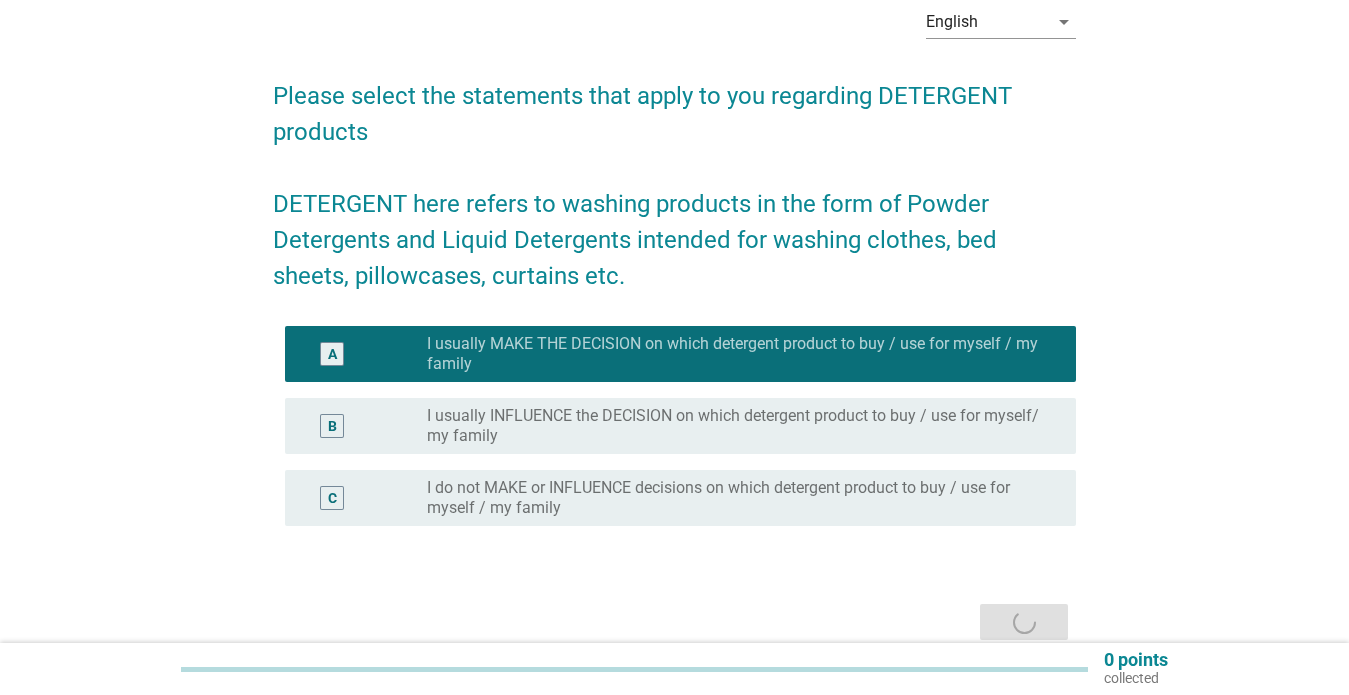 scroll, scrollTop: 0, scrollLeft: 0, axis: both 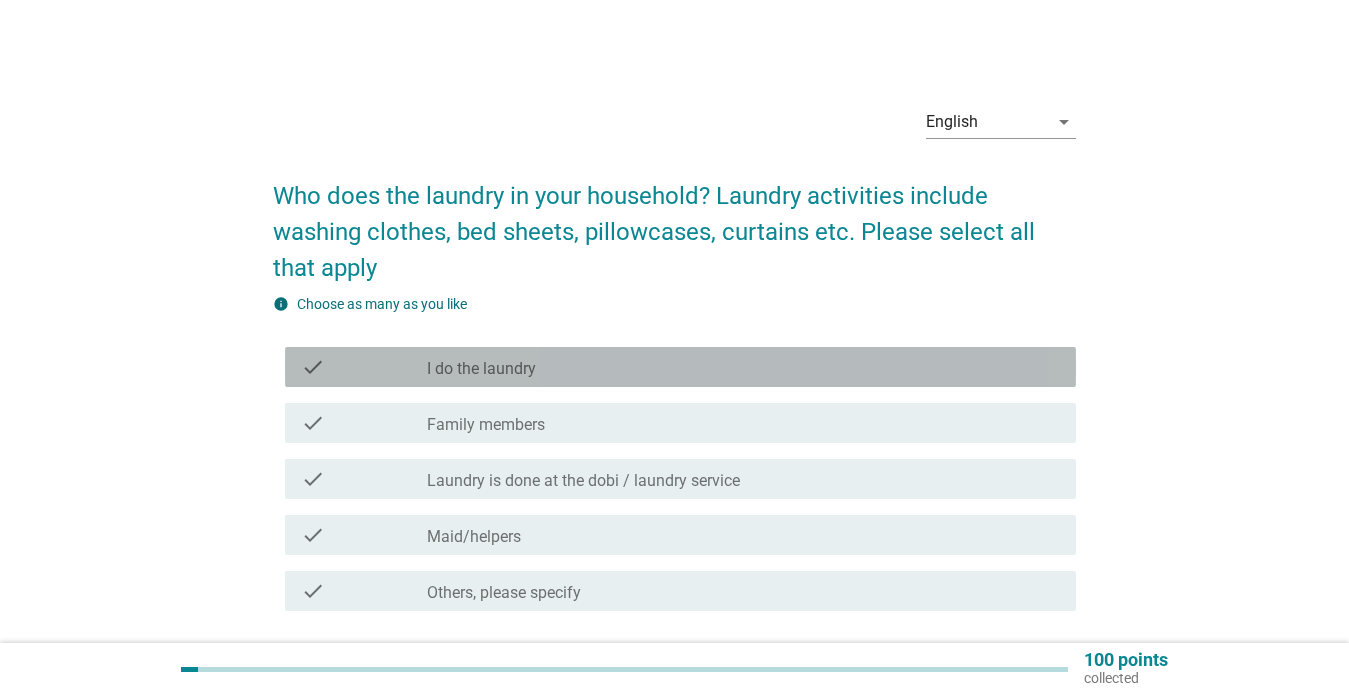 click on "check_box_outline_blank I do the laundry" at bounding box center [743, 367] 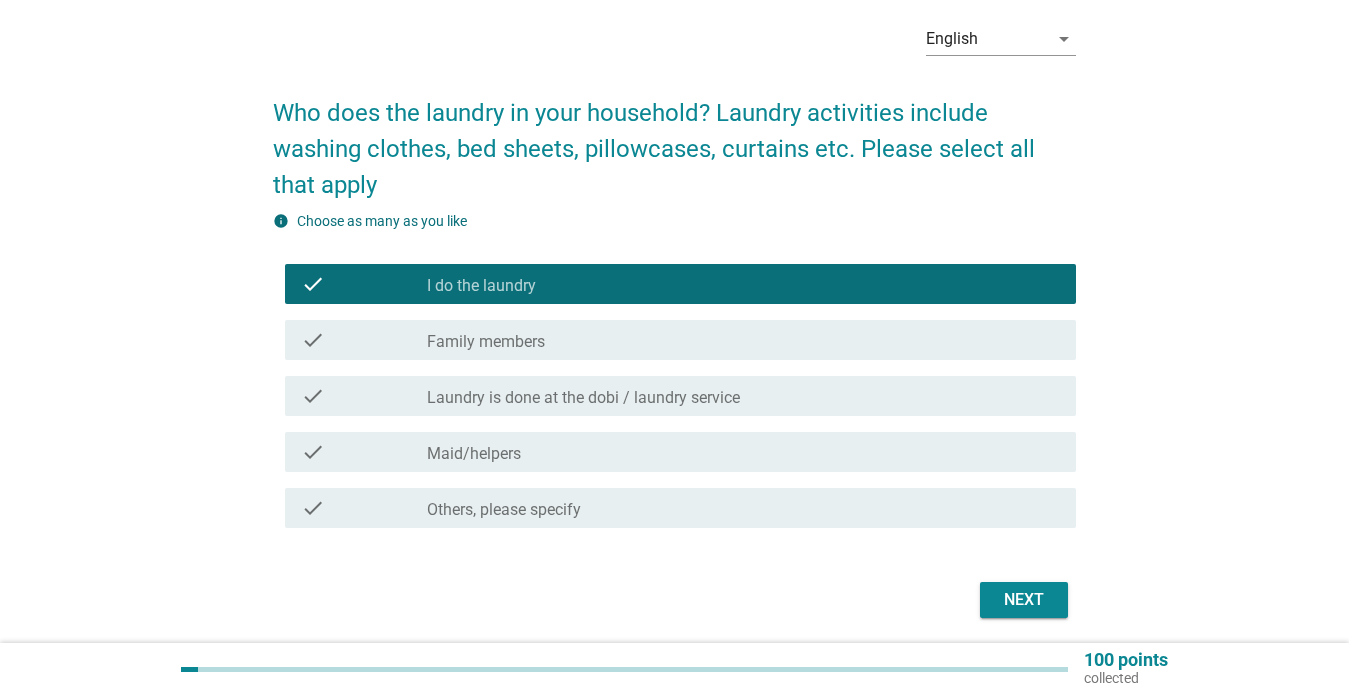 scroll, scrollTop: 87, scrollLeft: 0, axis: vertical 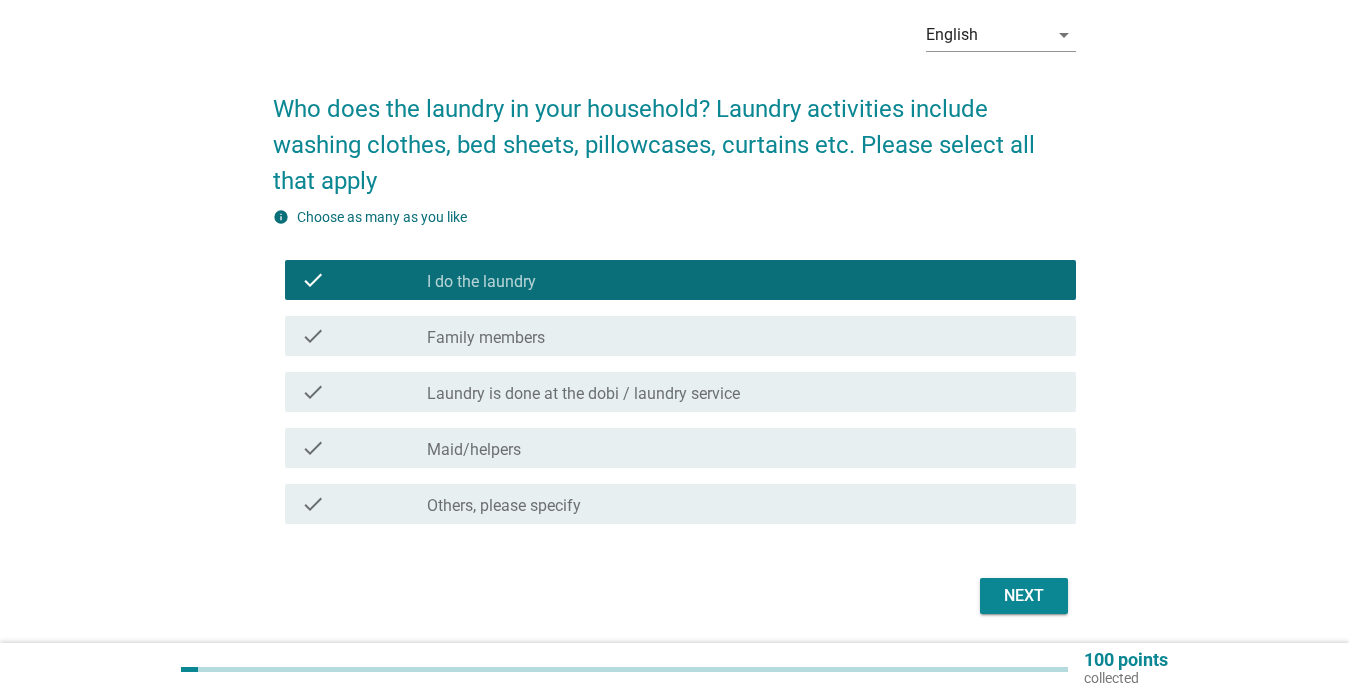 click on "check_box_outline_blank Family members" at bounding box center [743, 336] 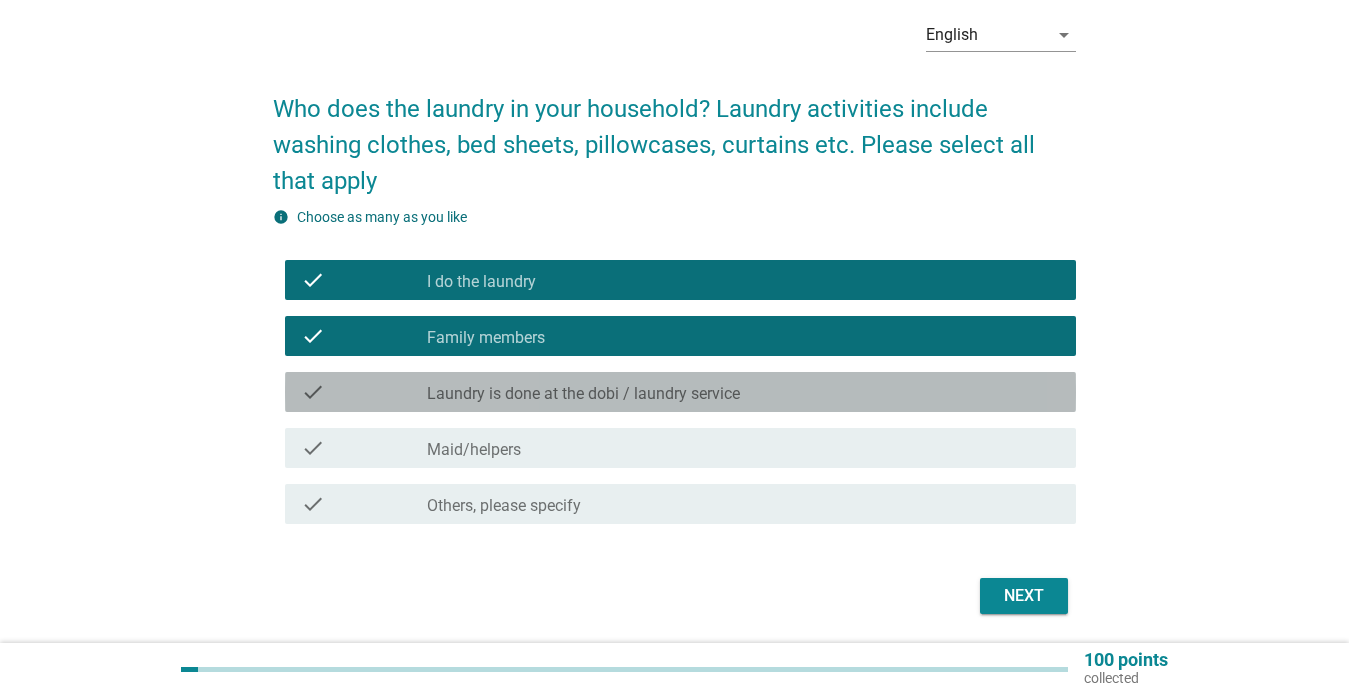 click on "Laundry is done at the dobi / laundry service" at bounding box center [583, 394] 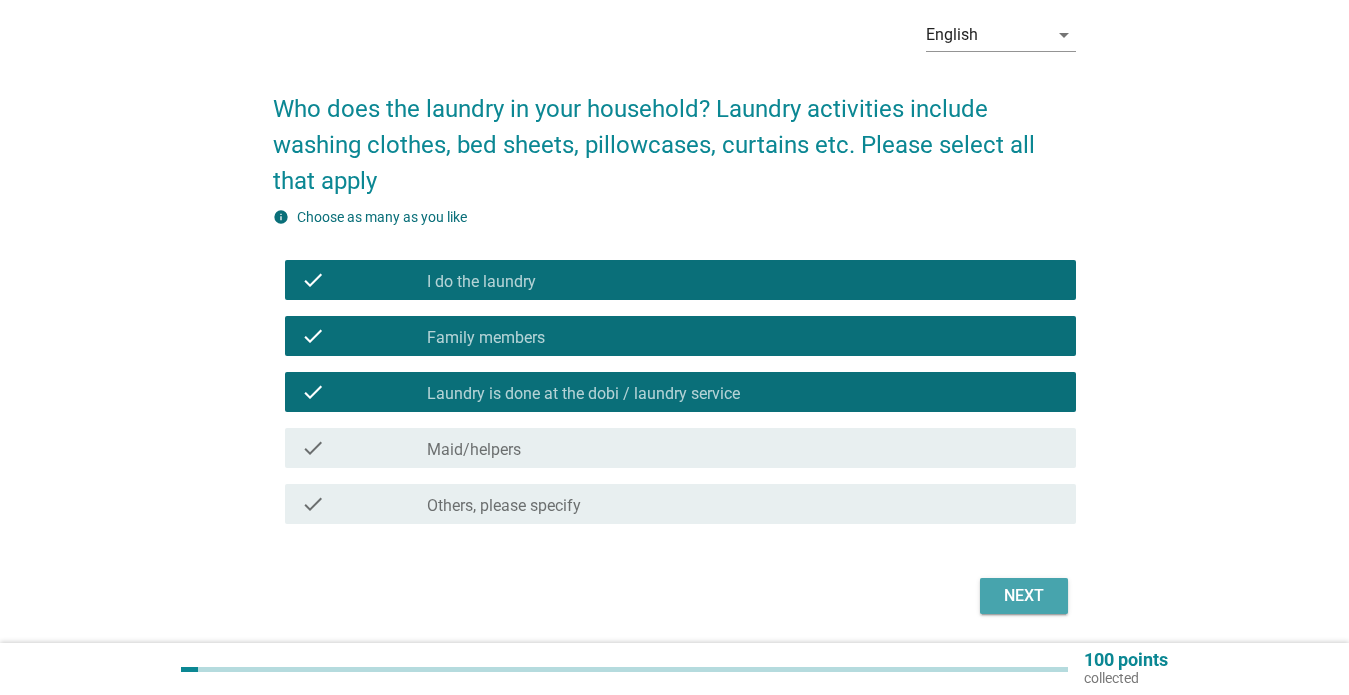 click on "Next" at bounding box center (1024, 596) 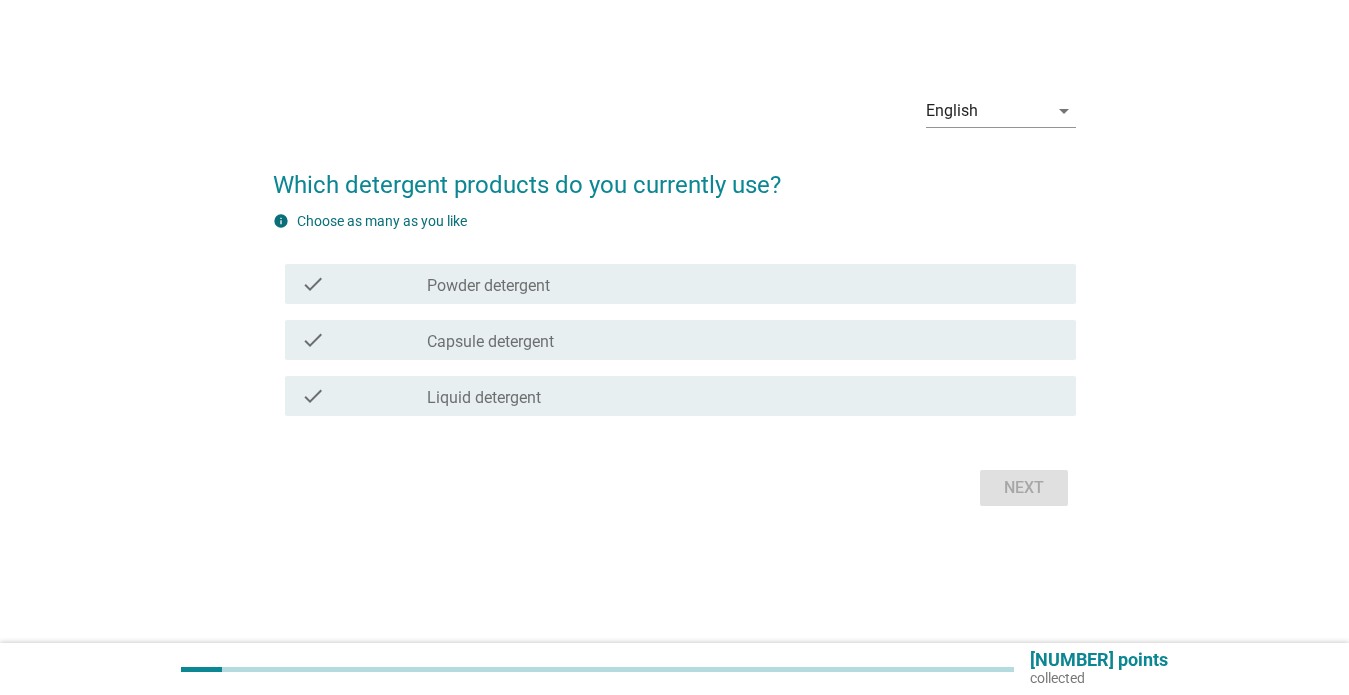 scroll, scrollTop: 0, scrollLeft: 0, axis: both 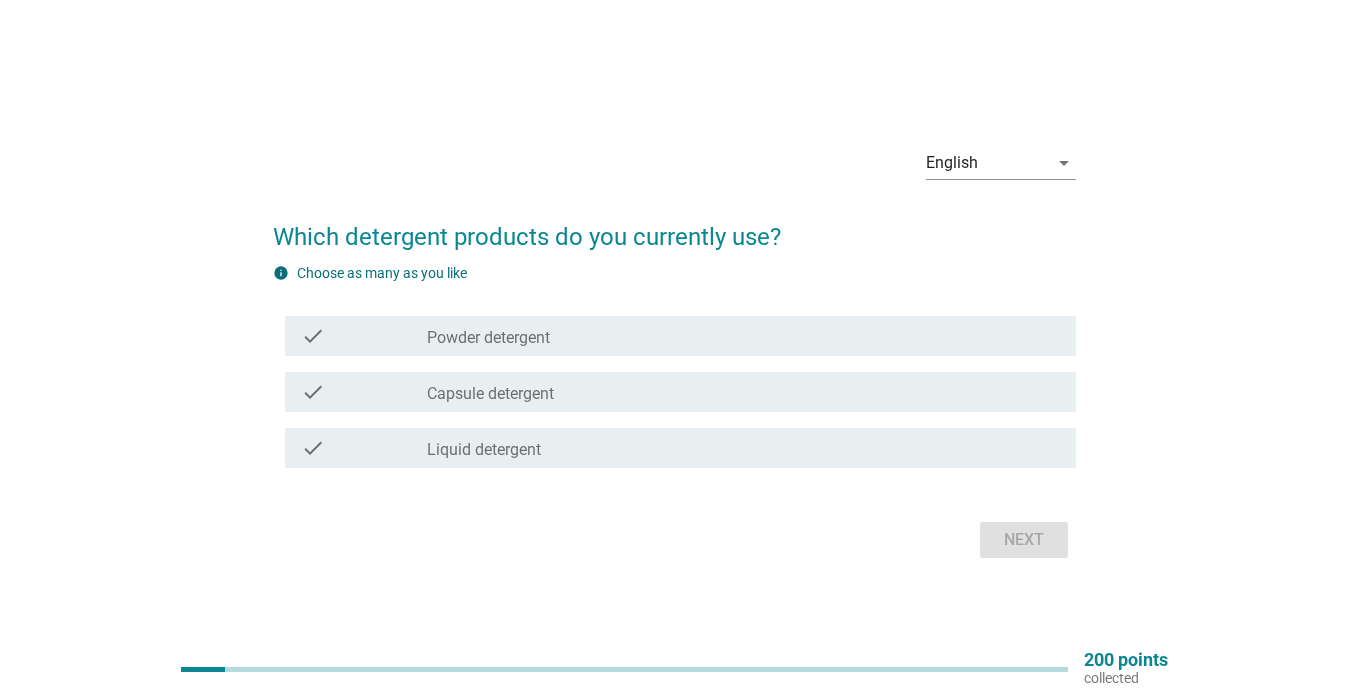 click on "Liquid detergent" at bounding box center (484, 450) 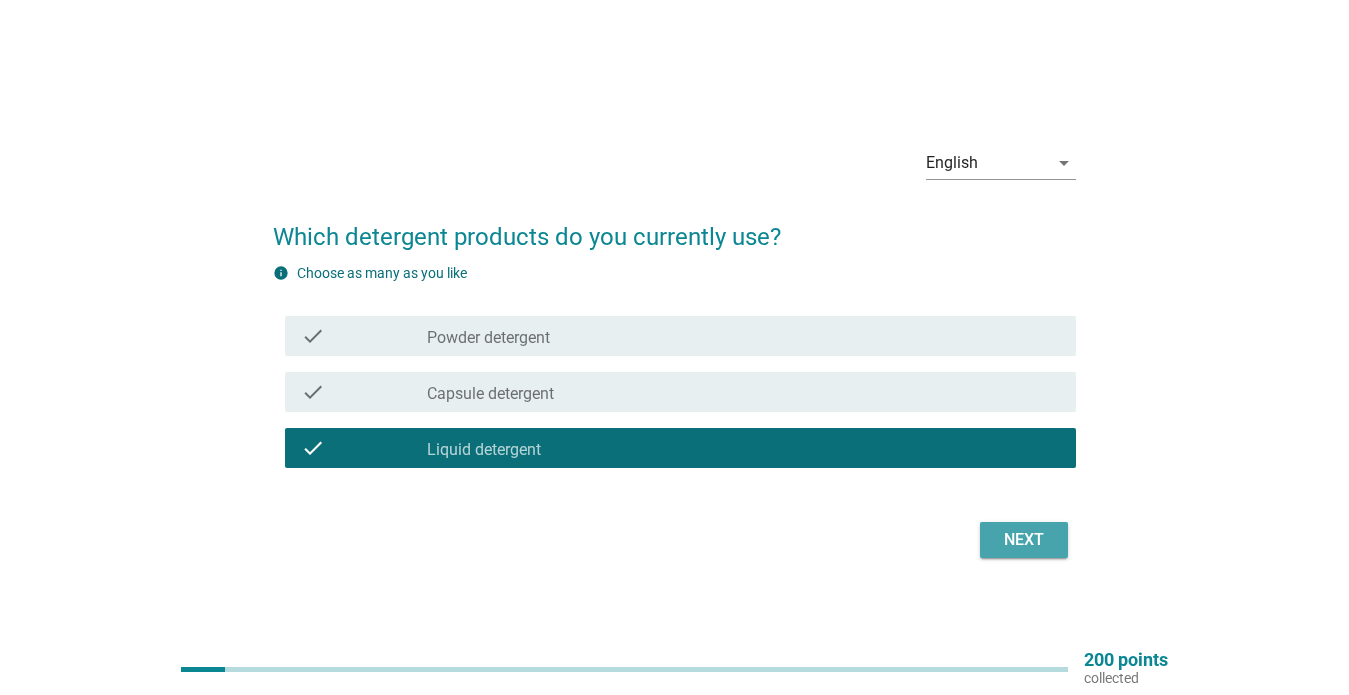 click on "Next" at bounding box center (1024, 540) 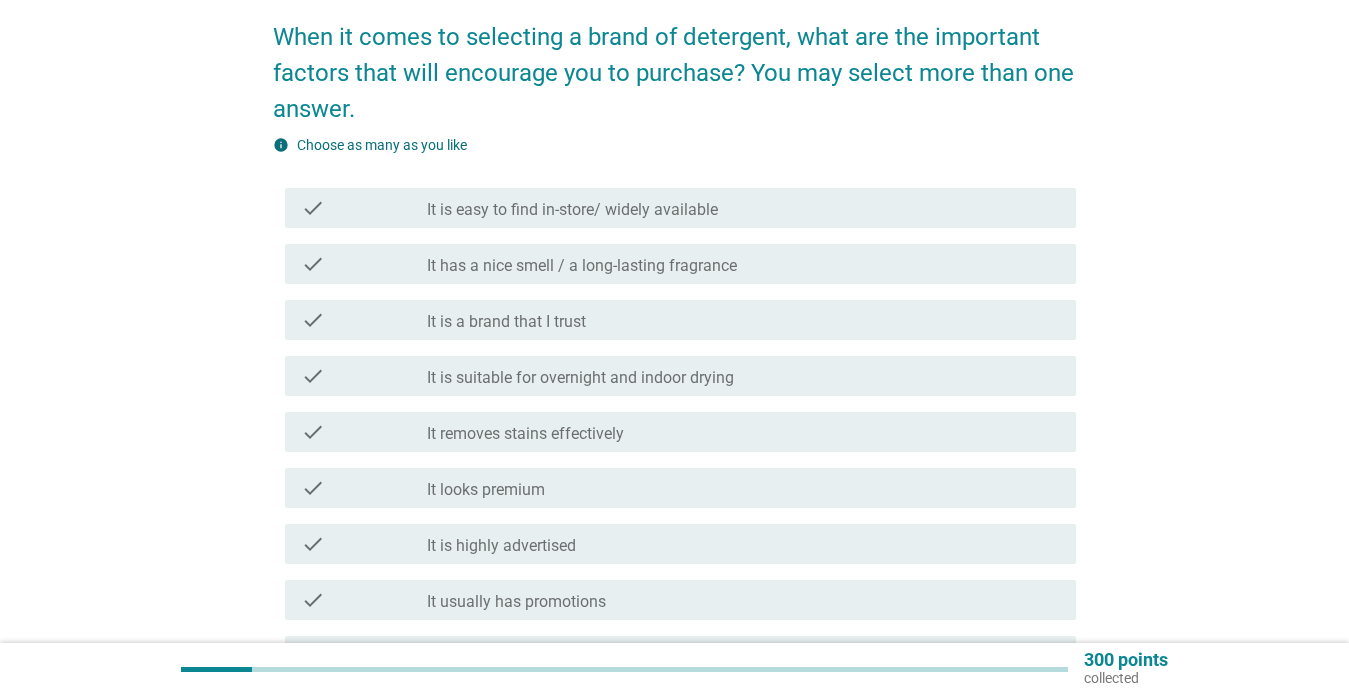 scroll, scrollTop: 156, scrollLeft: 0, axis: vertical 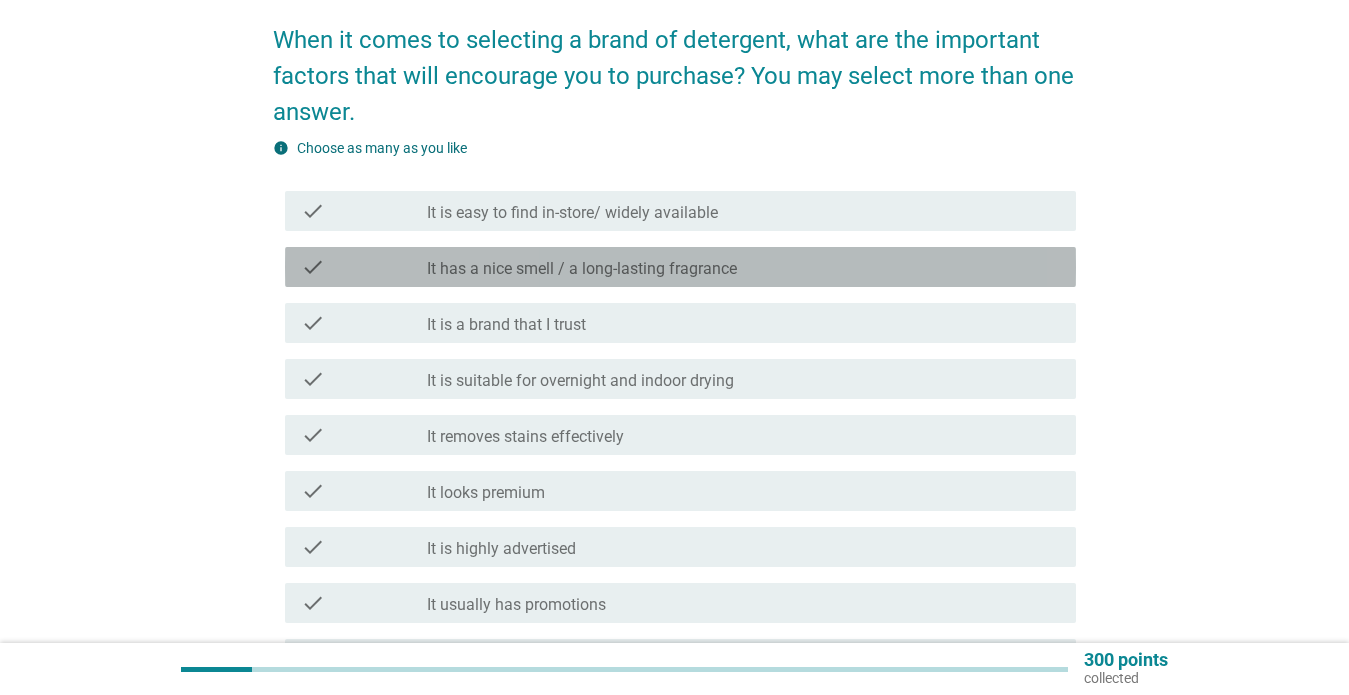 click on "It has a nice smell / a long-lasting fragrance" at bounding box center (582, 269) 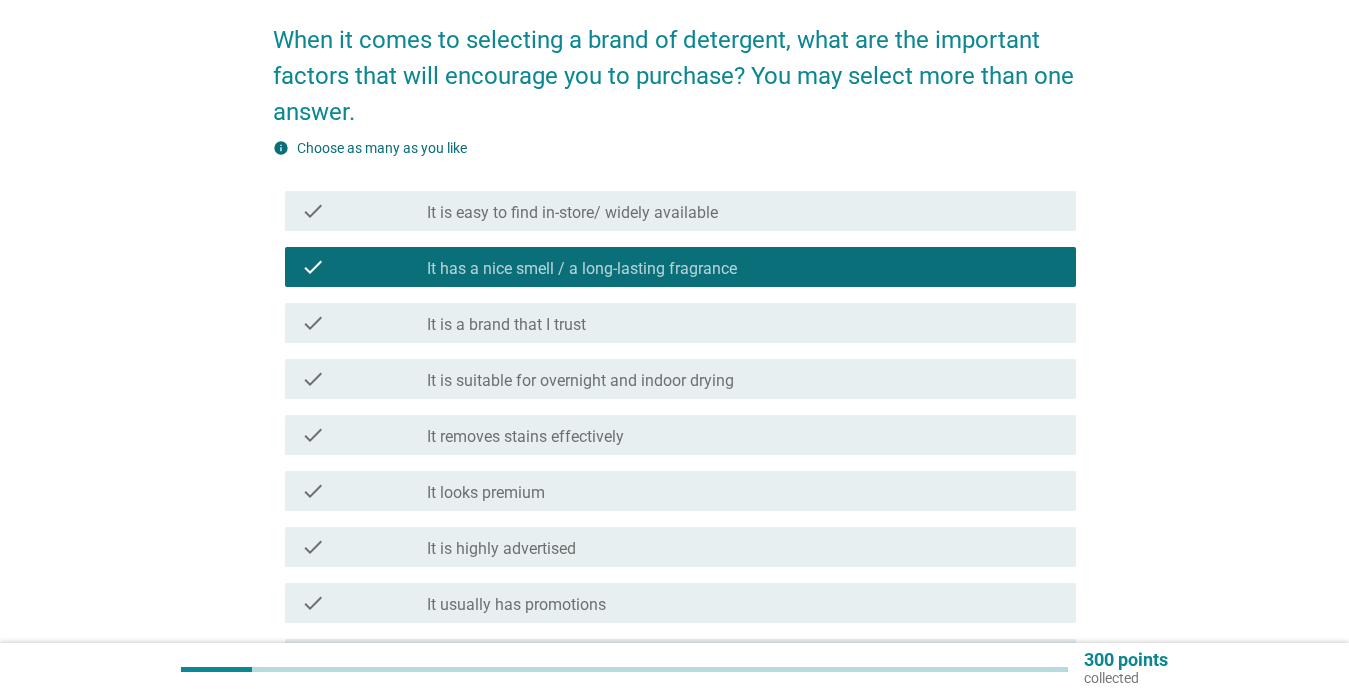 click on "It is suitable for overnight and indoor drying" at bounding box center [580, 381] 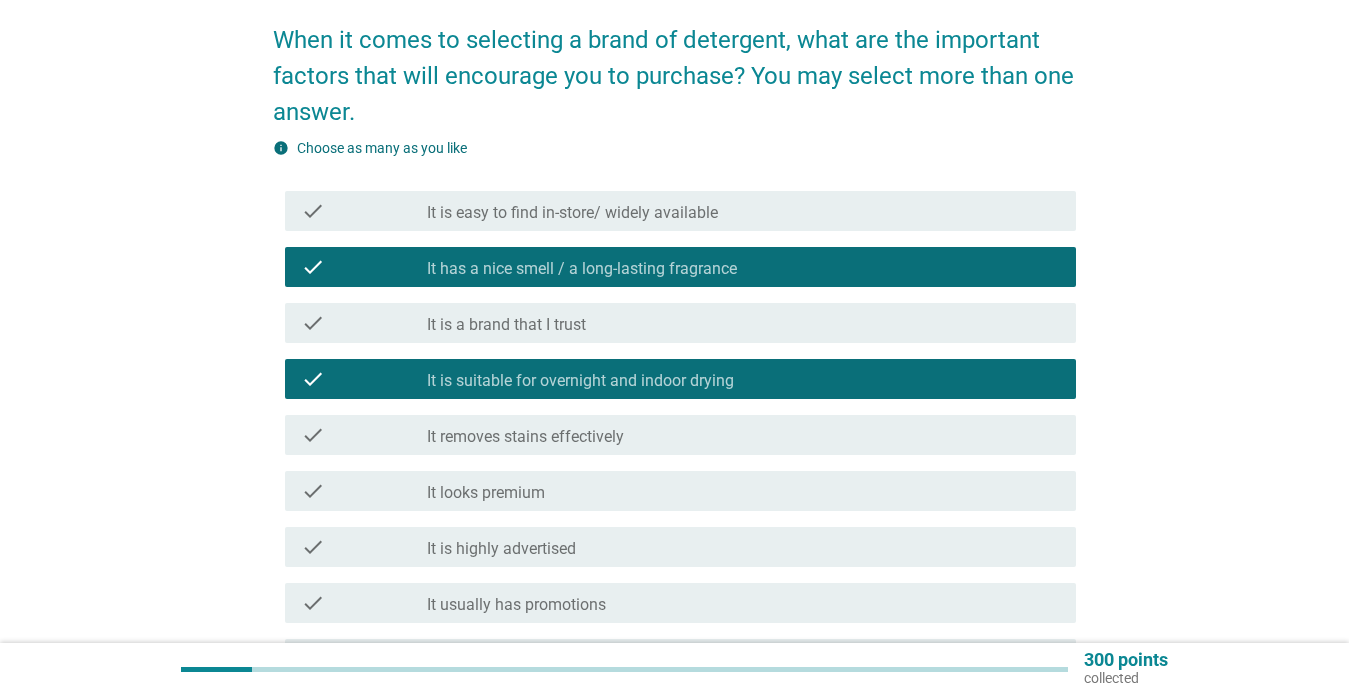 click on "It removes stains effectively" at bounding box center (525, 437) 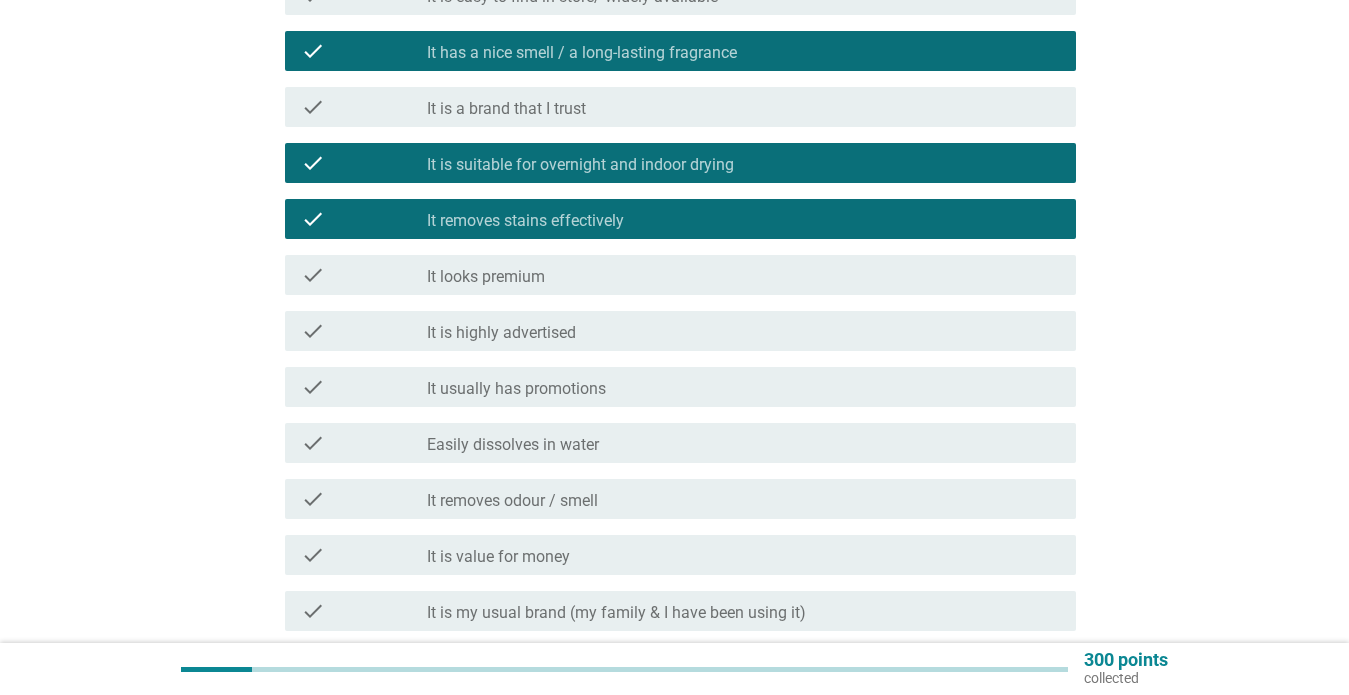 scroll, scrollTop: 428, scrollLeft: 0, axis: vertical 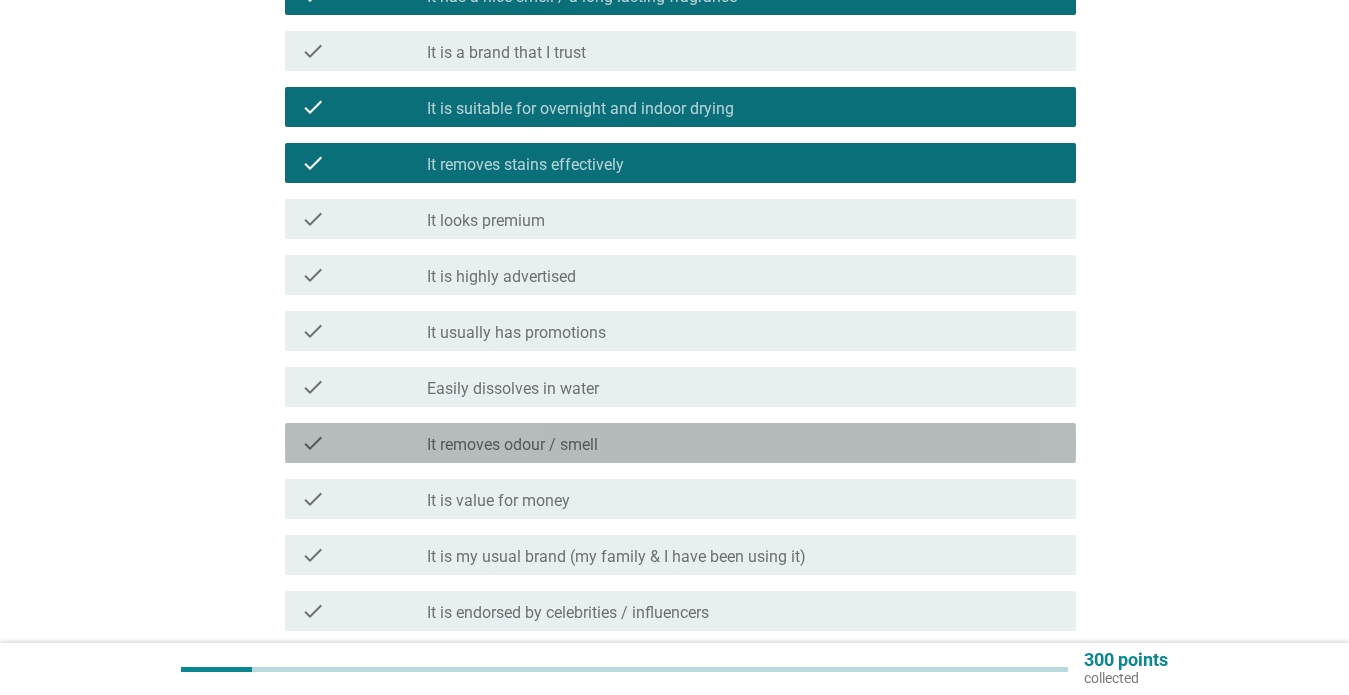 click on "It removes odour / smell" at bounding box center (512, 445) 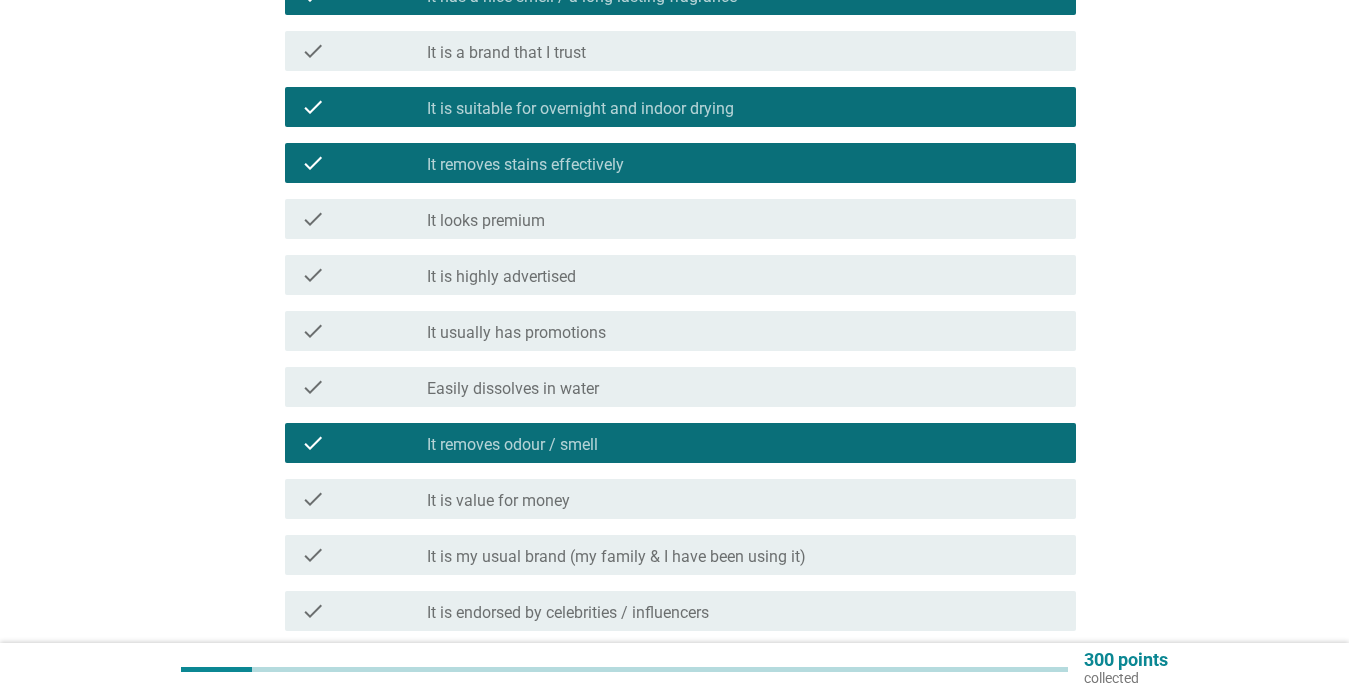click on "check_box_outline_blank Easily dissolves in water" at bounding box center [743, 387] 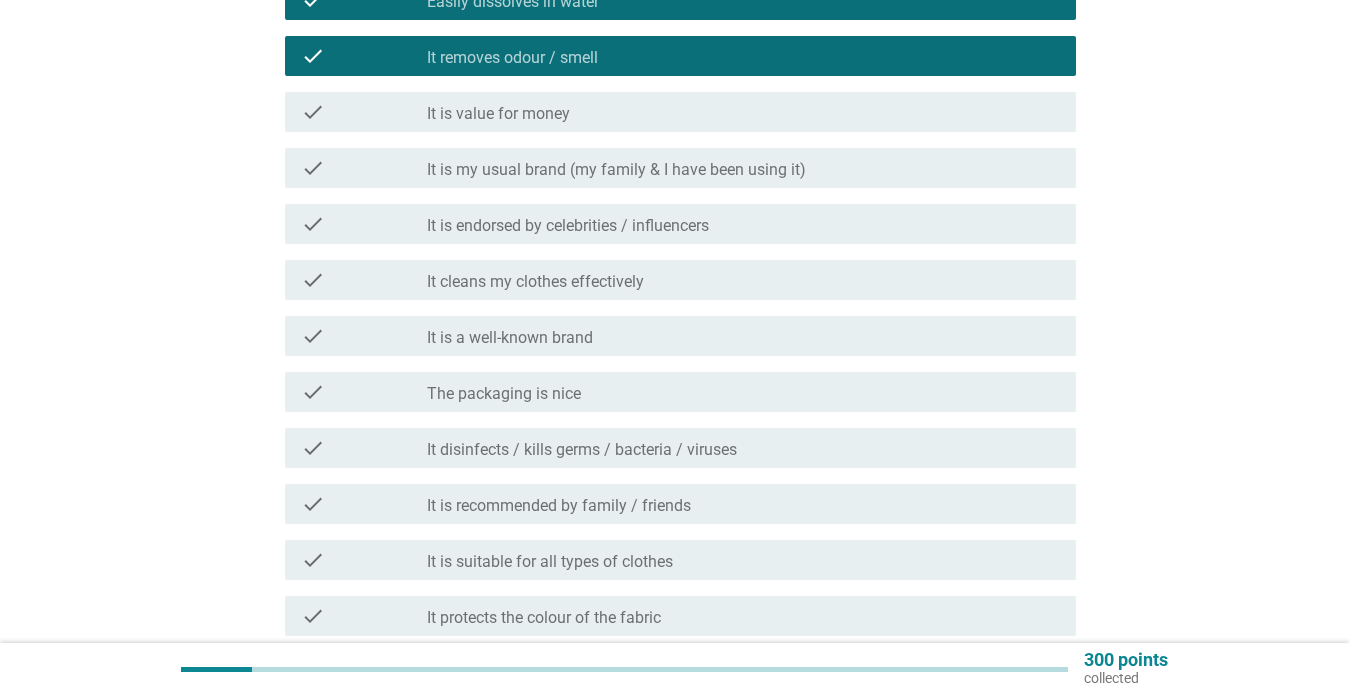 scroll, scrollTop: 818, scrollLeft: 0, axis: vertical 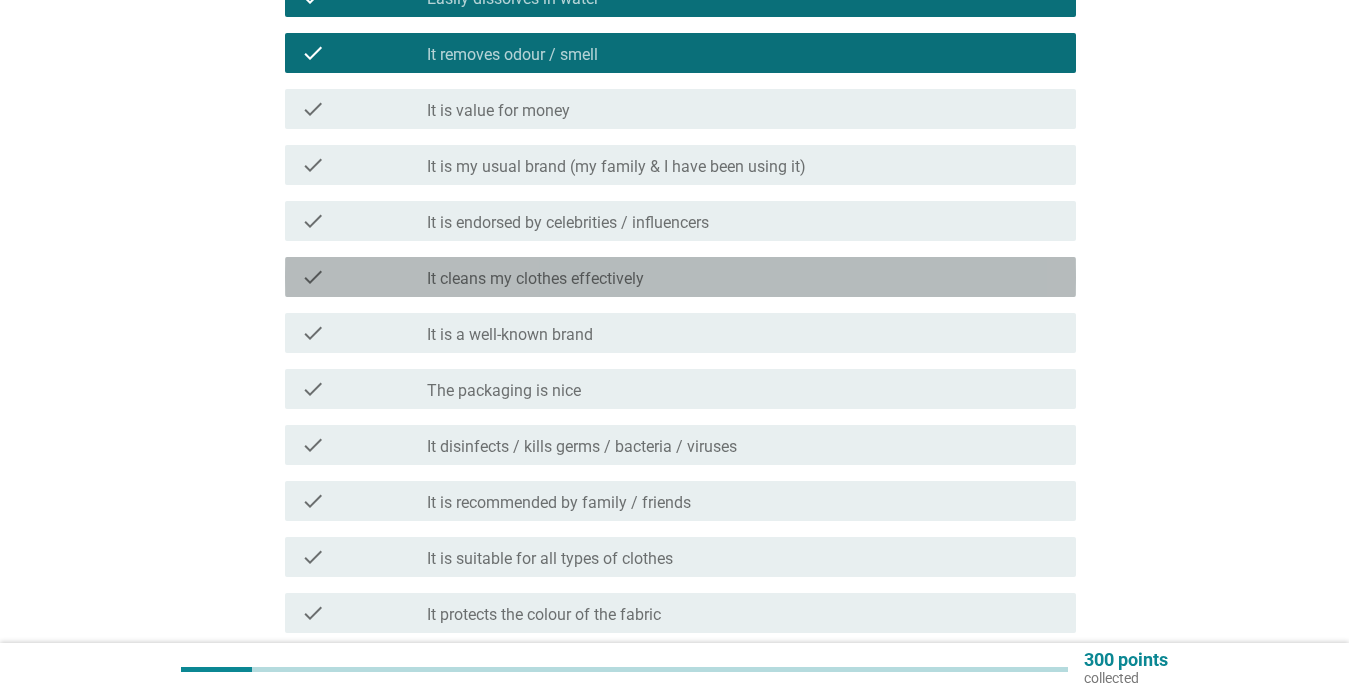 click on "It cleans my clothes effectively" at bounding box center (535, 279) 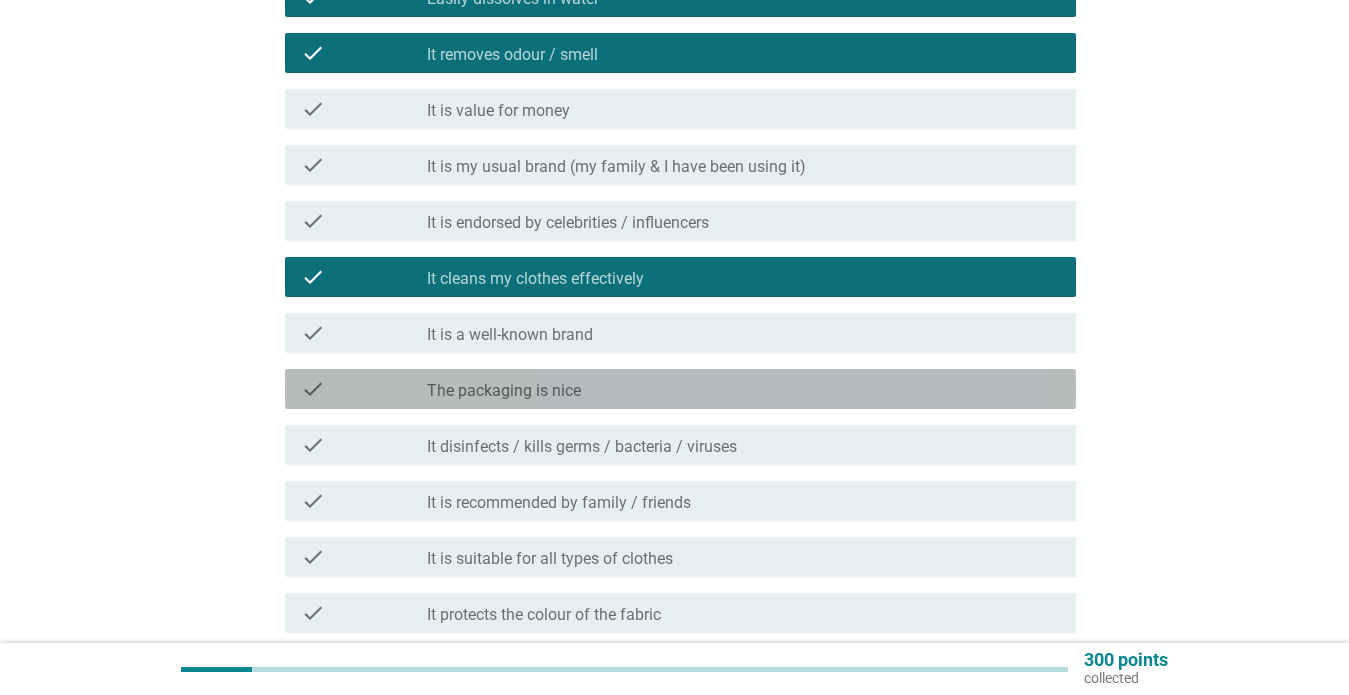 click on "The packaging is nice" at bounding box center (504, 391) 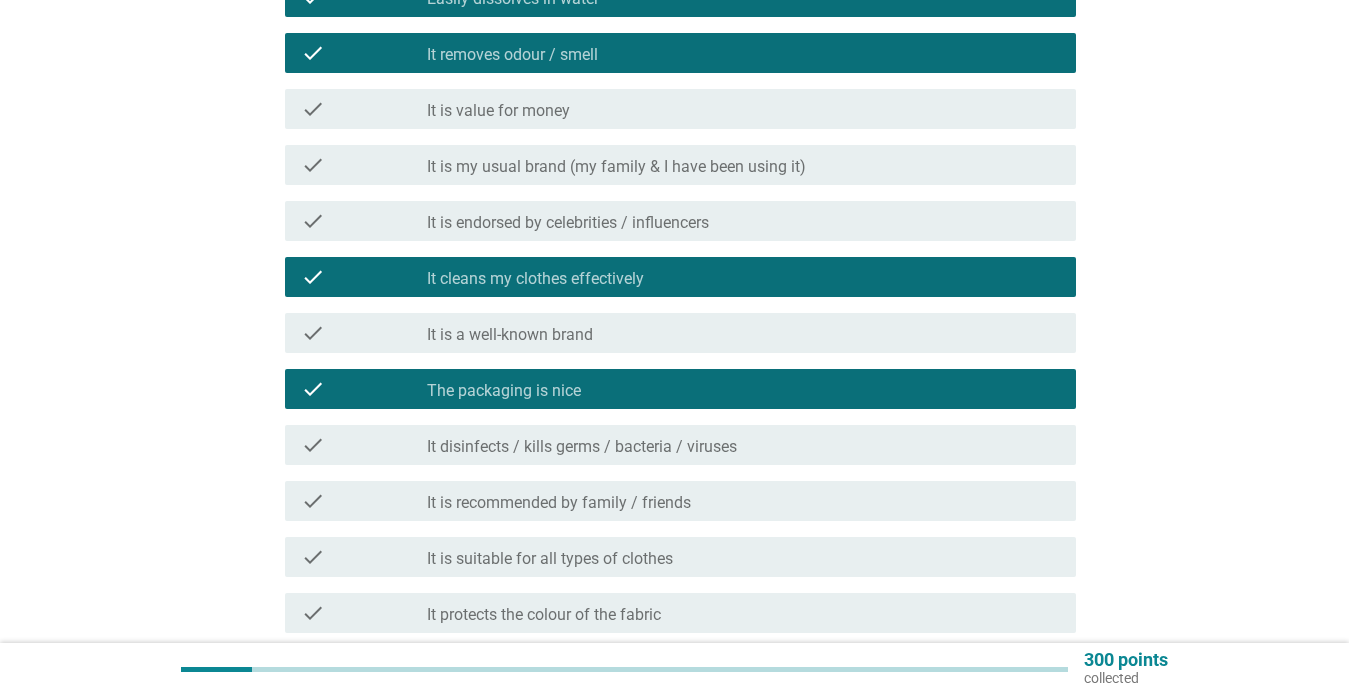 scroll, scrollTop: 1050, scrollLeft: 0, axis: vertical 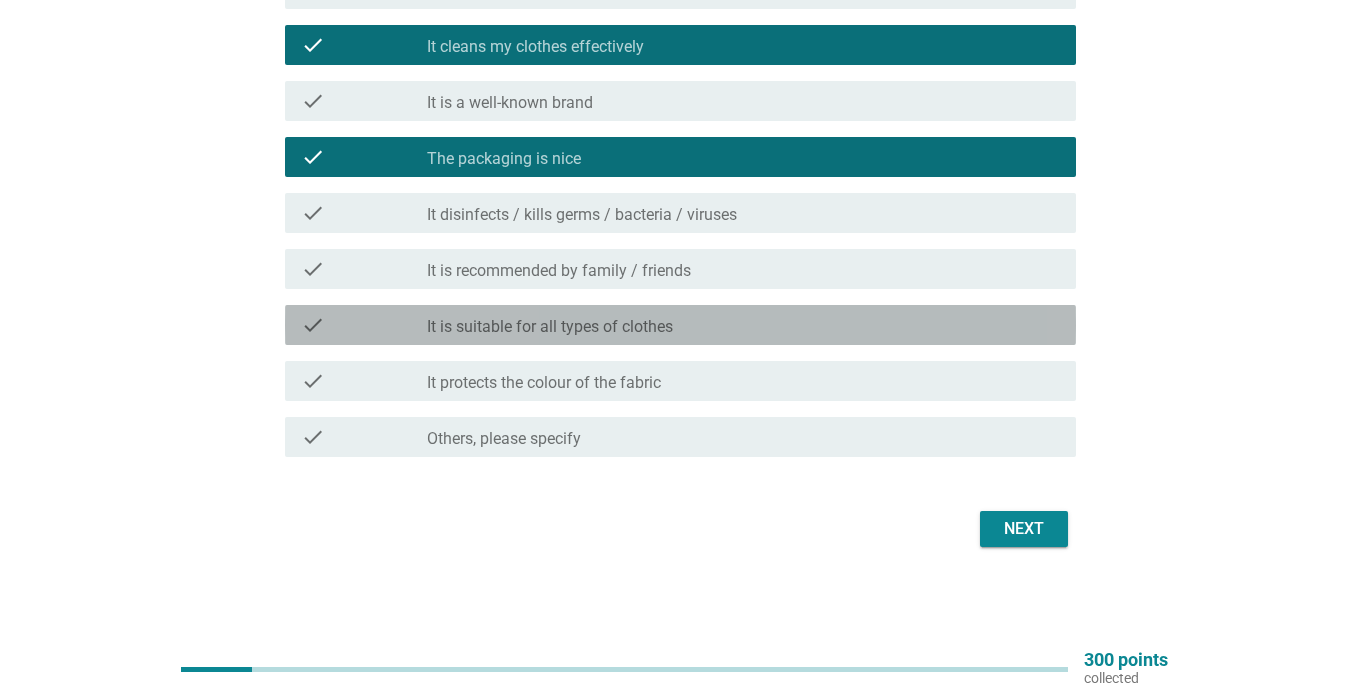 click on "check     check_box_outline_blank It is suitable for all types of clothes" at bounding box center [680, 325] 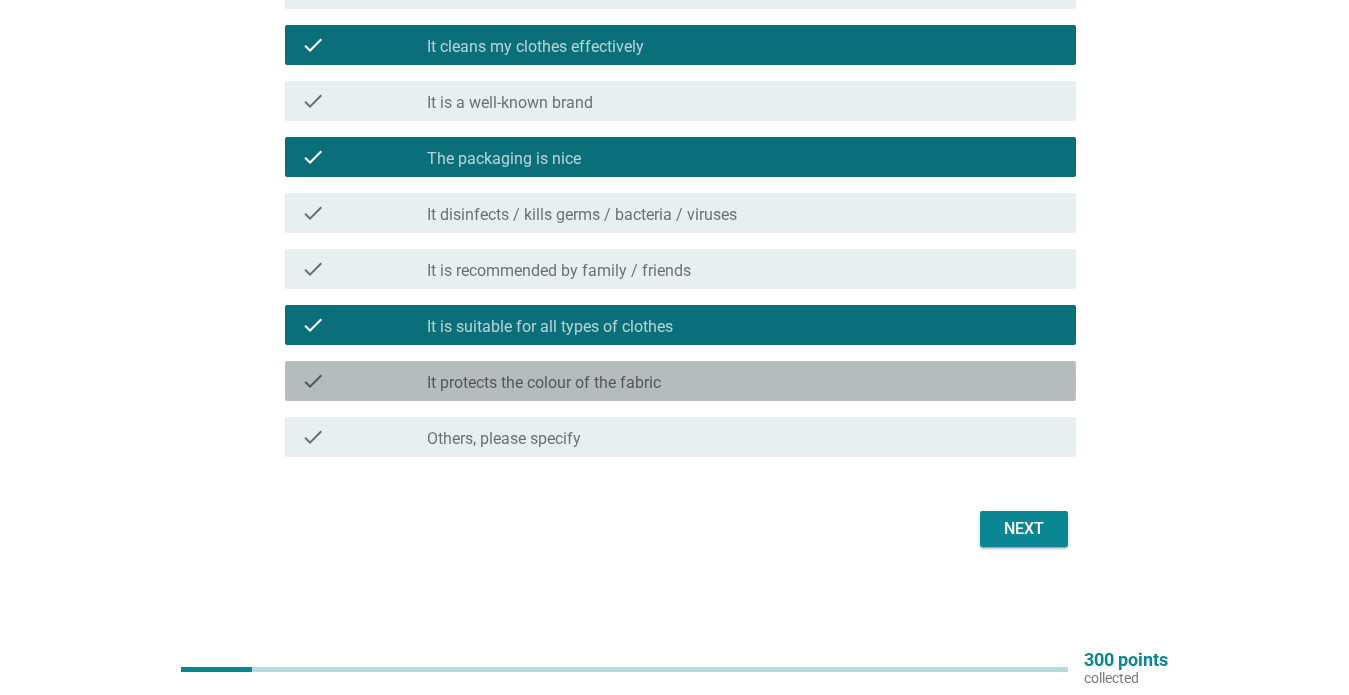 click on "It protects the colour of the fabric" at bounding box center [544, 383] 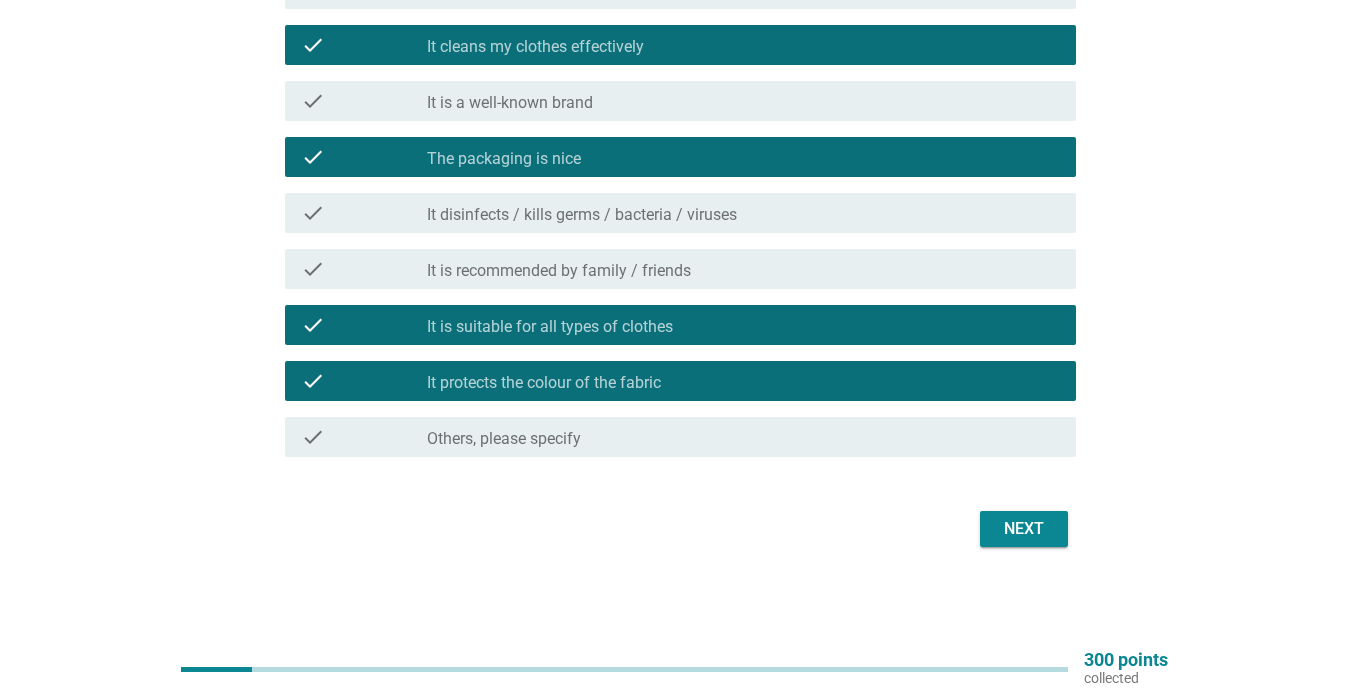 click on "Next" at bounding box center (1024, 529) 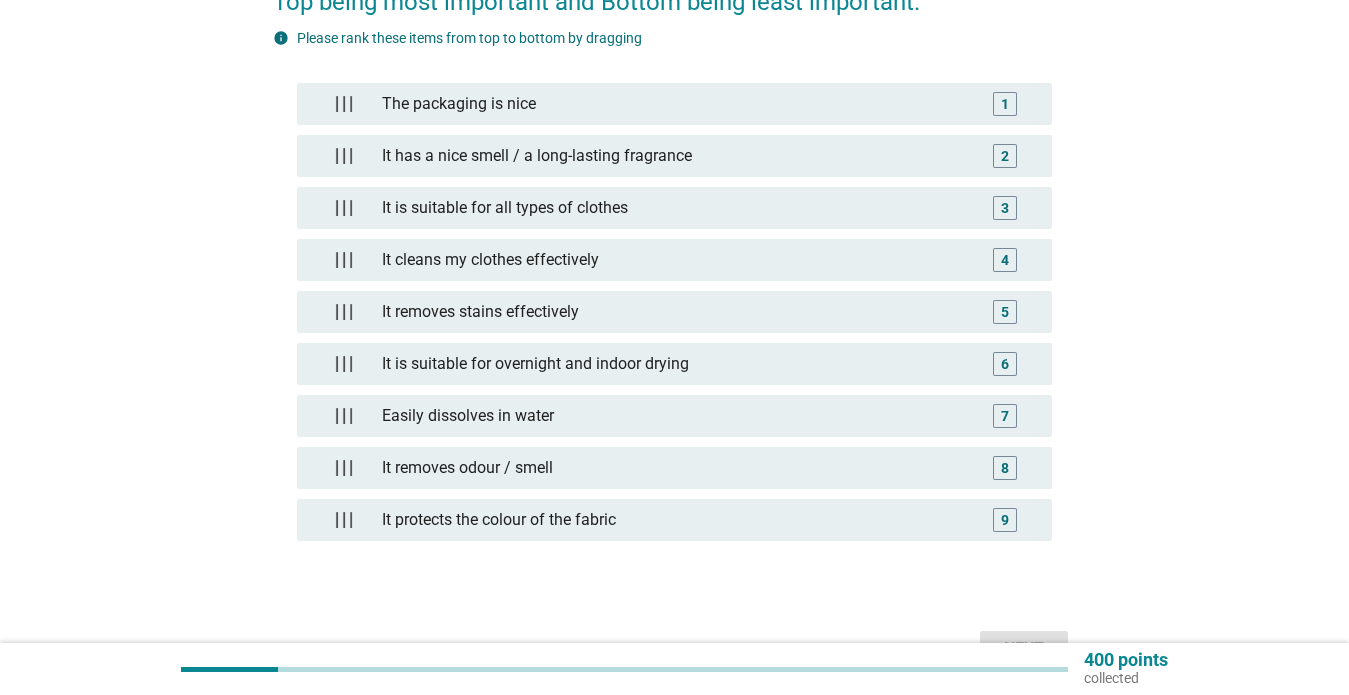 scroll, scrollTop: 262, scrollLeft: 0, axis: vertical 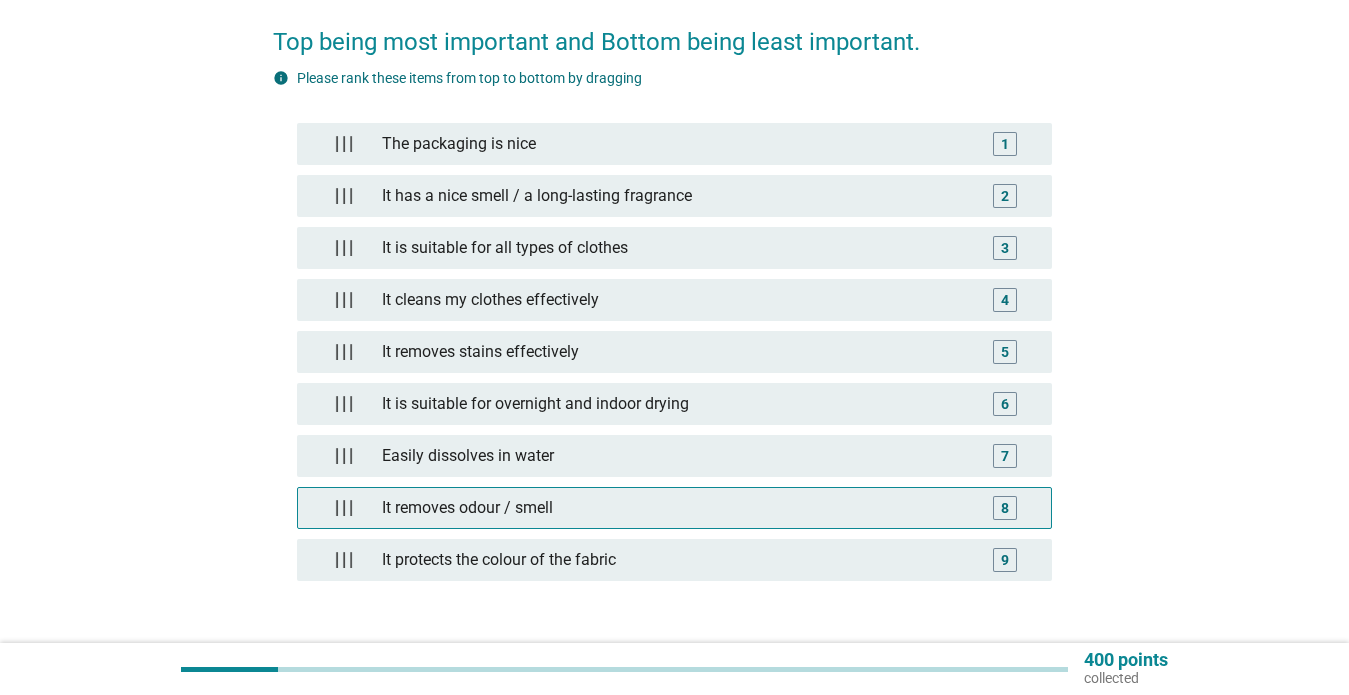 click on "8" at bounding box center (1005, 508) 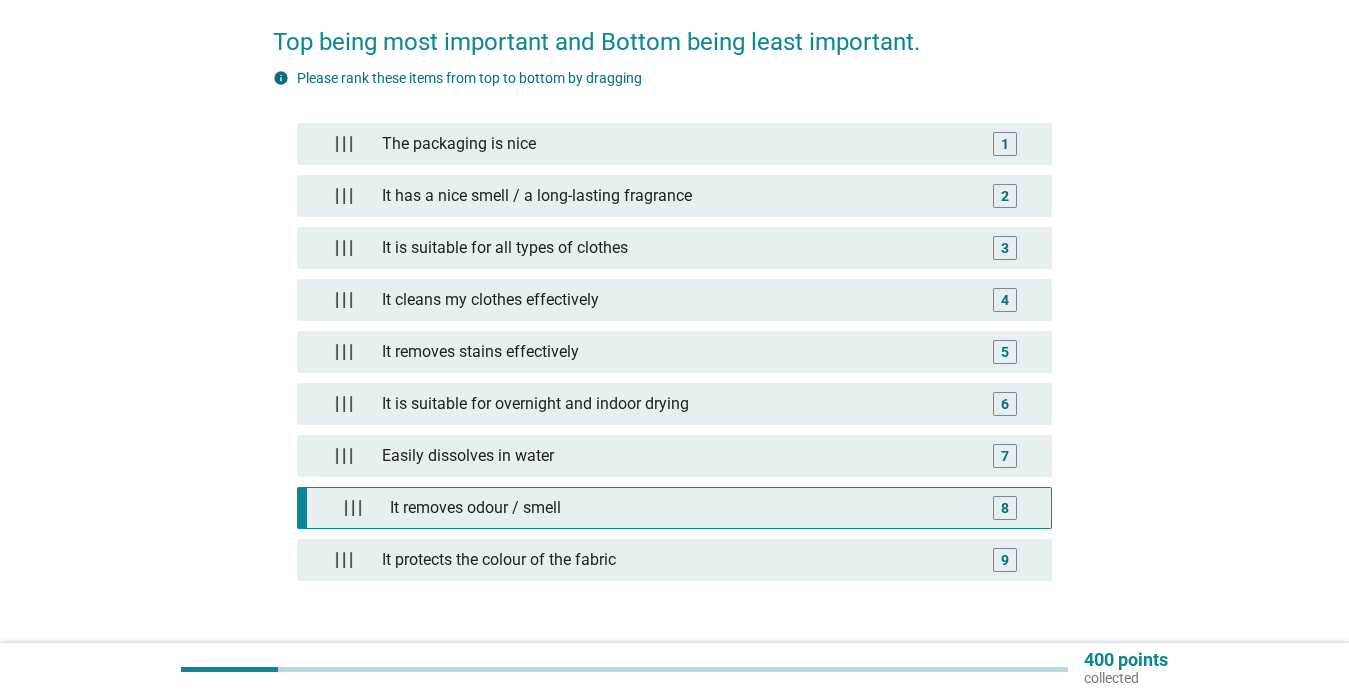 type 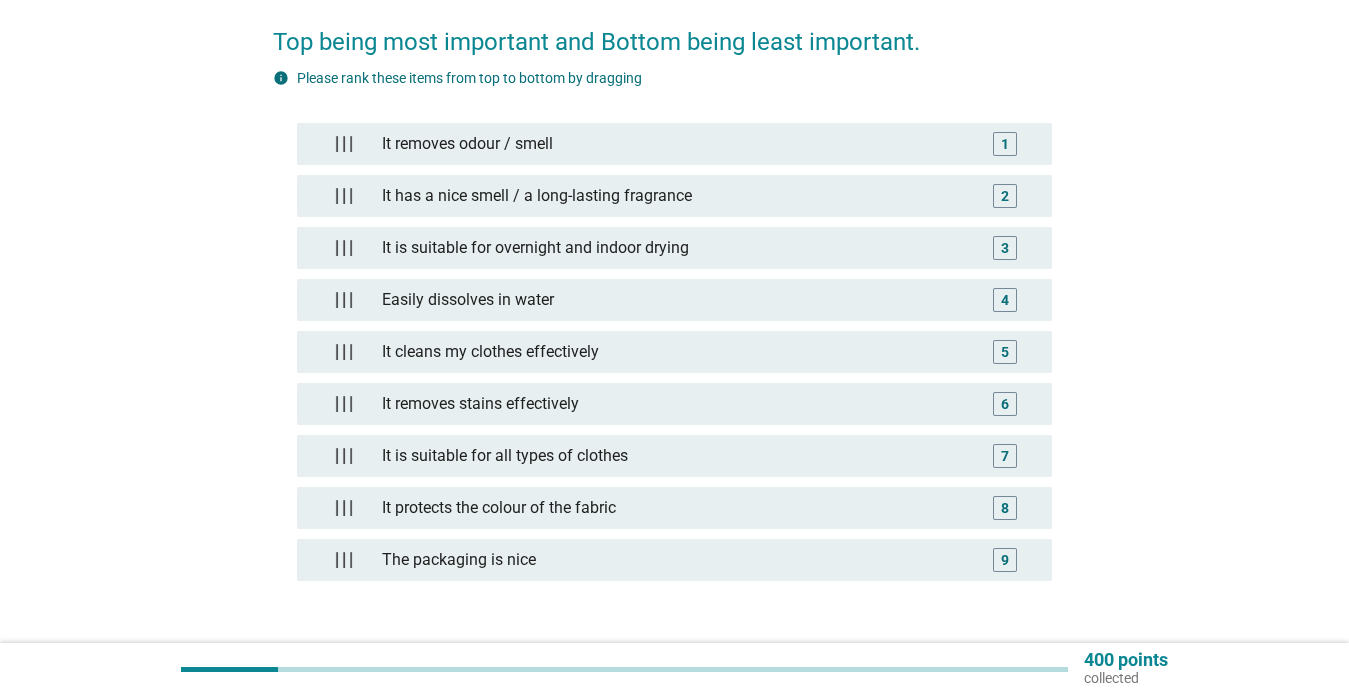 scroll, scrollTop: 422, scrollLeft: 0, axis: vertical 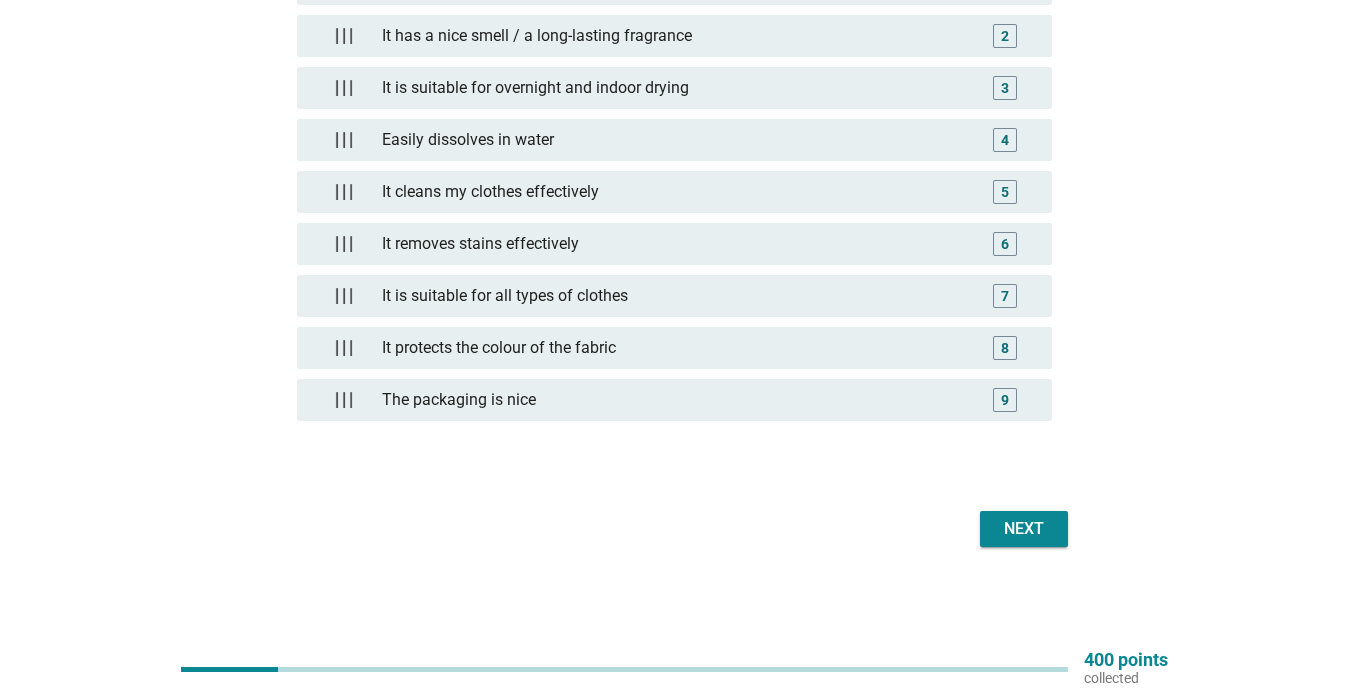 click on "Next" at bounding box center (1024, 529) 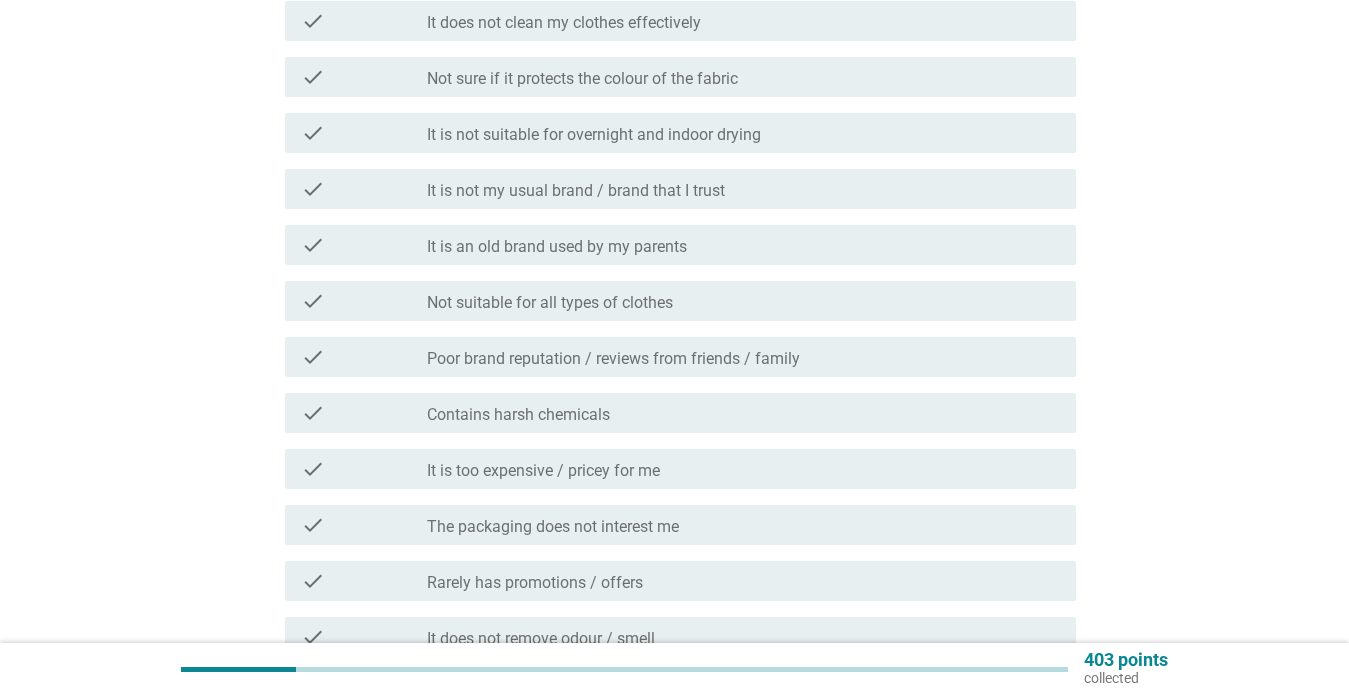 scroll, scrollTop: 0, scrollLeft: 0, axis: both 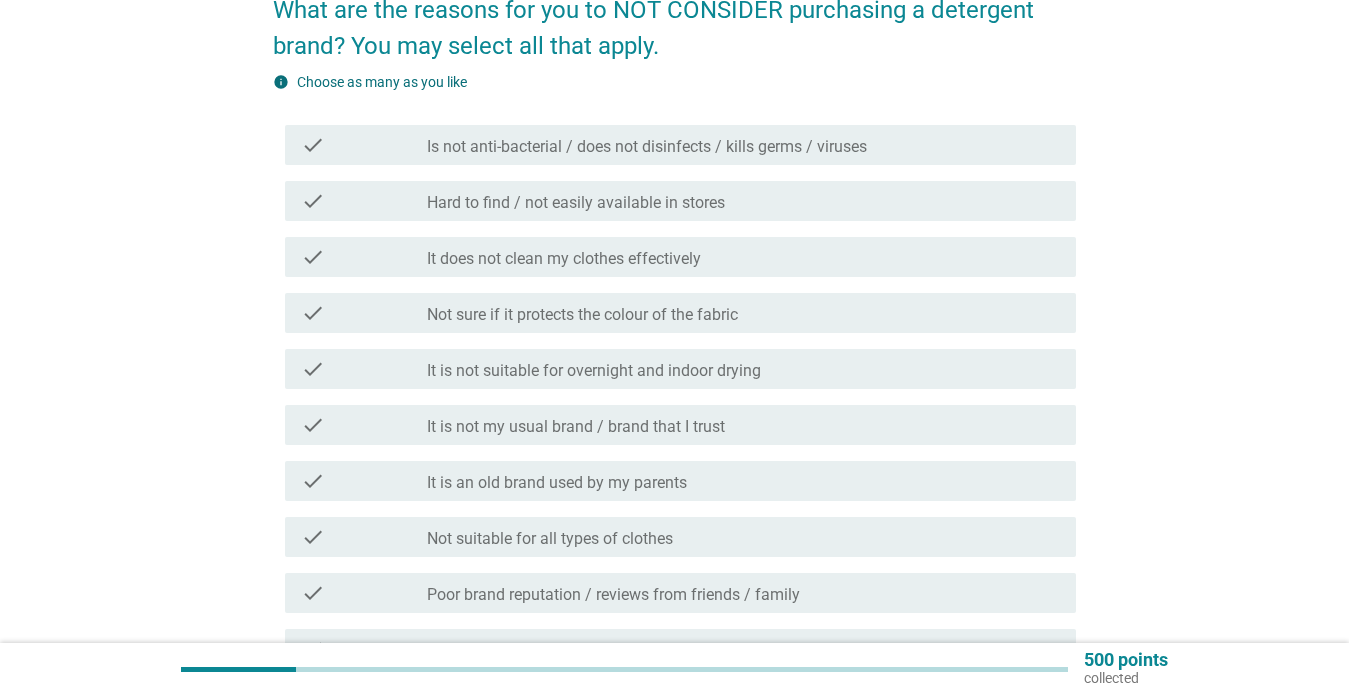 click on "It does not clean my clothes effectively" at bounding box center (564, 259) 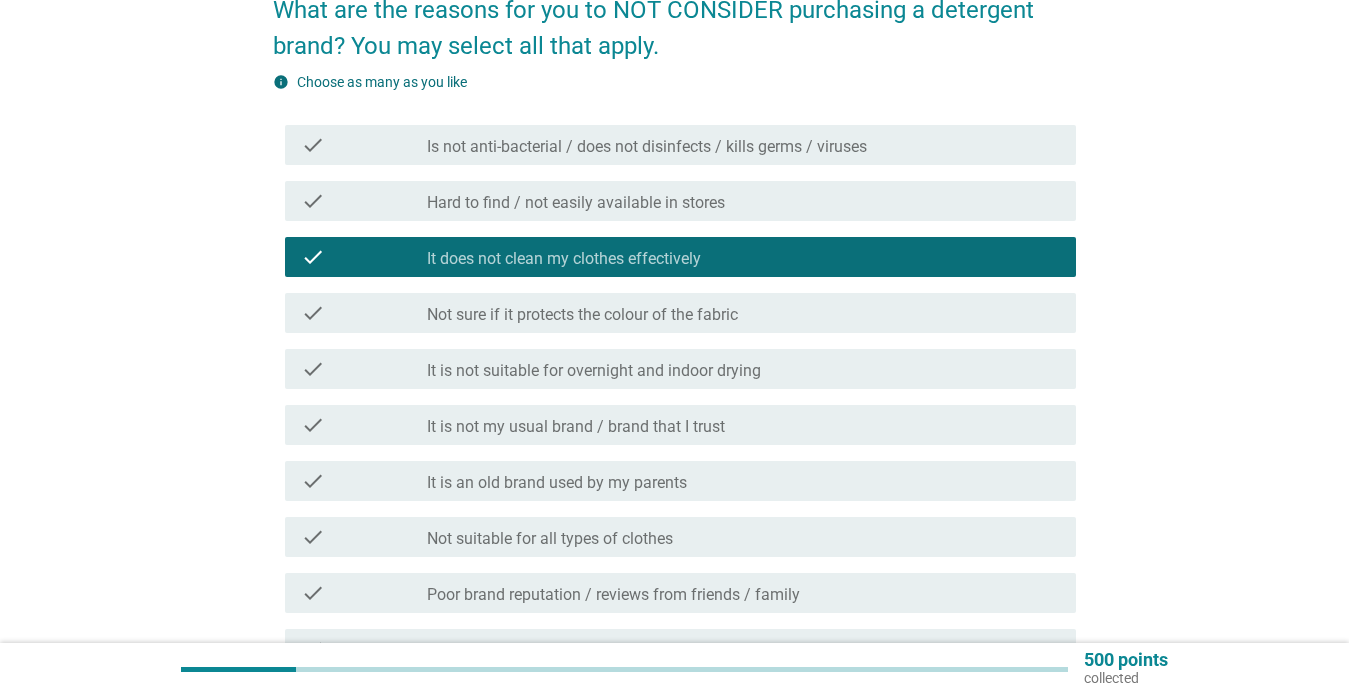 click on "Is not anti-bacterial / does not disinfects / kills germs / viruses" at bounding box center (647, 147) 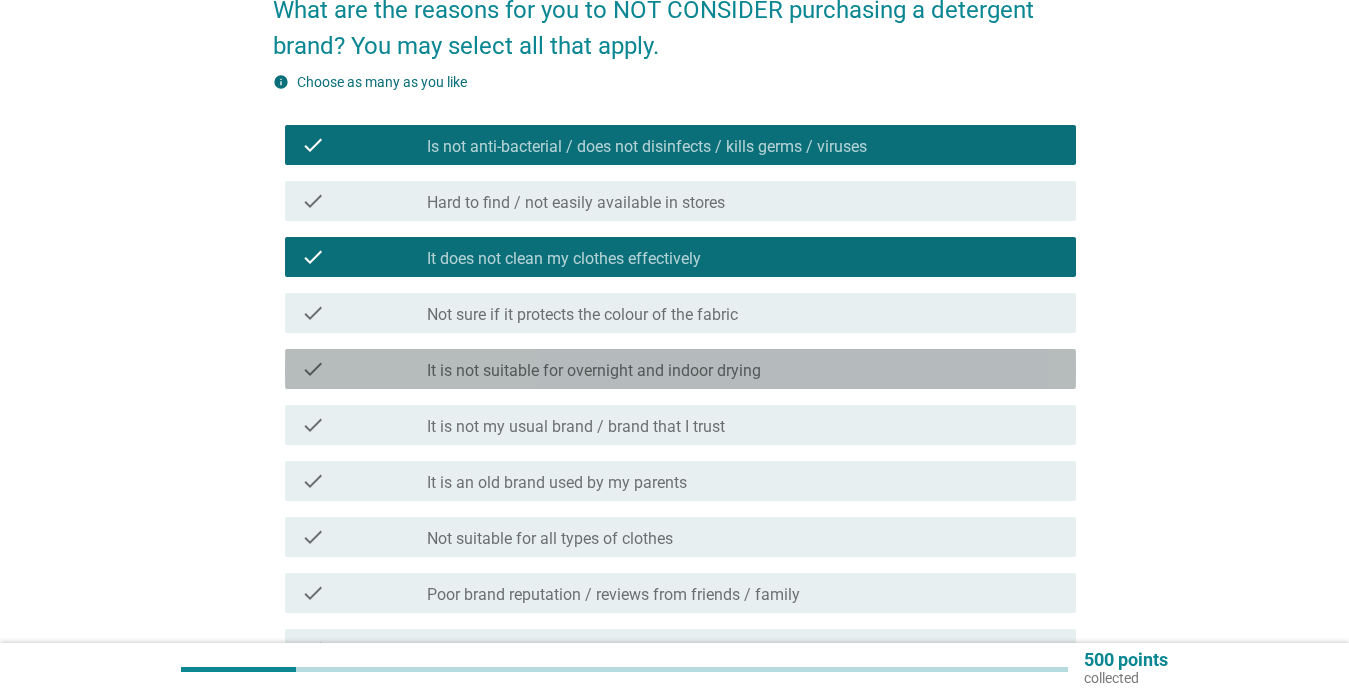 click on "It is not suitable for overnight and indoor drying" at bounding box center [594, 371] 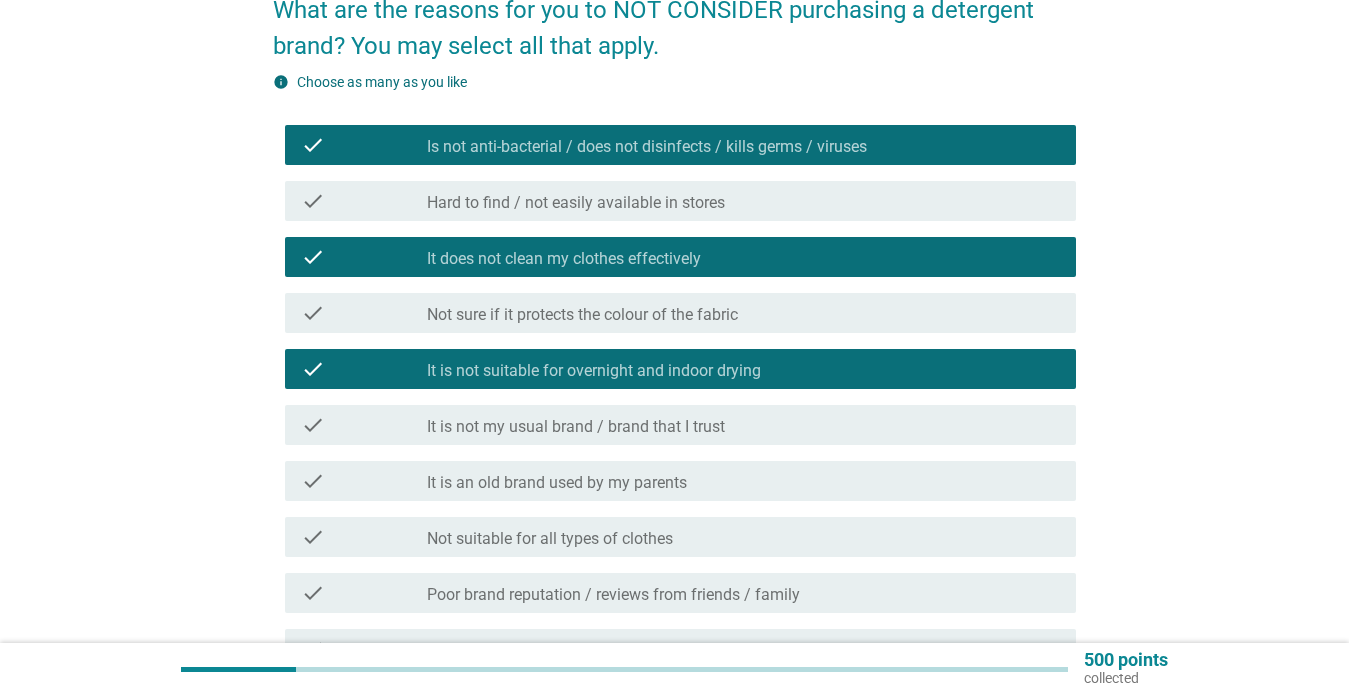 click on "Not sure if it protects the colour of the fabric" at bounding box center [582, 315] 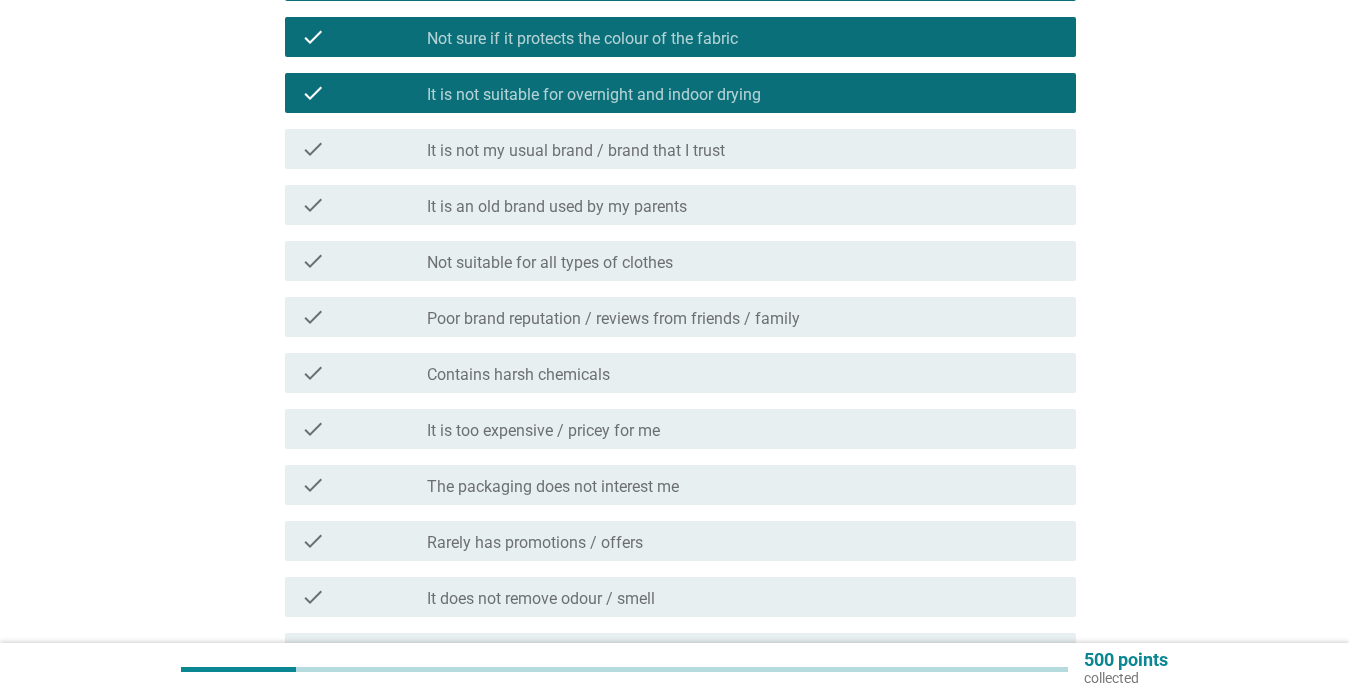 scroll, scrollTop: 520, scrollLeft: 0, axis: vertical 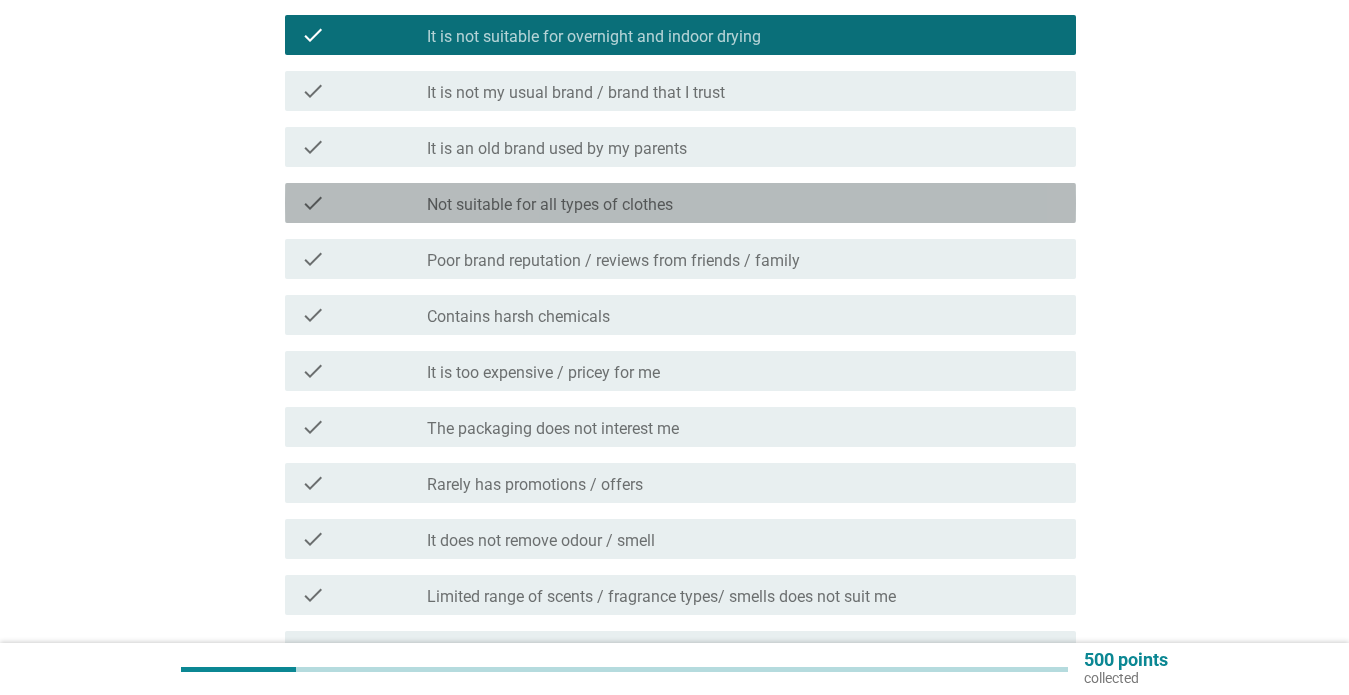click on "check" at bounding box center [364, 203] 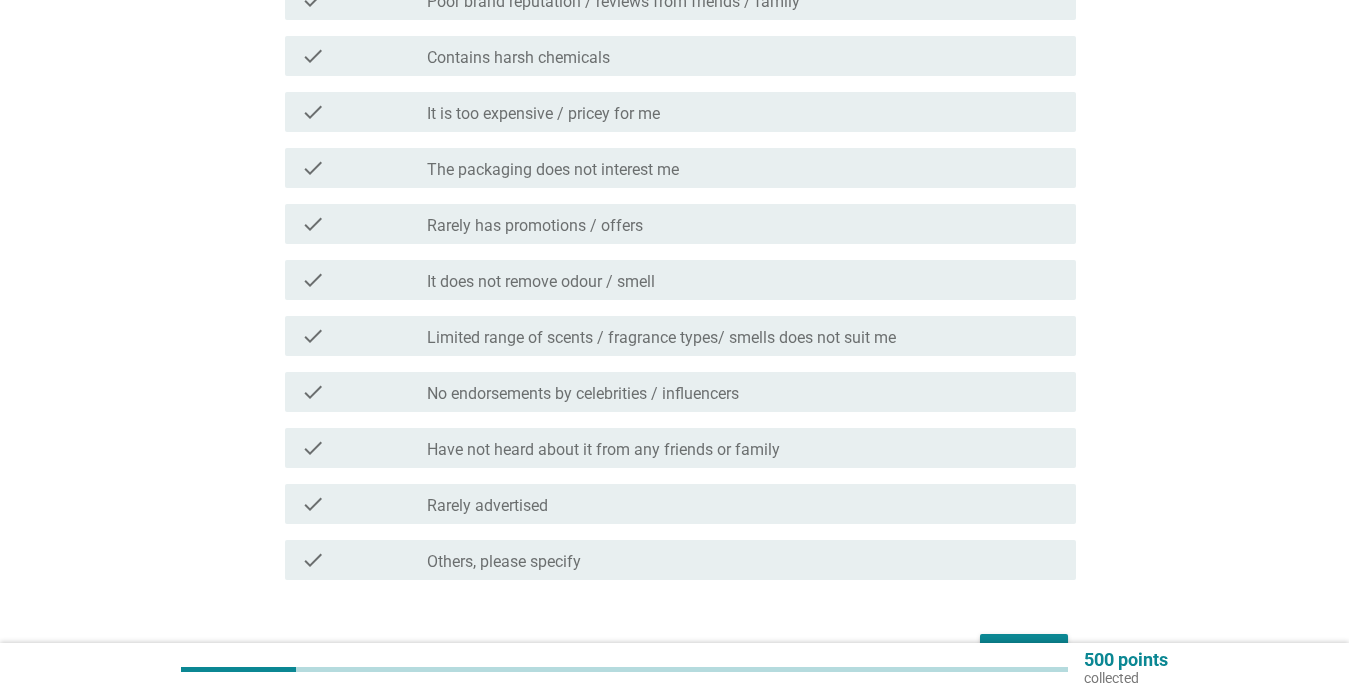 scroll, scrollTop: 771, scrollLeft: 0, axis: vertical 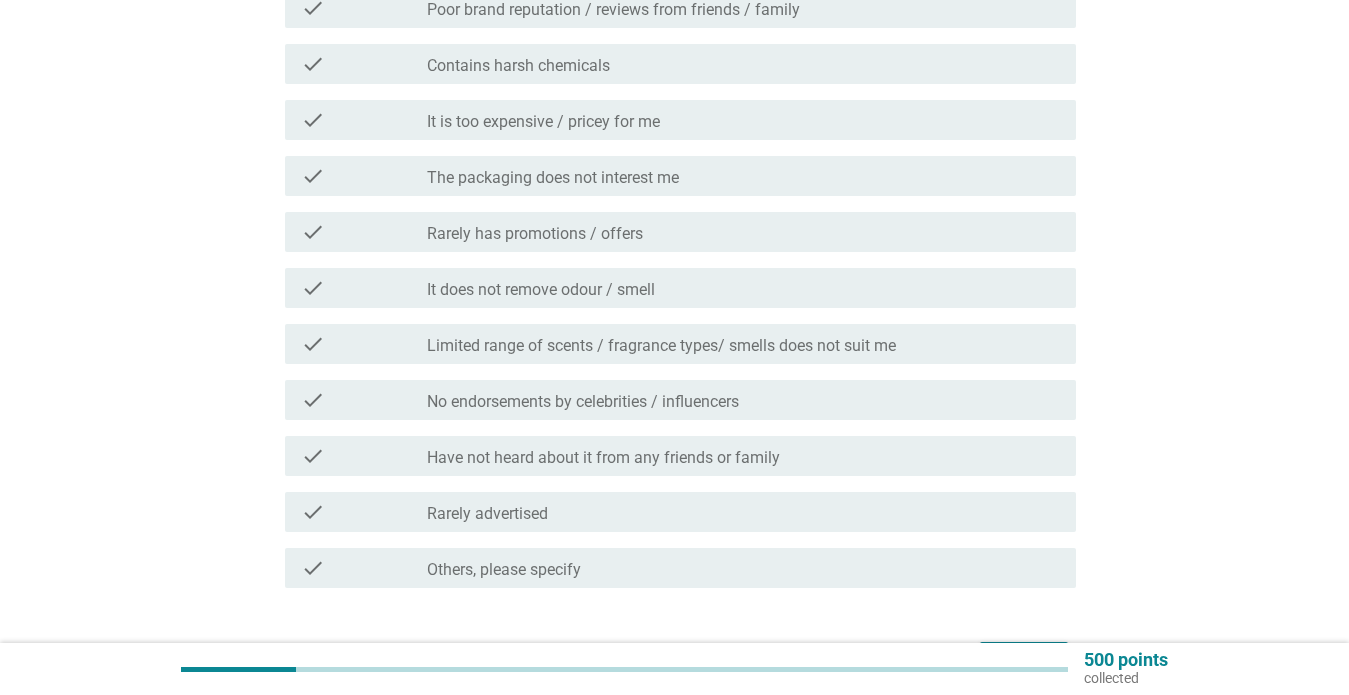 click on "check     check_box_outline_blank The packaging does not interest me" at bounding box center [680, 176] 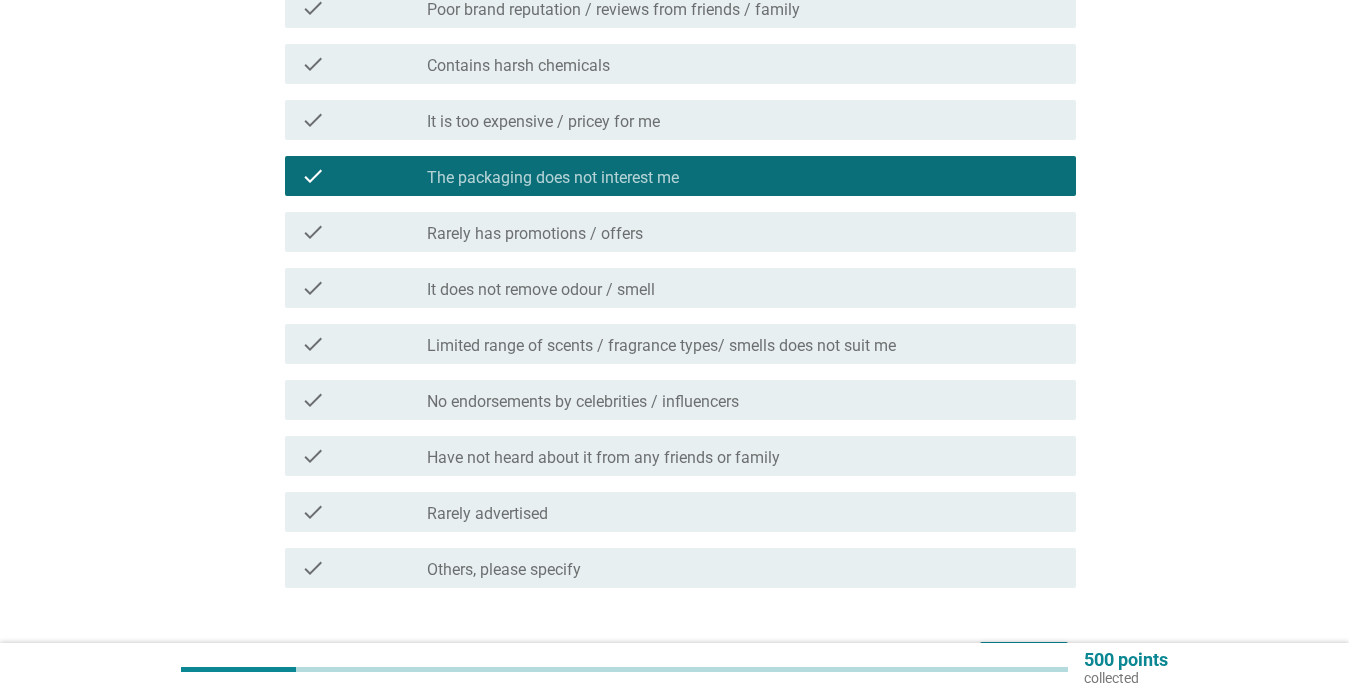 click on "It does not remove odour / smell" at bounding box center [541, 290] 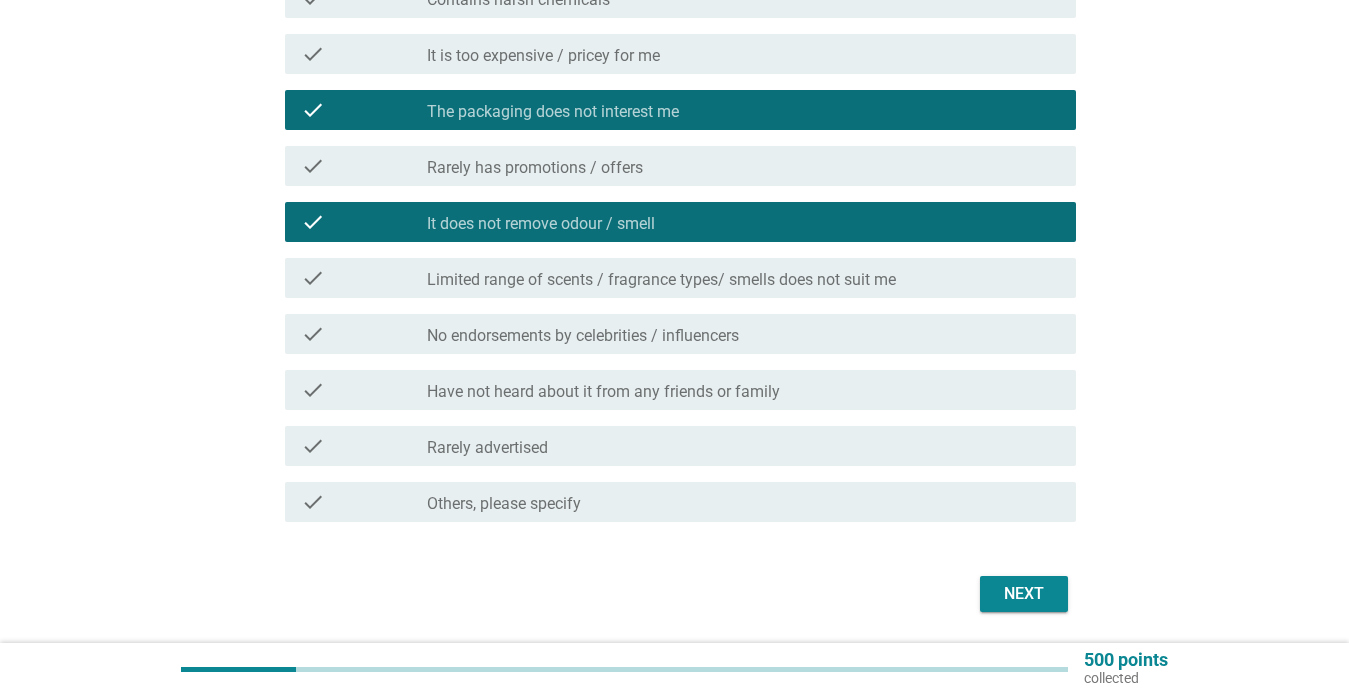 scroll, scrollTop: 902, scrollLeft: 0, axis: vertical 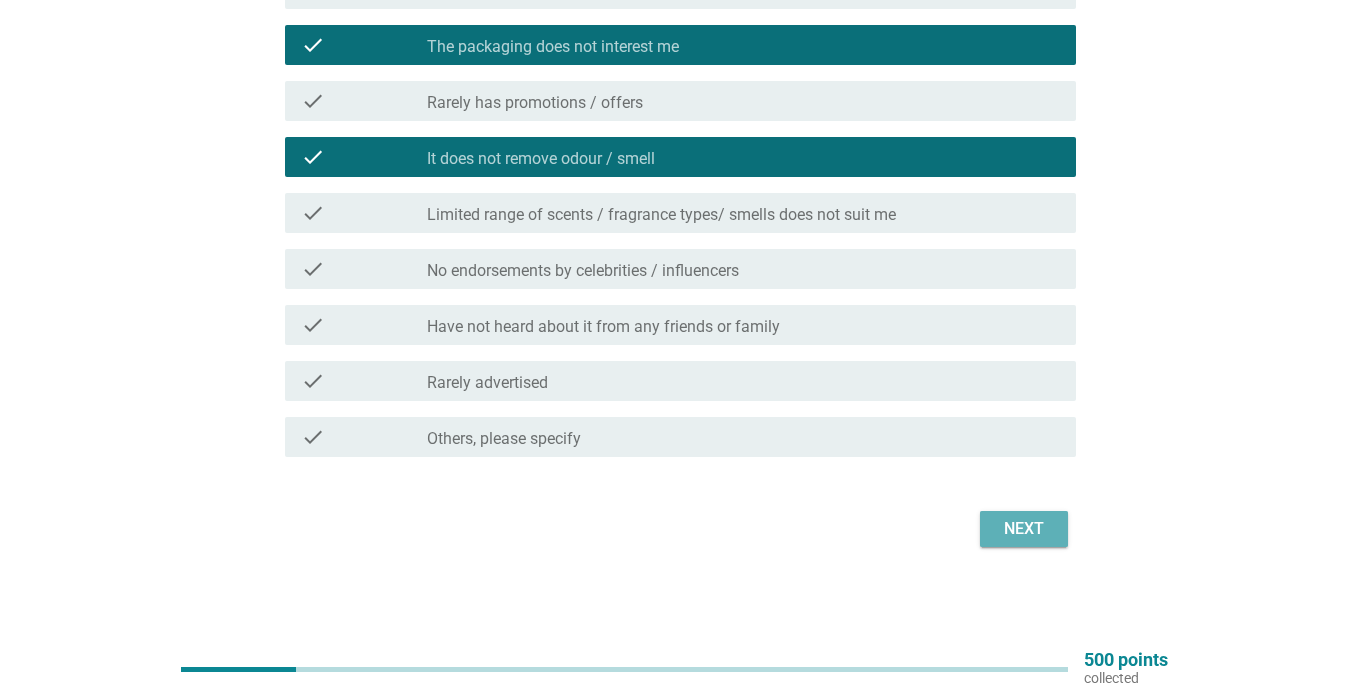 click on "Next" at bounding box center [1024, 529] 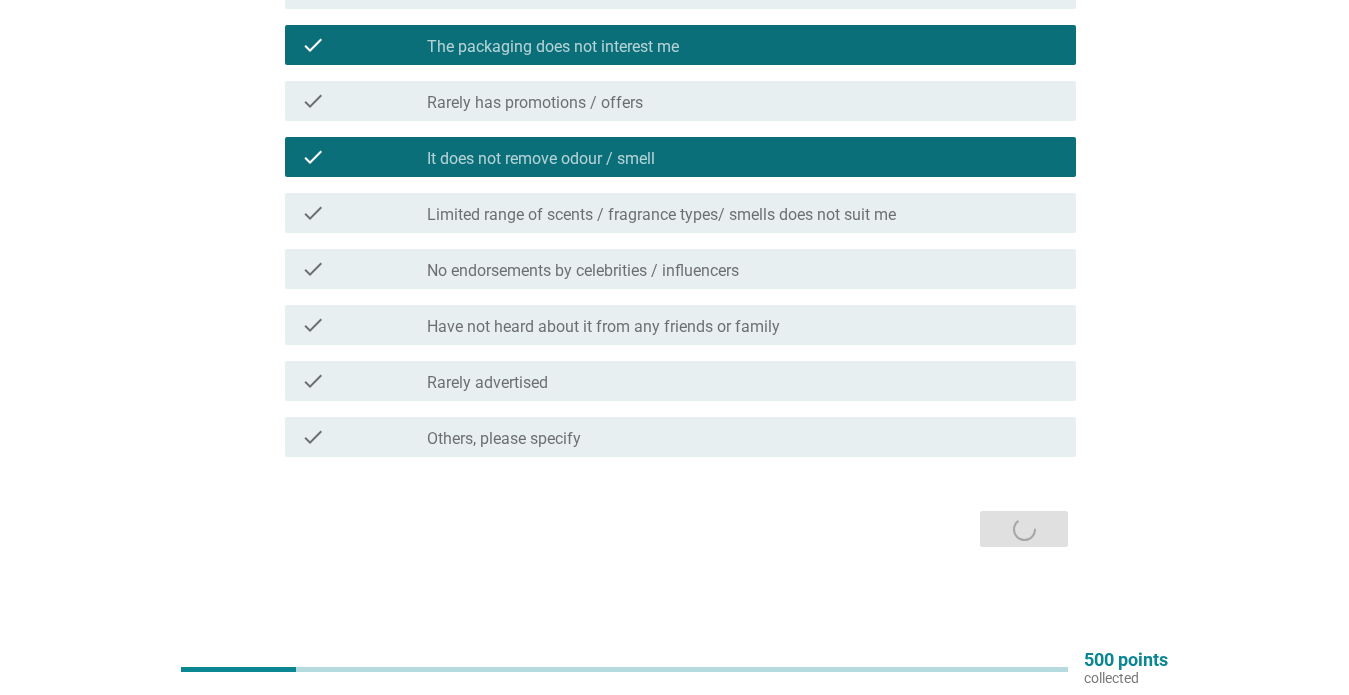 scroll, scrollTop: 0, scrollLeft: 0, axis: both 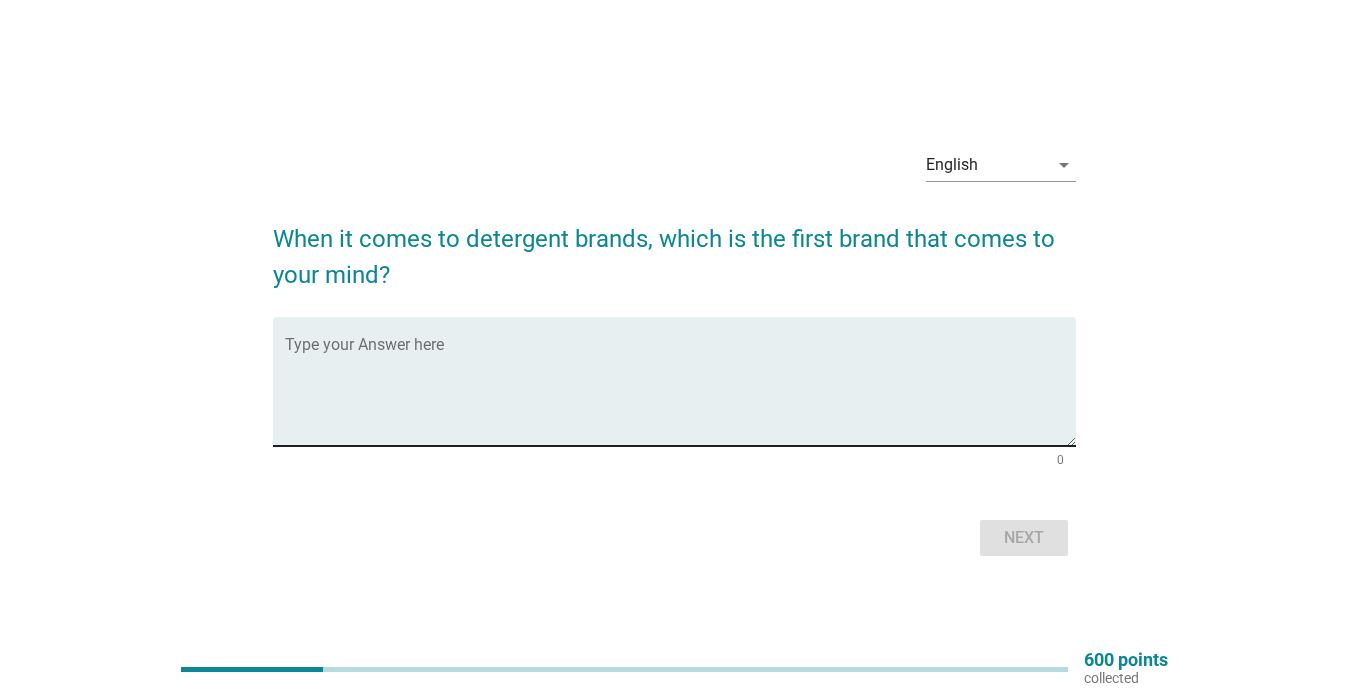 click at bounding box center [680, 393] 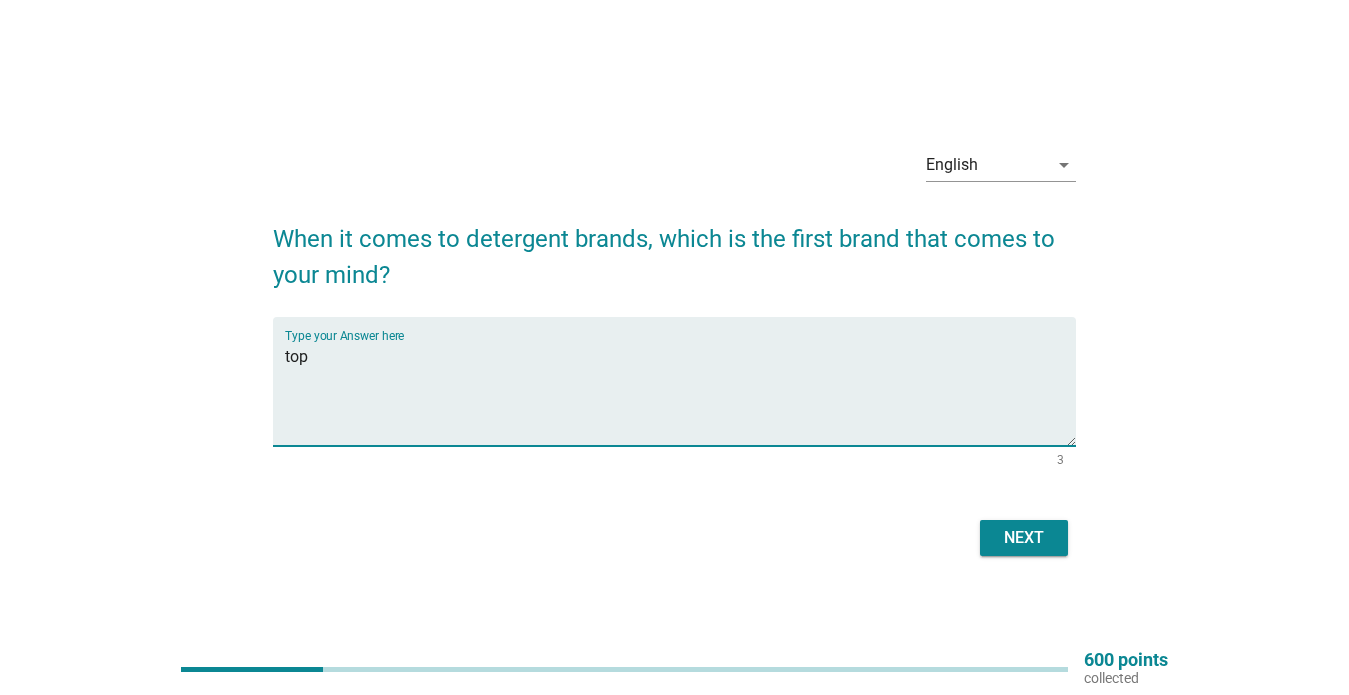 type on "top" 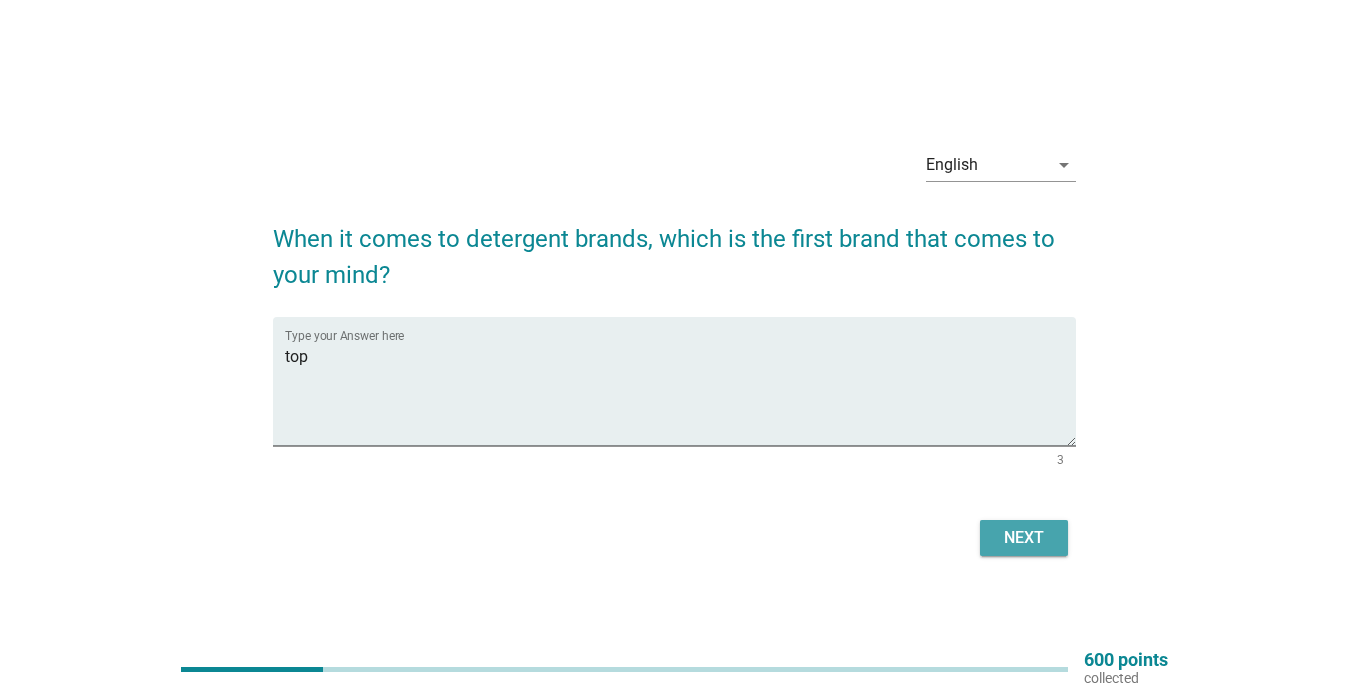 click on "Next" at bounding box center (1024, 538) 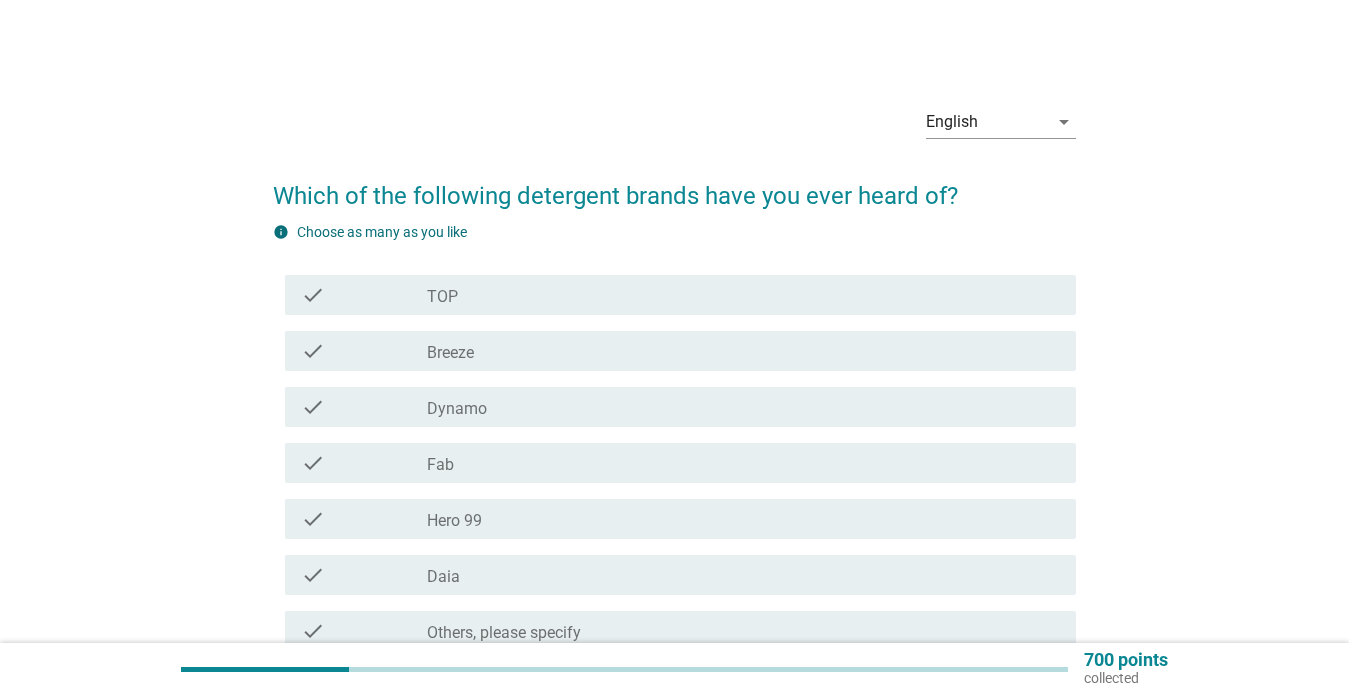 click on "check     check_box_outline_blank TOP" at bounding box center (680, 295) 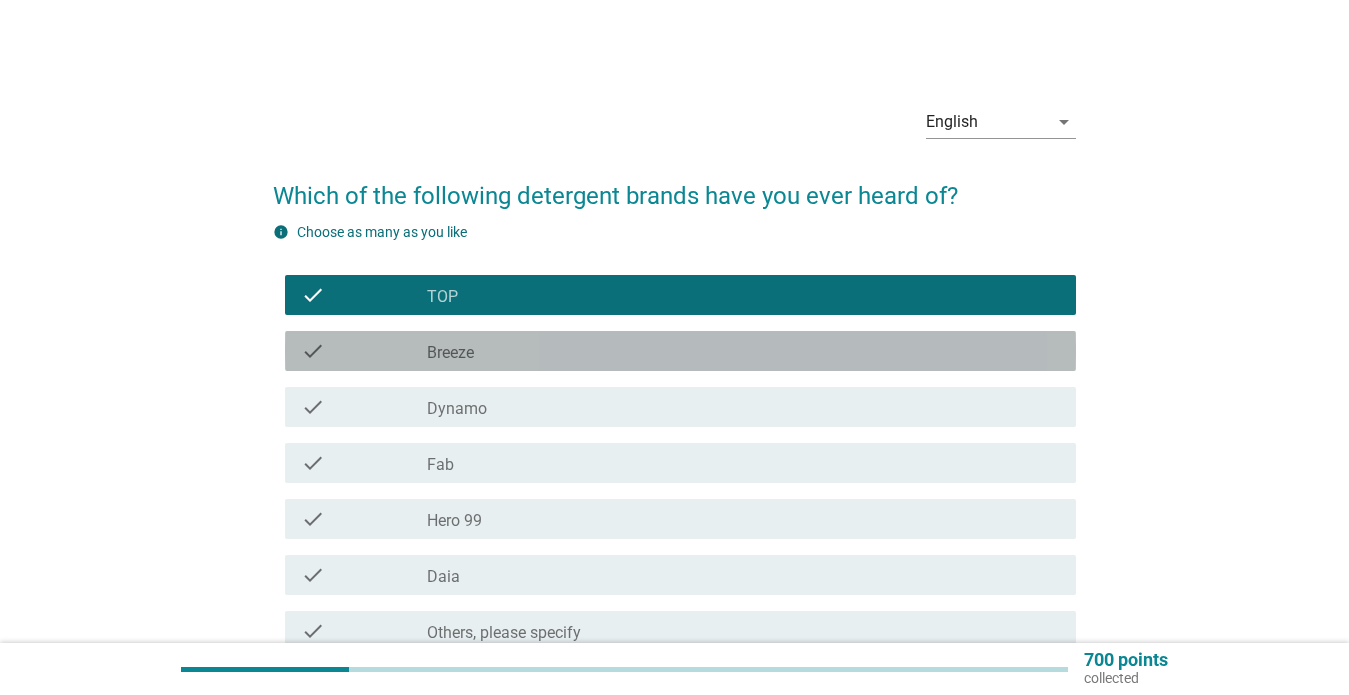 click on "check     check_box_outline_blank Breeze" at bounding box center (680, 351) 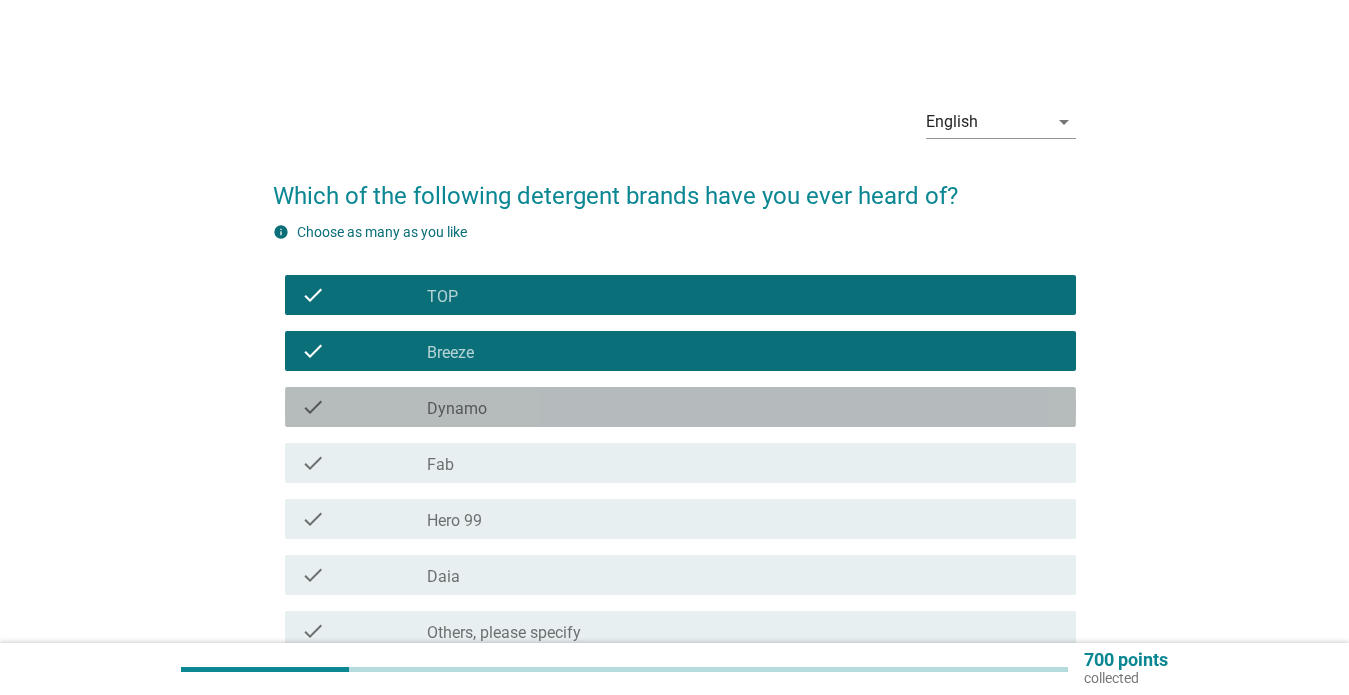 click on "check     check_box_outline_blank Dynamo" at bounding box center (680, 407) 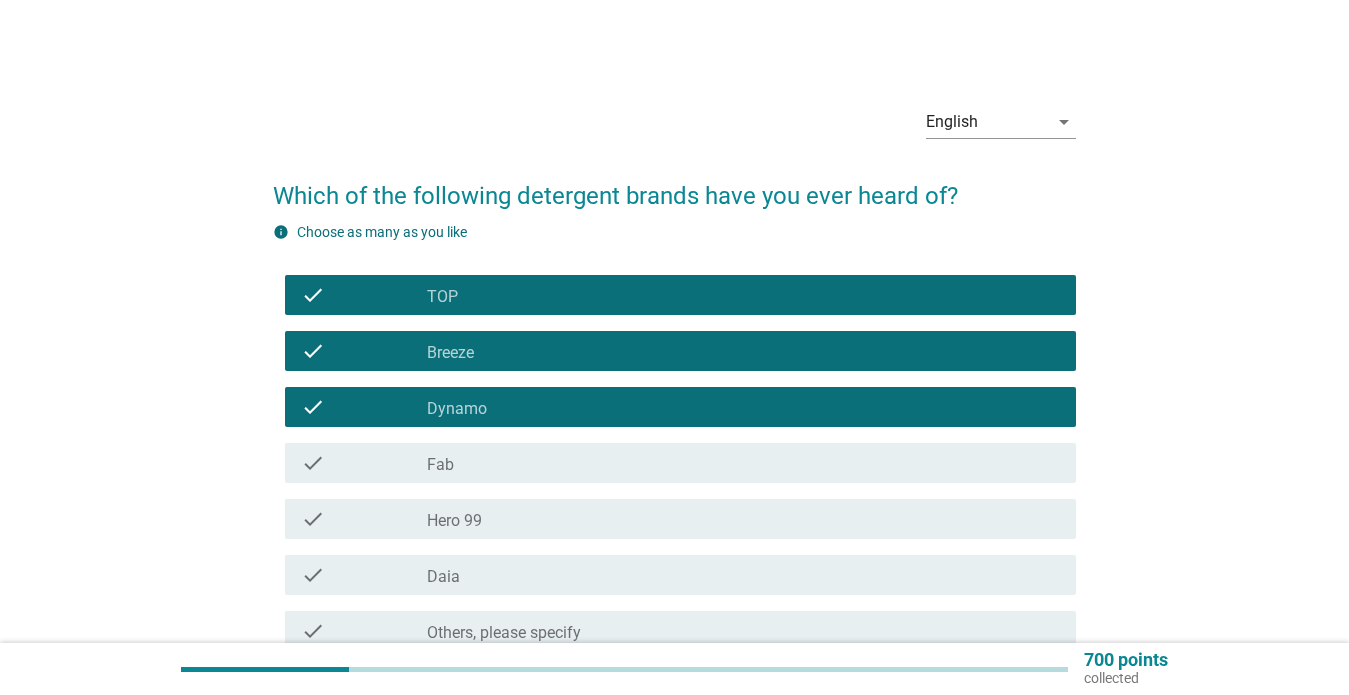 click on "check_box_outline_blank Fab" at bounding box center (743, 463) 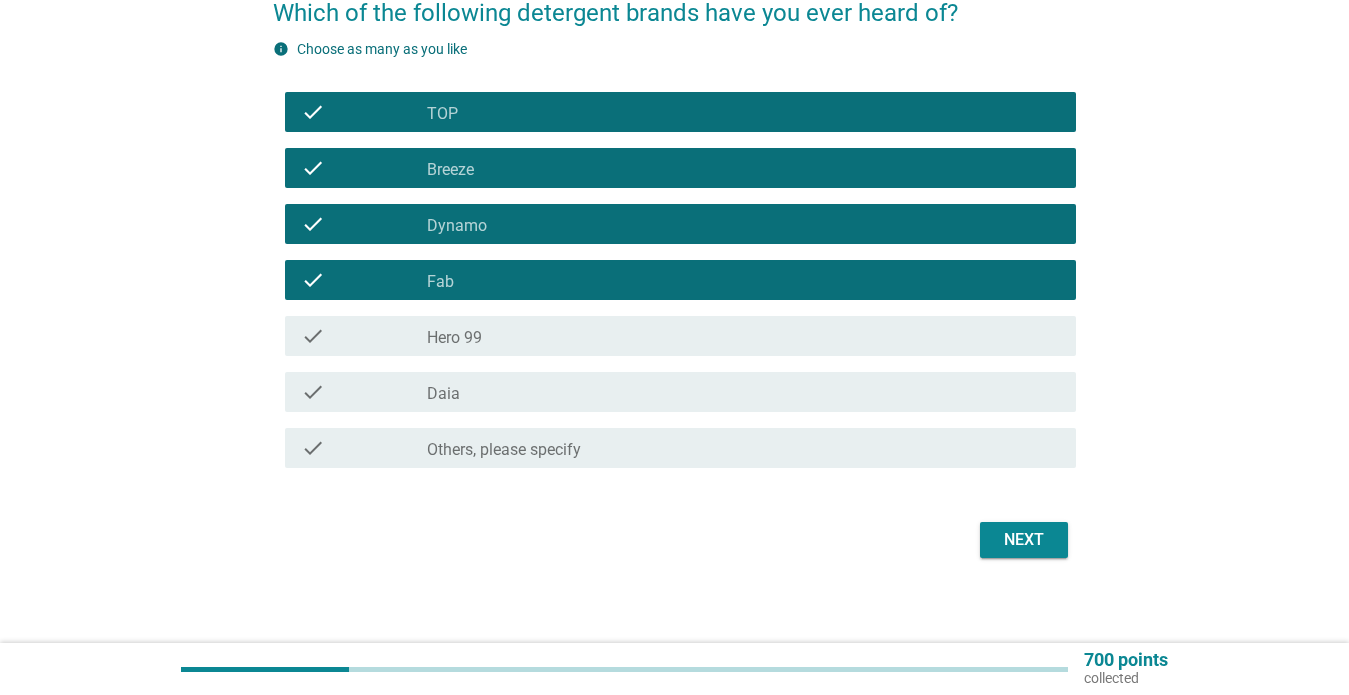 scroll, scrollTop: 186, scrollLeft: 0, axis: vertical 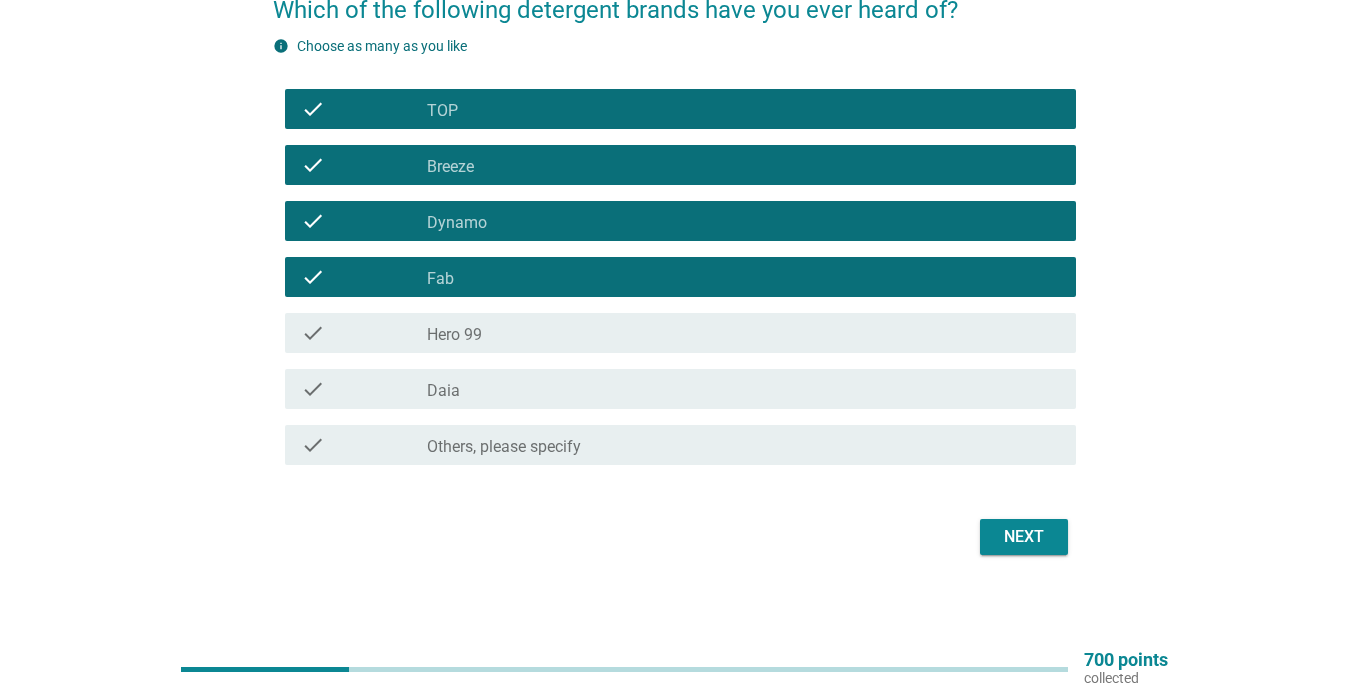 click on "check_box_outline_blank Hero 99" at bounding box center [743, 333] 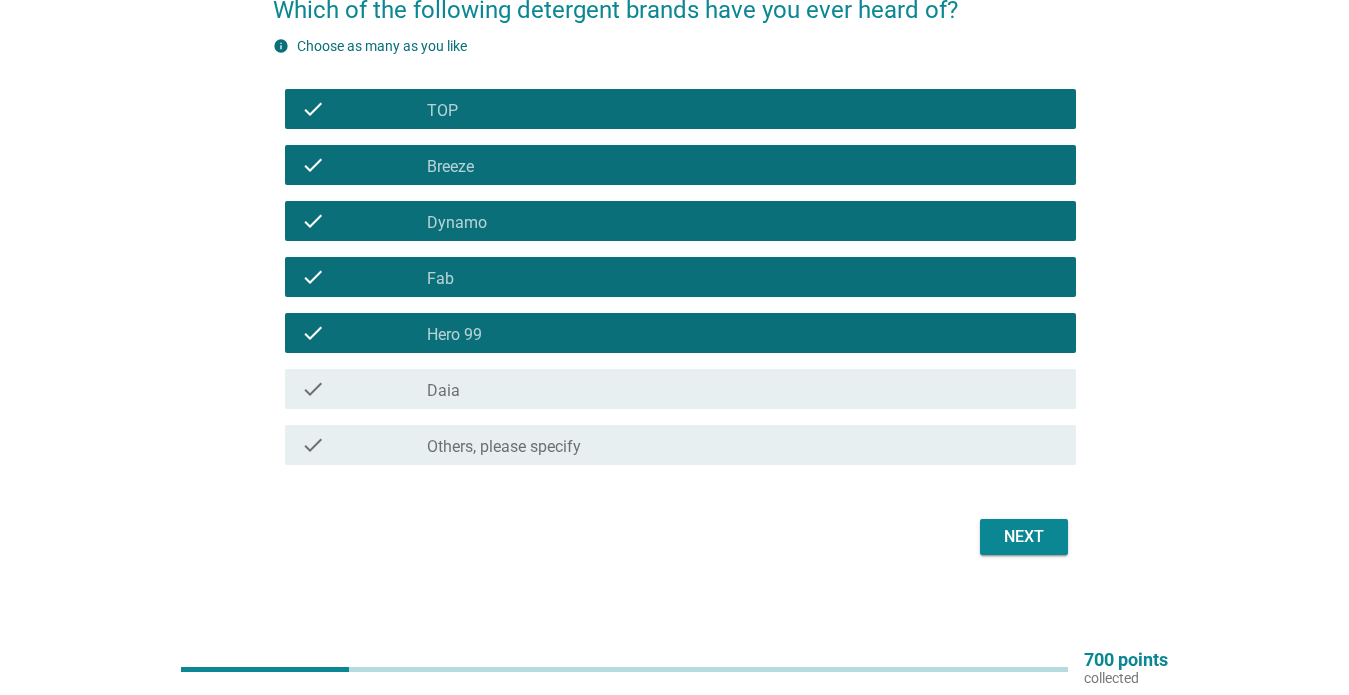 click on "check     check_box_outline_blank Daia" at bounding box center [674, 389] 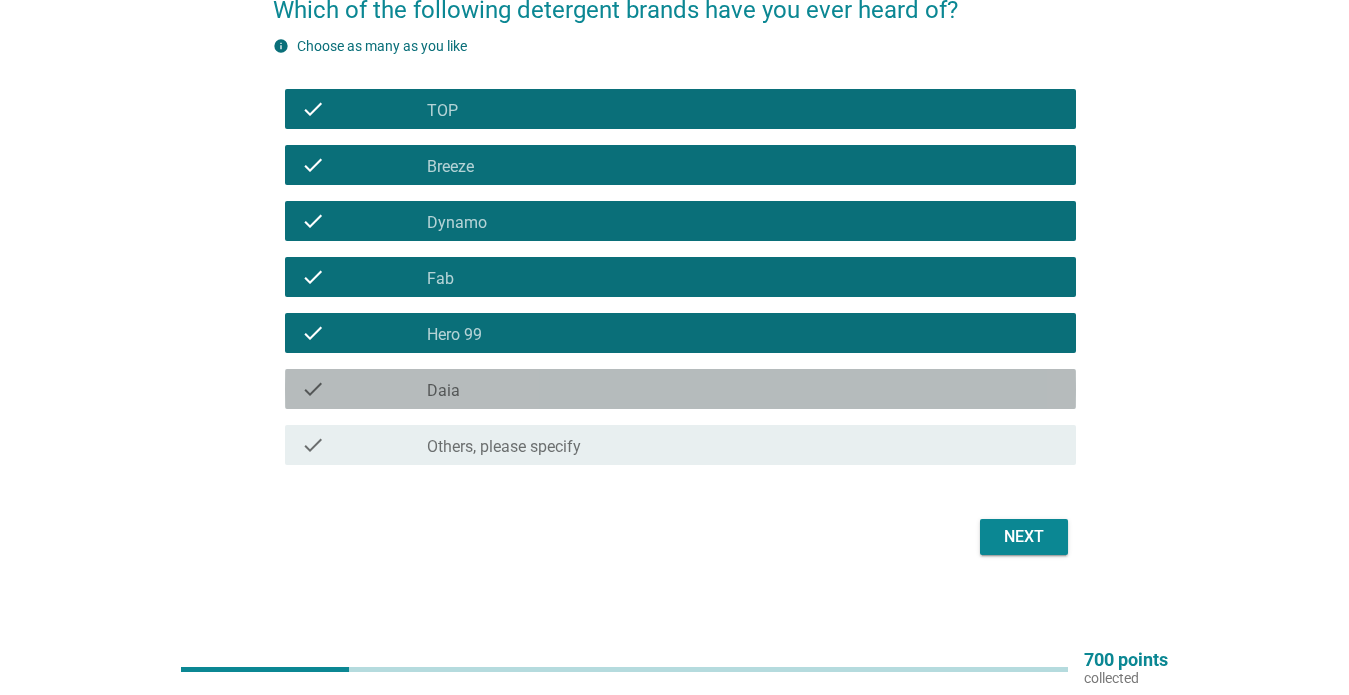 click on "check" at bounding box center (313, 389) 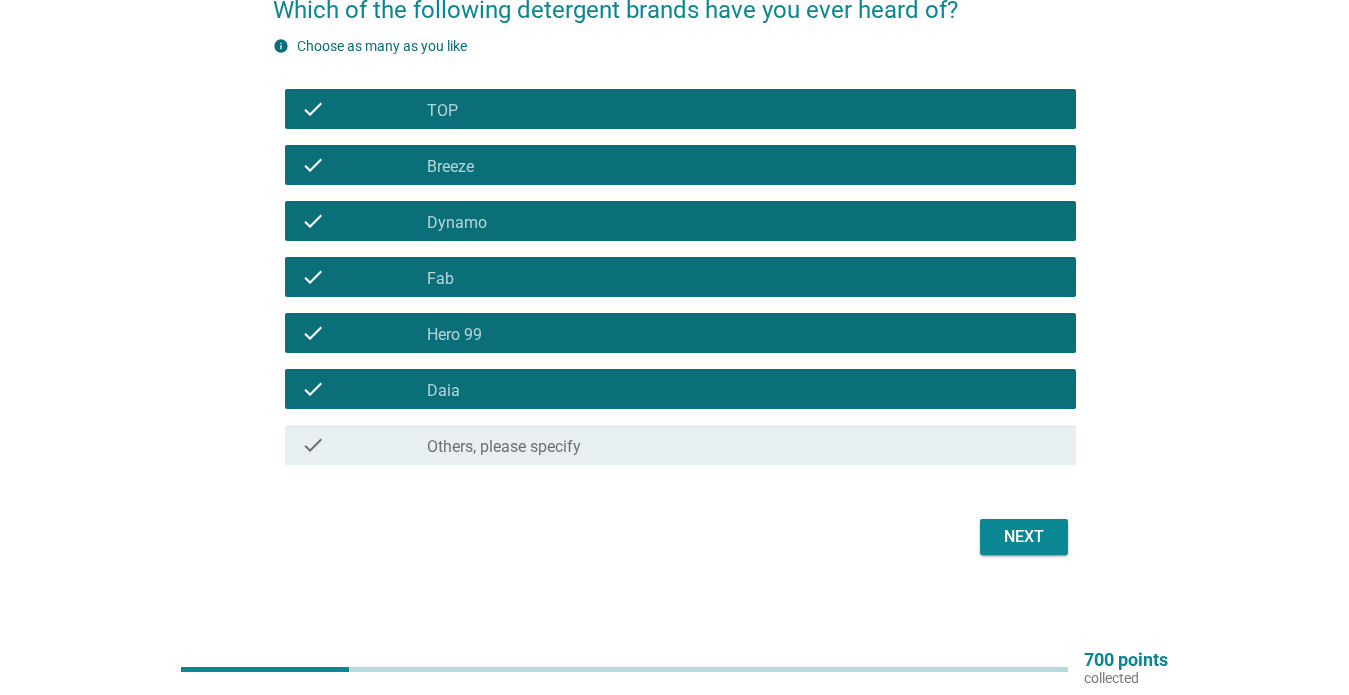 click on "Next" at bounding box center (1024, 537) 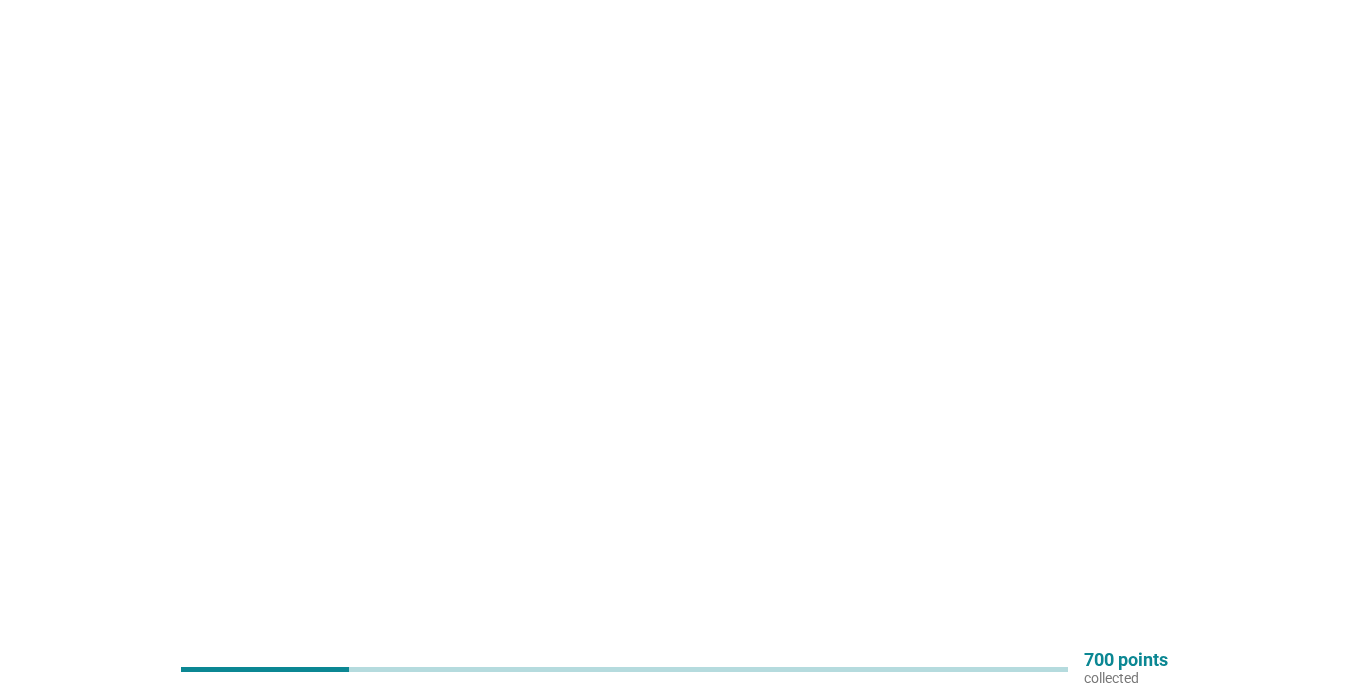 scroll, scrollTop: 0, scrollLeft: 0, axis: both 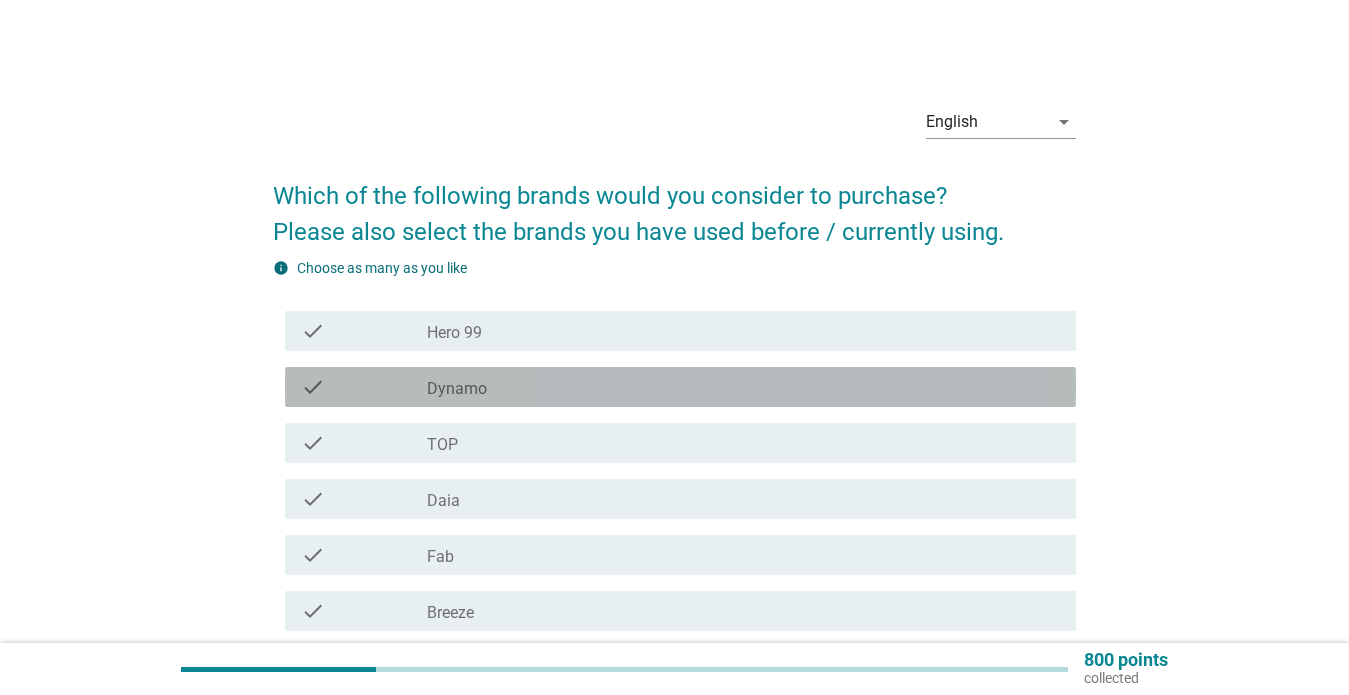 click on "check_box_outline_blank Dynamo" at bounding box center (743, 387) 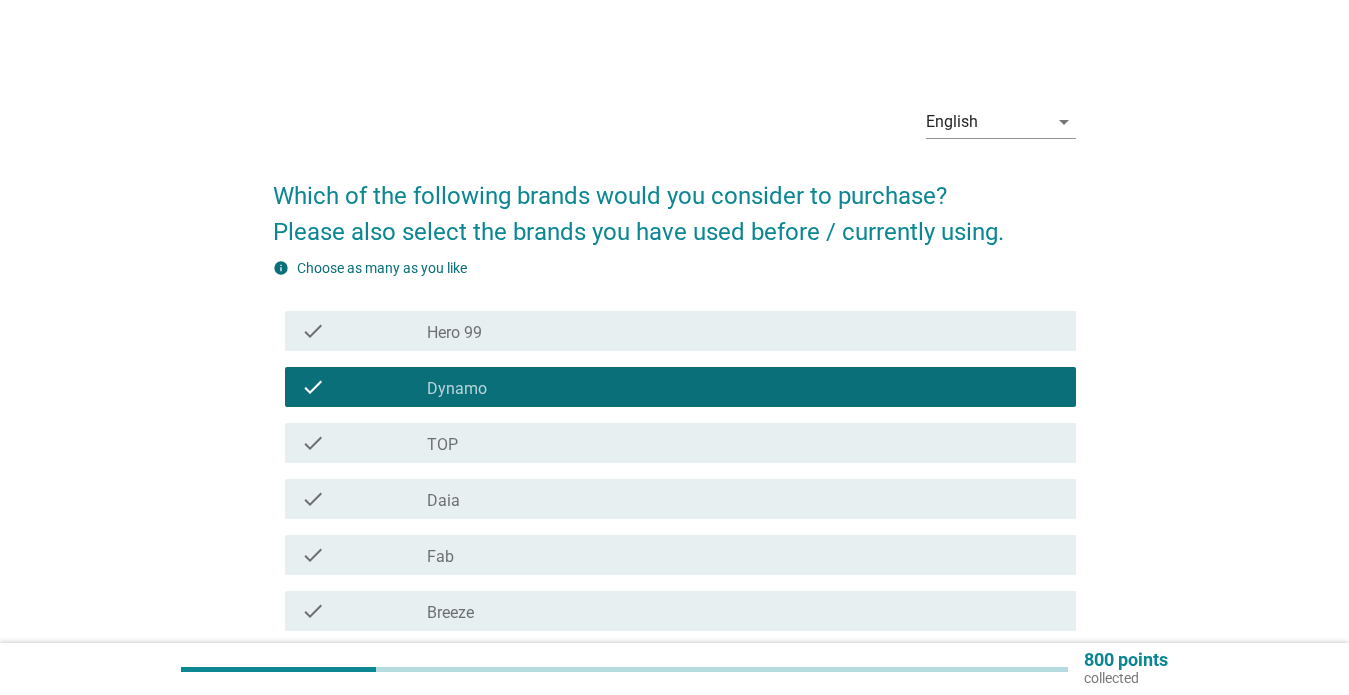 click on "check_box_outline_blank TOP" at bounding box center [743, 443] 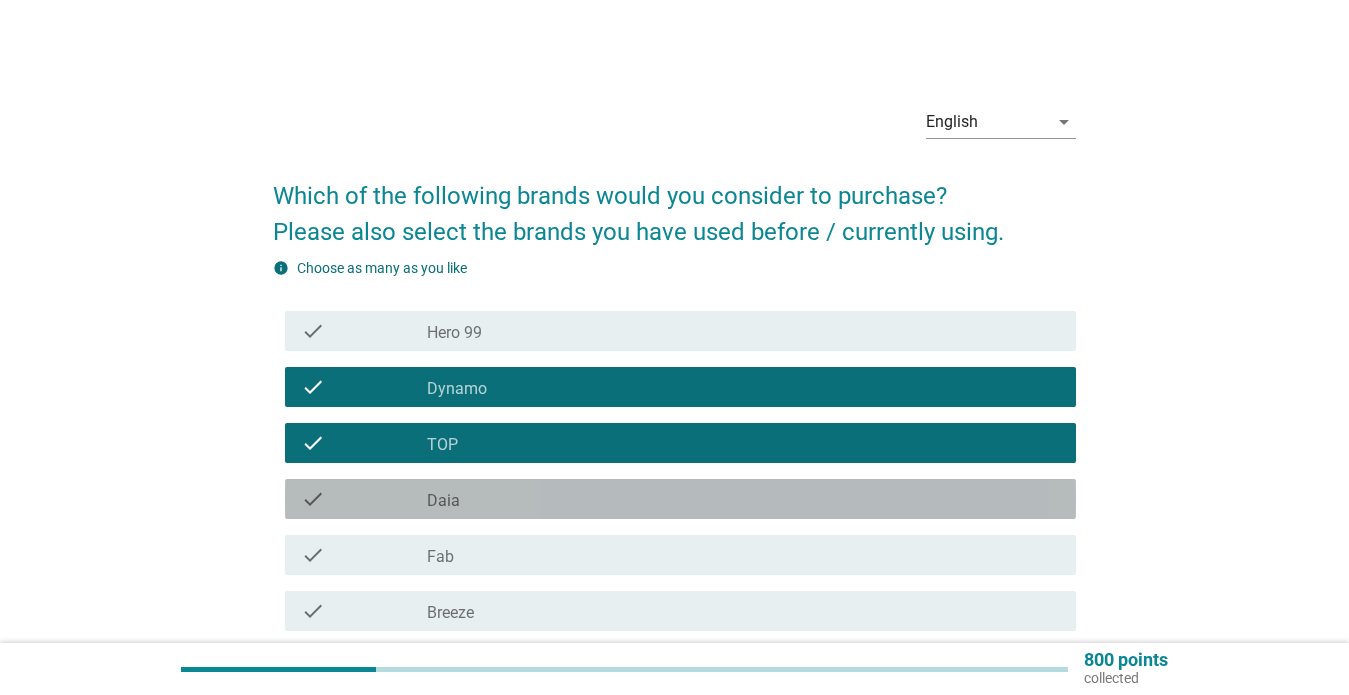 click on "check_box_outline_blank Daia" at bounding box center [743, 499] 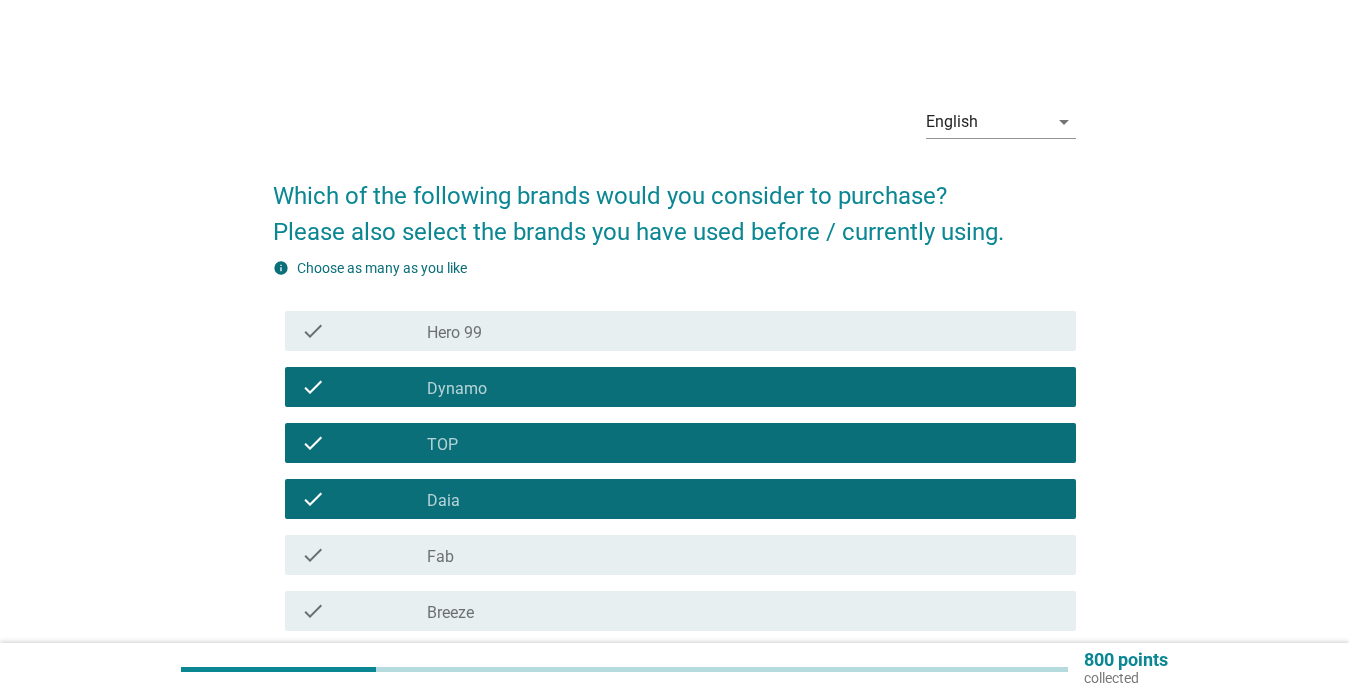 click on "check     check_box_outline_blank Fab" at bounding box center (680, 555) 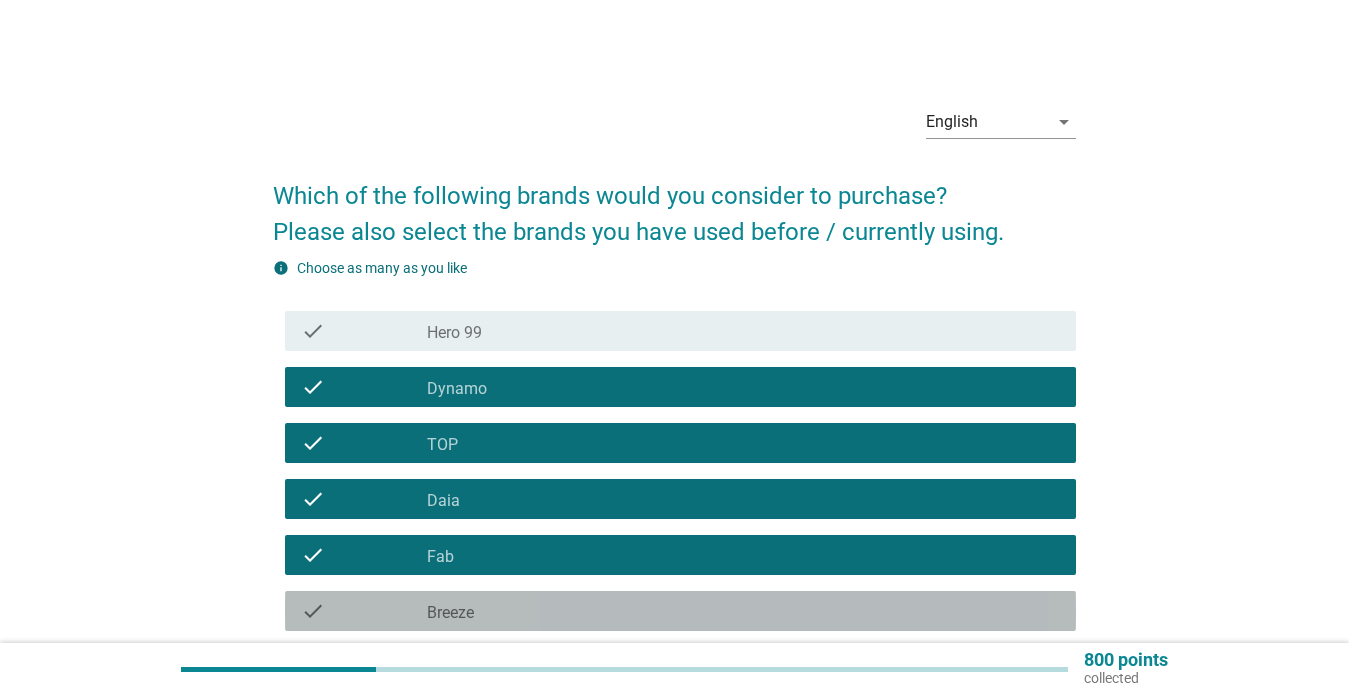 click on "check     check_box_outline_blank Breeze" at bounding box center [680, 611] 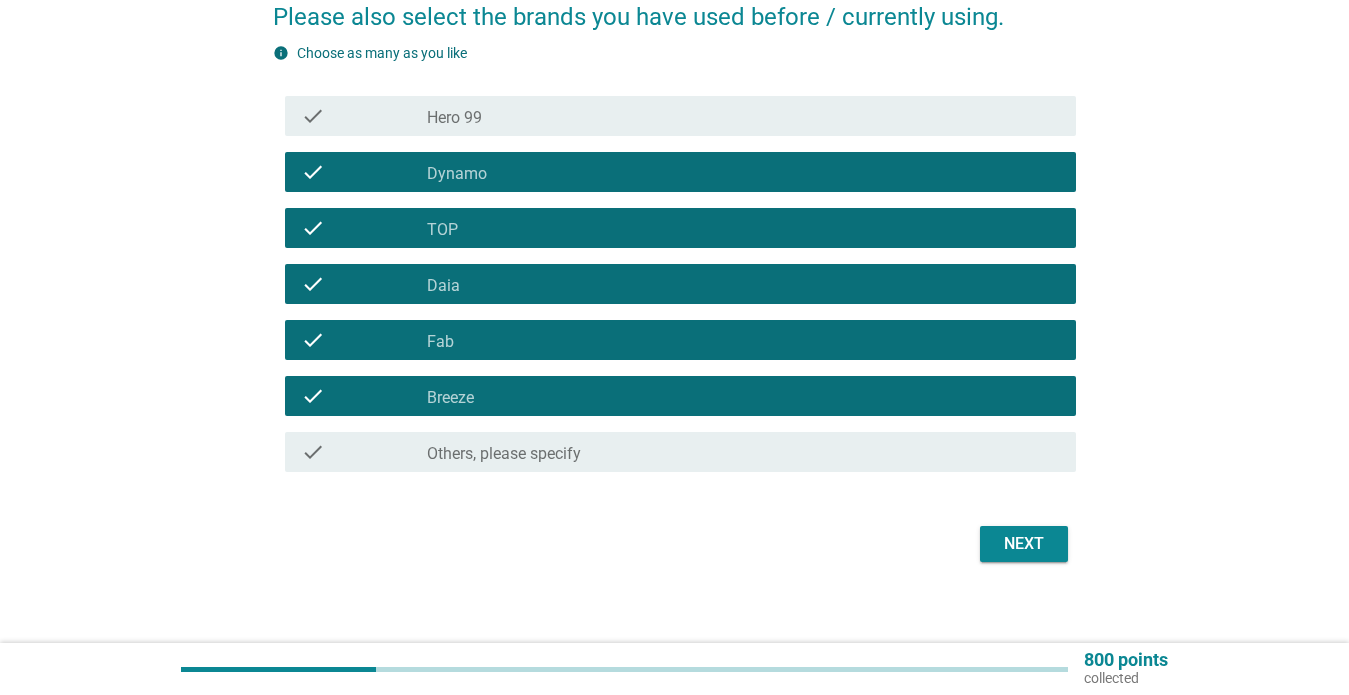 scroll, scrollTop: 227, scrollLeft: 0, axis: vertical 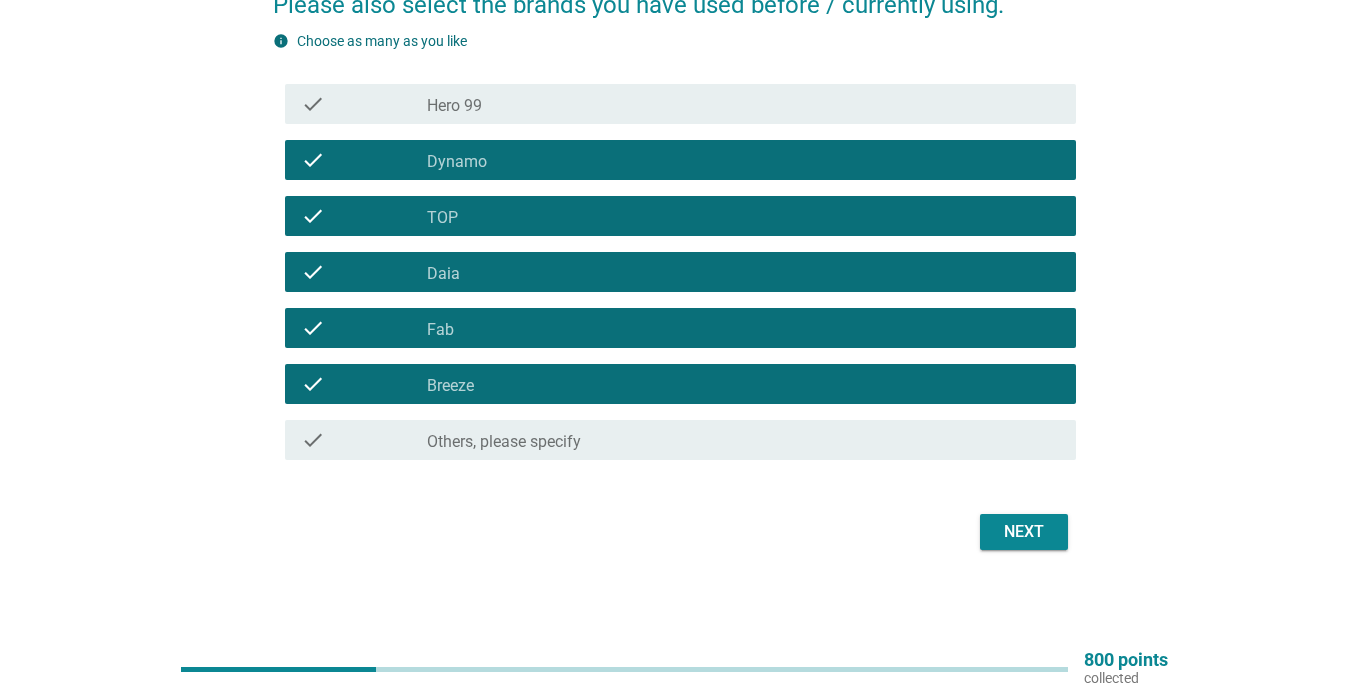 click on "Next" at bounding box center [1024, 532] 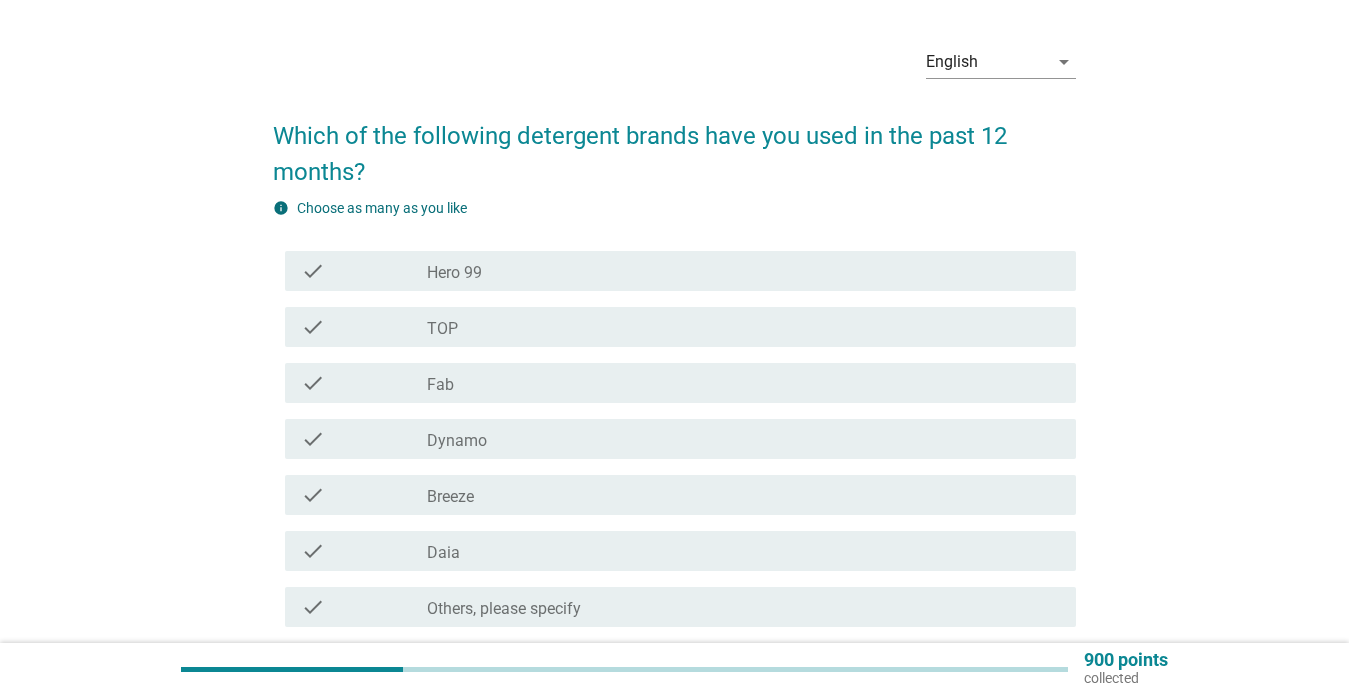 scroll, scrollTop: 180, scrollLeft: 0, axis: vertical 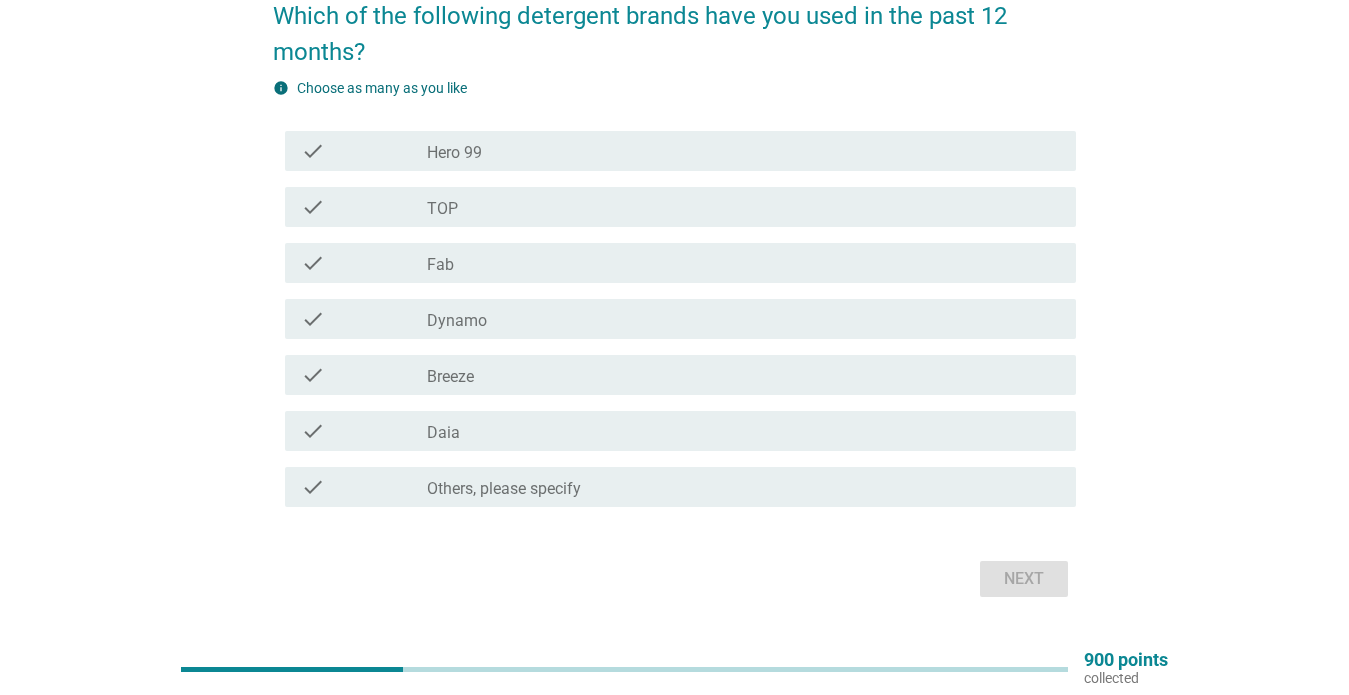 click on "check_box TOP" at bounding box center (743, 207) 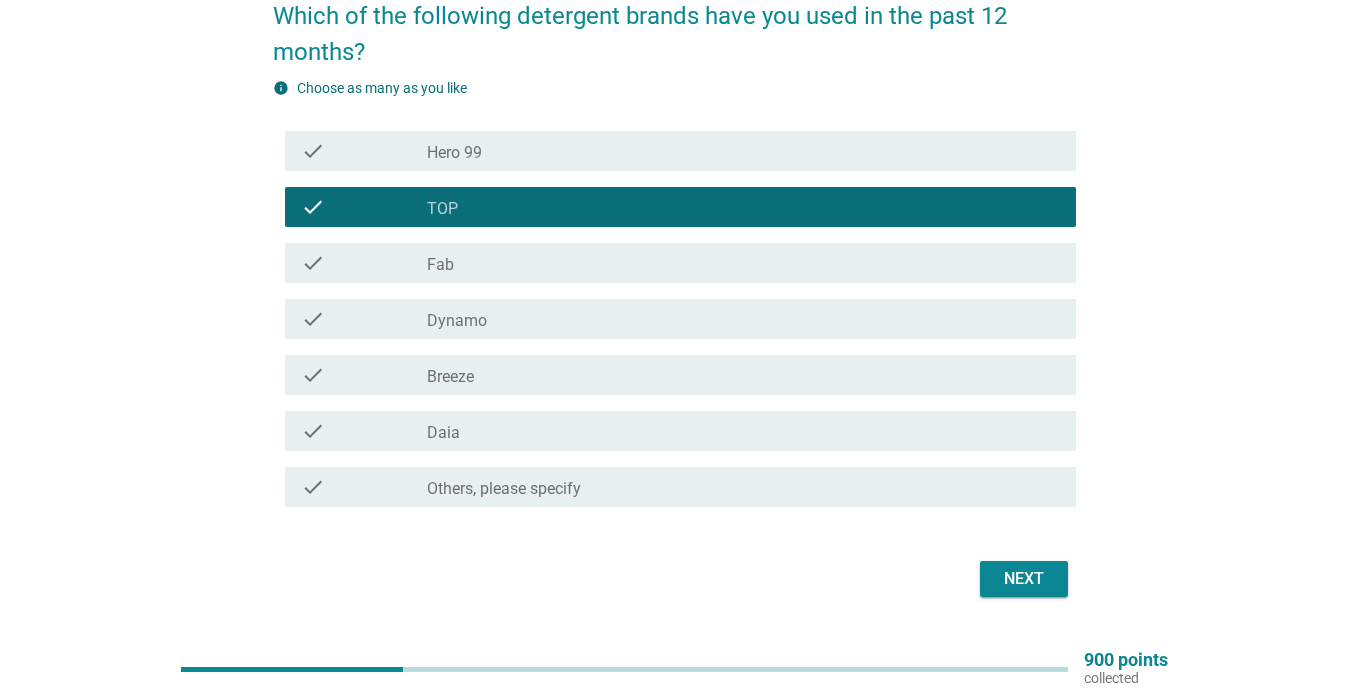 click on "check_box Breeze" at bounding box center (743, 375) 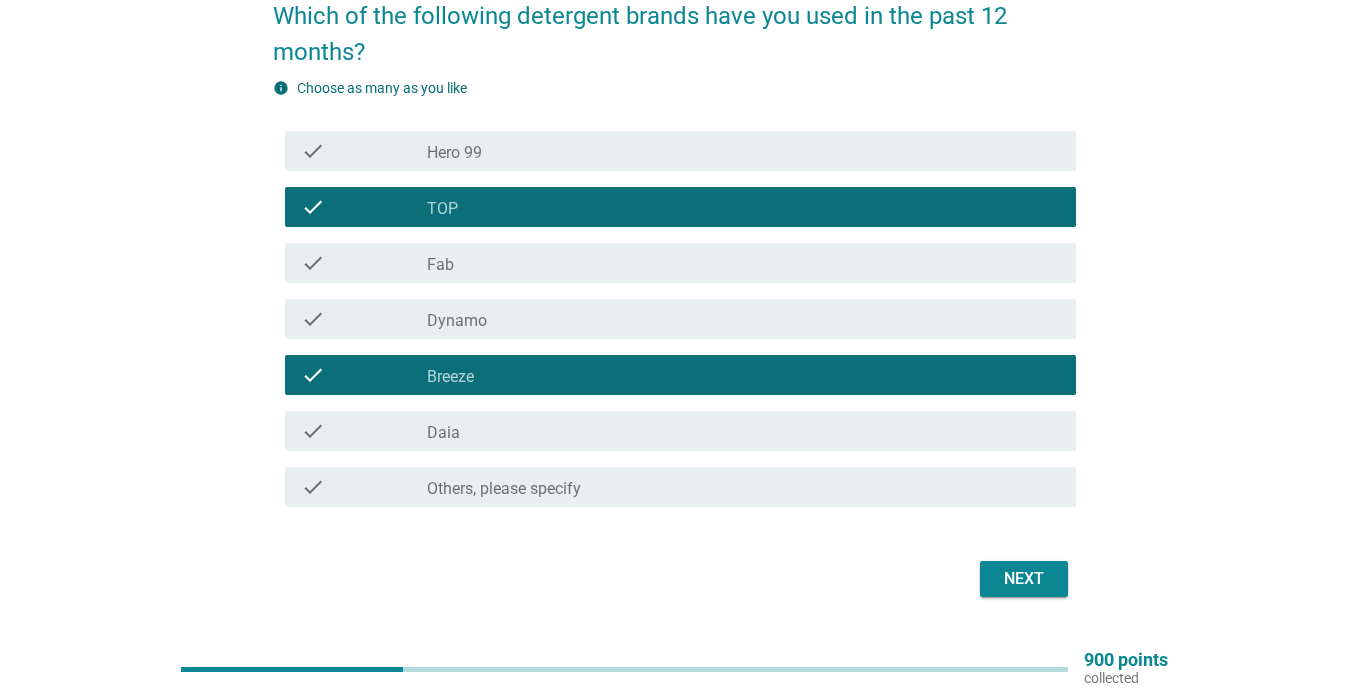 click on "Next" at bounding box center [1024, 579] 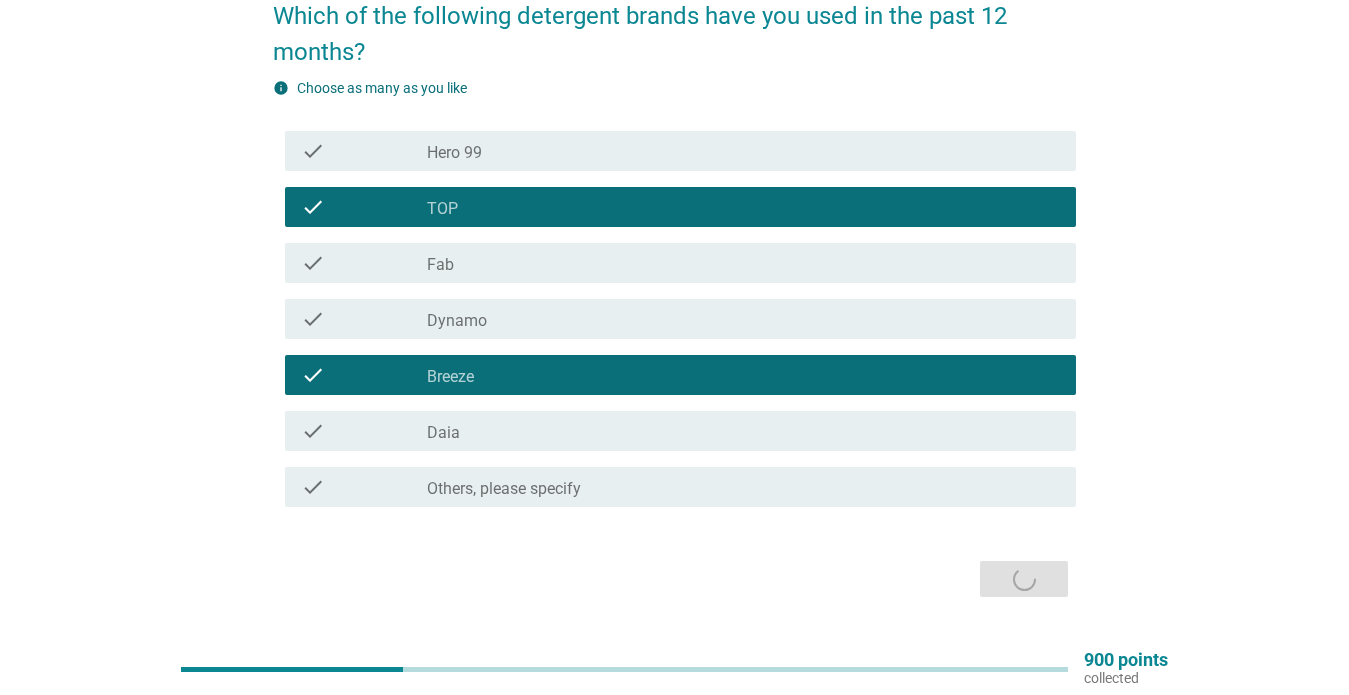scroll, scrollTop: 0, scrollLeft: 0, axis: both 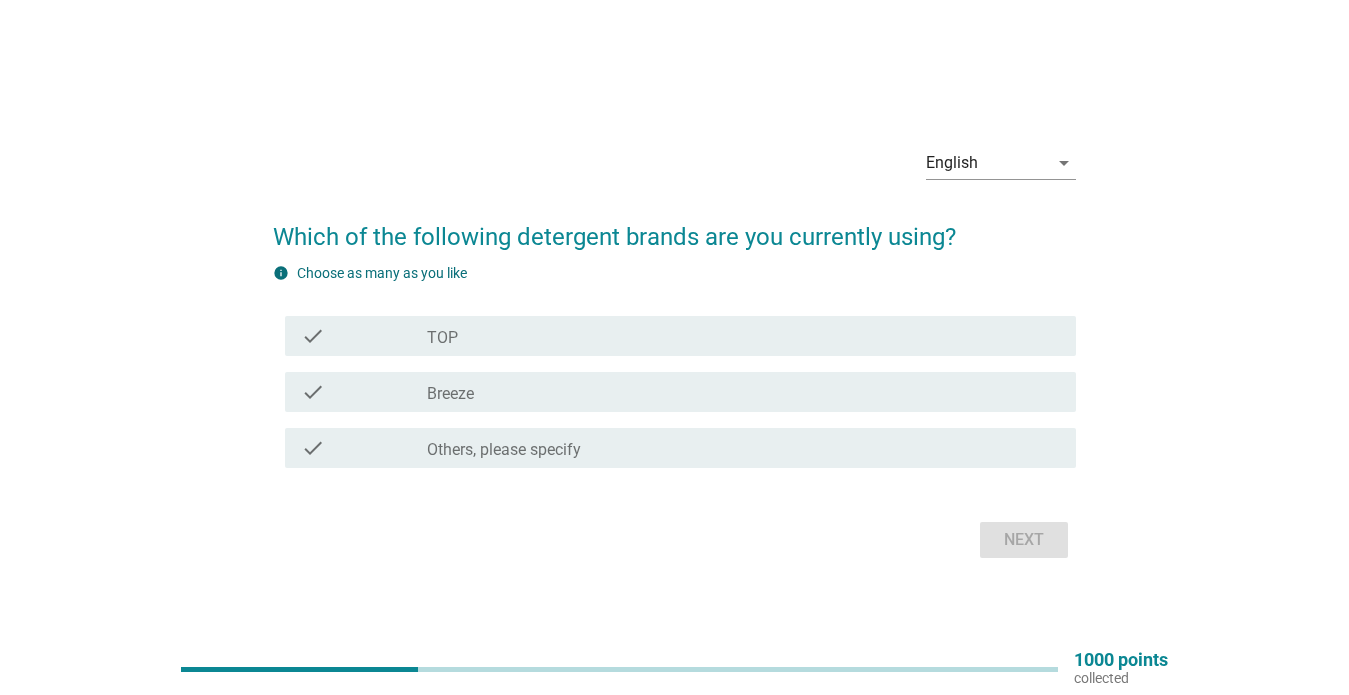 click on "check     check_box Breeze" at bounding box center (674, 392) 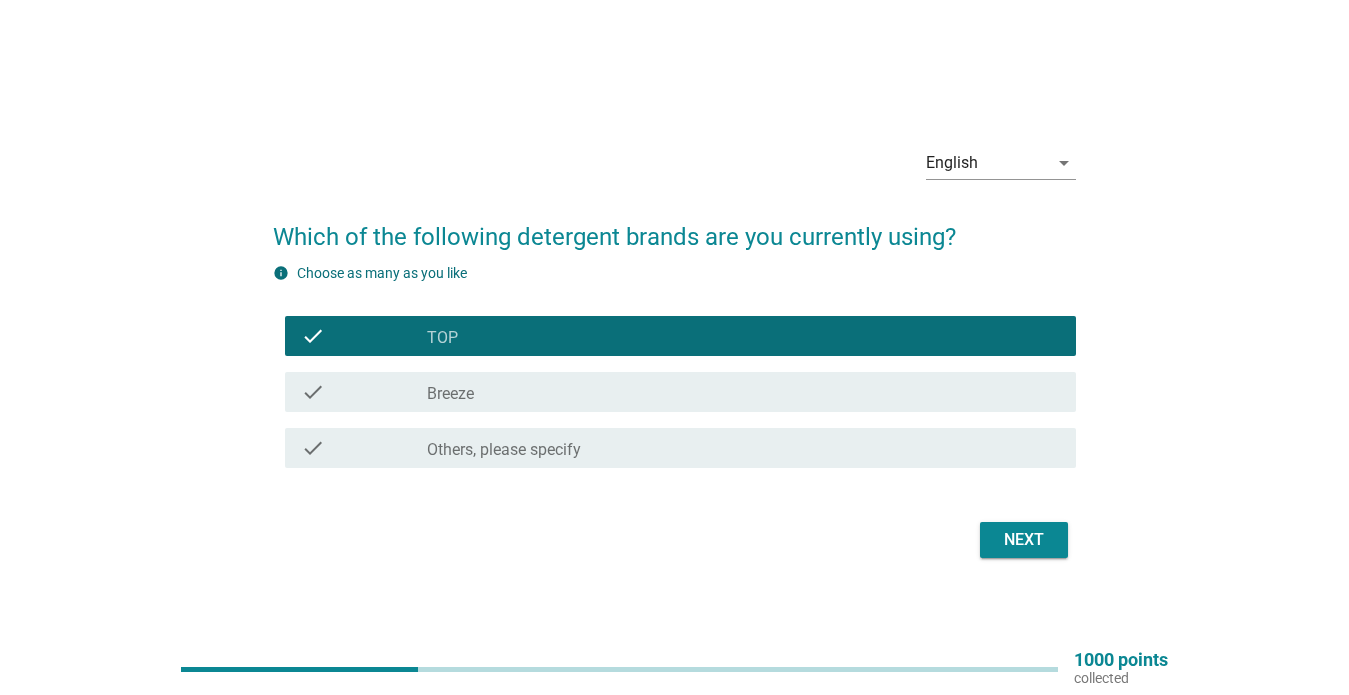 click on "Next" at bounding box center [1024, 540] 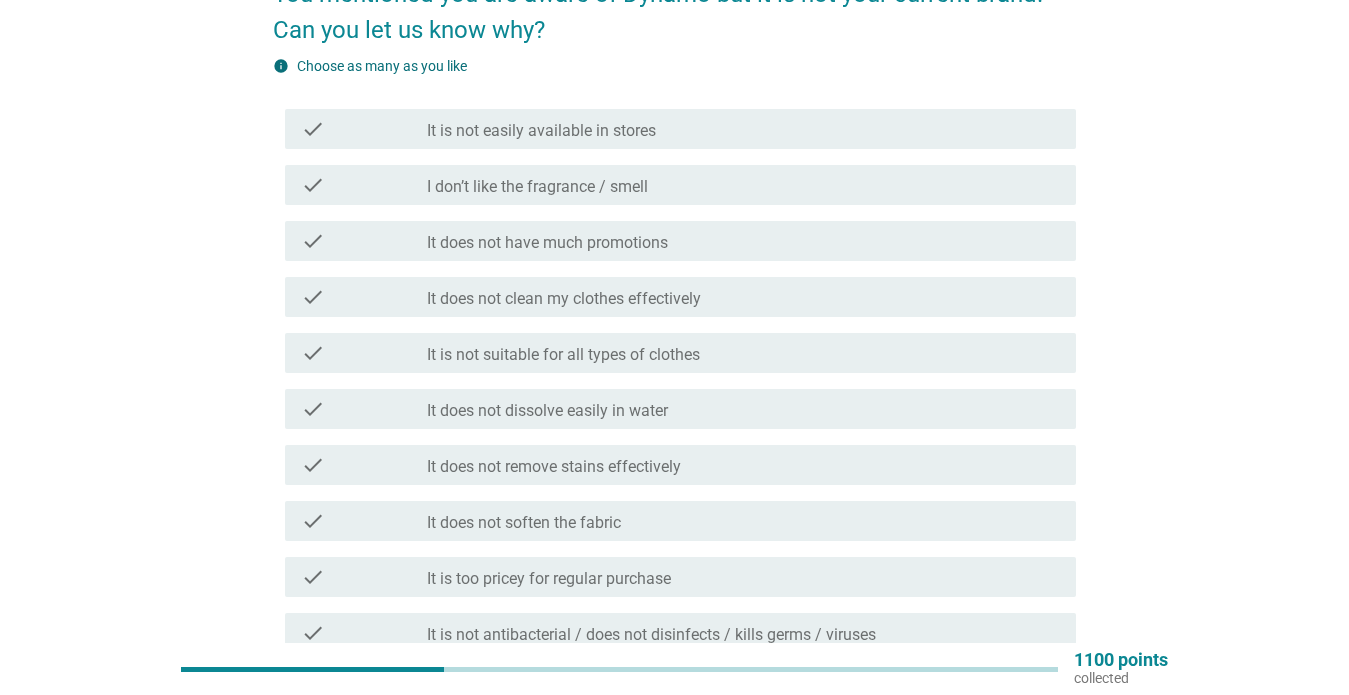 scroll, scrollTop: 206, scrollLeft: 0, axis: vertical 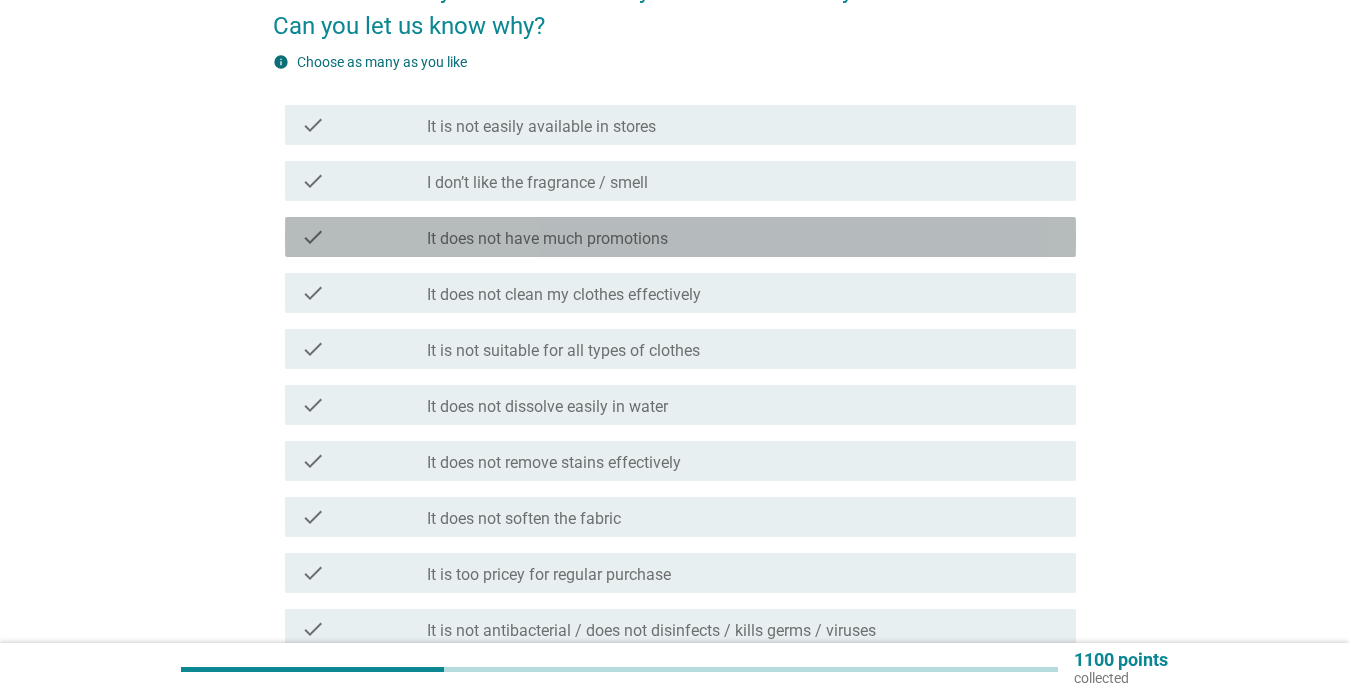 click on "It does not have much promotions" at bounding box center (547, 239) 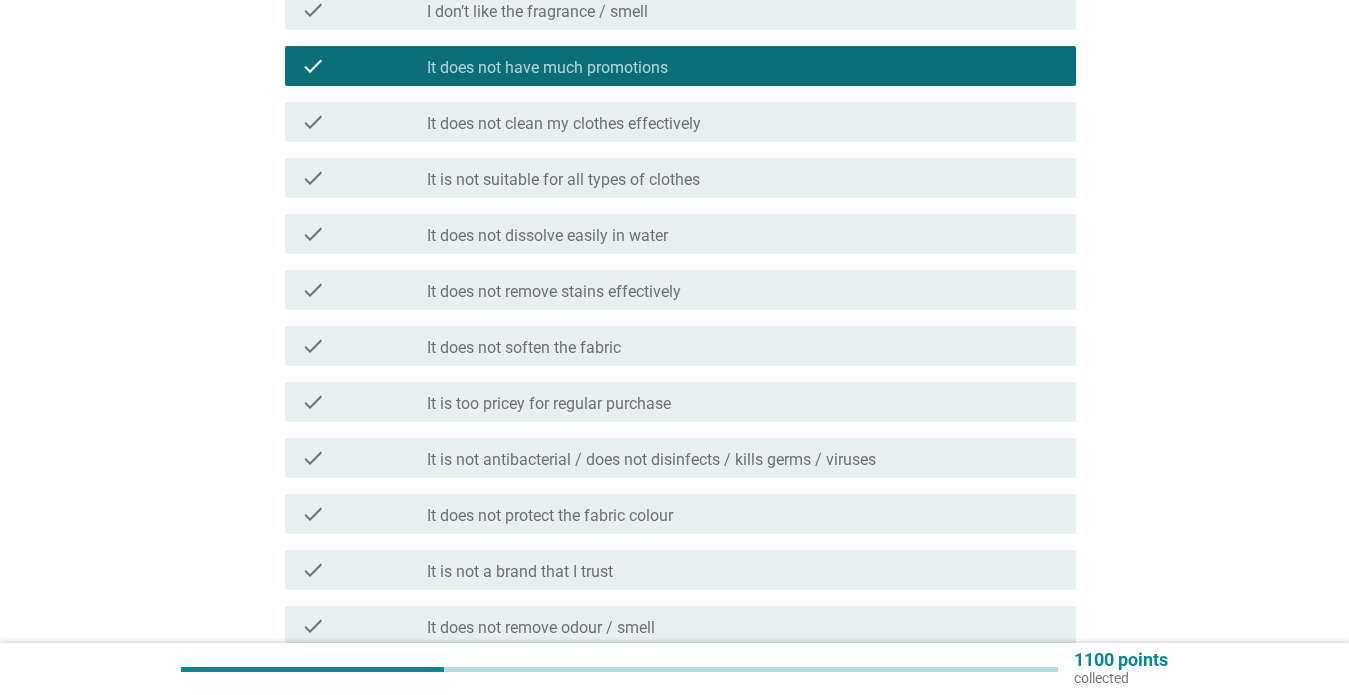 scroll, scrollTop: 790, scrollLeft: 0, axis: vertical 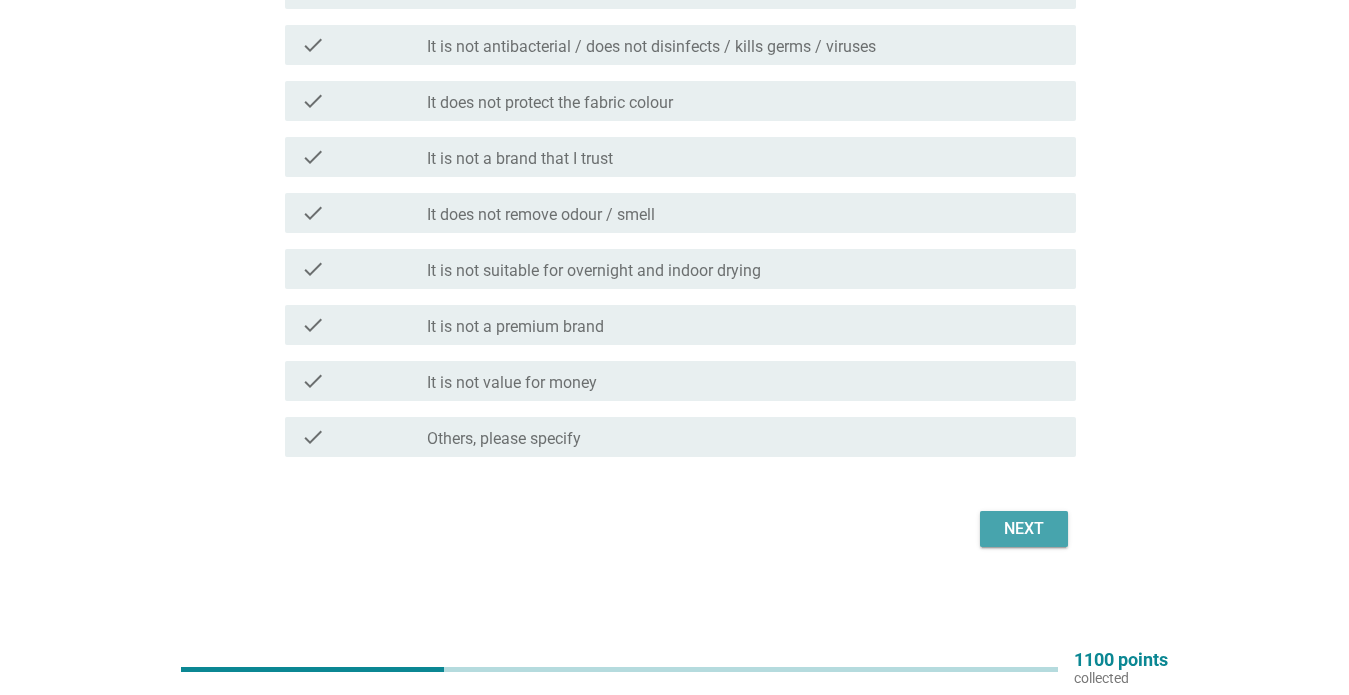 click on "Next" at bounding box center (1024, 529) 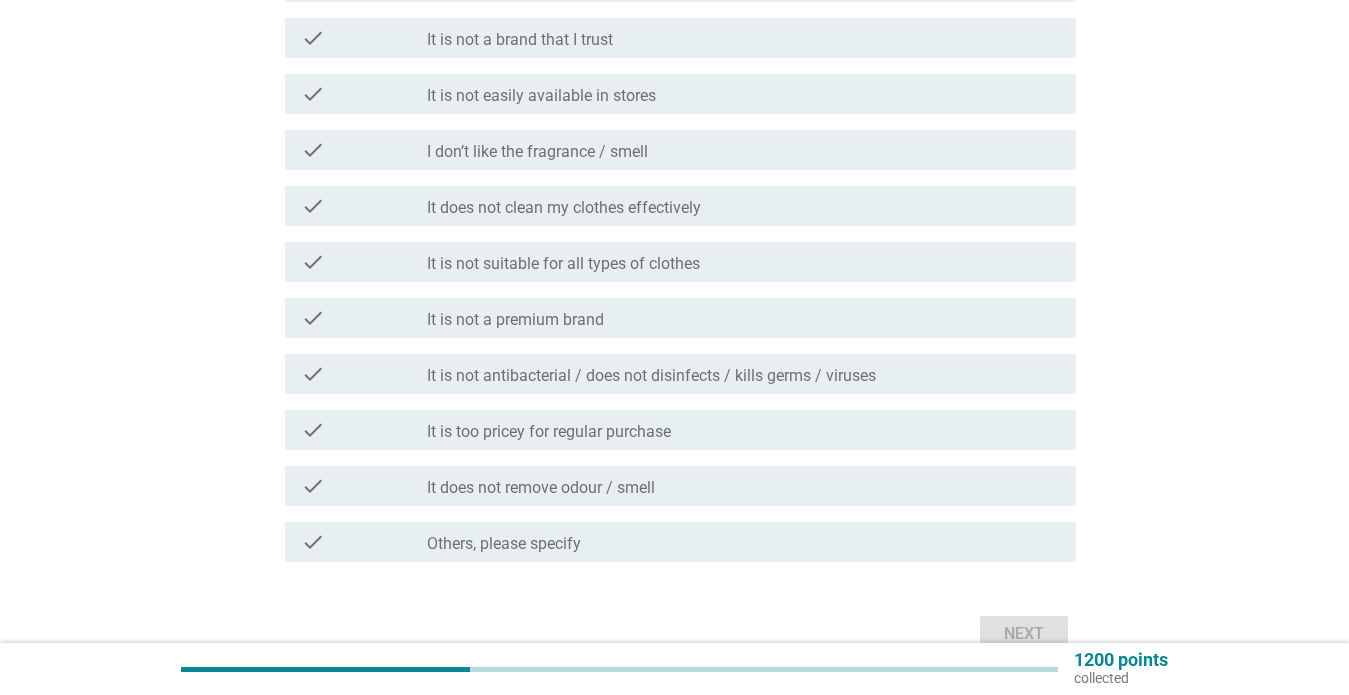 scroll, scrollTop: 693, scrollLeft: 0, axis: vertical 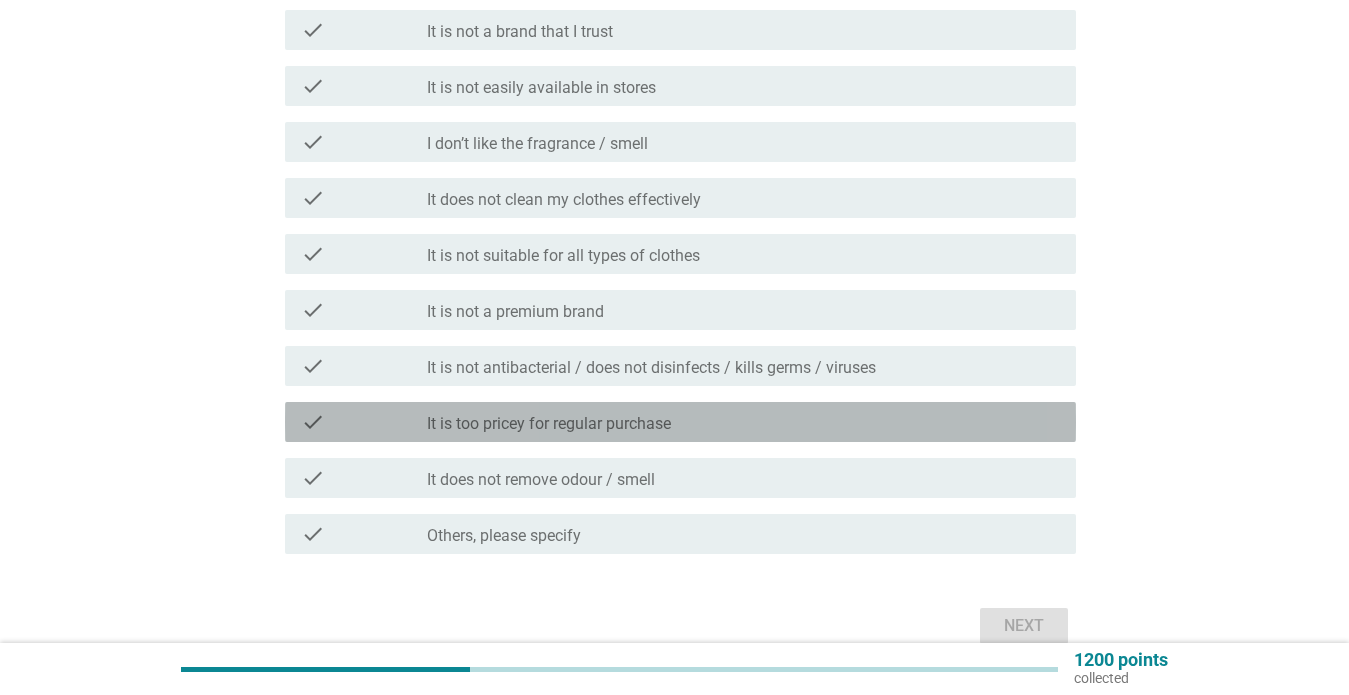 click on "It is too pricey for regular purchase" at bounding box center [549, 424] 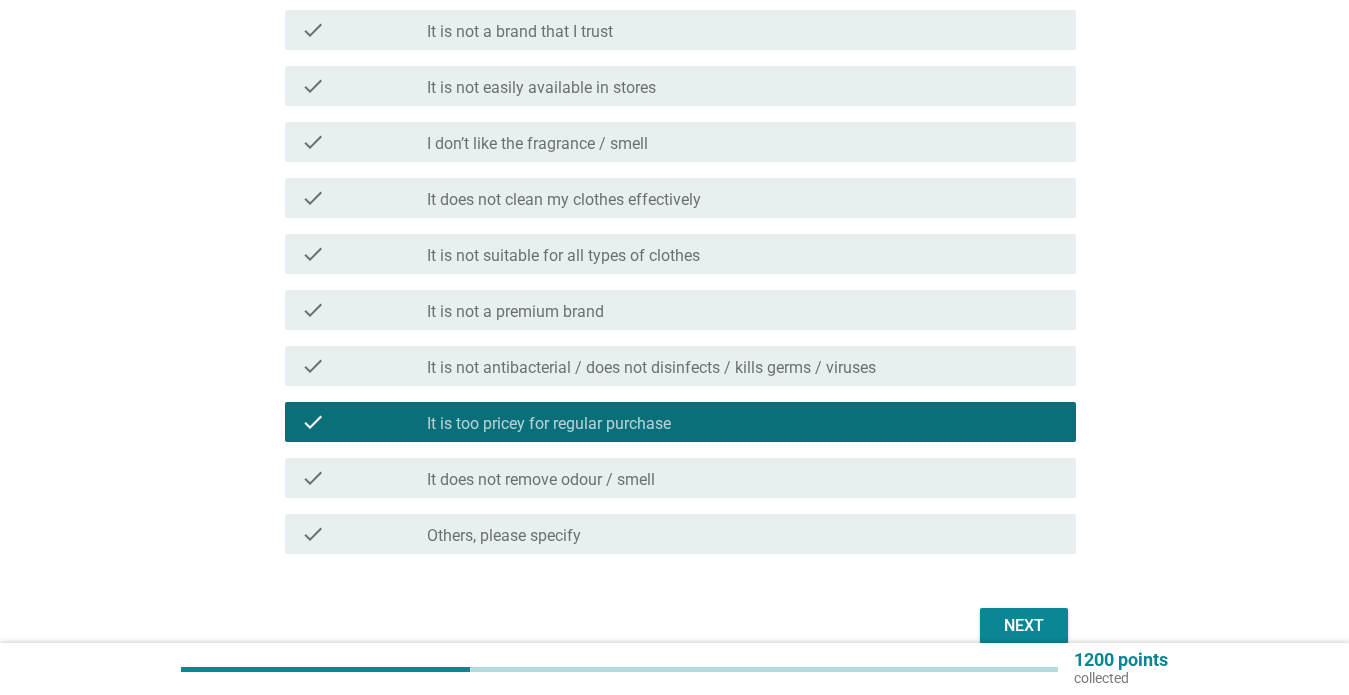 click on "Next" at bounding box center (1024, 626) 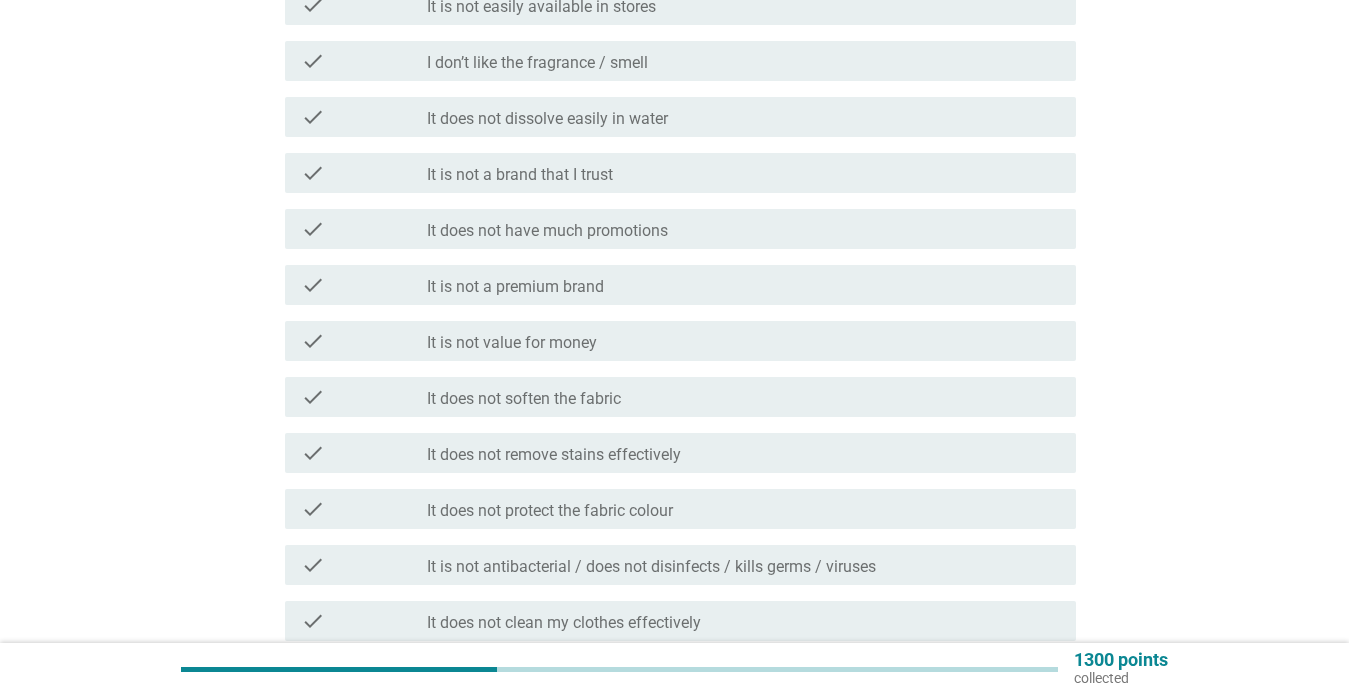 scroll, scrollTop: 647, scrollLeft: 0, axis: vertical 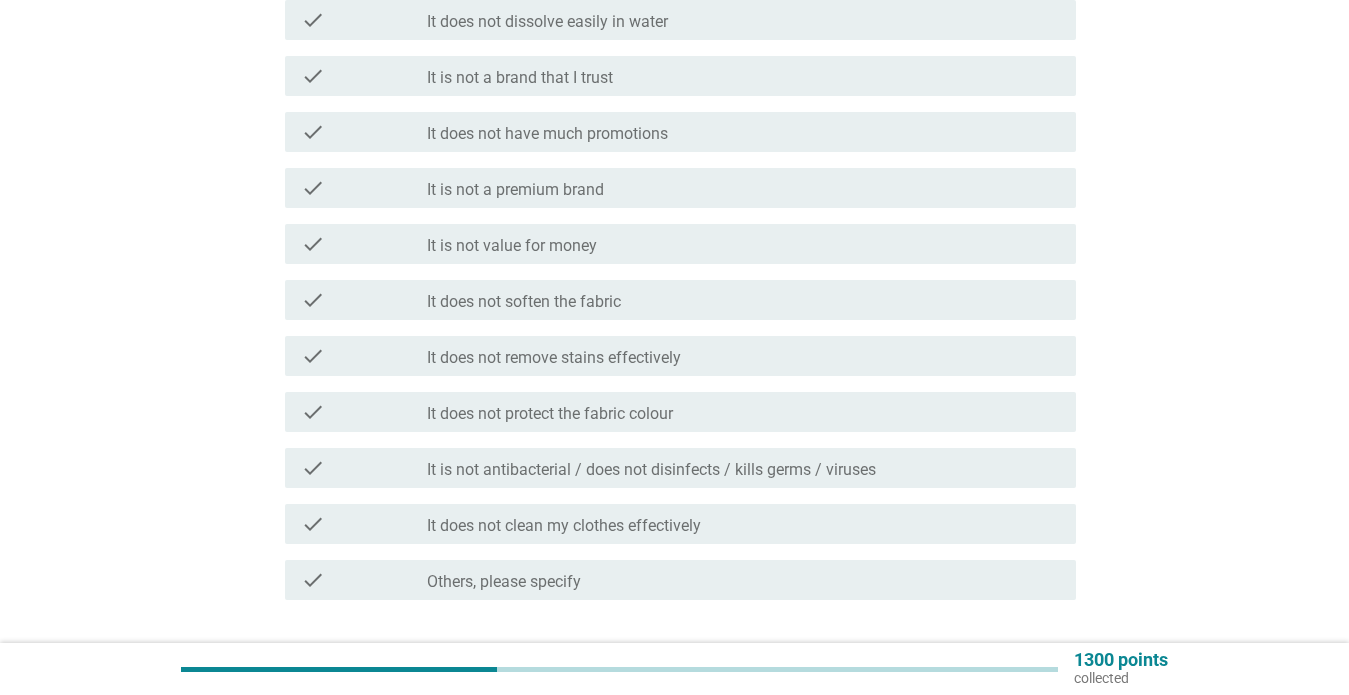 click on "check     check_box_outline_blank It is not a premium brand" at bounding box center [680, 188] 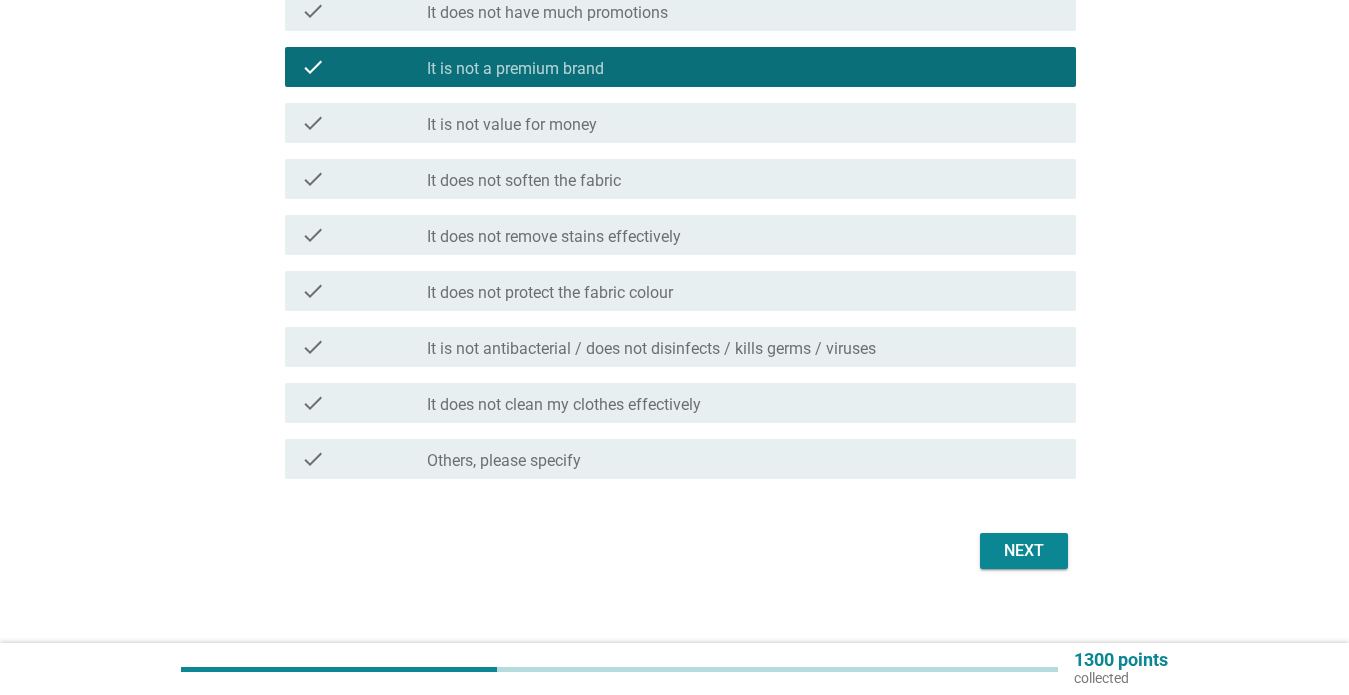 scroll, scrollTop: 770, scrollLeft: 0, axis: vertical 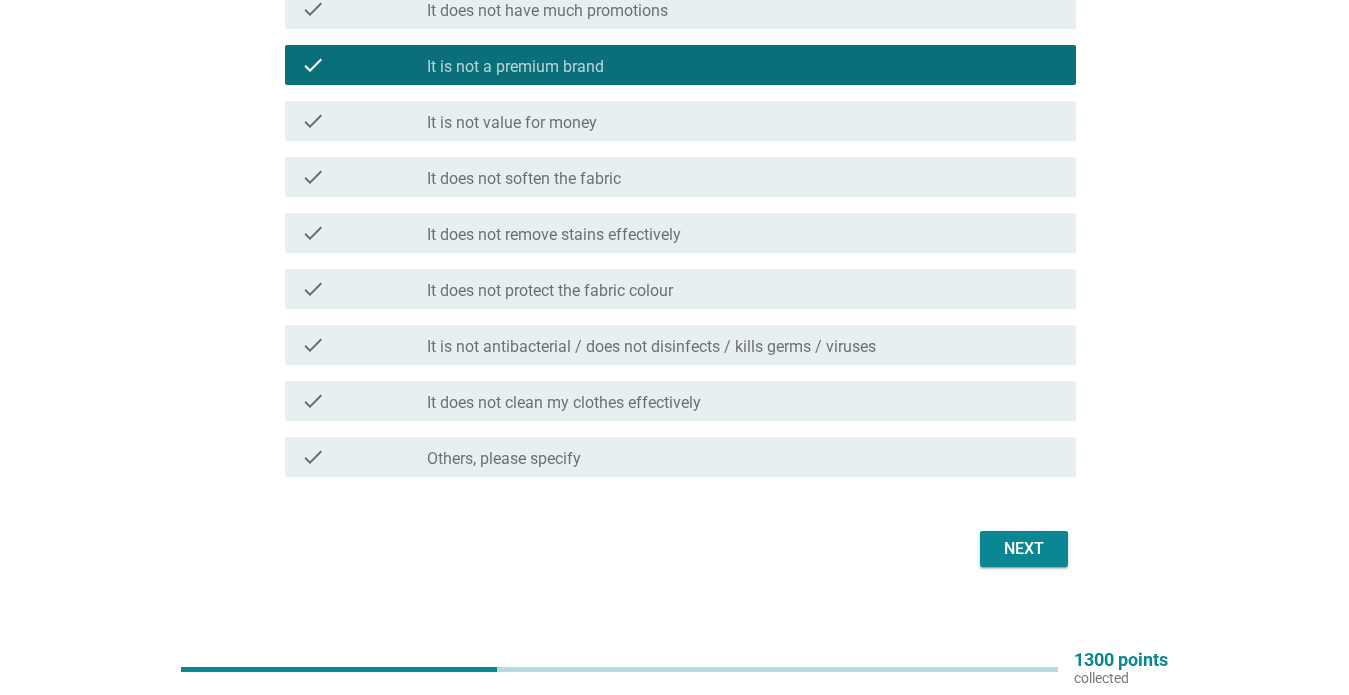 click on "Next" at bounding box center (1024, 549) 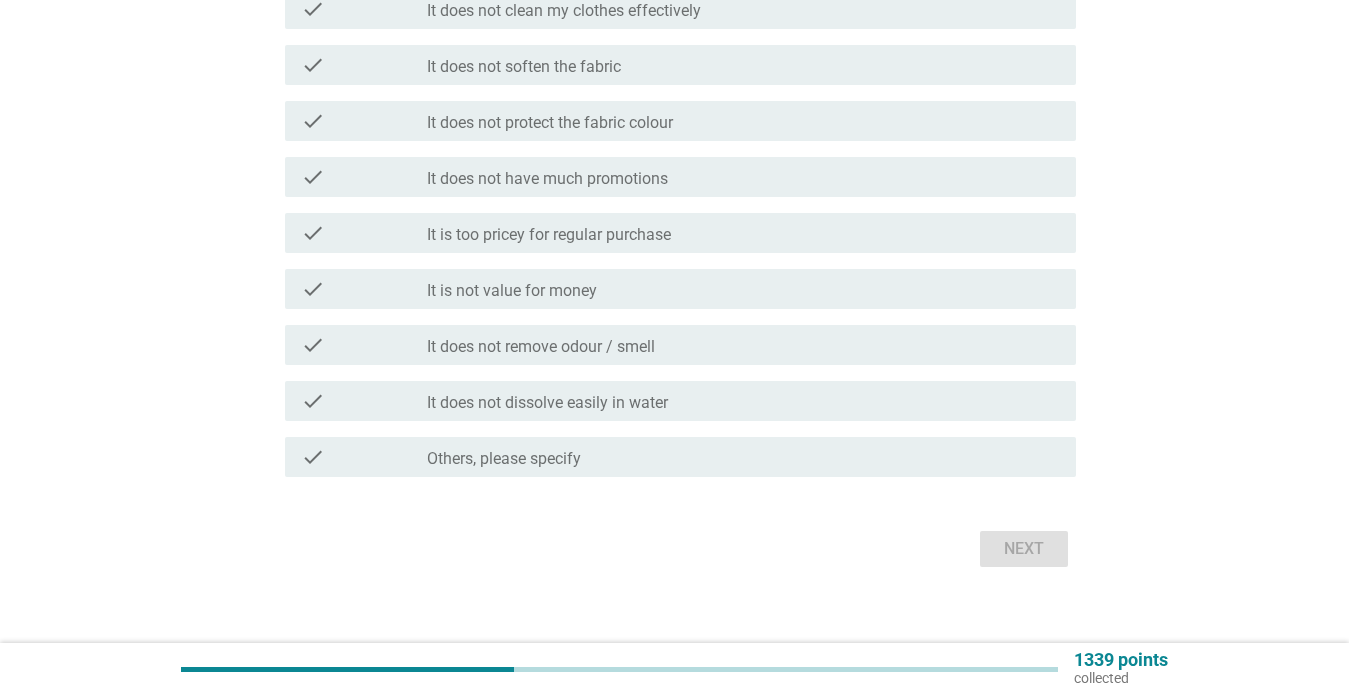 scroll, scrollTop: 0, scrollLeft: 0, axis: both 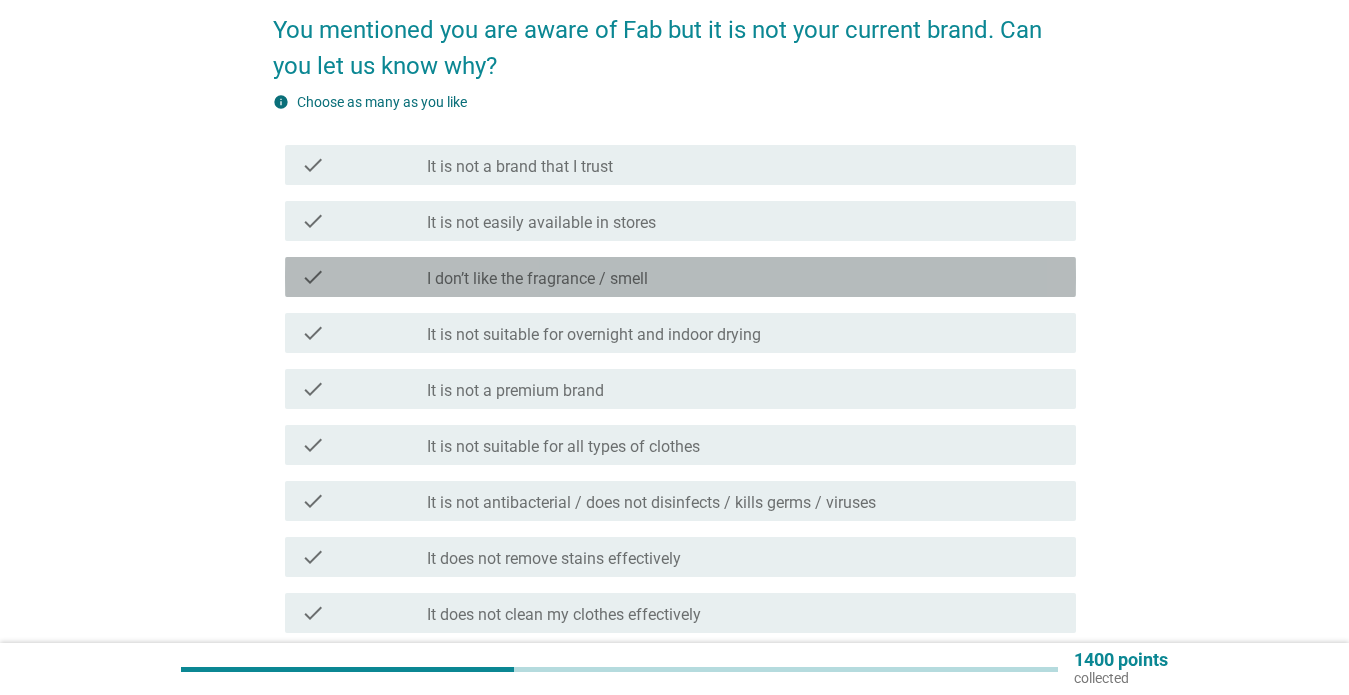 click on "check_box_outline_blank I don’t like the fragrance / smell" at bounding box center (743, 277) 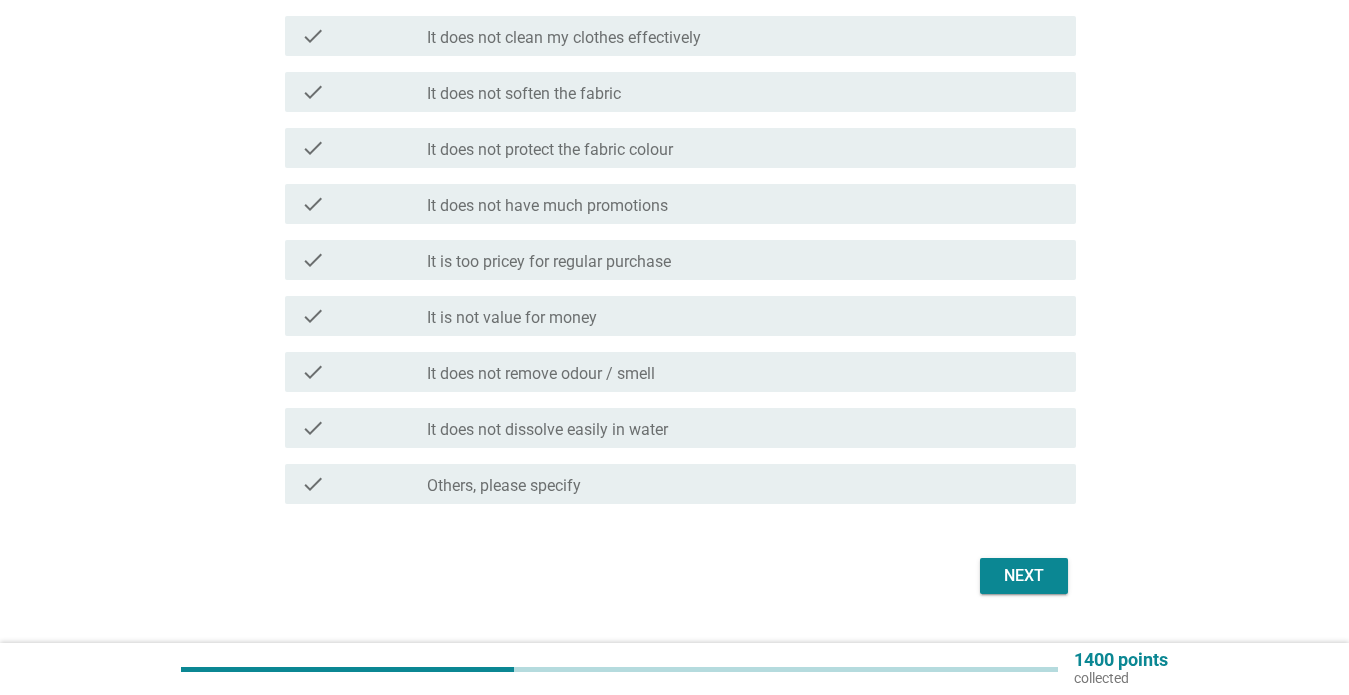 scroll, scrollTop: 732, scrollLeft: 0, axis: vertical 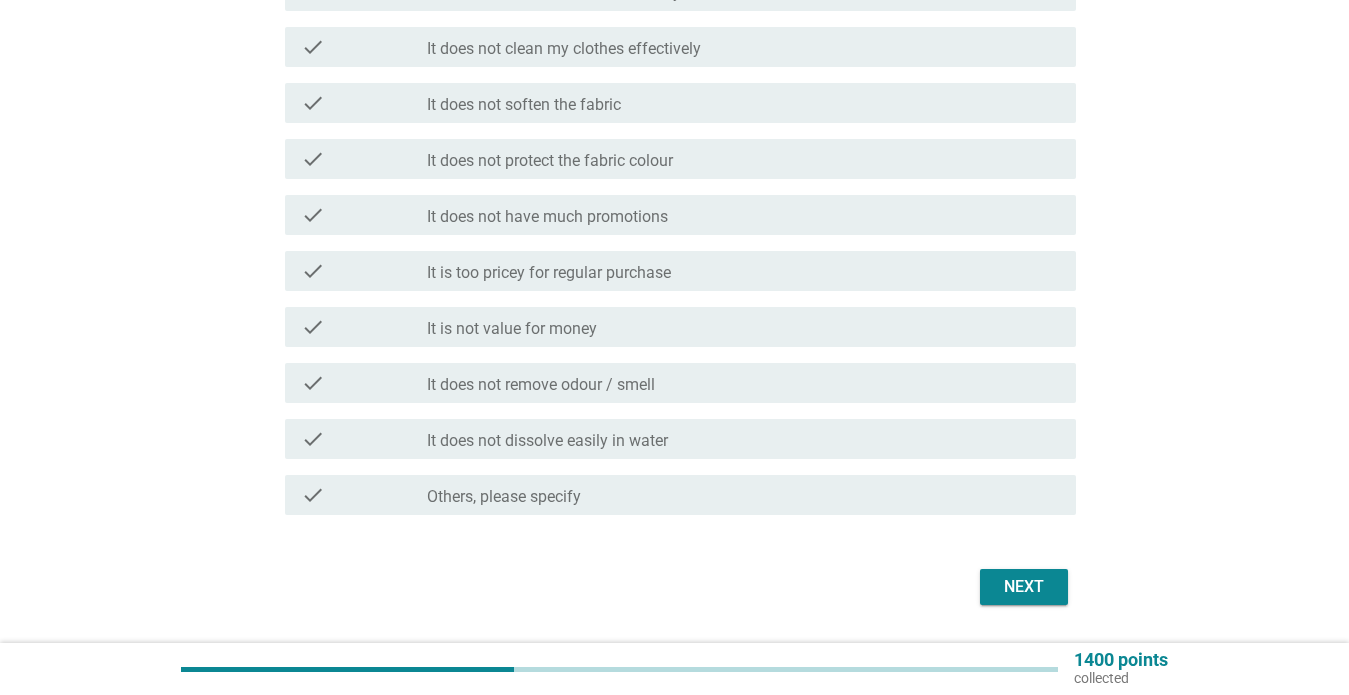 click on "Next" at bounding box center (1024, 587) 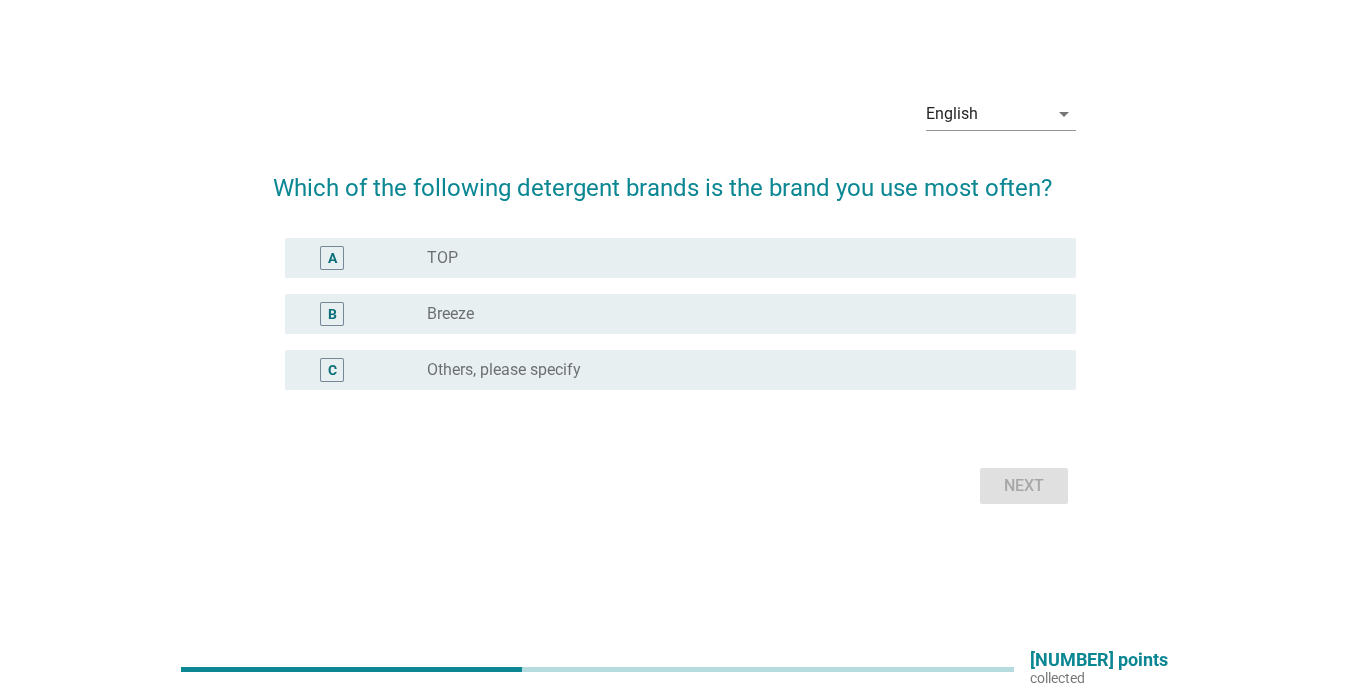 scroll, scrollTop: 0, scrollLeft: 0, axis: both 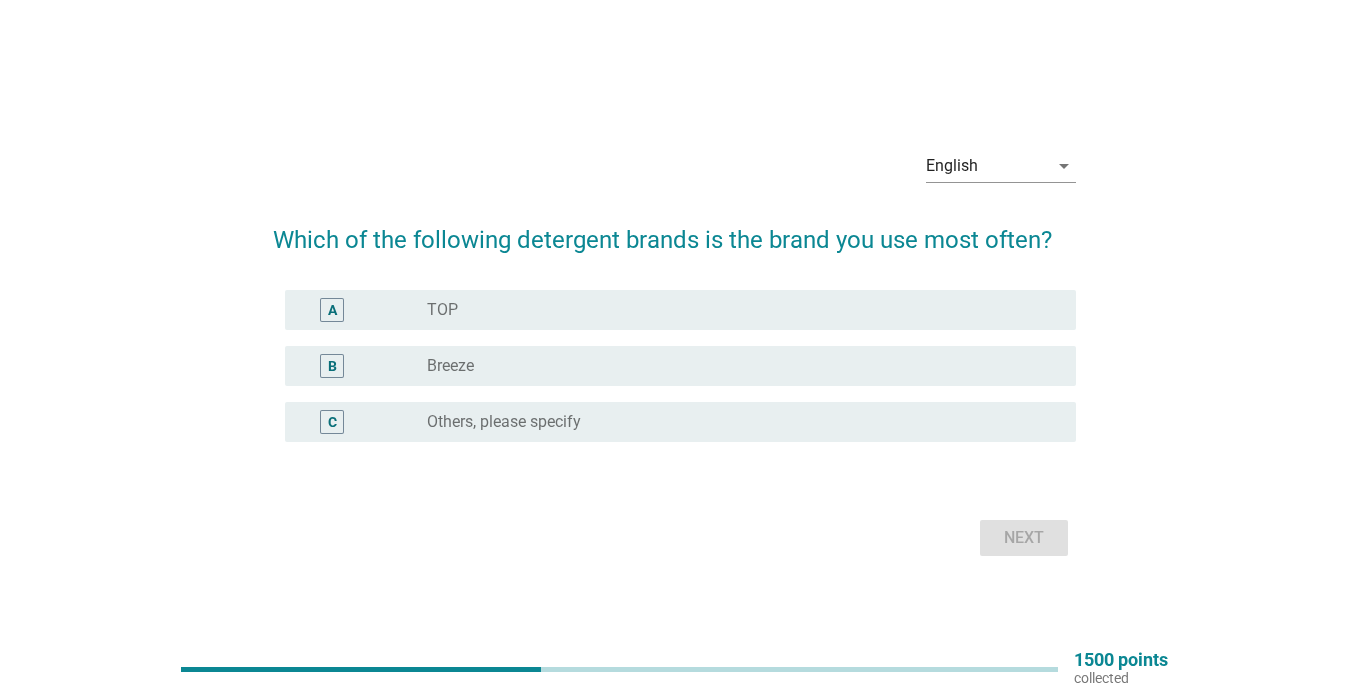 click on "radio_button_unchecked TOP" at bounding box center [735, 310] 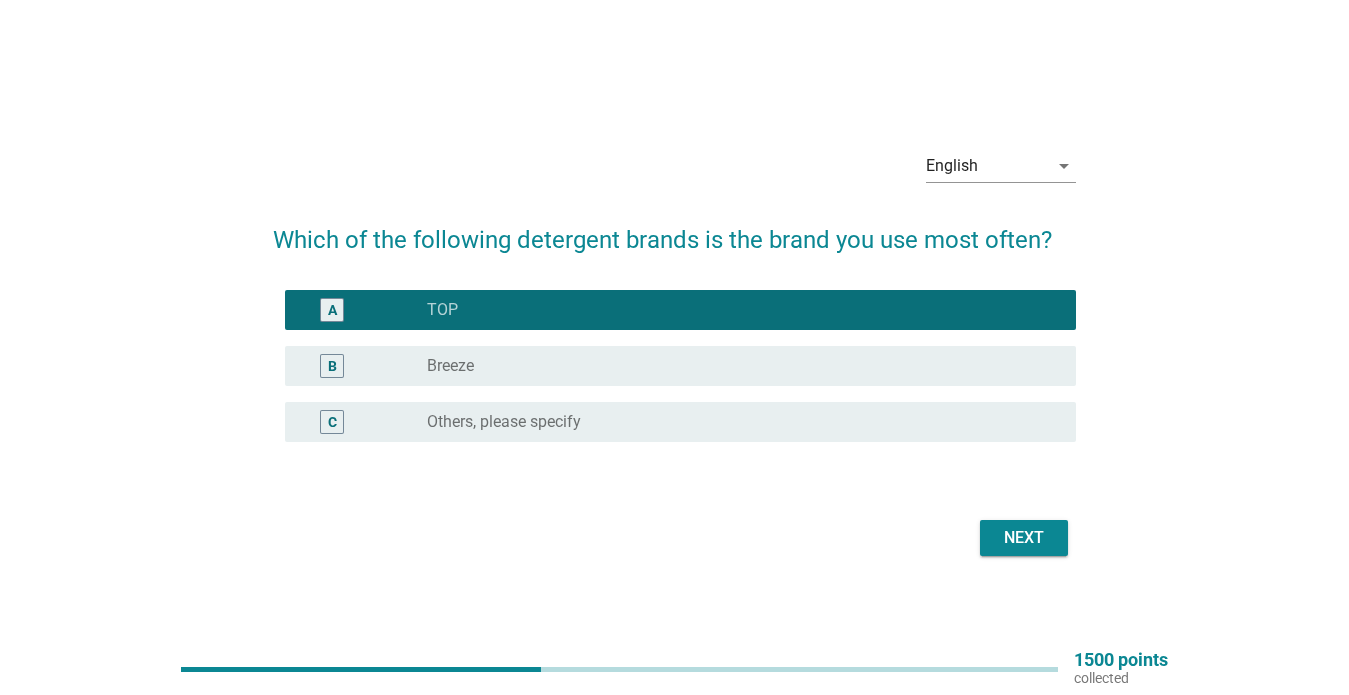 click on "Next" at bounding box center [1024, 538] 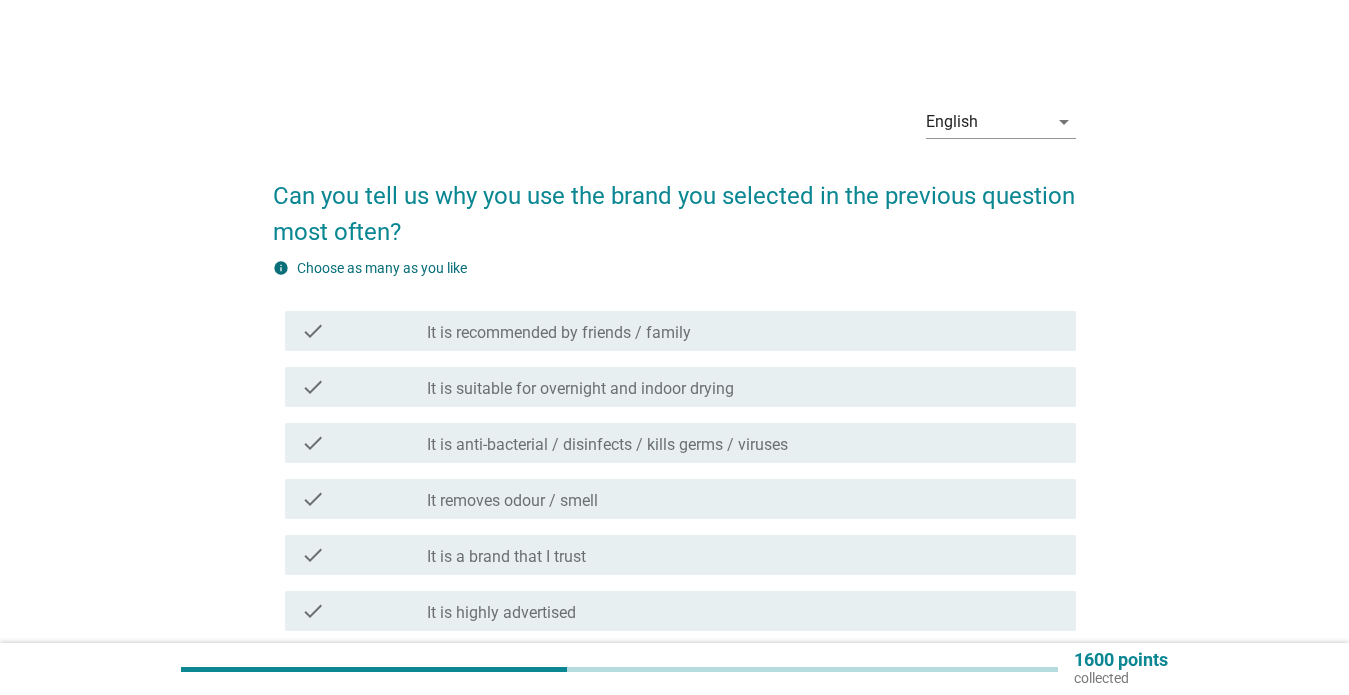 click on "It is anti-bacterial / disinfects / kills germs / viruses" at bounding box center (607, 445) 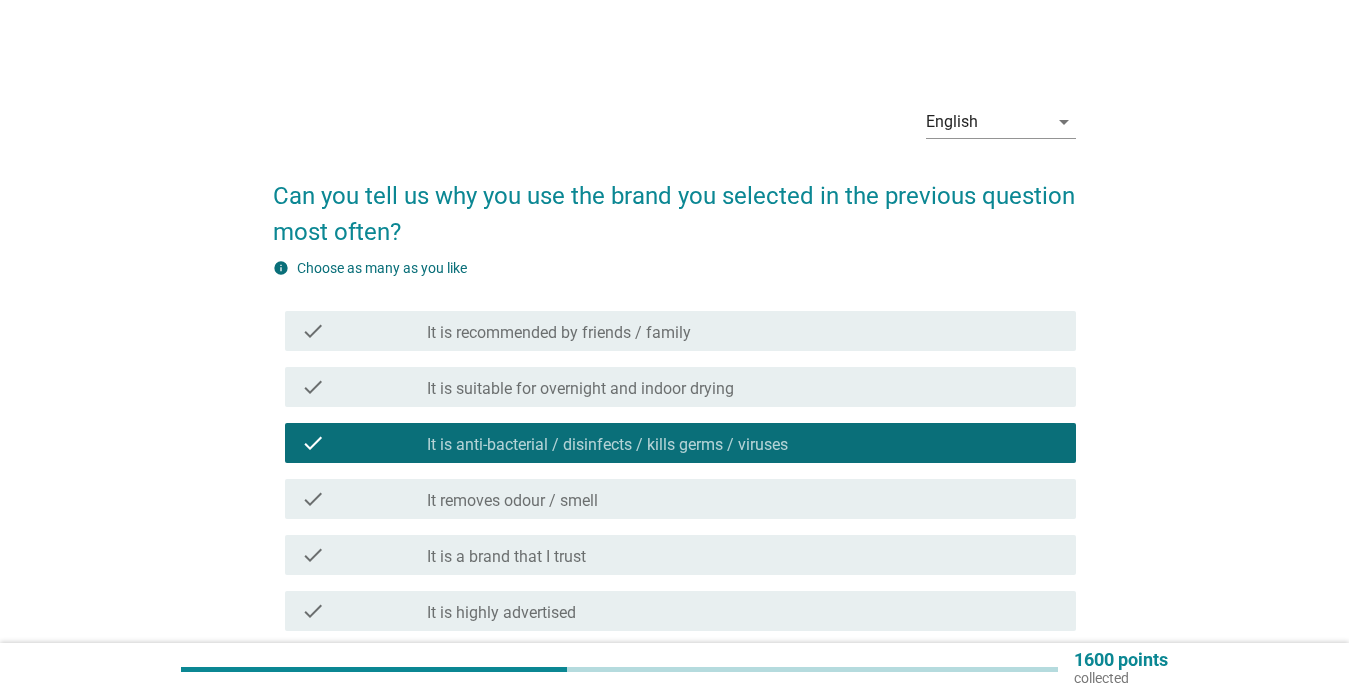 click on "It is suitable for overnight and indoor drying" at bounding box center (580, 389) 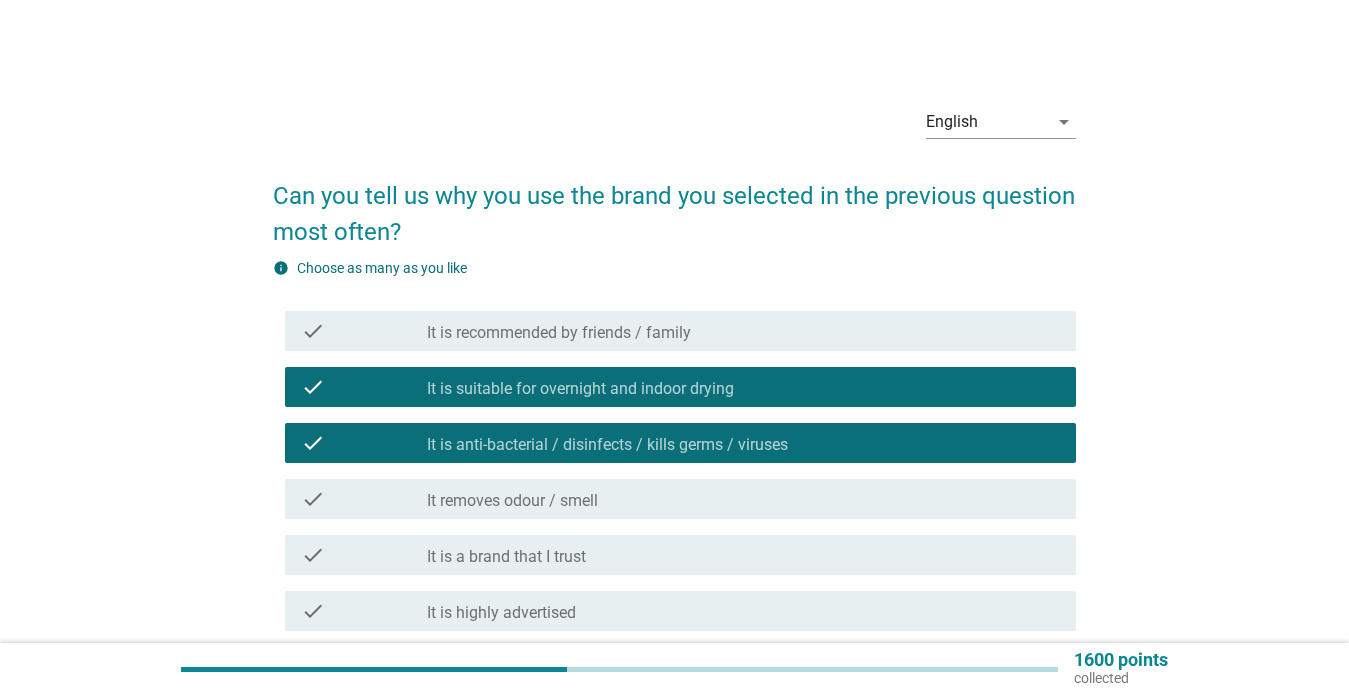 click on "check_box_outline_blank It removes odour / smell" at bounding box center [743, 499] 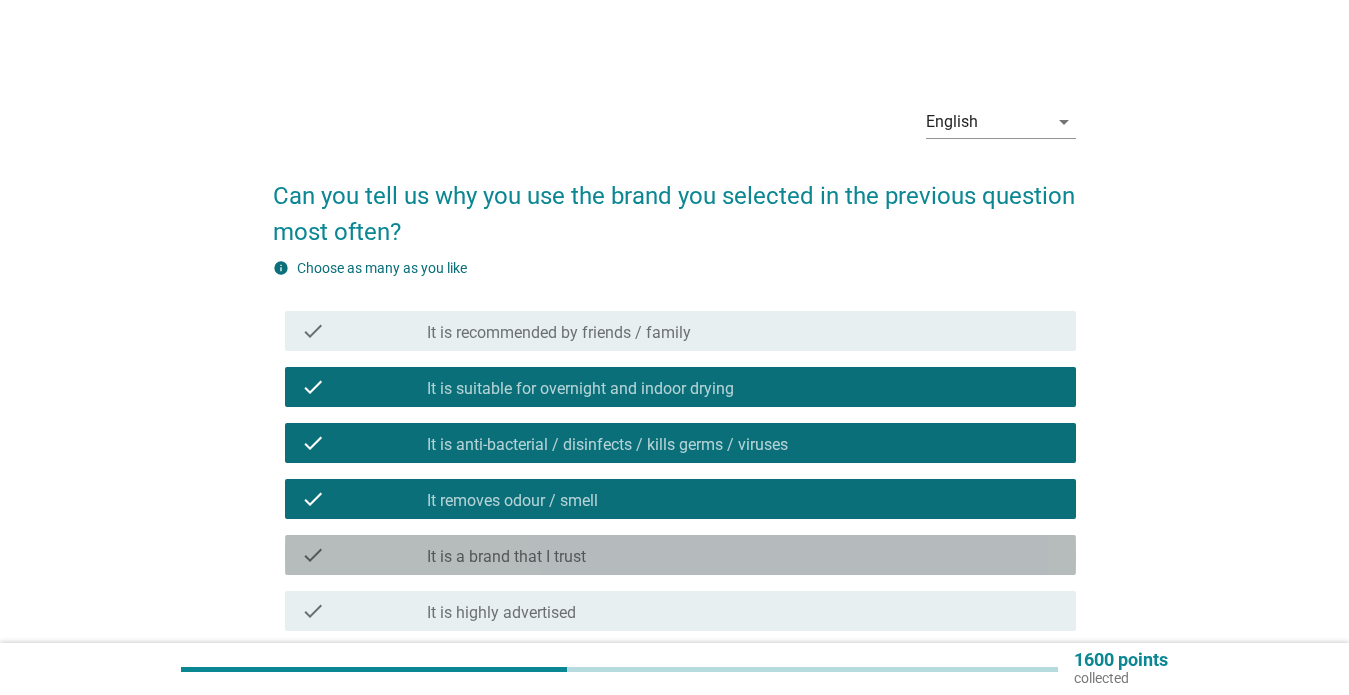click on "check_box_outline_blank It is a brand that I trust" at bounding box center (743, 555) 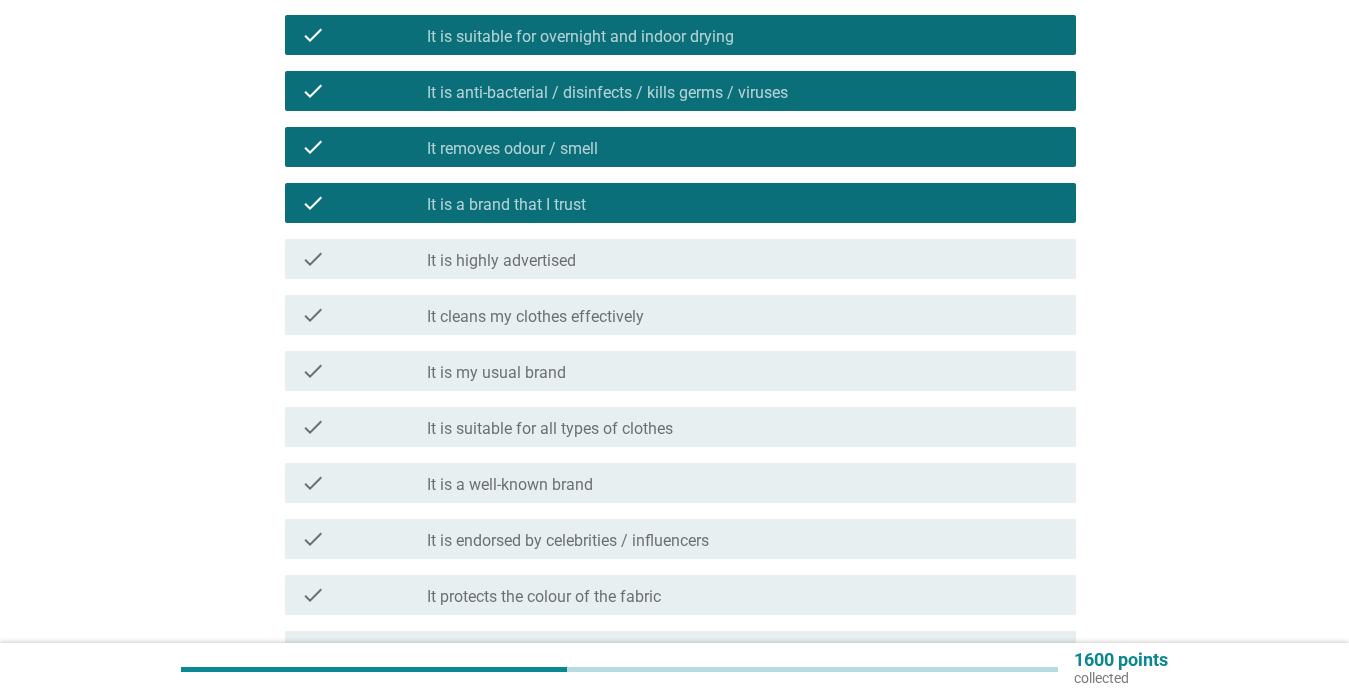scroll, scrollTop: 453, scrollLeft: 0, axis: vertical 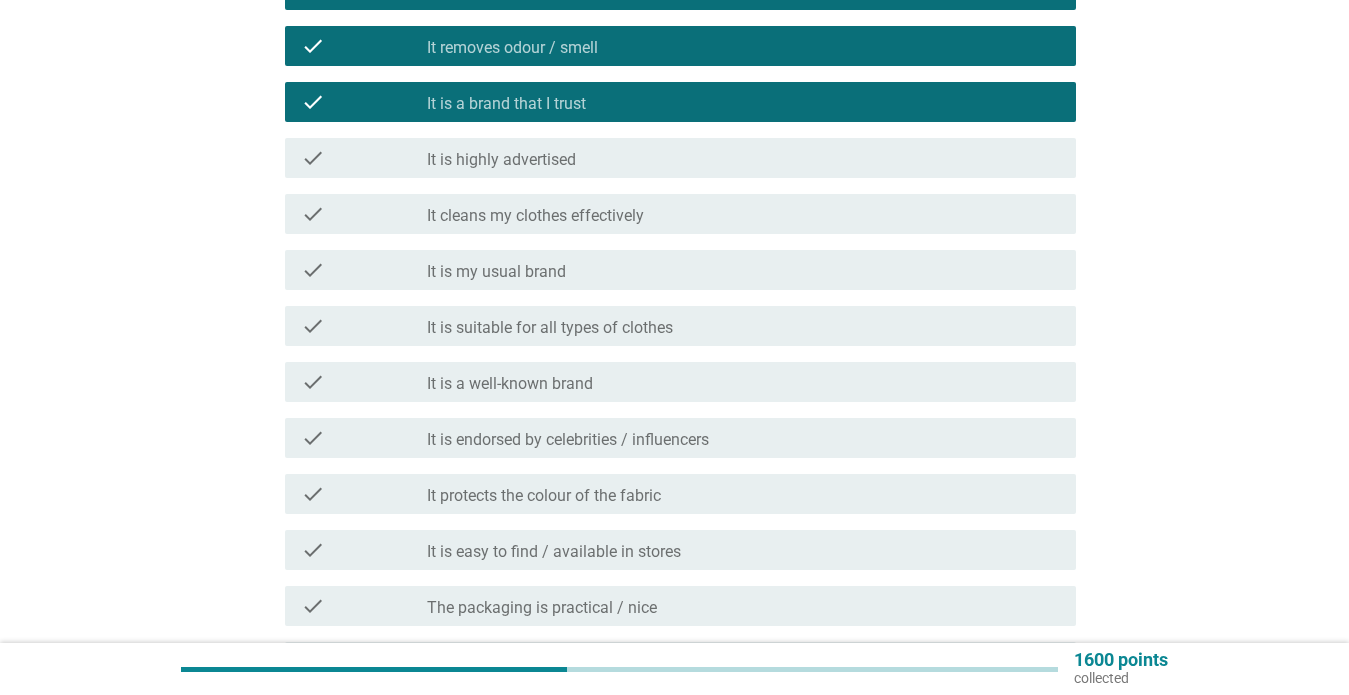 click on "It cleans my clothes effectively" at bounding box center (535, 216) 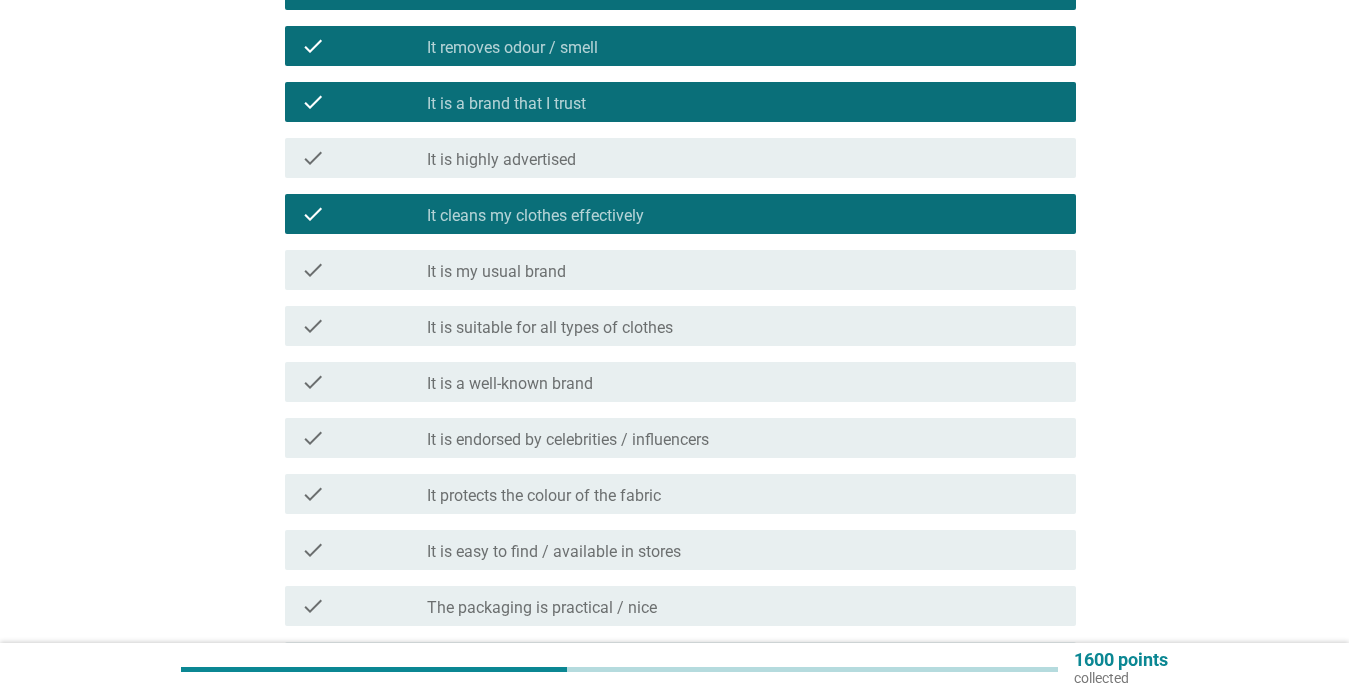click on "check_box_outline_blank It is my usual brand" at bounding box center (743, 270) 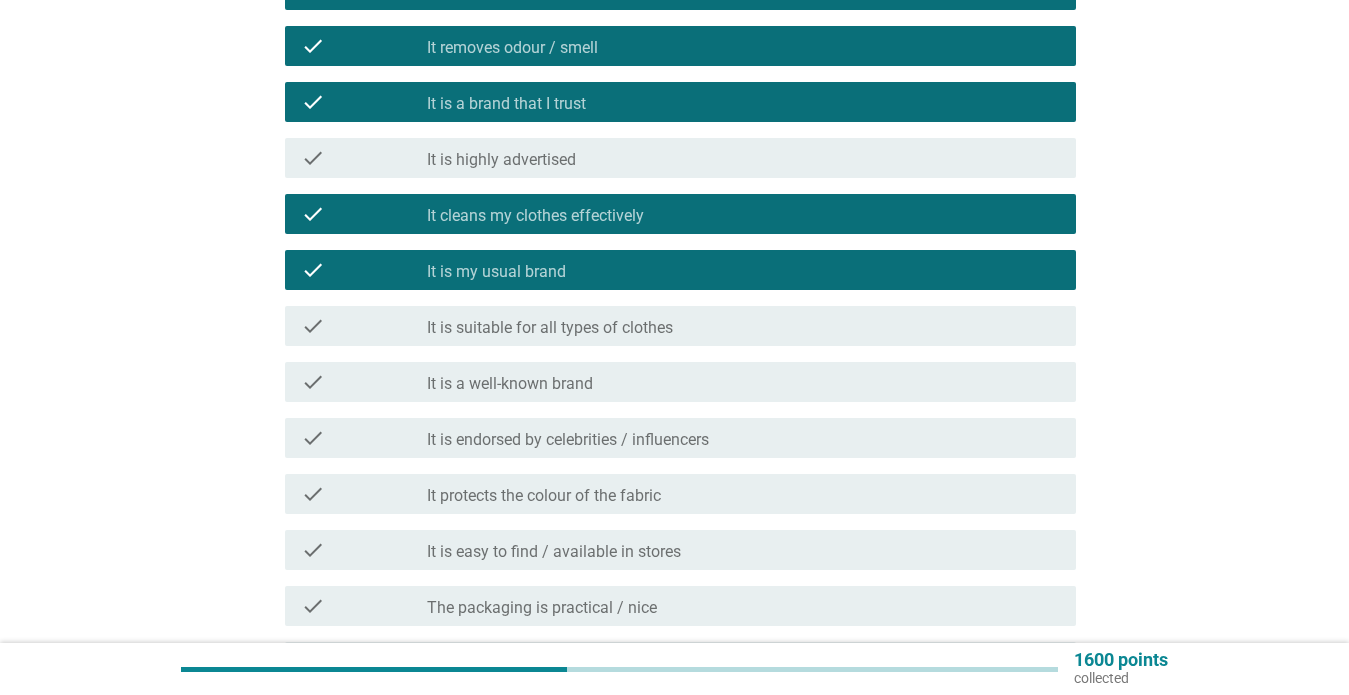 click on "It is suitable for all types of clothes" at bounding box center (550, 328) 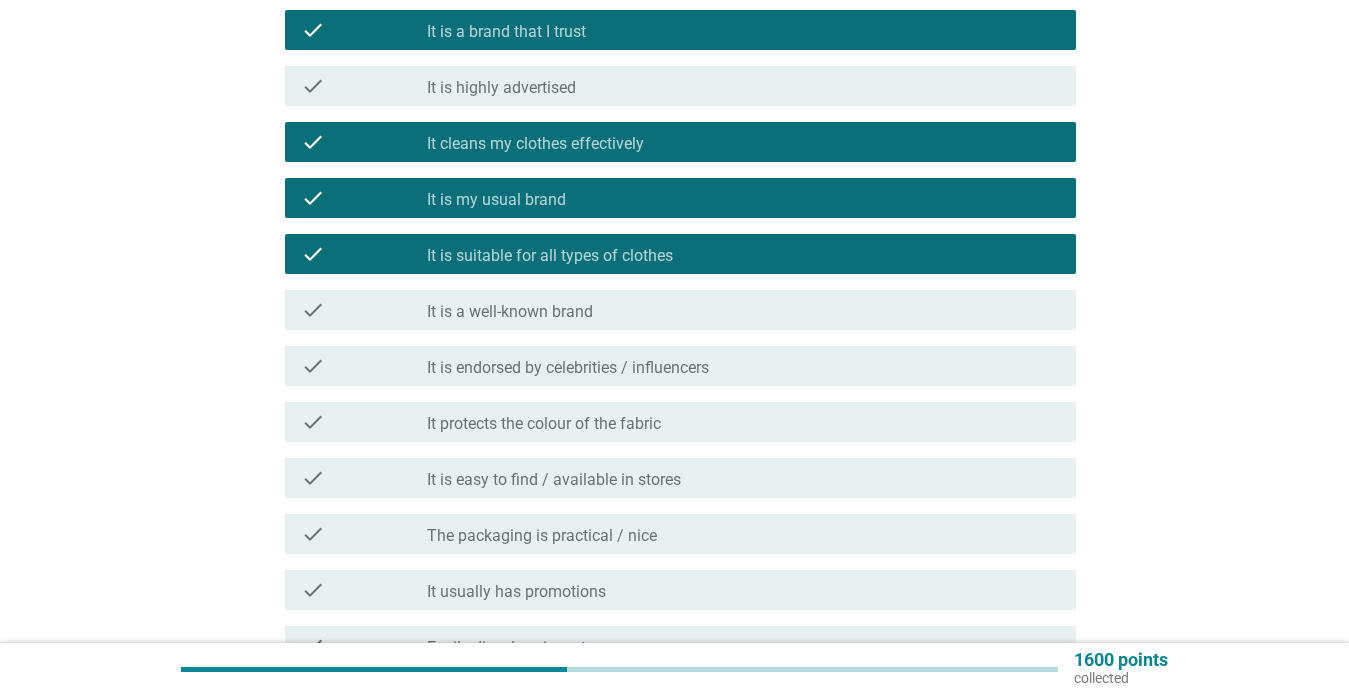 scroll, scrollTop: 533, scrollLeft: 0, axis: vertical 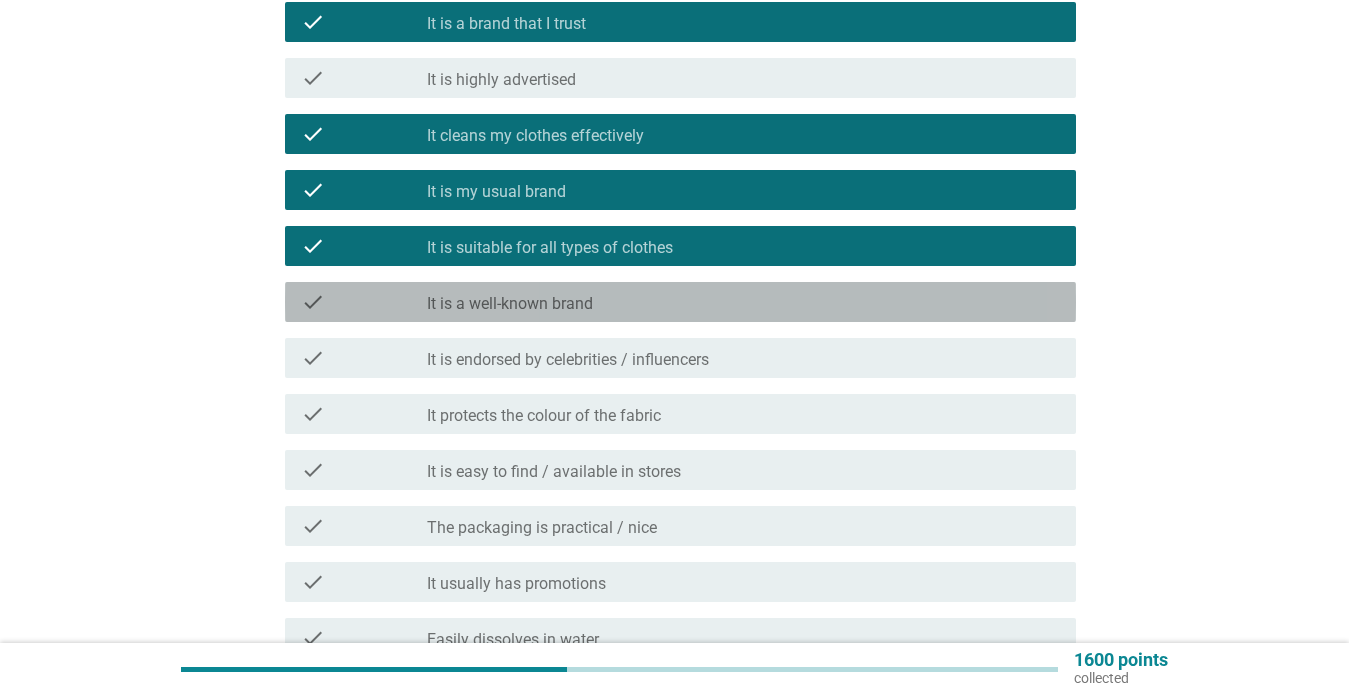 click on "It is a well-known brand" at bounding box center (510, 304) 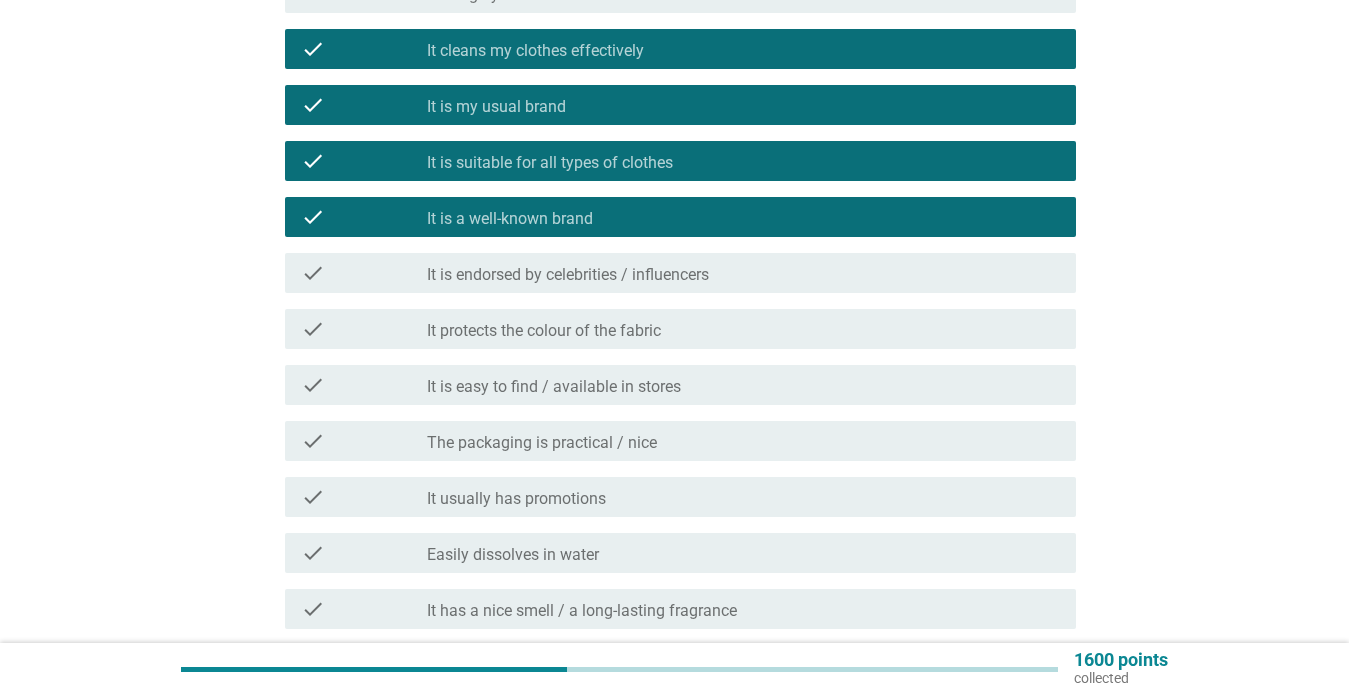 scroll, scrollTop: 654, scrollLeft: 0, axis: vertical 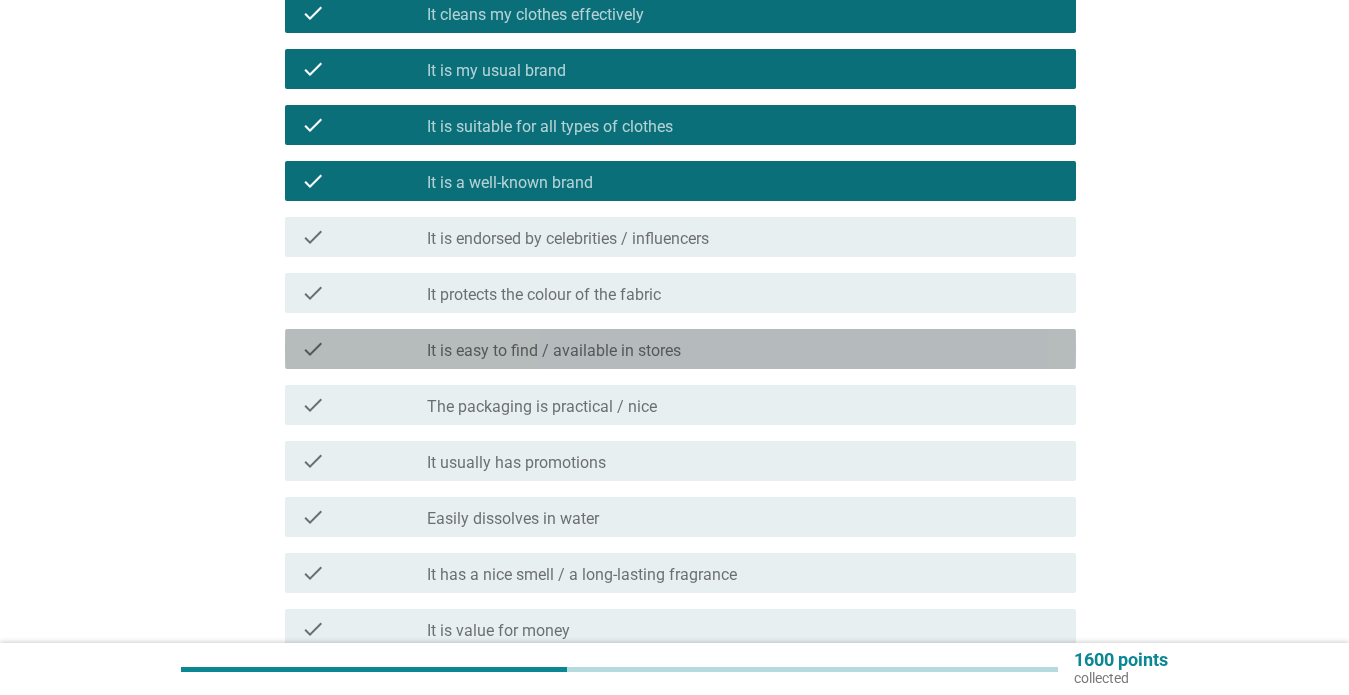 click on "It is easy to find / available in stores" at bounding box center [554, 351] 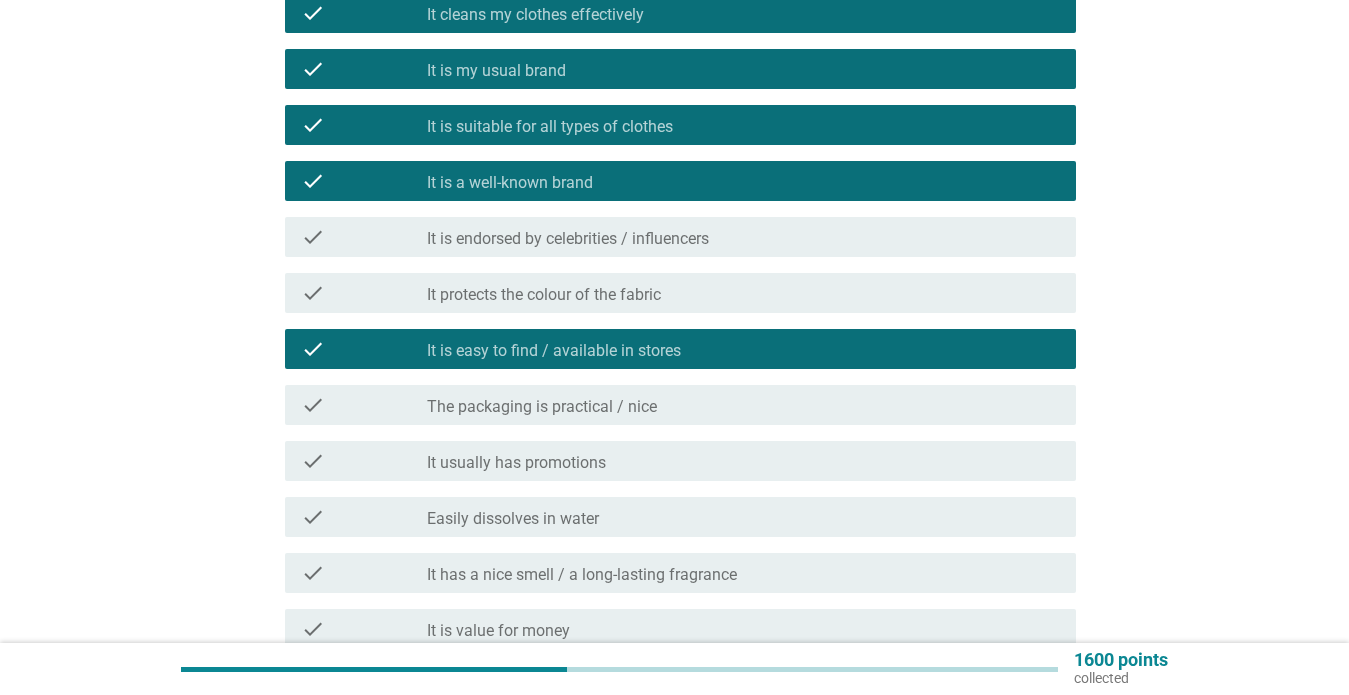 click on "The packaging is practical / nice" at bounding box center (542, 407) 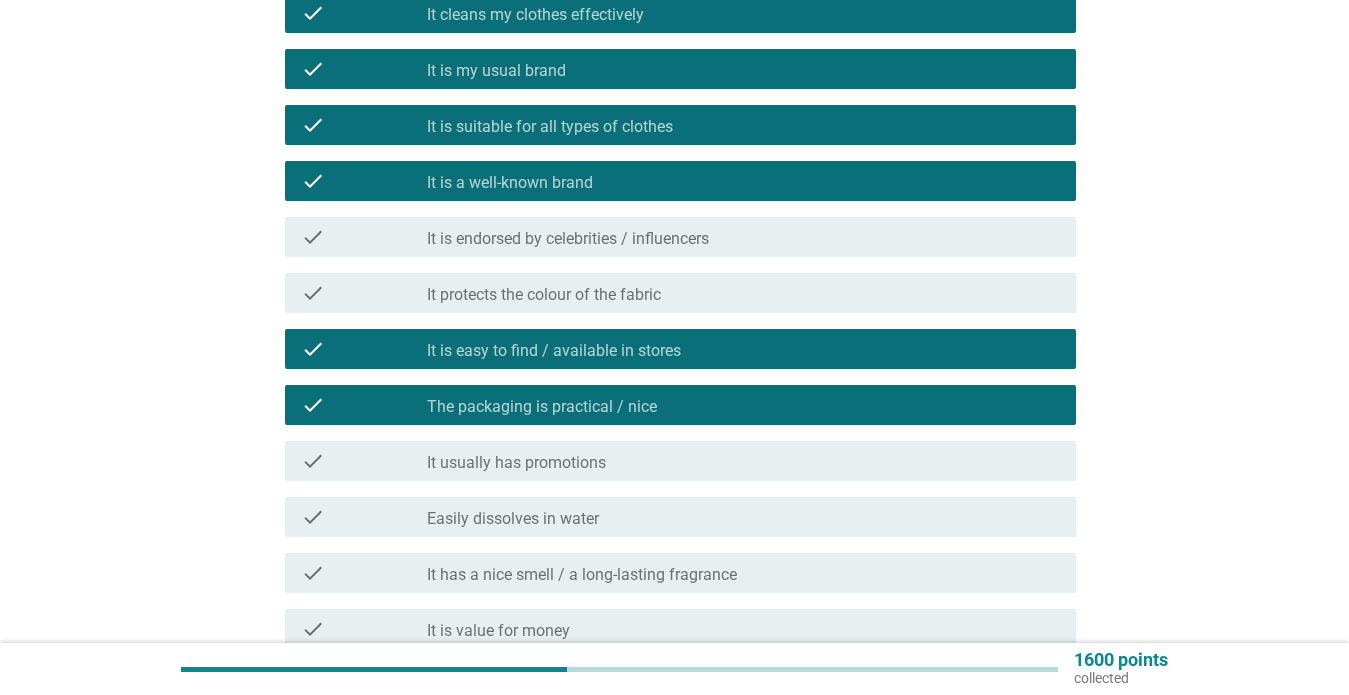 click on "It usually has promotions" at bounding box center [516, 463] 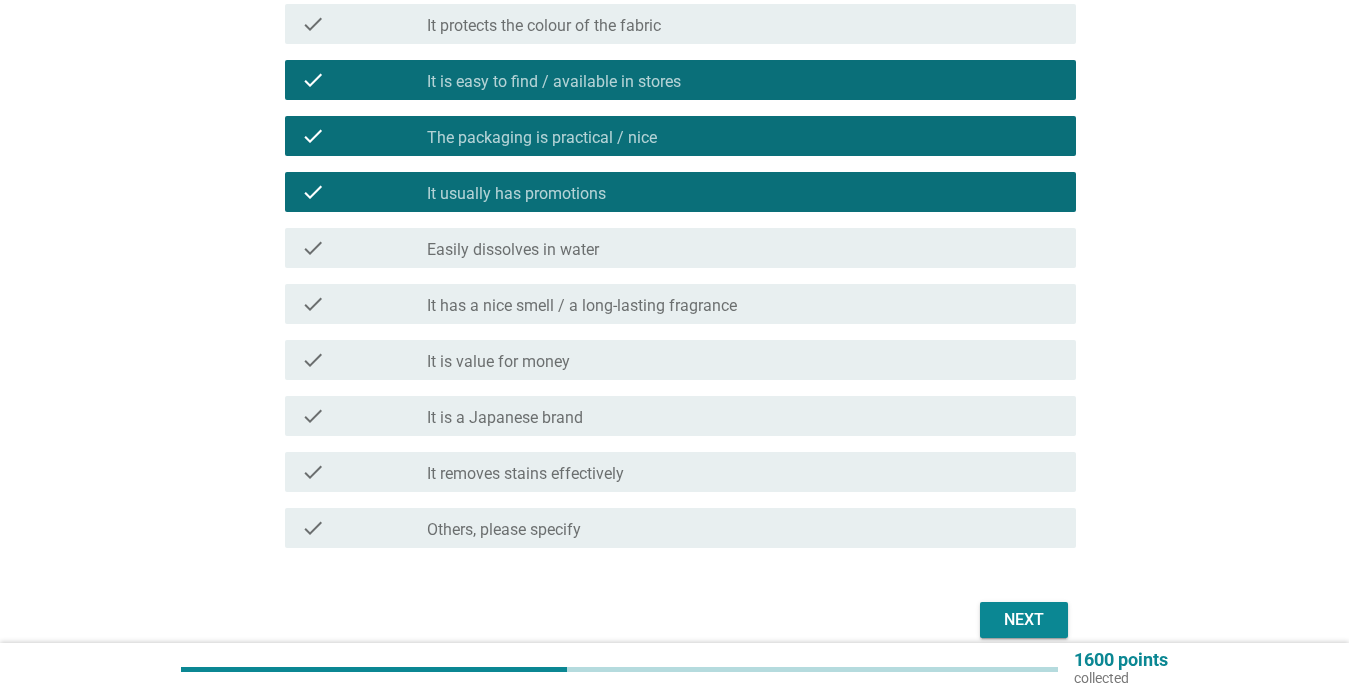 scroll, scrollTop: 921, scrollLeft: 0, axis: vertical 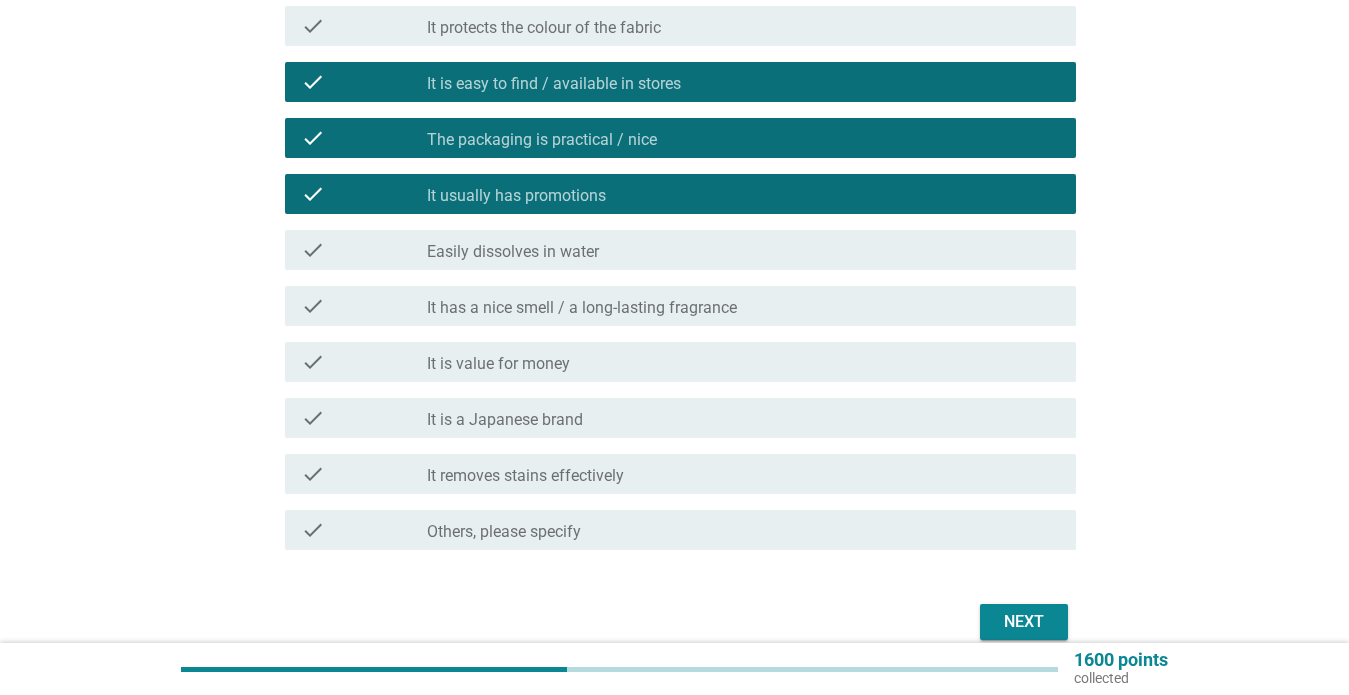click on "It has a nice smell / a long-lasting fragrance" at bounding box center (582, 308) 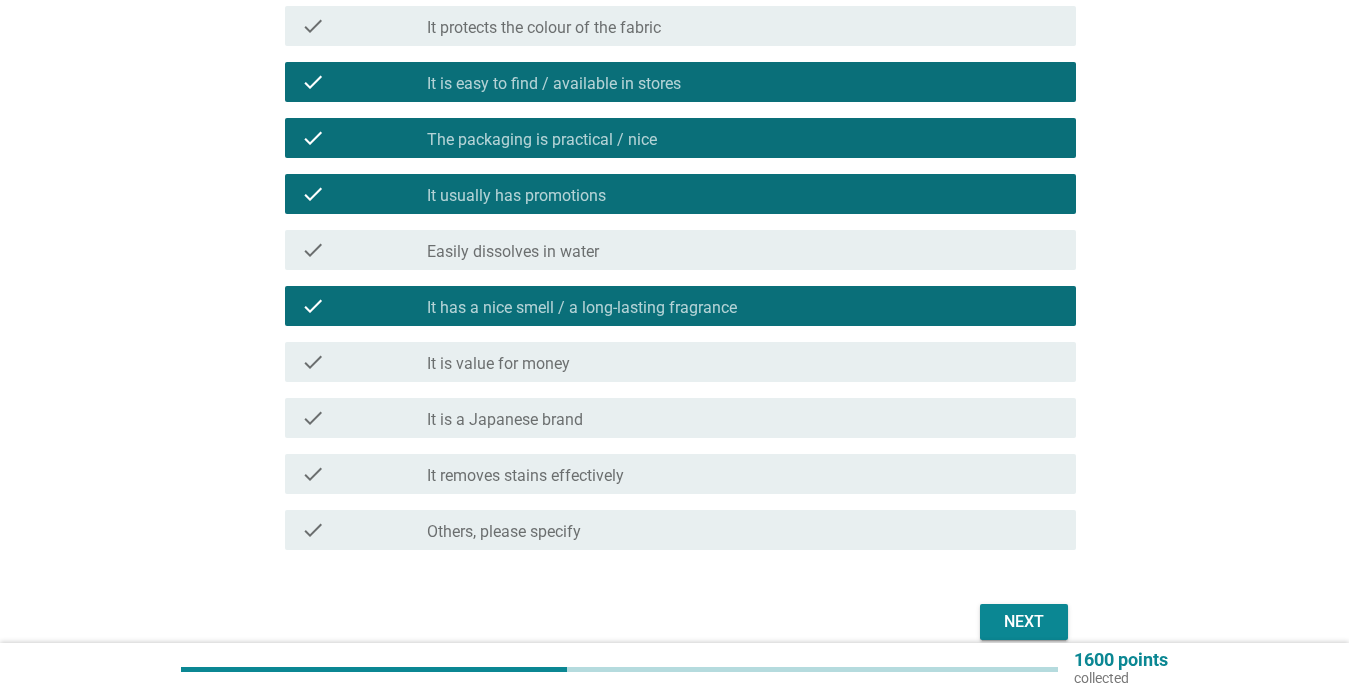 click on "check_box_outline_blank Easily dissolves in water" at bounding box center [743, 250] 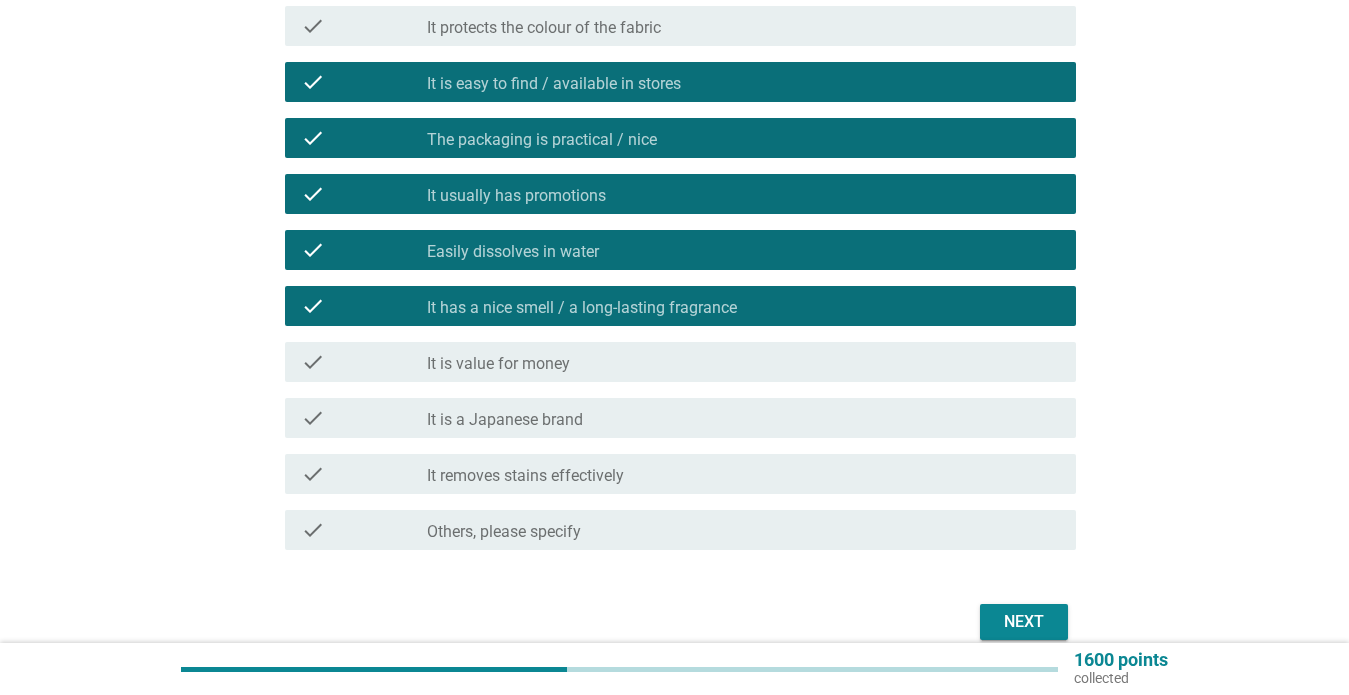 click on "check_box_outline_blank It is value for money" at bounding box center (743, 362) 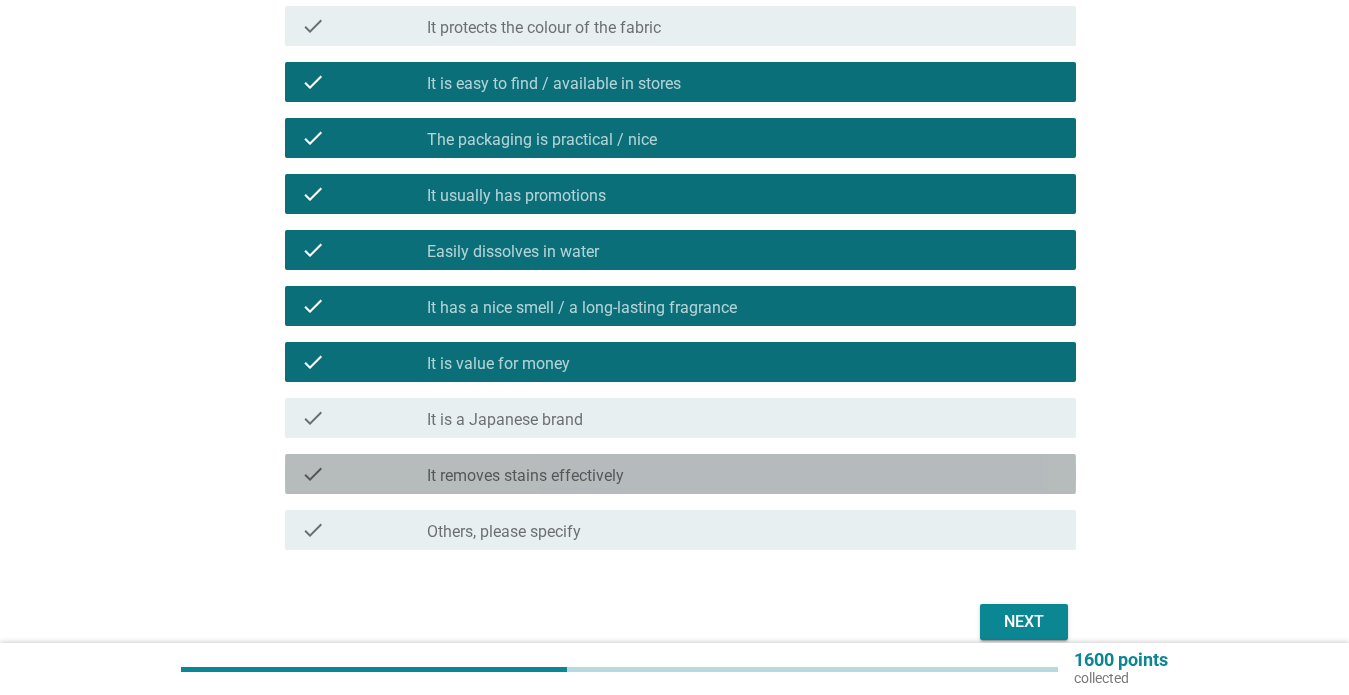 click on "It removes stains effectively" at bounding box center [525, 476] 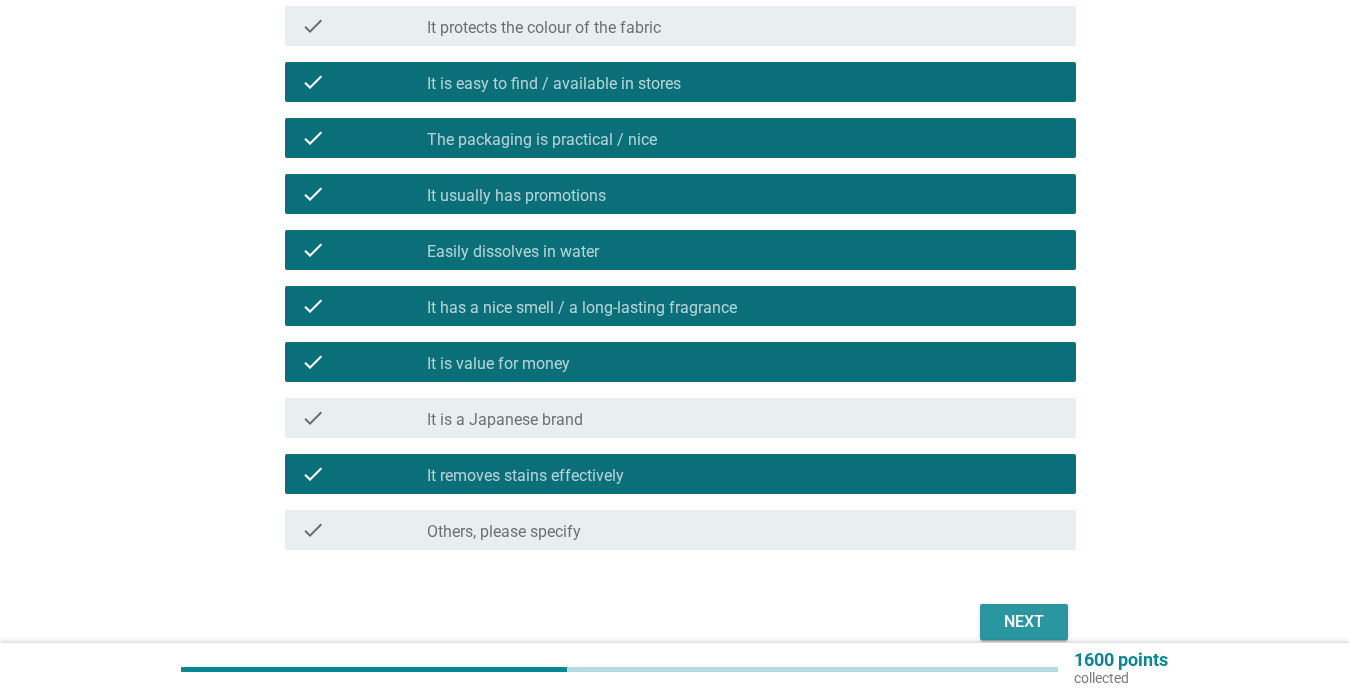 click on "Next" at bounding box center (1024, 622) 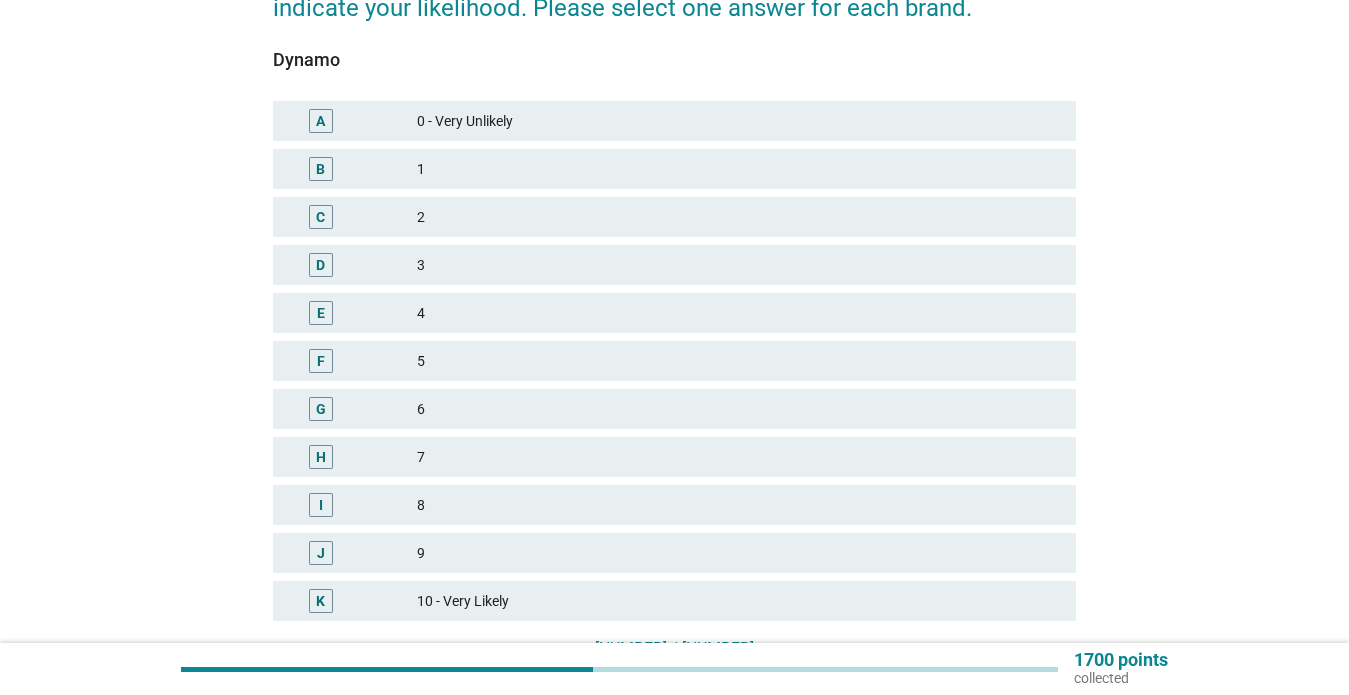 scroll, scrollTop: 261, scrollLeft: 0, axis: vertical 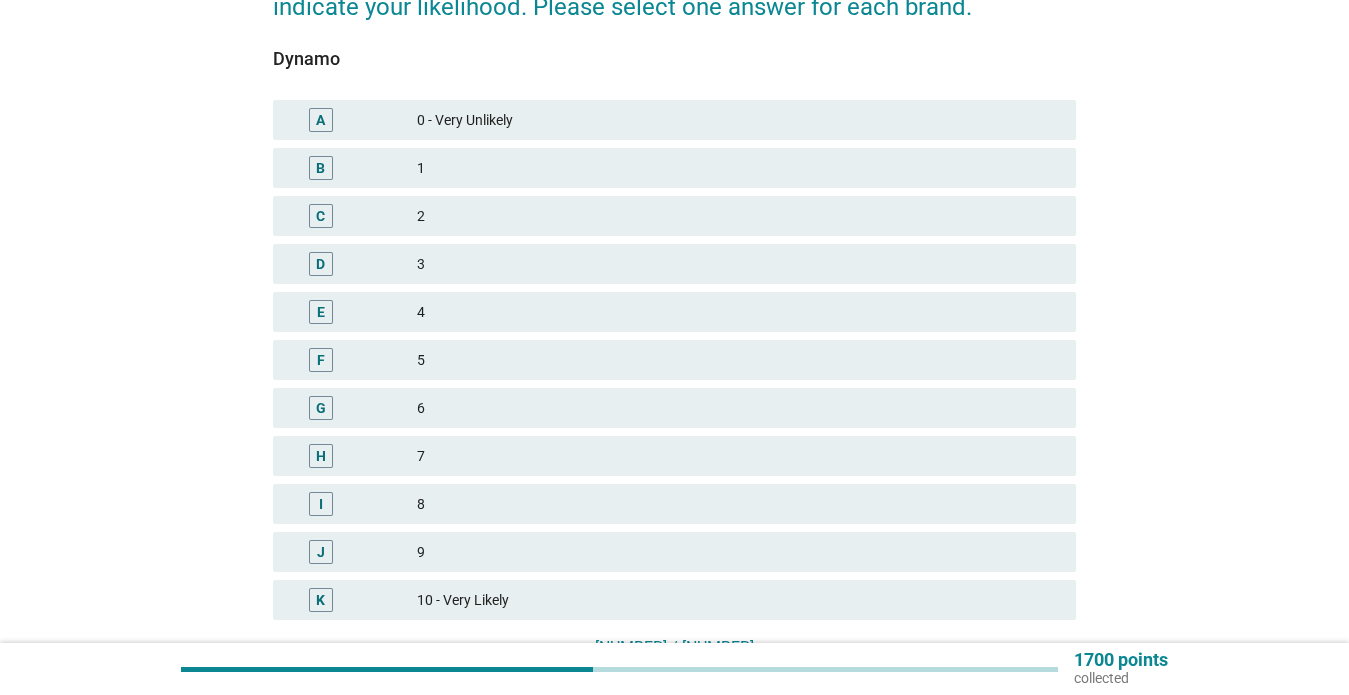 click on "7" at bounding box center (738, 456) 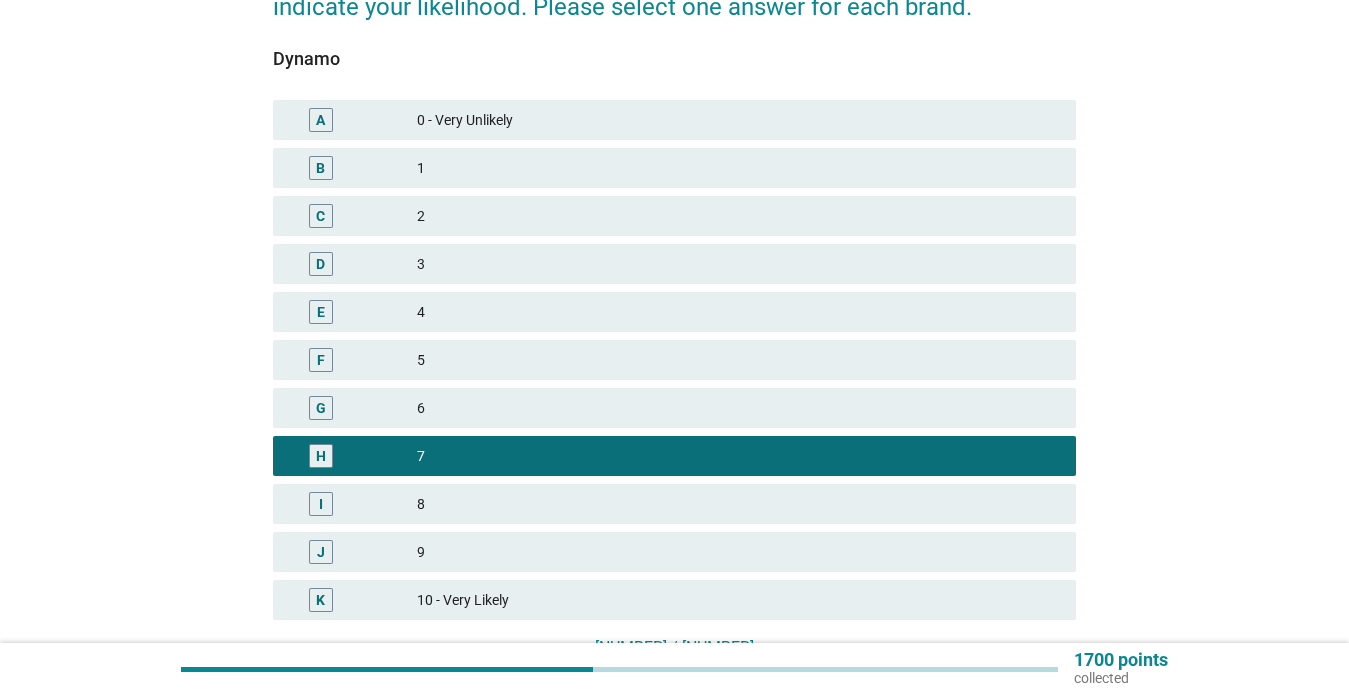 scroll, scrollTop: 408, scrollLeft: 0, axis: vertical 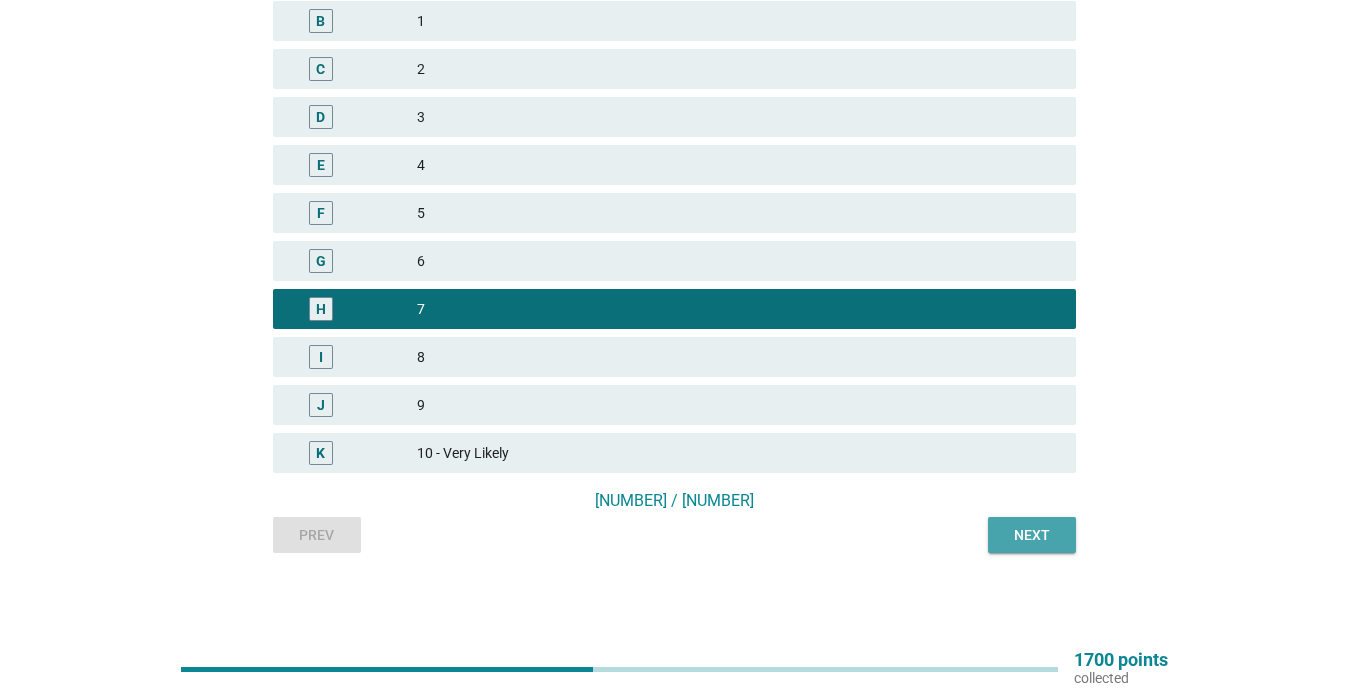 click on "Next" at bounding box center (1032, 535) 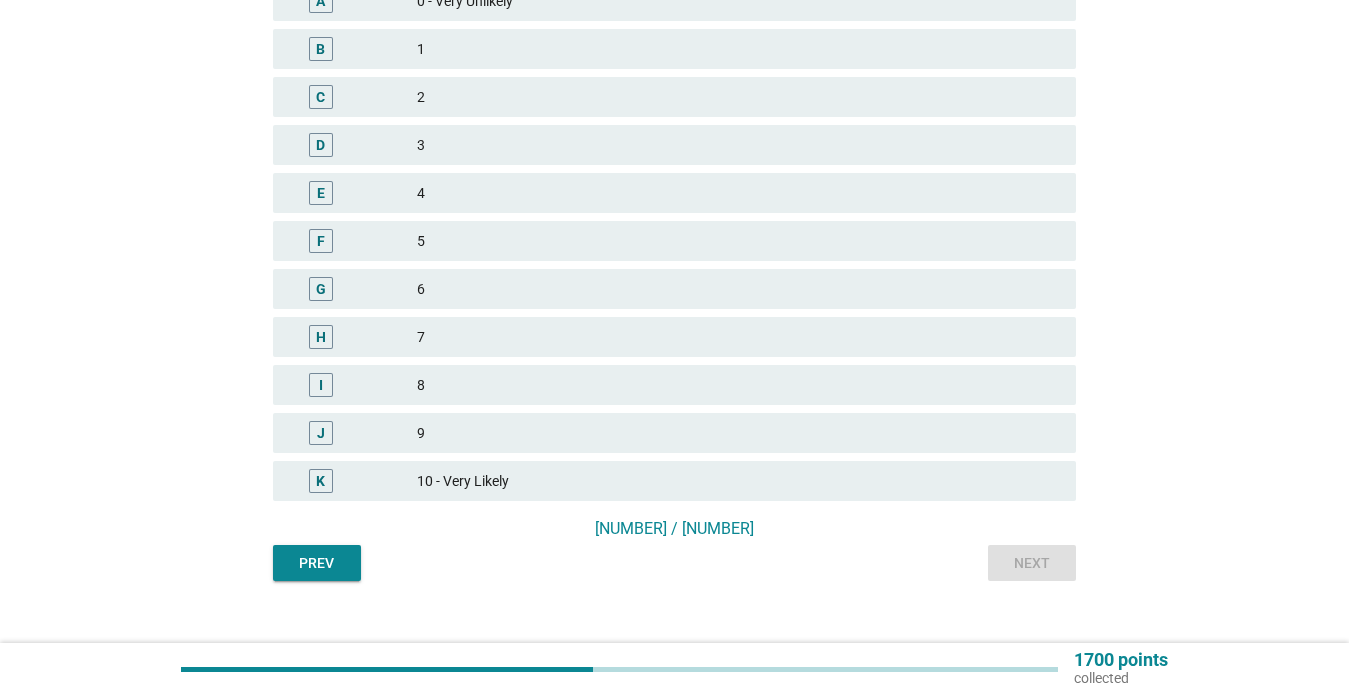 scroll, scrollTop: 381, scrollLeft: 0, axis: vertical 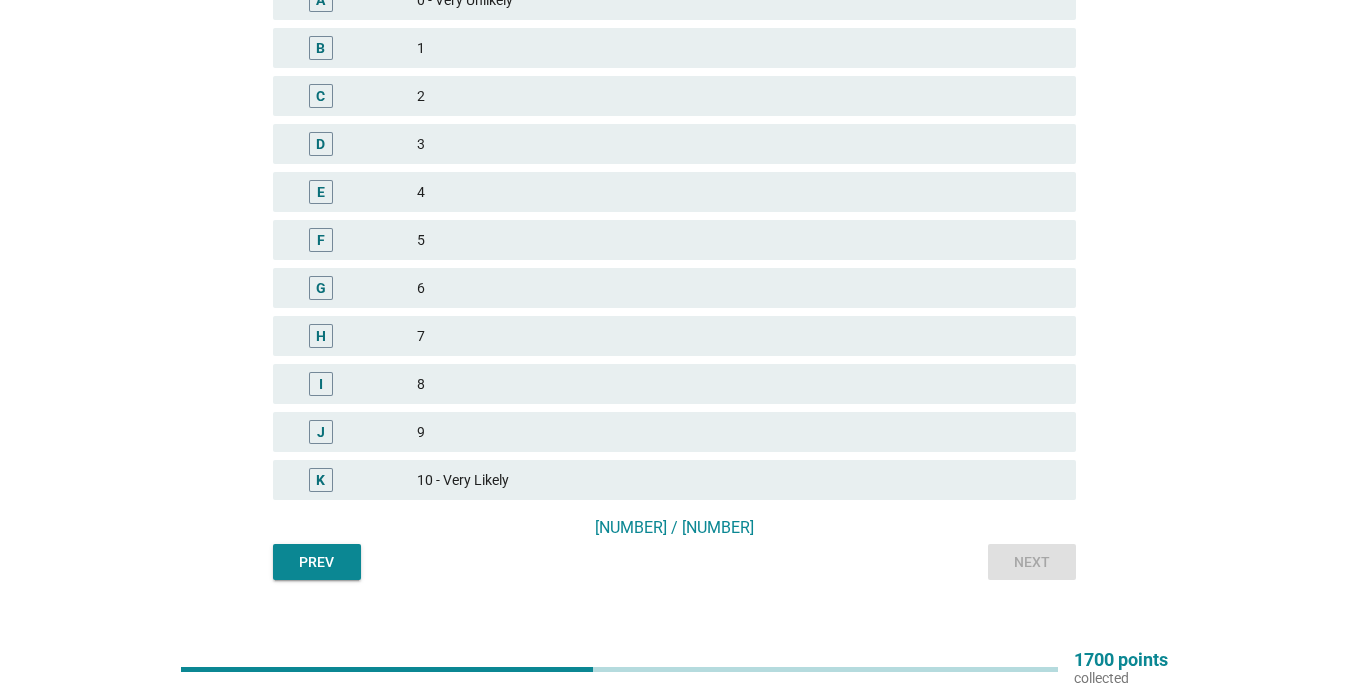 click on "7" at bounding box center [738, 336] 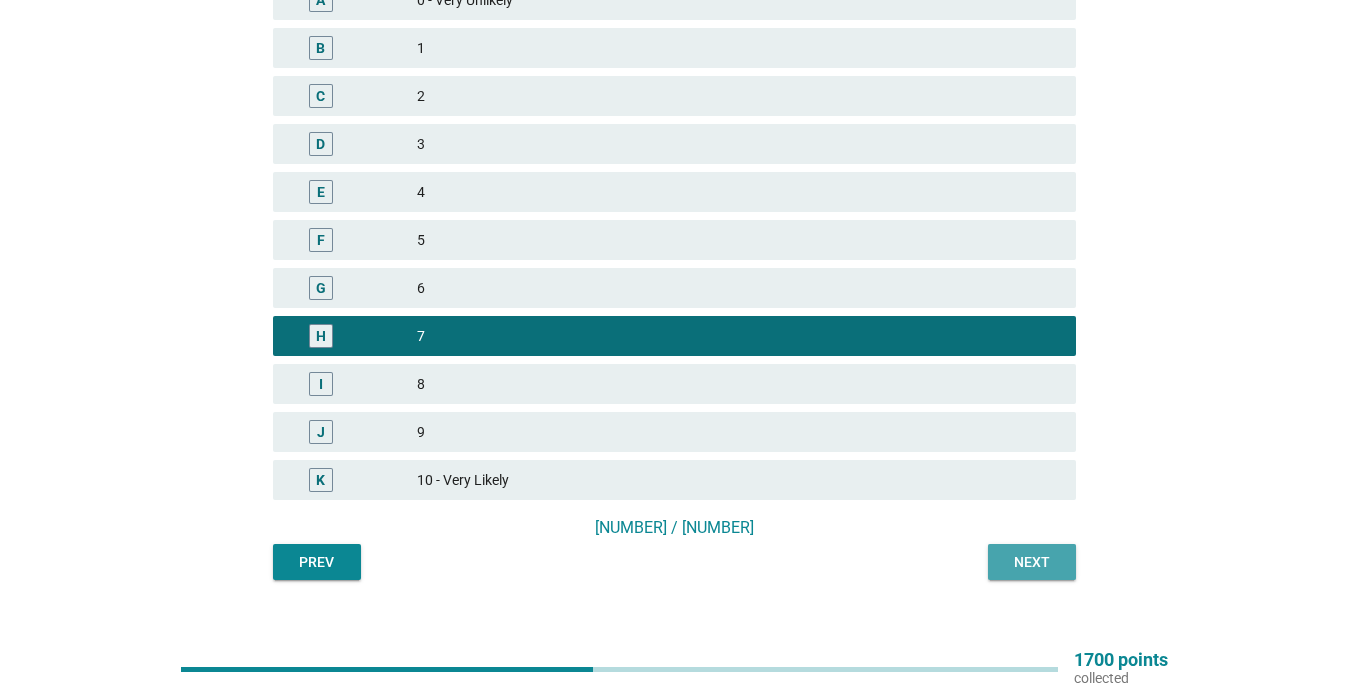 click on "Next" at bounding box center [1032, 562] 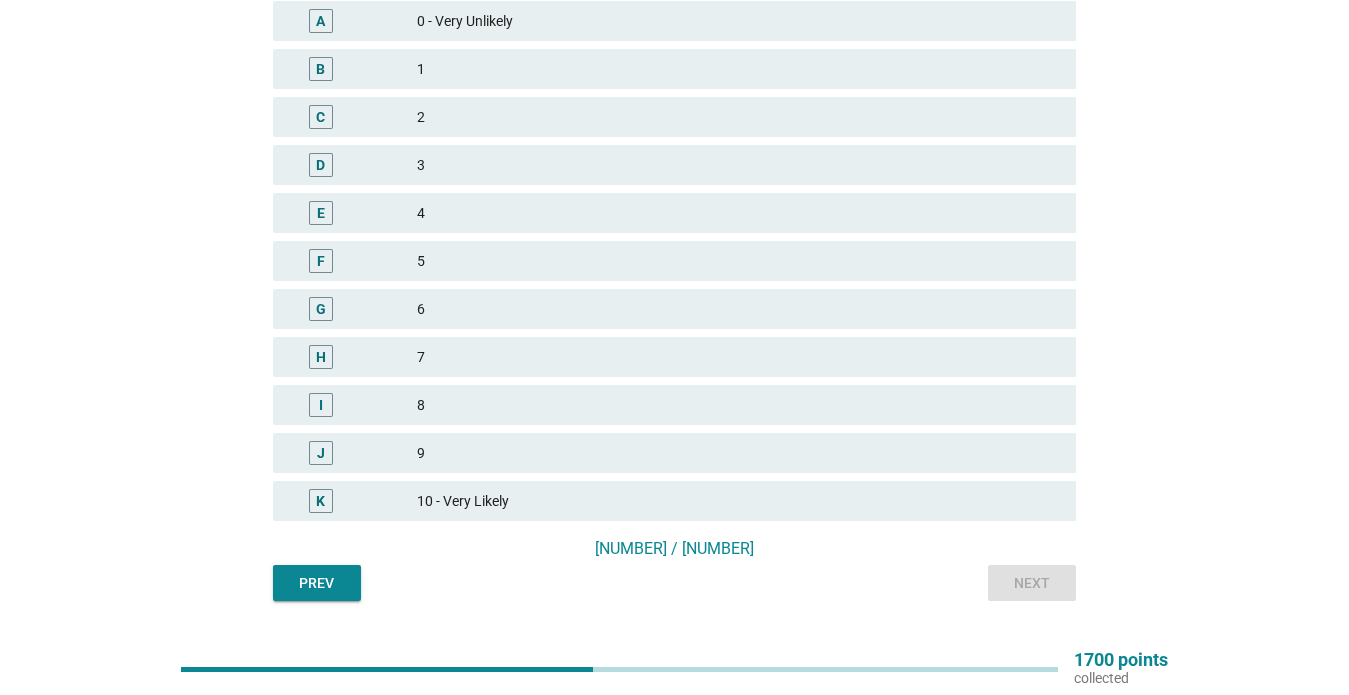 scroll, scrollTop: 357, scrollLeft: 0, axis: vertical 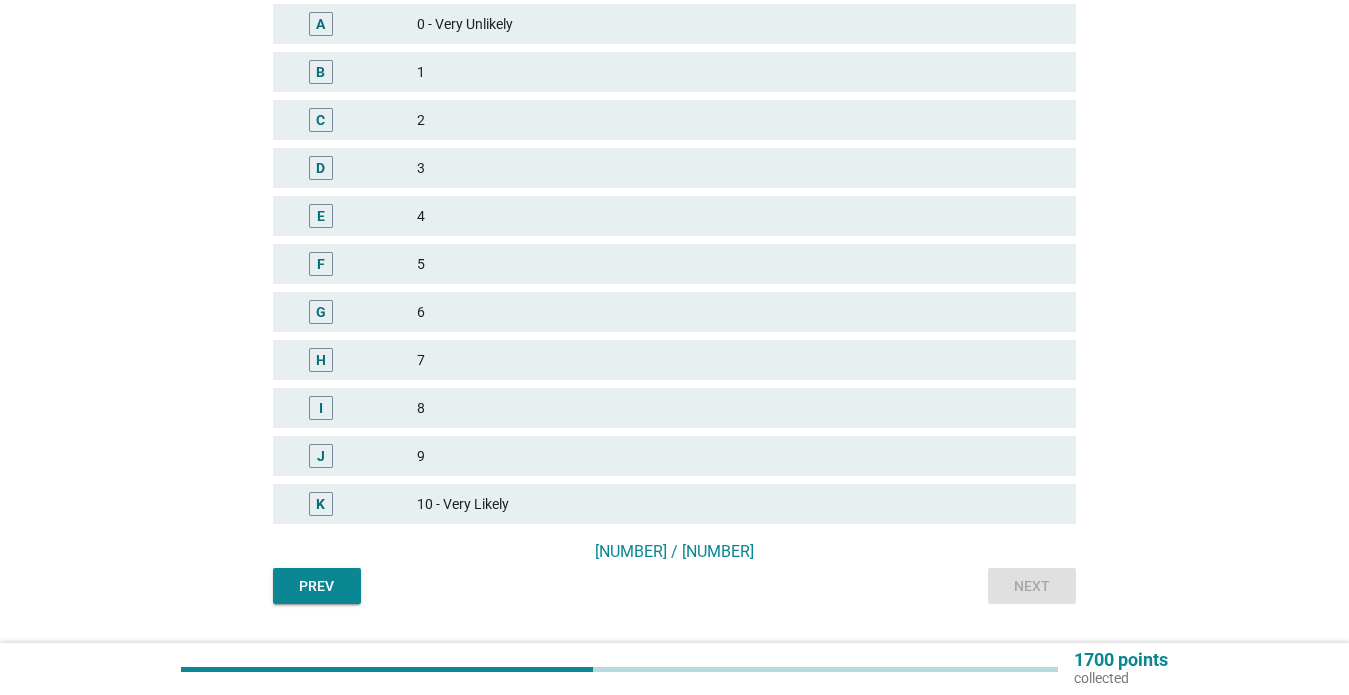 click on "H   7" at bounding box center [674, 360] 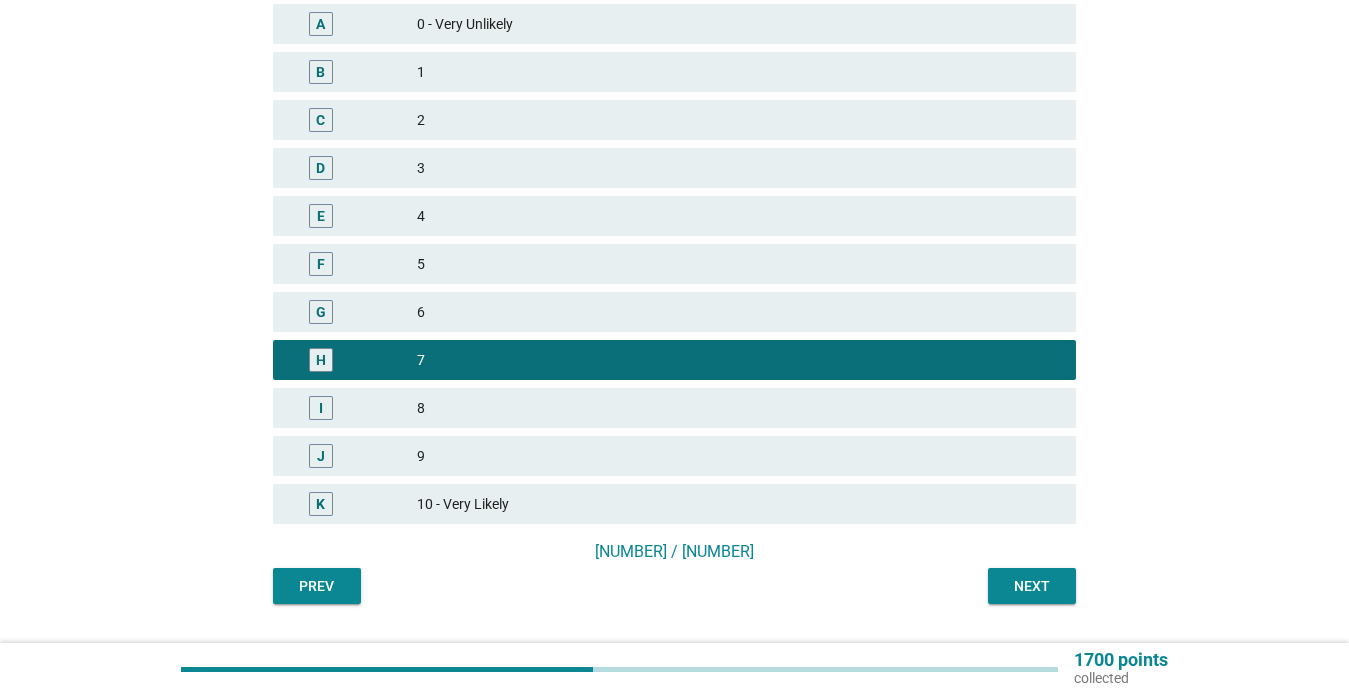 click on "Next" at bounding box center [1032, 586] 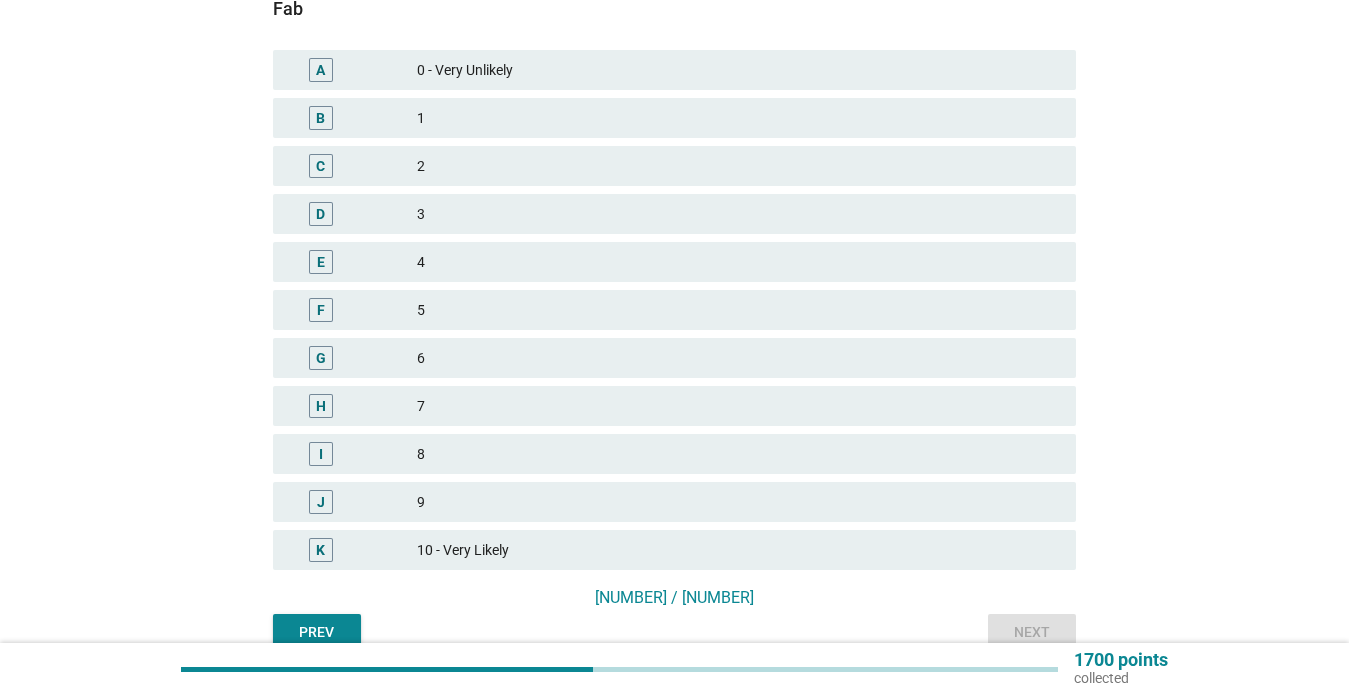 scroll, scrollTop: 310, scrollLeft: 0, axis: vertical 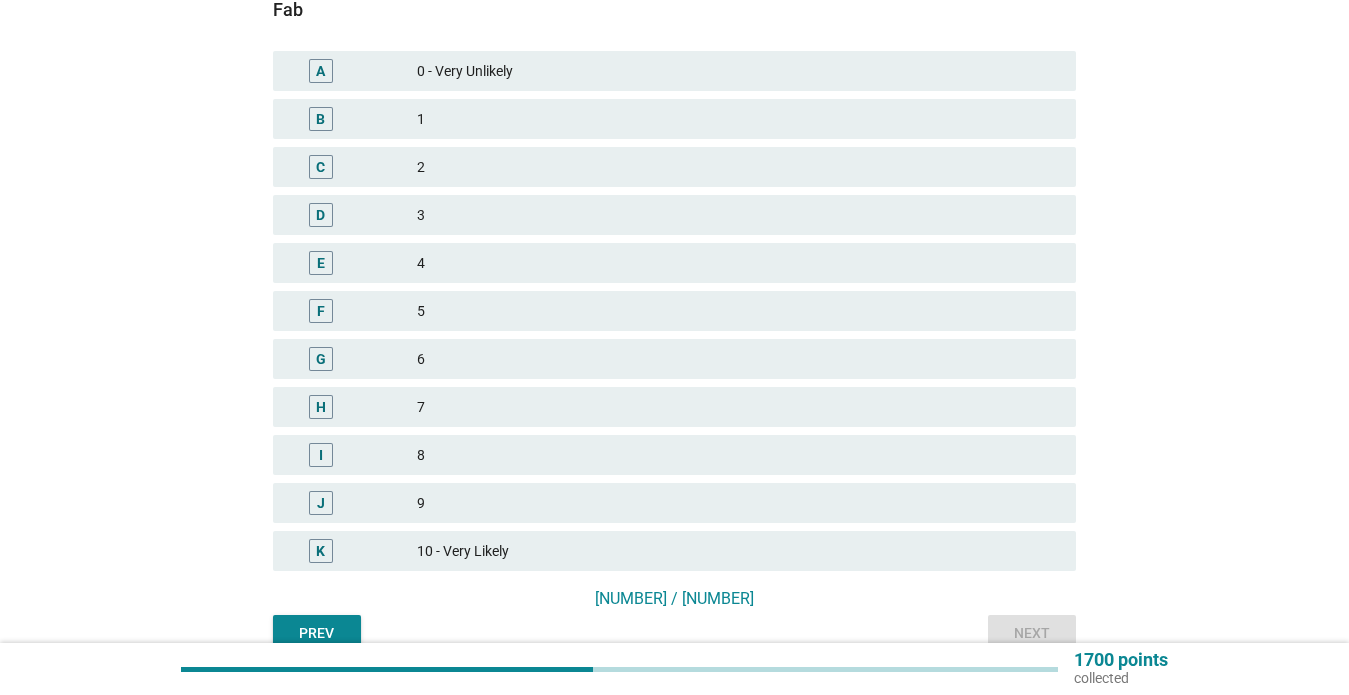 click on "7" at bounding box center (738, 407) 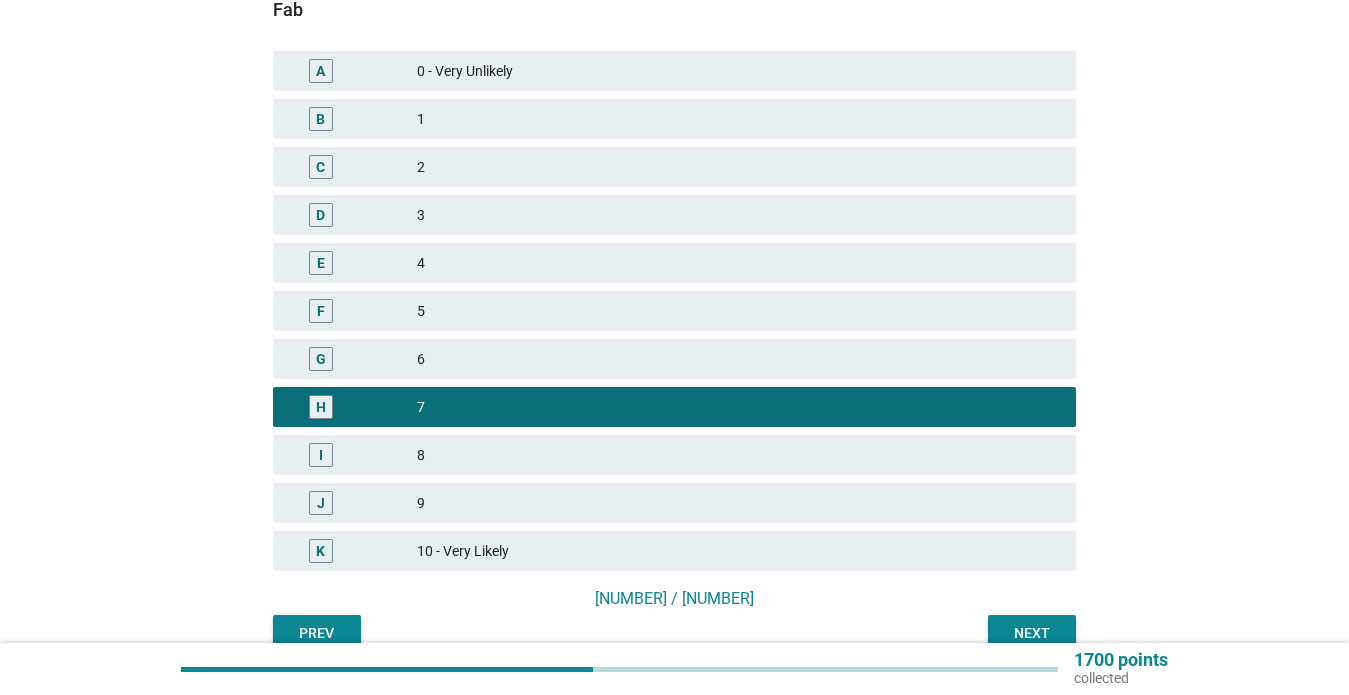 click on "Next" at bounding box center [1032, 633] 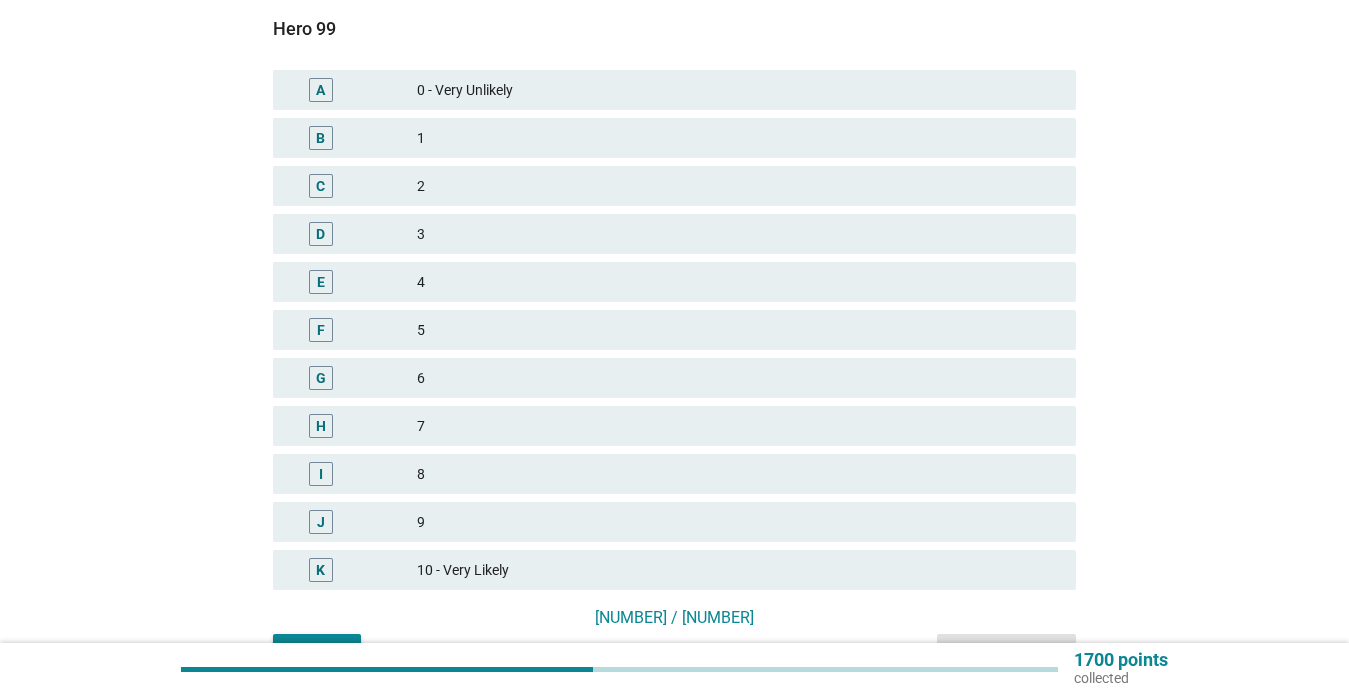 scroll, scrollTop: 290, scrollLeft: 0, axis: vertical 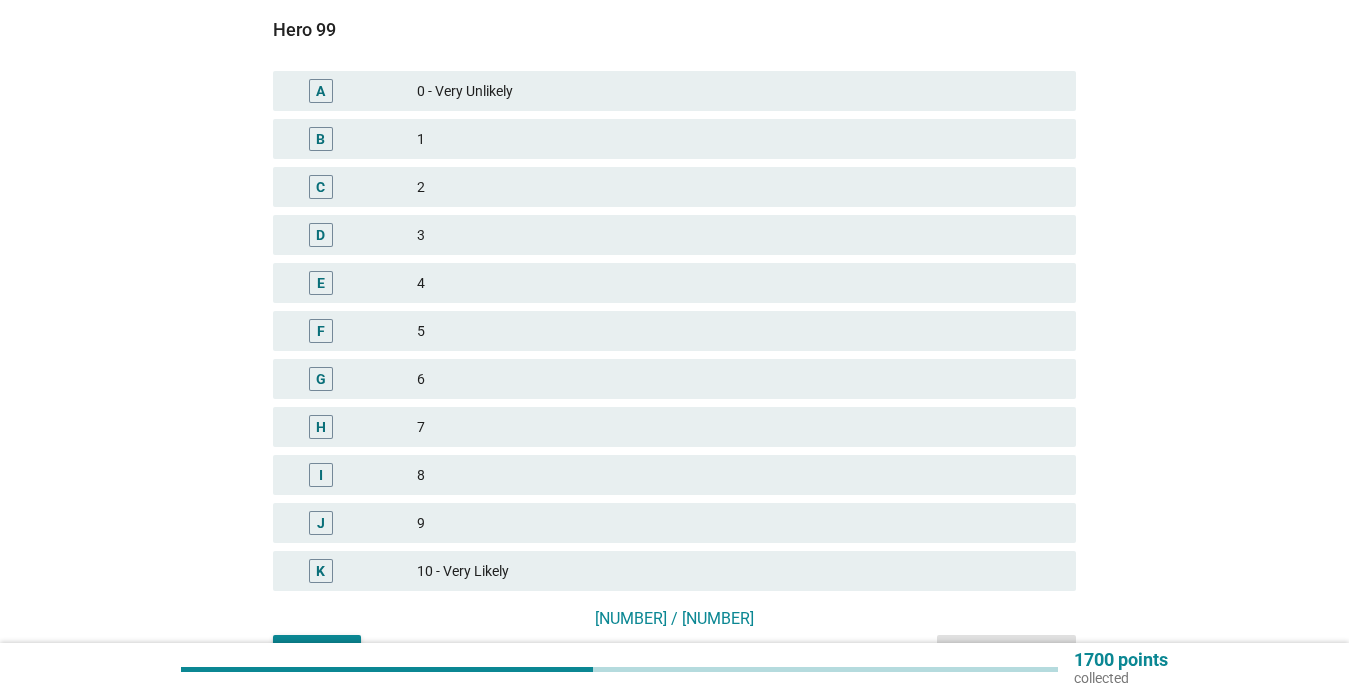 click on "5" at bounding box center (738, 331) 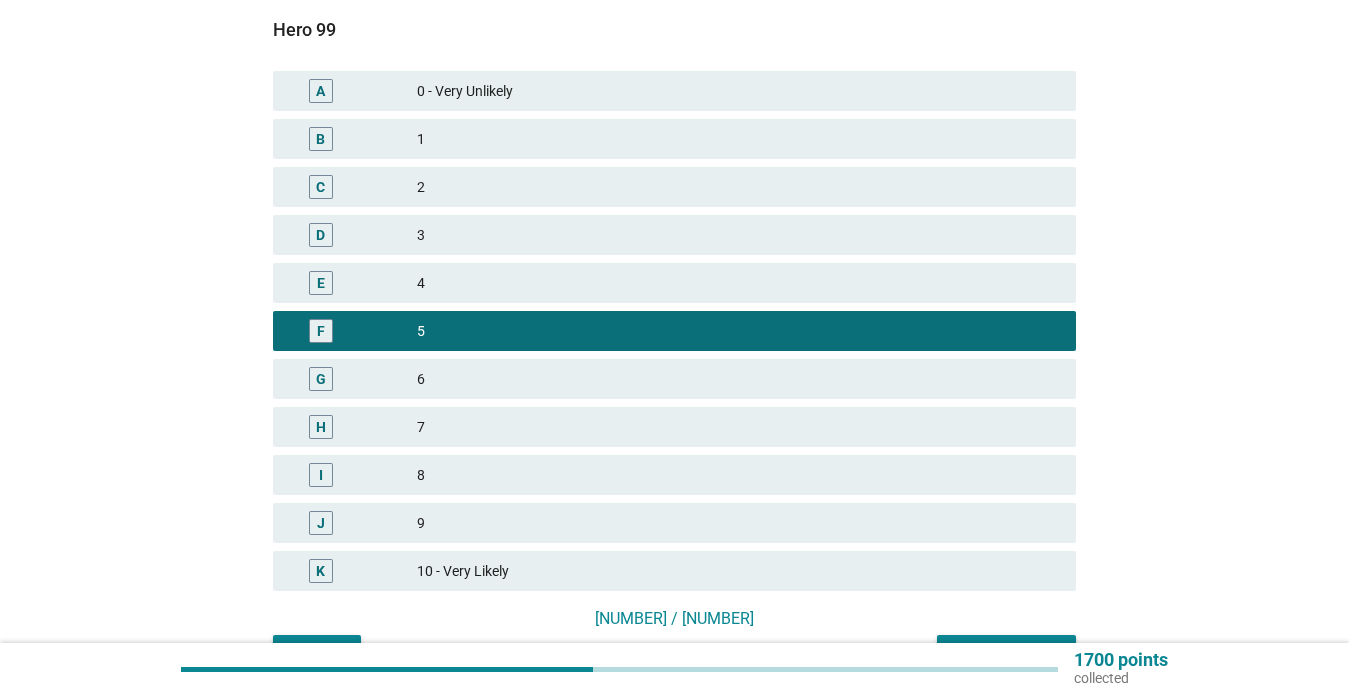scroll, scrollTop: 408, scrollLeft: 0, axis: vertical 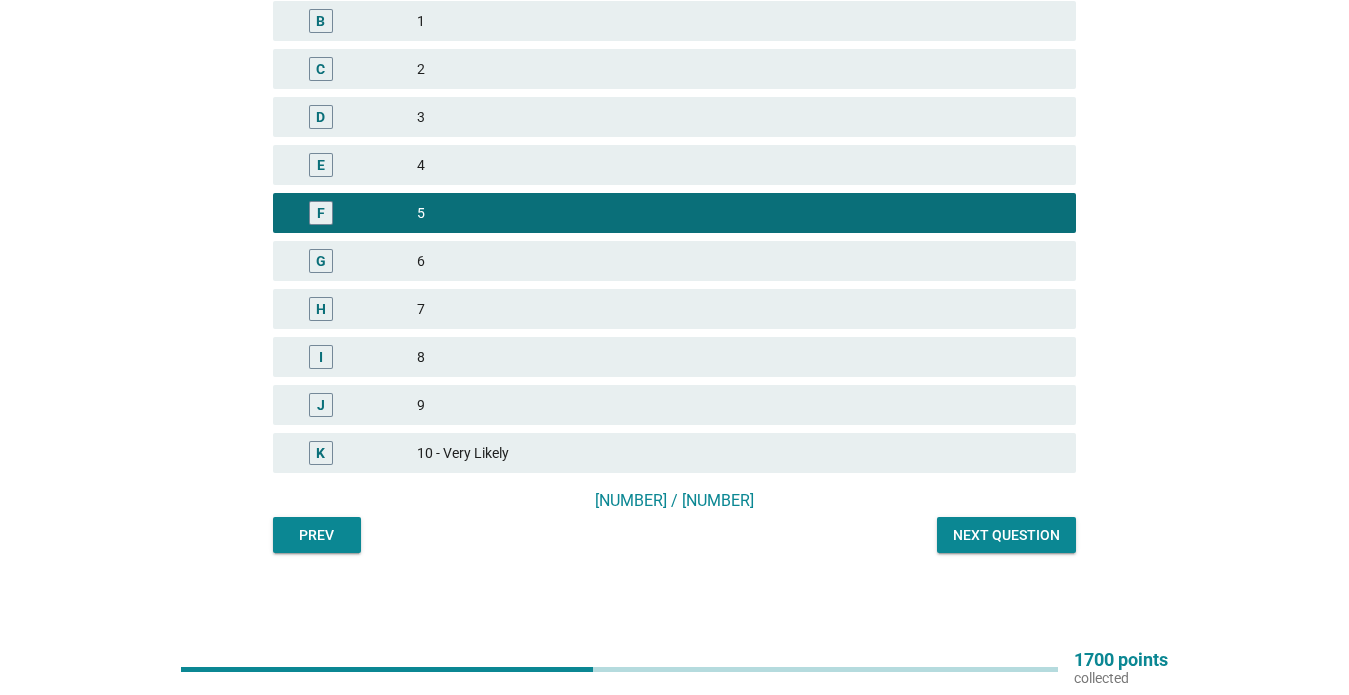 click on "Next question" at bounding box center [1006, 535] 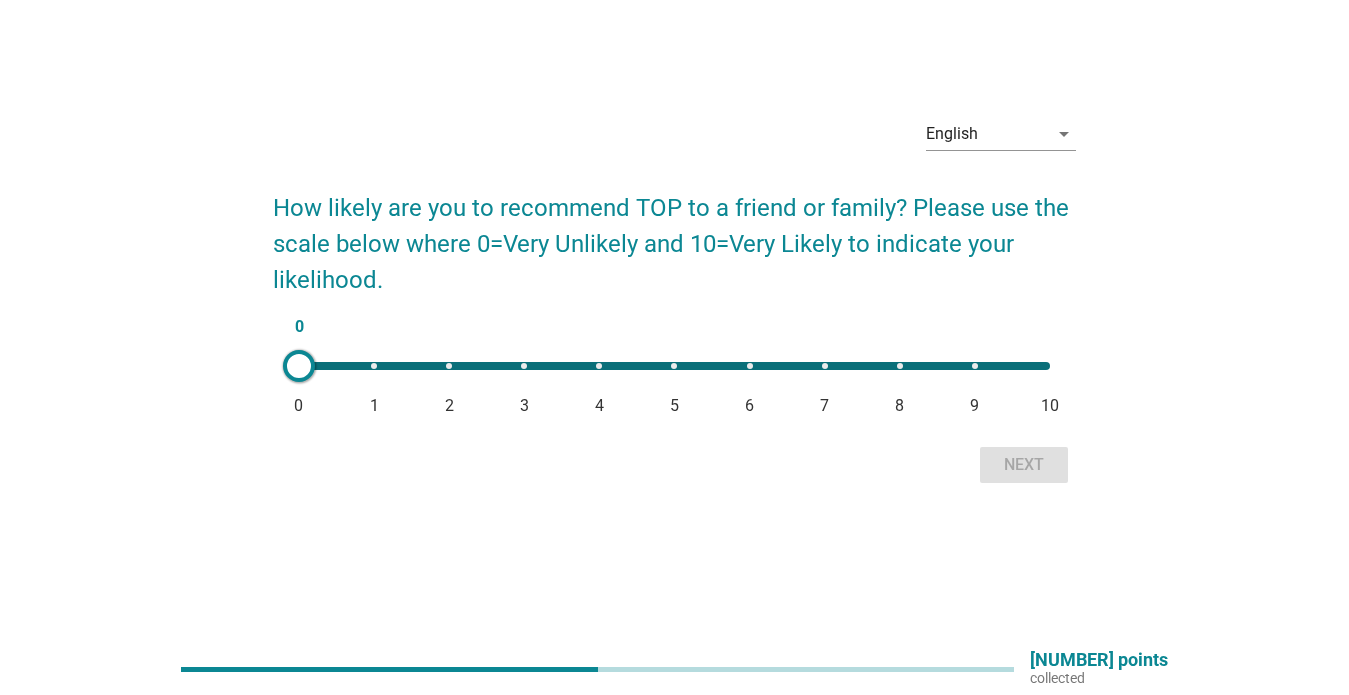 scroll, scrollTop: 0, scrollLeft: 0, axis: both 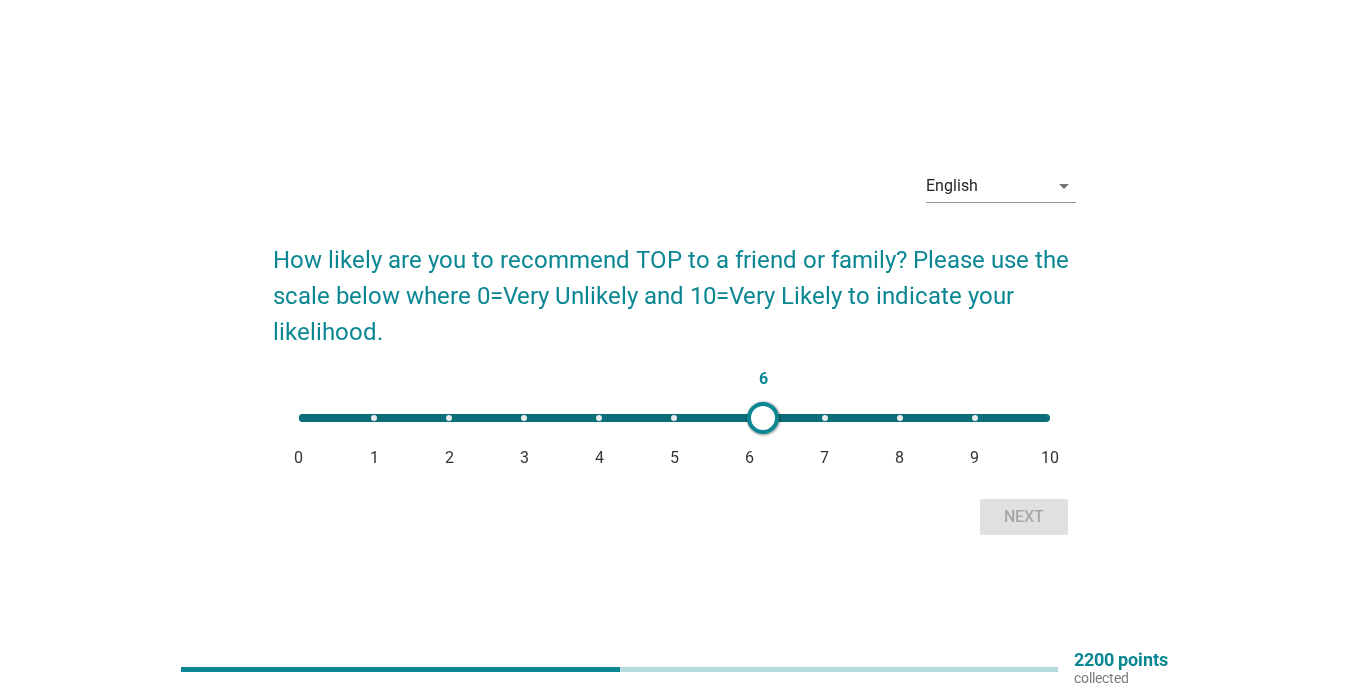 type on "8" 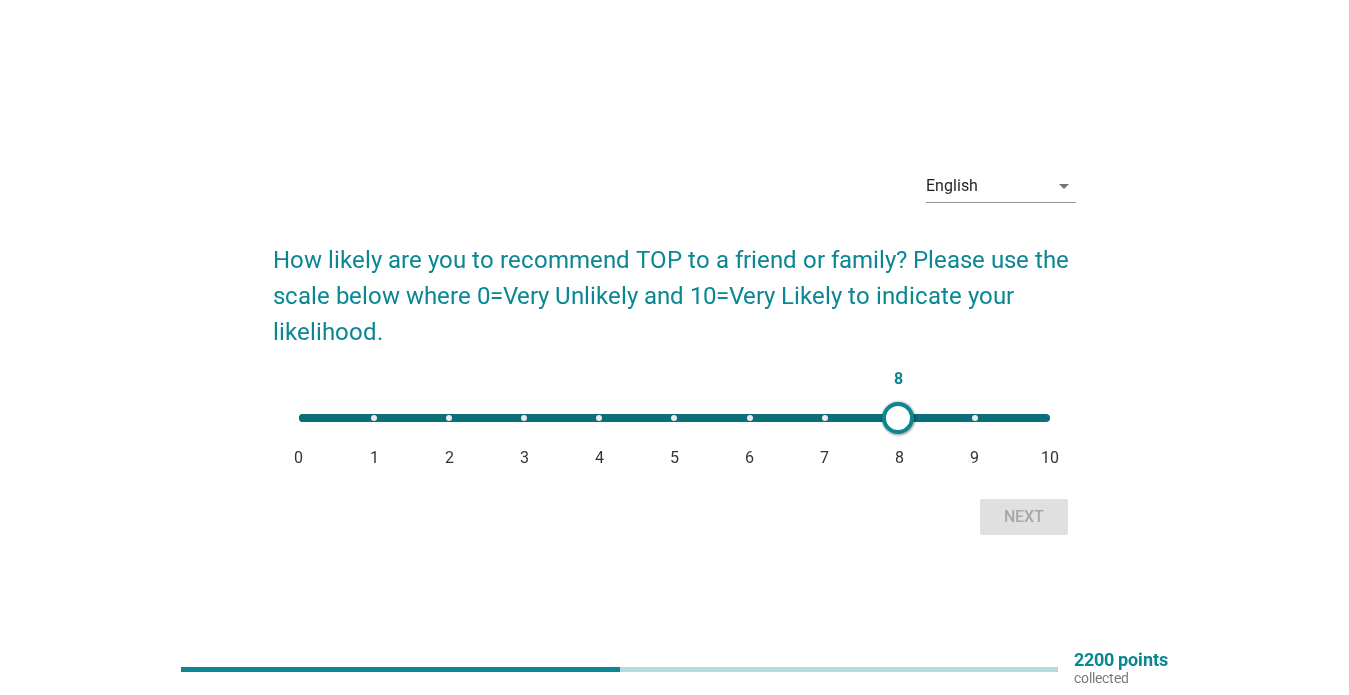 drag, startPoint x: 299, startPoint y: 426, endPoint x: 898, endPoint y: 444, distance: 599.2704 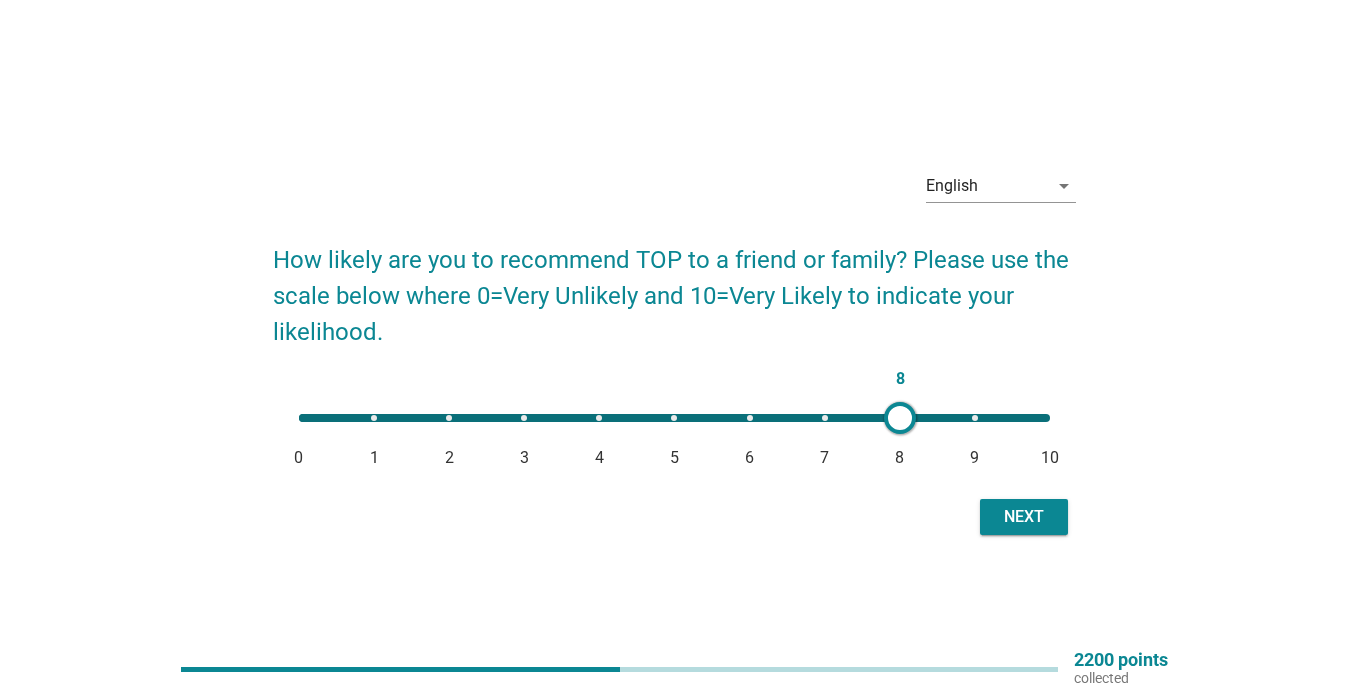 click on "Next" at bounding box center [1024, 517] 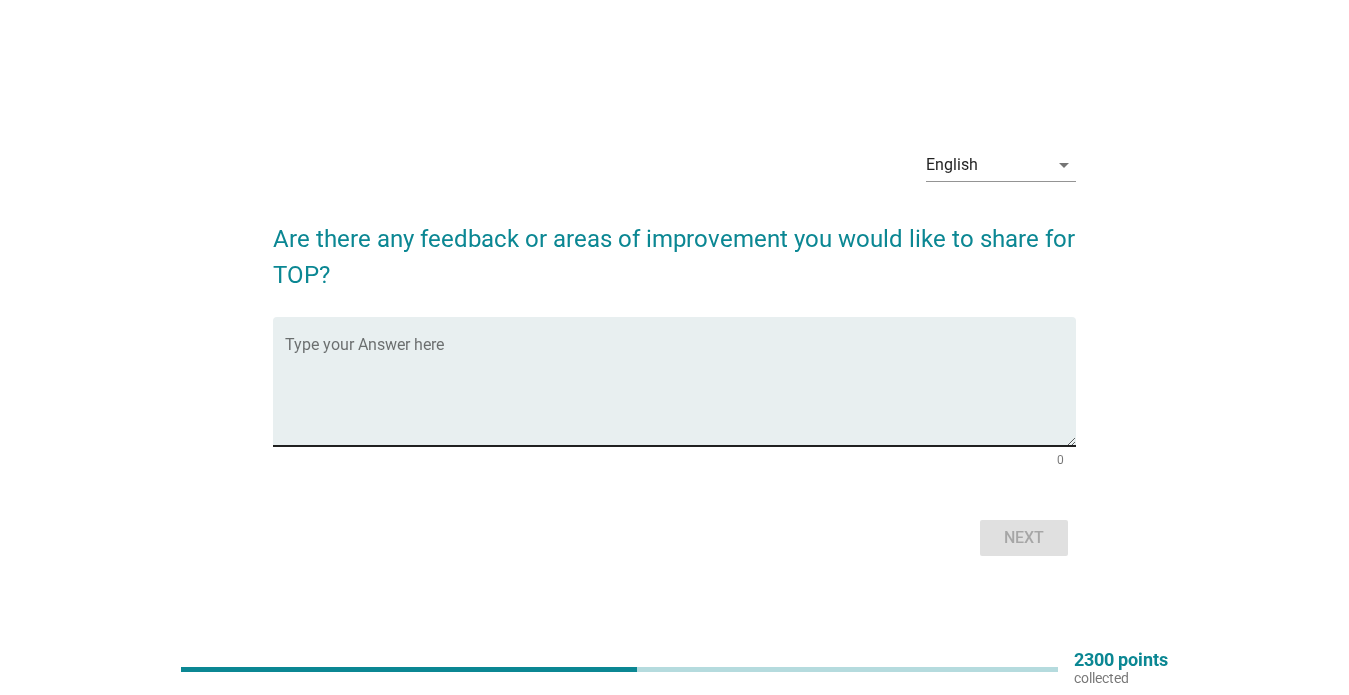 click at bounding box center [680, 393] 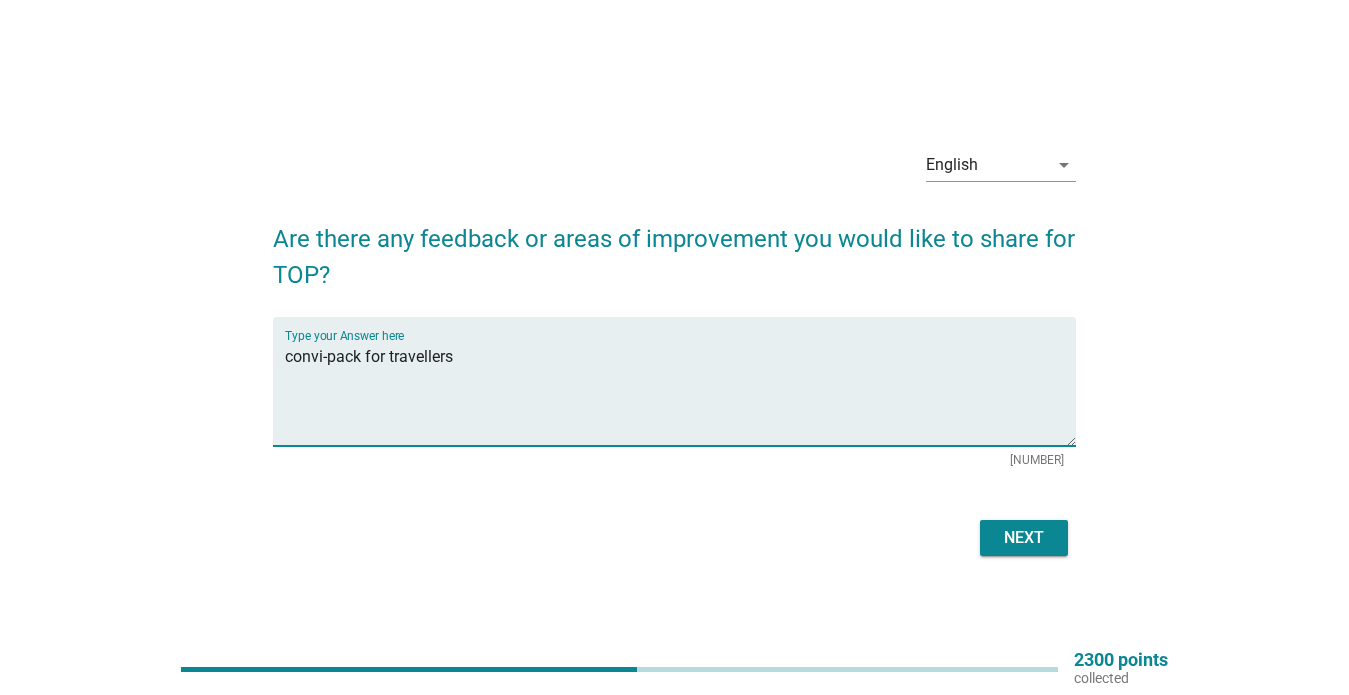 type on "convi-pack for travellers" 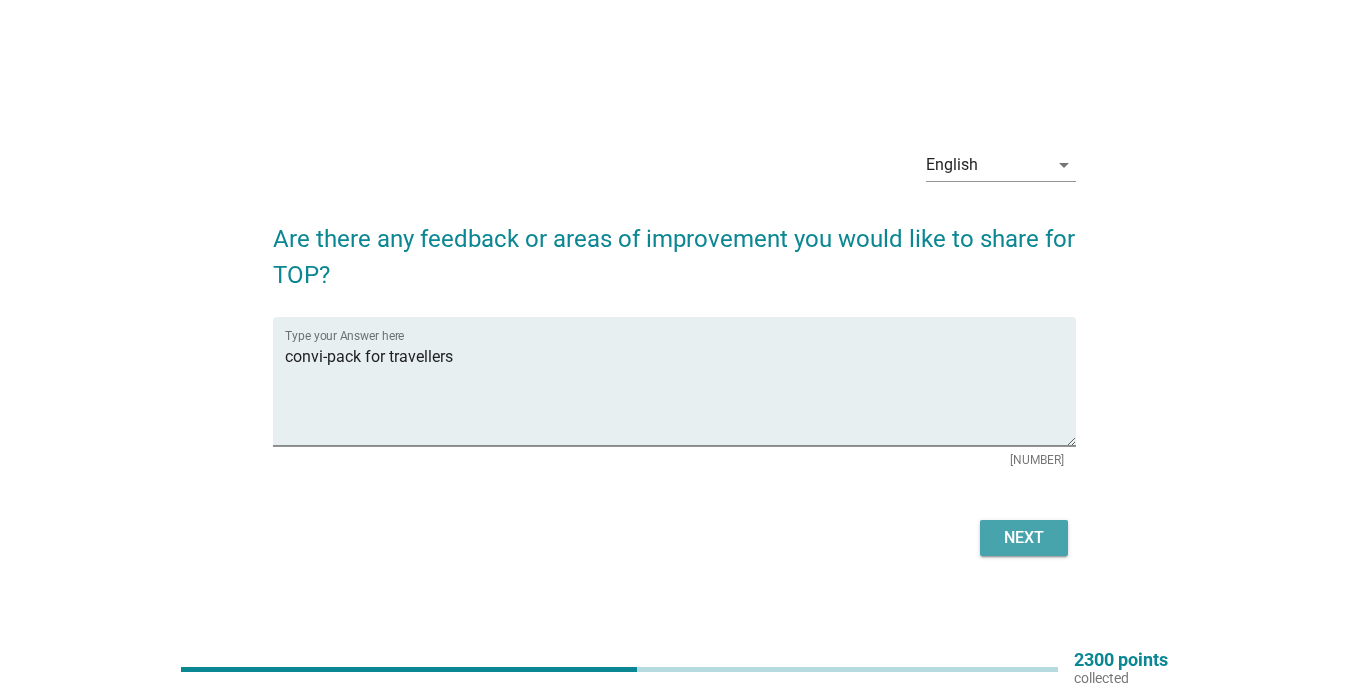 click on "Next" at bounding box center (1024, 538) 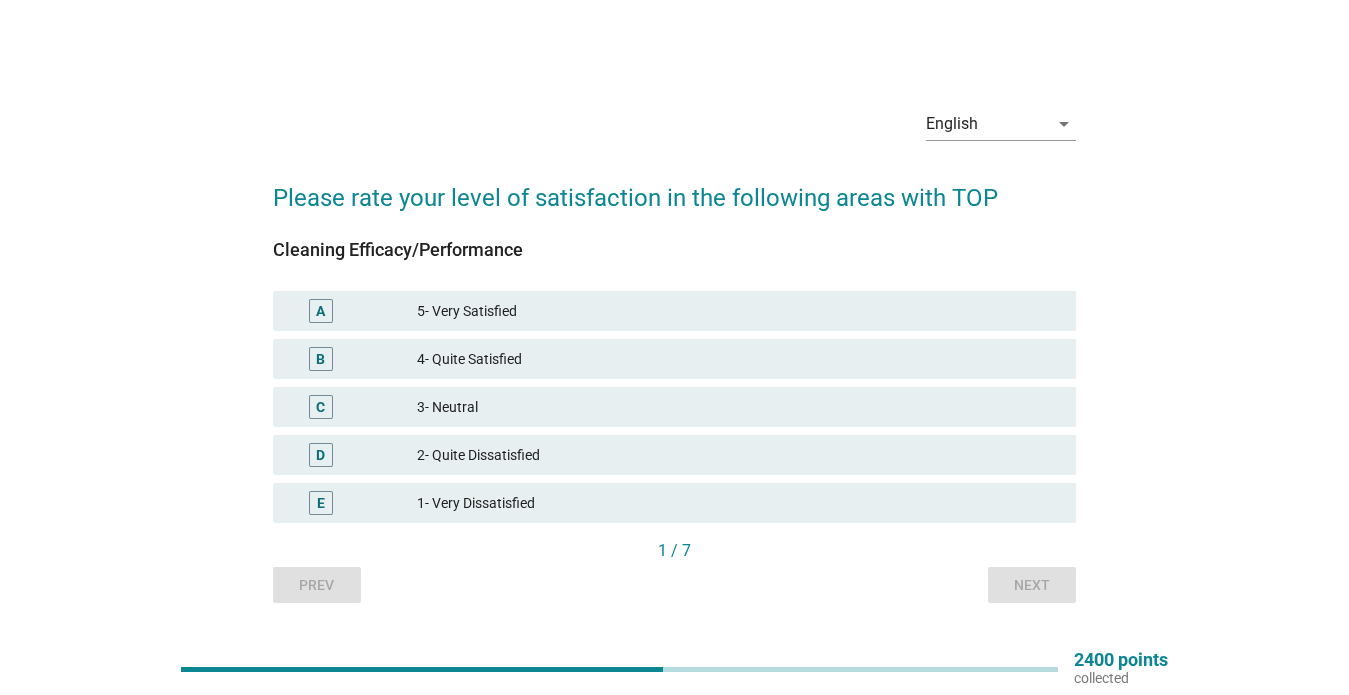 click on "5- Very Satisfied" at bounding box center [738, 311] 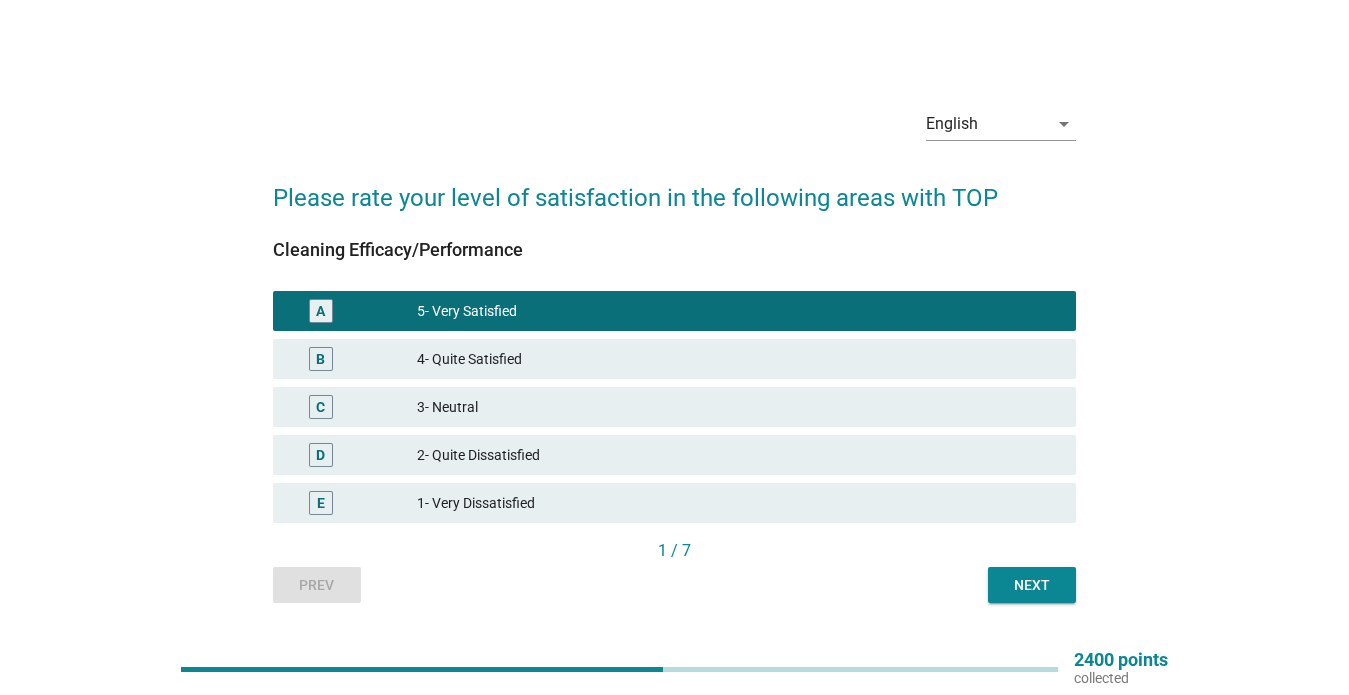 click on "Next" at bounding box center (1032, 585) 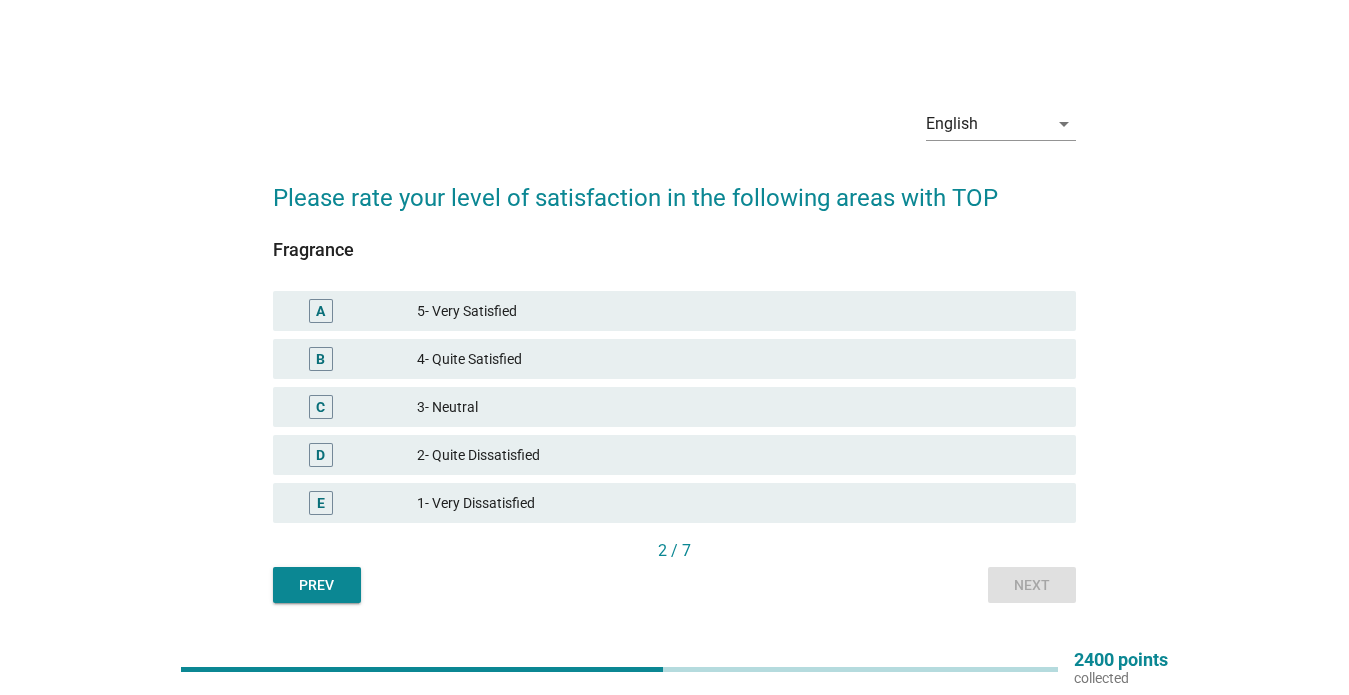 click on "5- Very Satisfied" at bounding box center (738, 311) 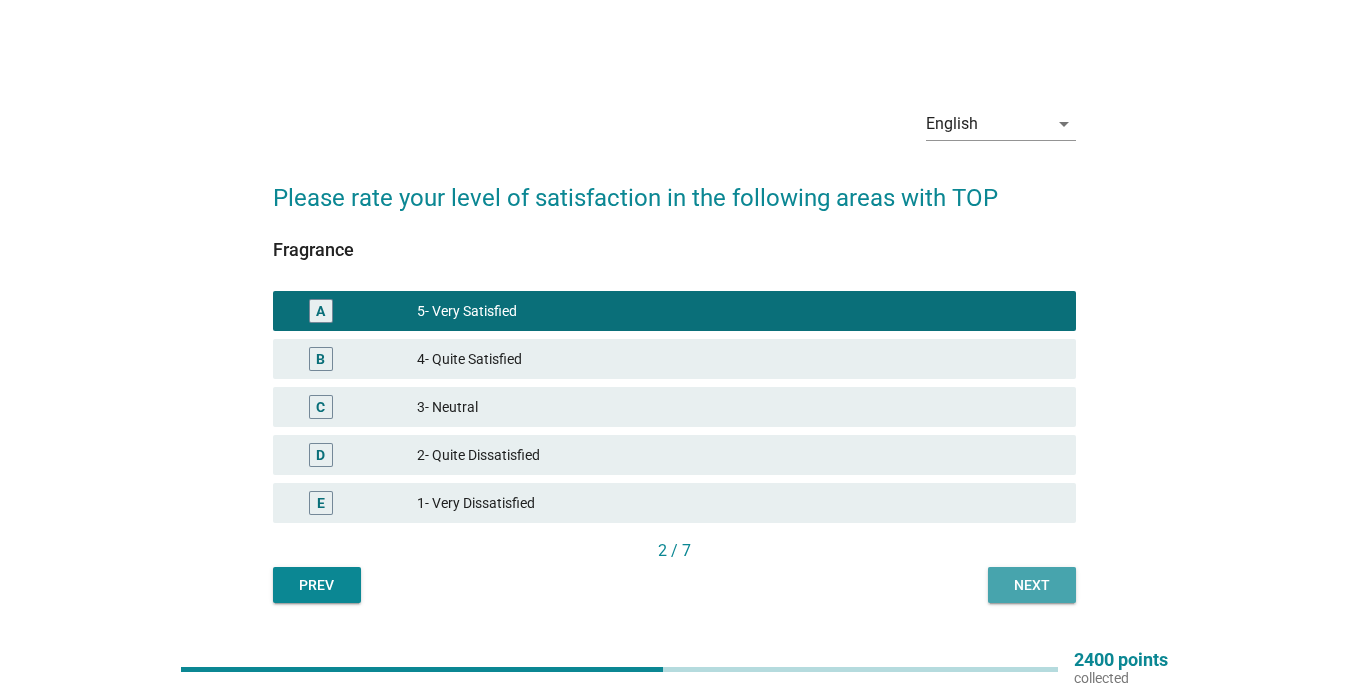 click on "Next" at bounding box center [1032, 585] 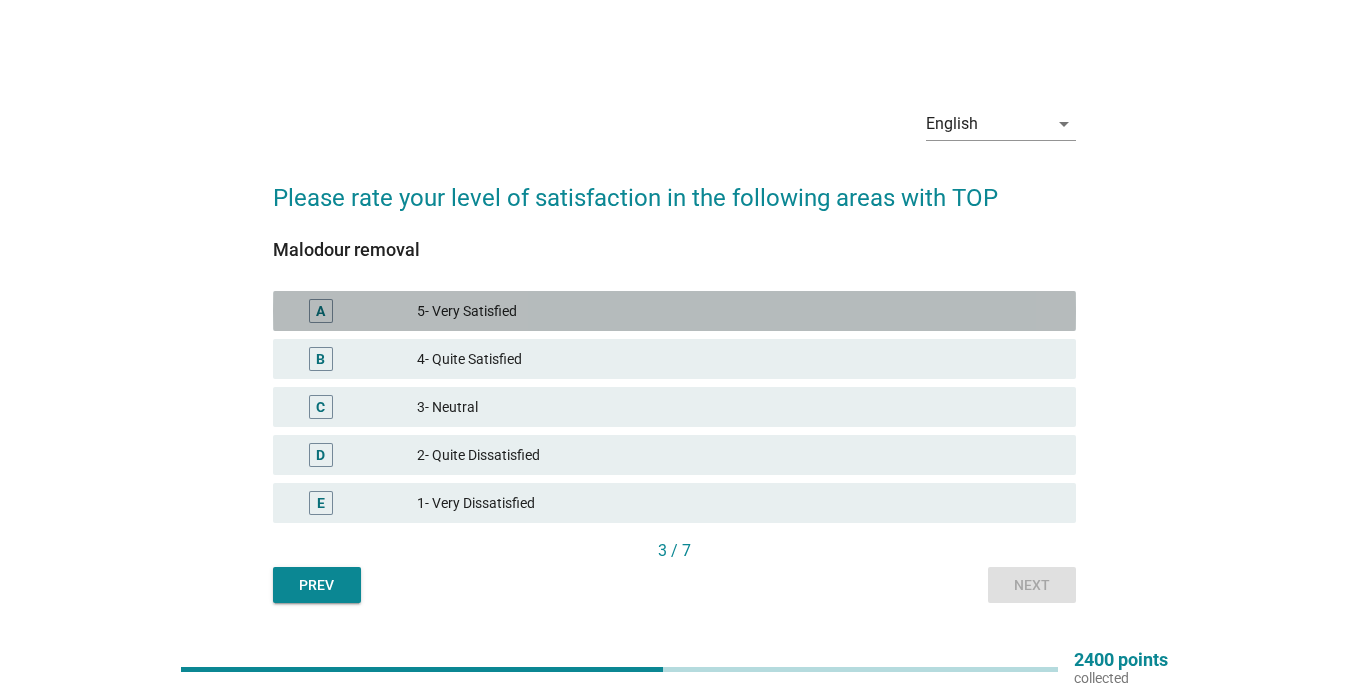 click on "5- Very Satisfied" at bounding box center [738, 311] 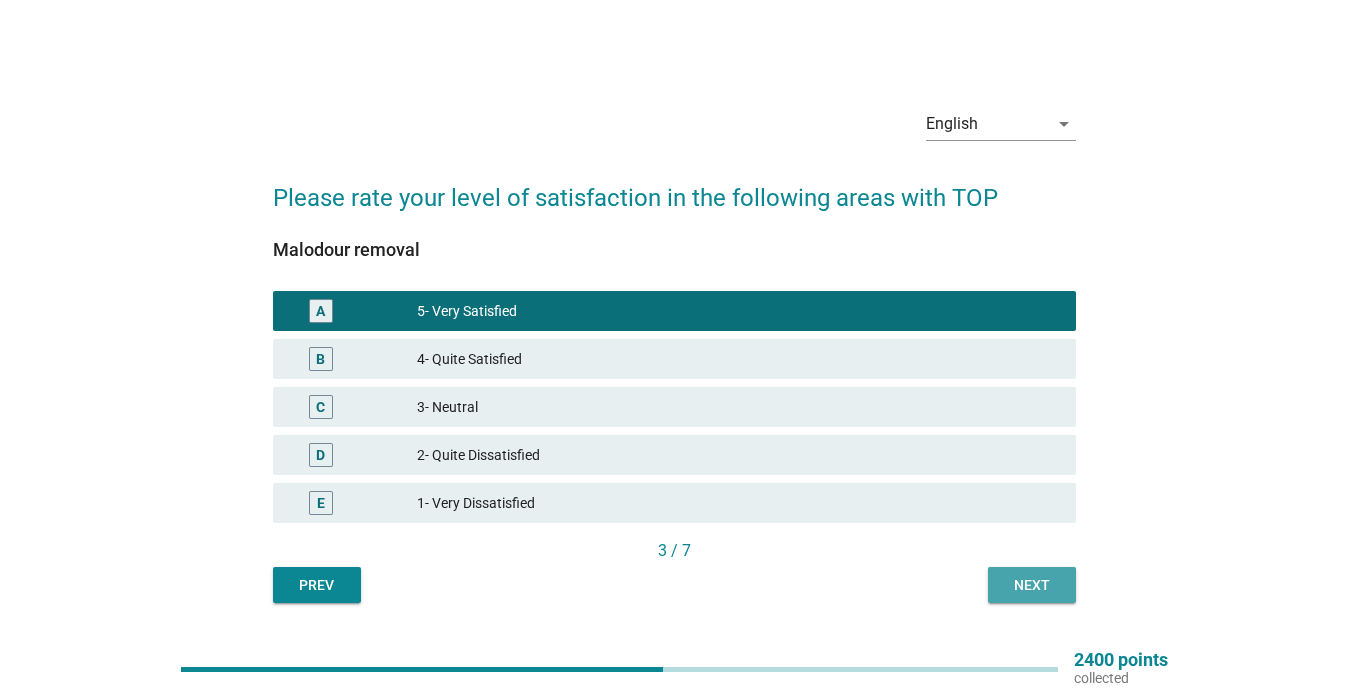 click on "Next" at bounding box center [1032, 585] 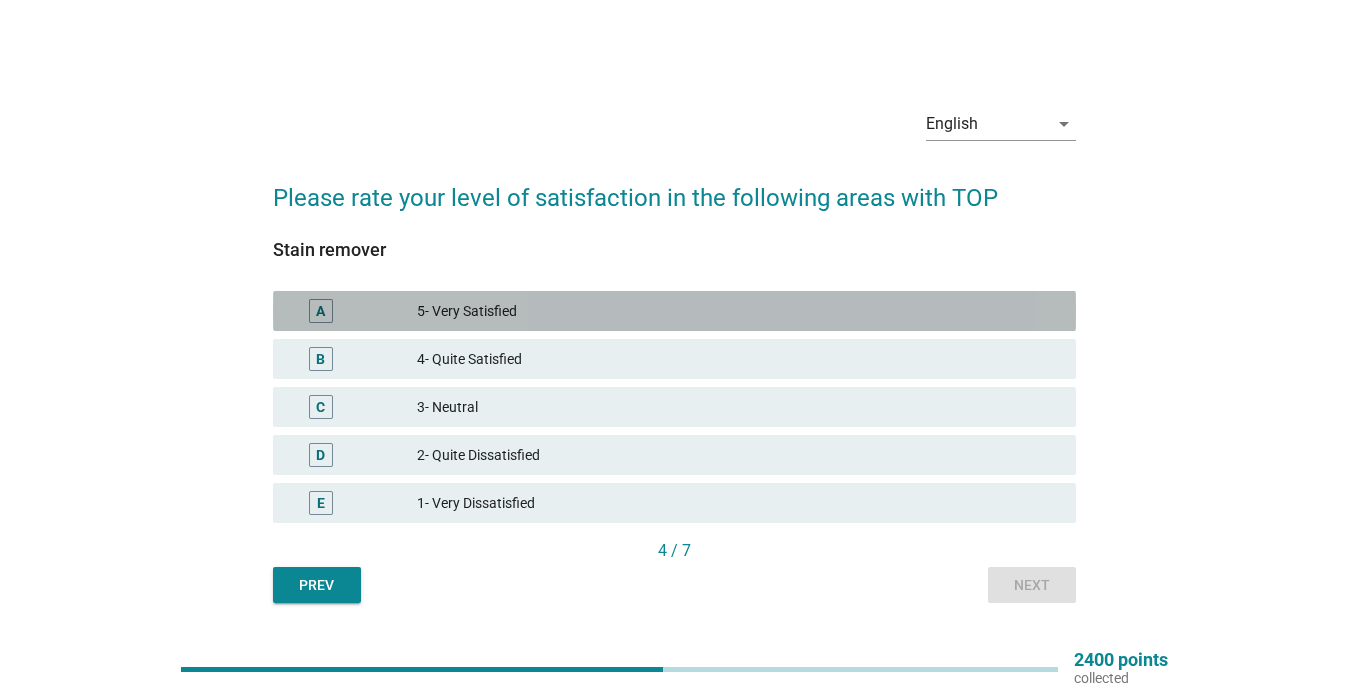 click on "5- Very Satisfied" at bounding box center [738, 311] 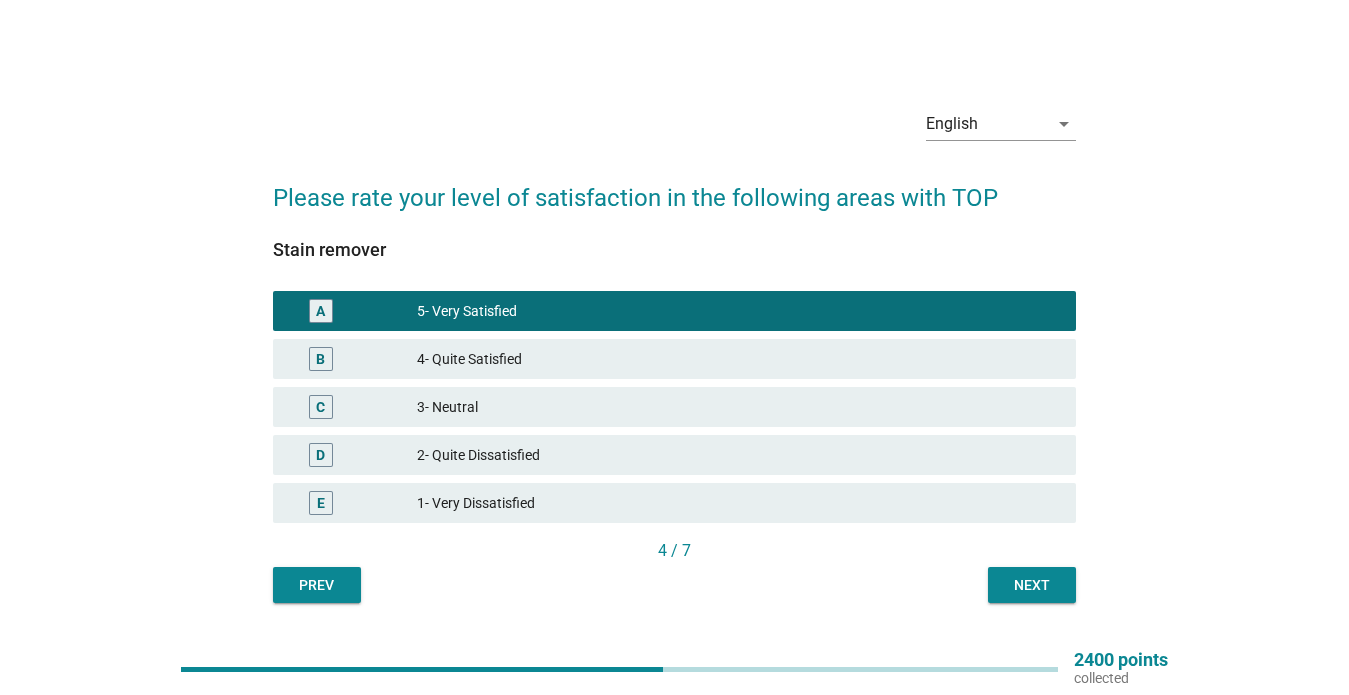 click on "Next" at bounding box center [1032, 585] 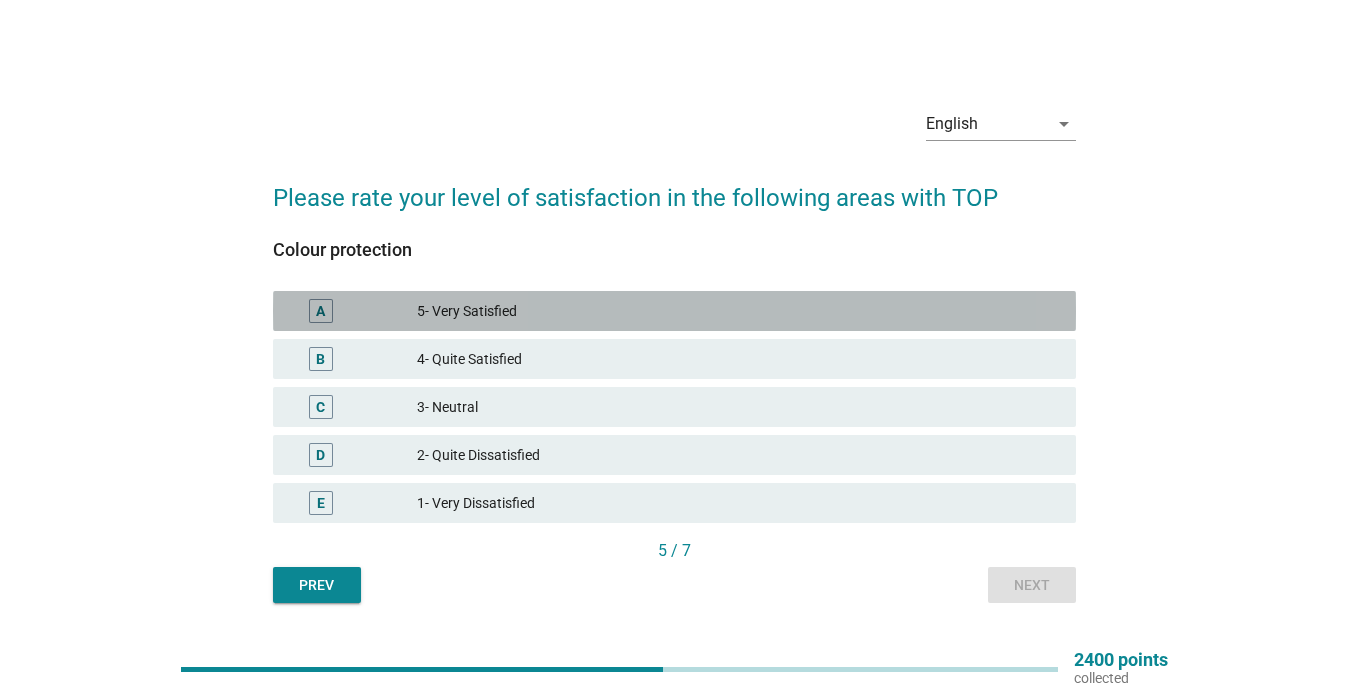 click on "5- Very Satisfied" at bounding box center (738, 311) 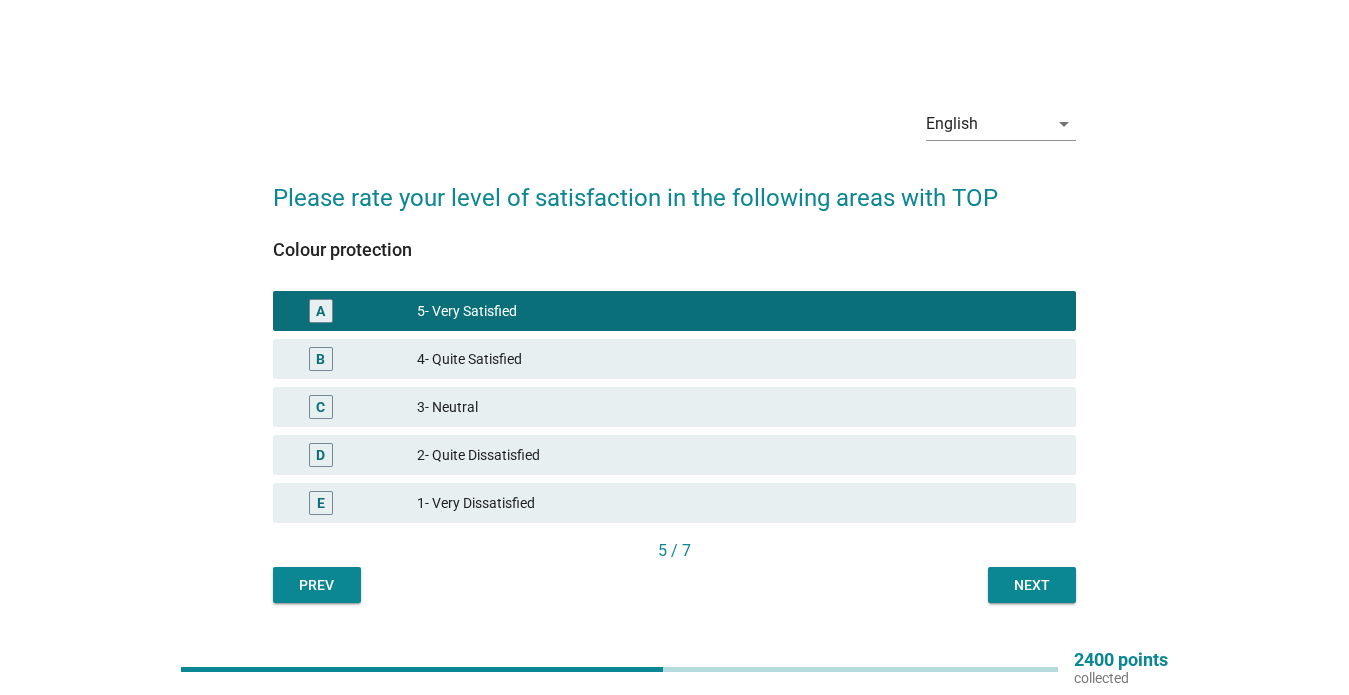 click on "Next" at bounding box center [1032, 585] 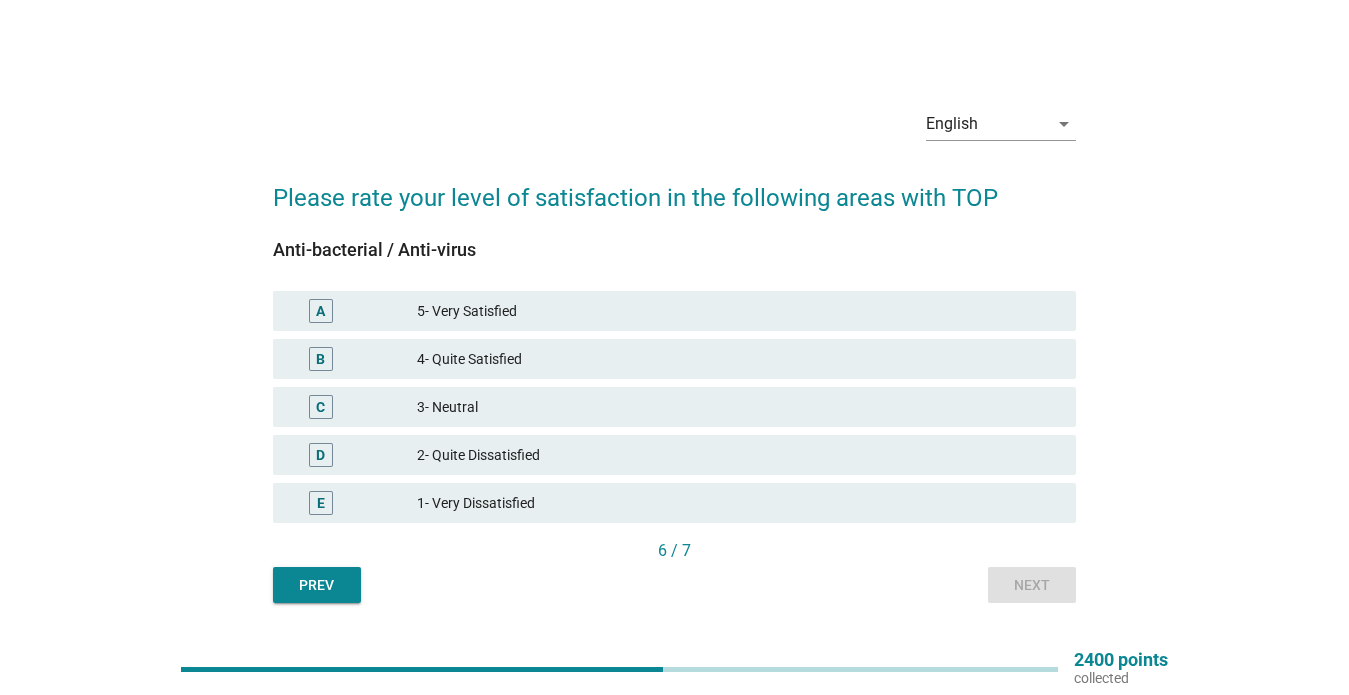 click on "5- Very Satisfied" at bounding box center (738, 311) 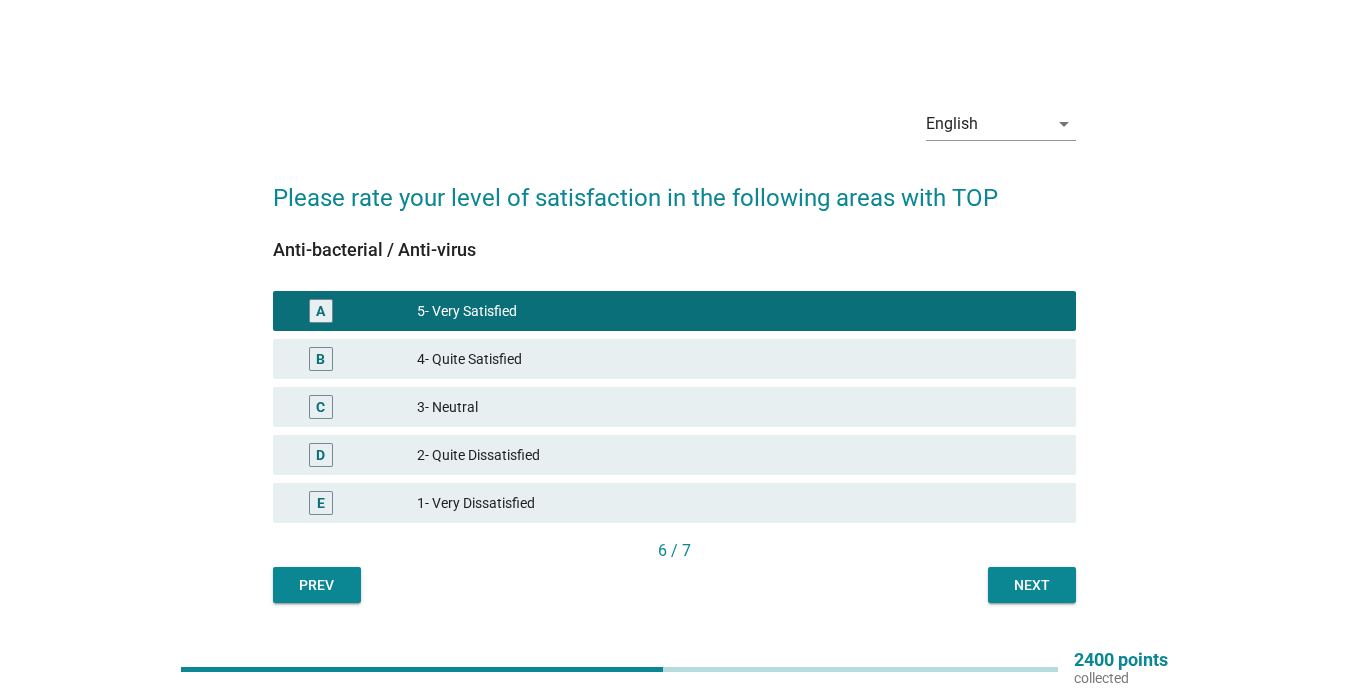 click on "Next" at bounding box center [1032, 585] 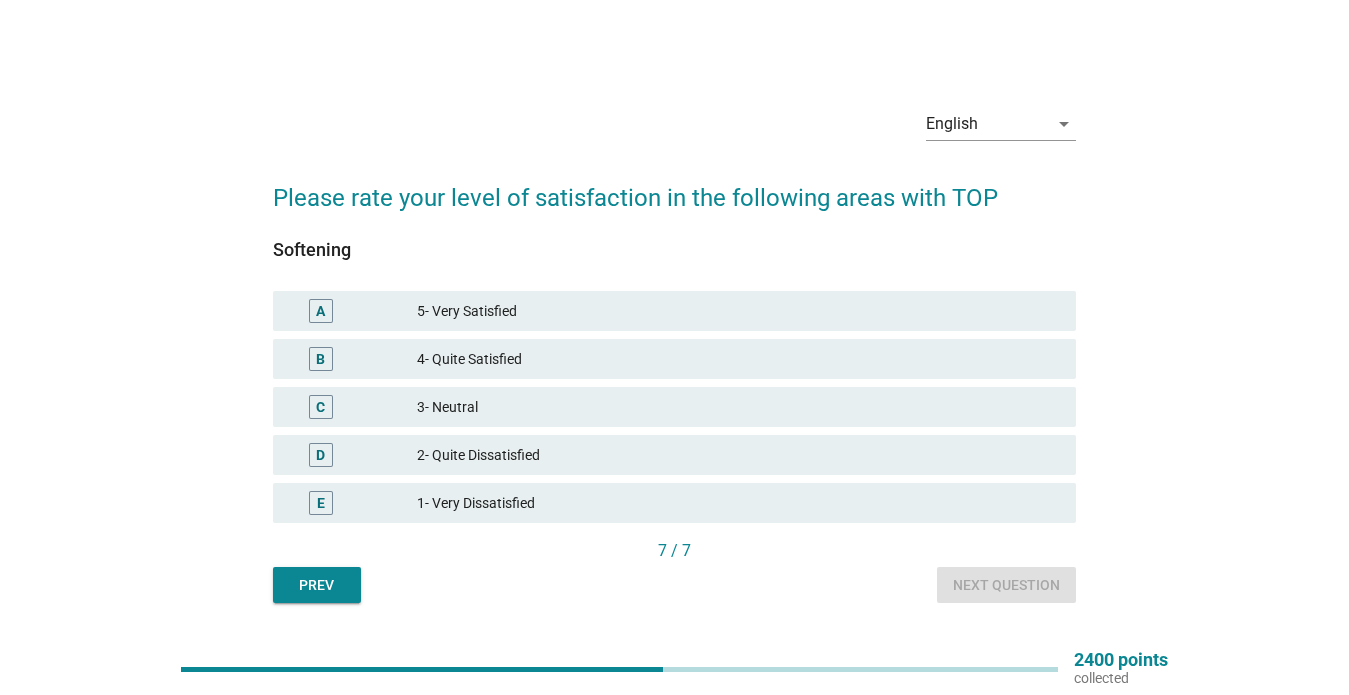 click on "5- Very Satisfied" at bounding box center (738, 311) 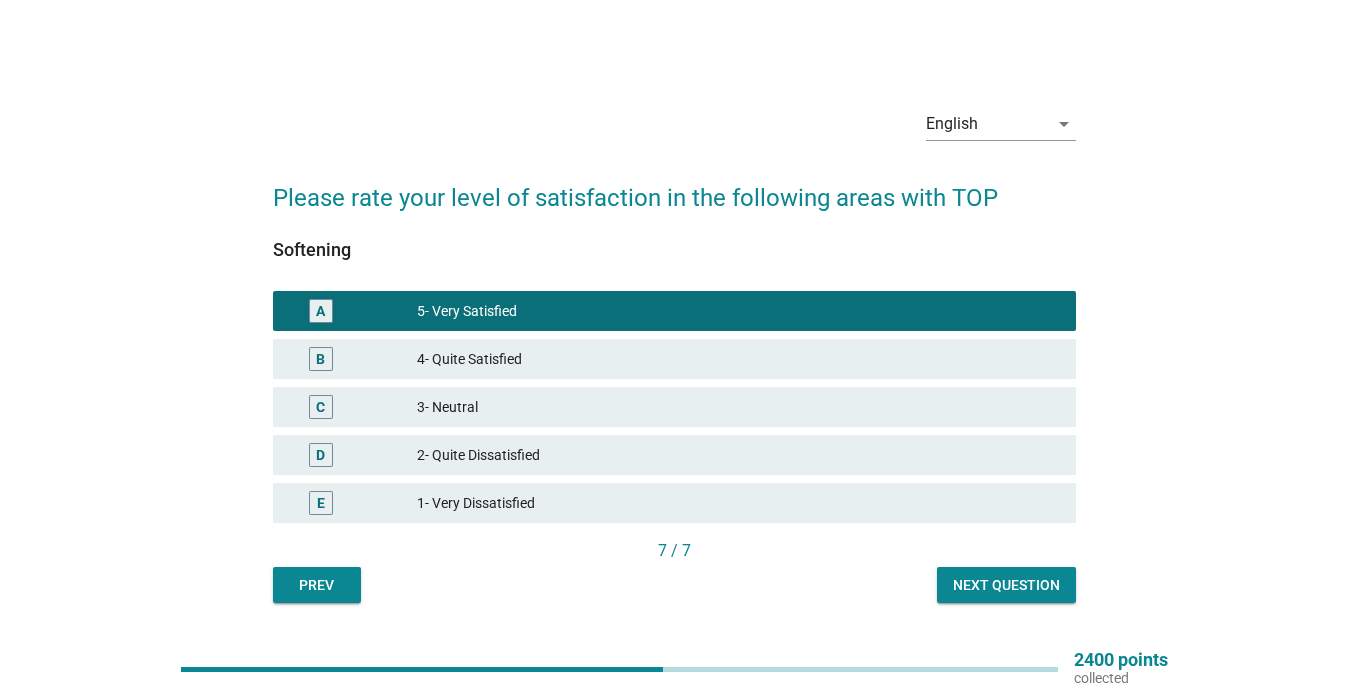 click on "Next question" at bounding box center [1006, 585] 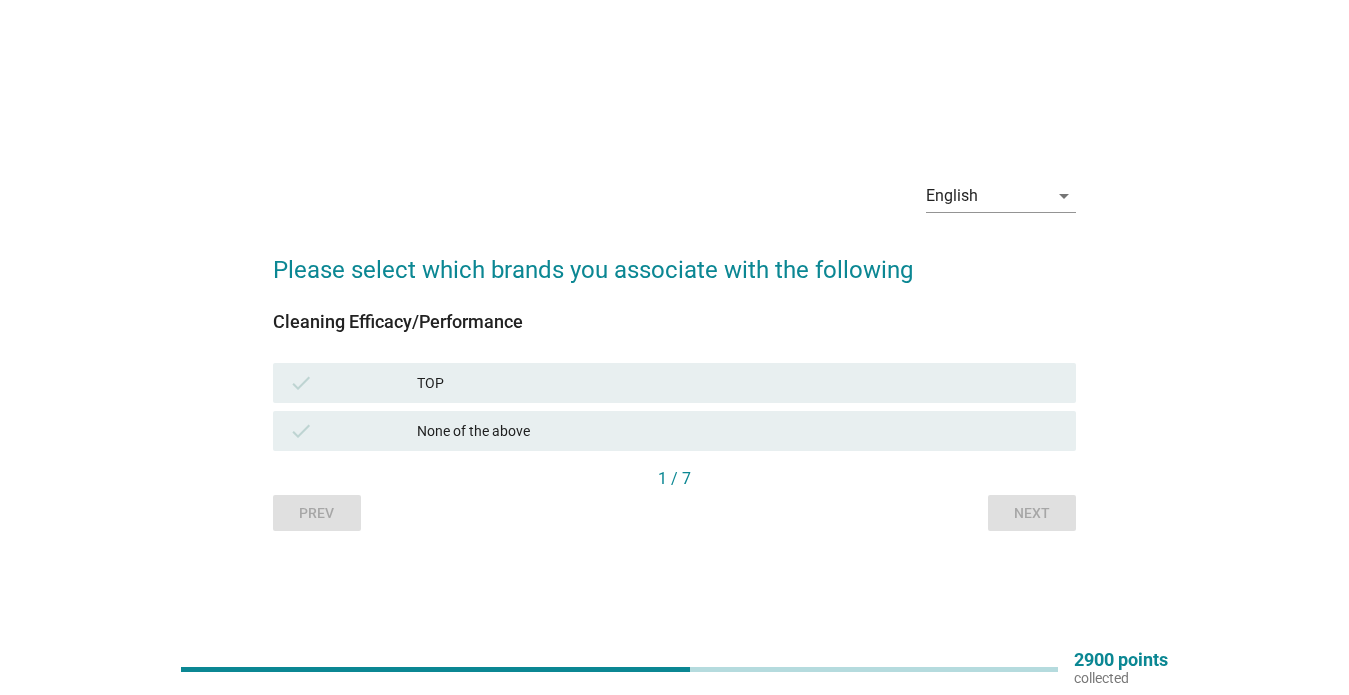 click on "check   TOP" at bounding box center (674, 383) 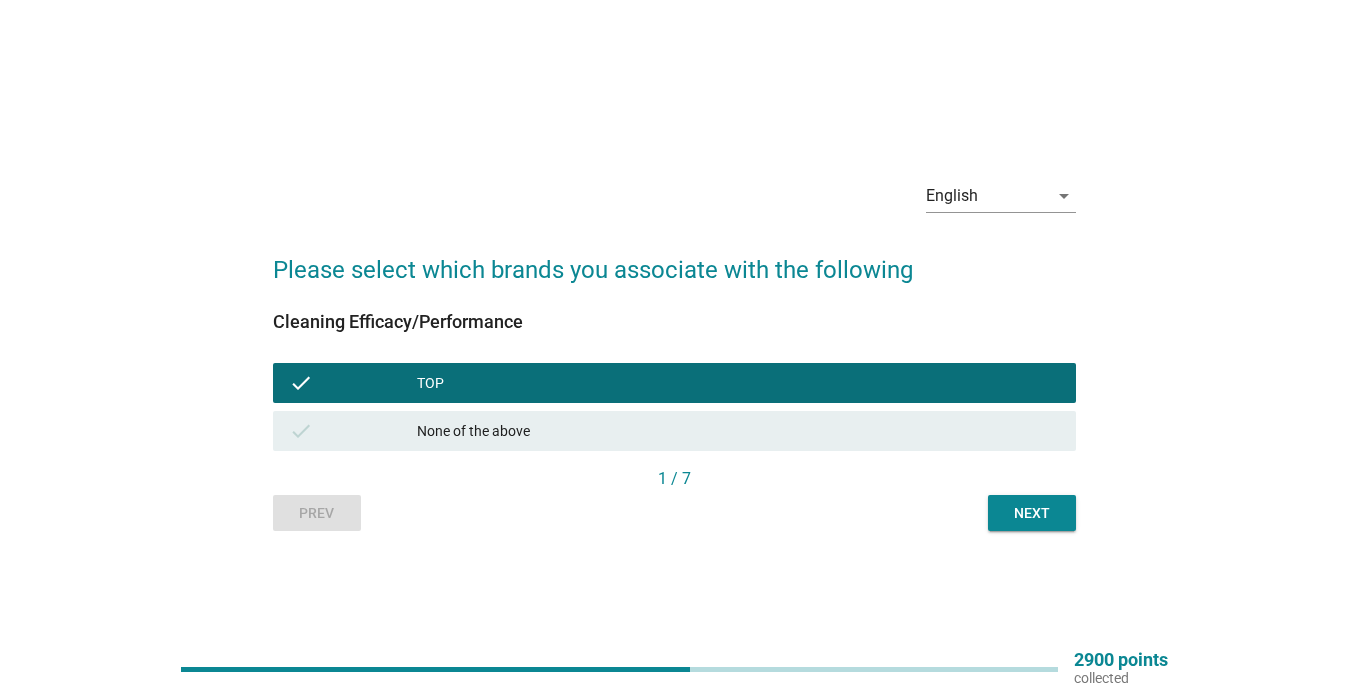 click on "Next" at bounding box center [1032, 513] 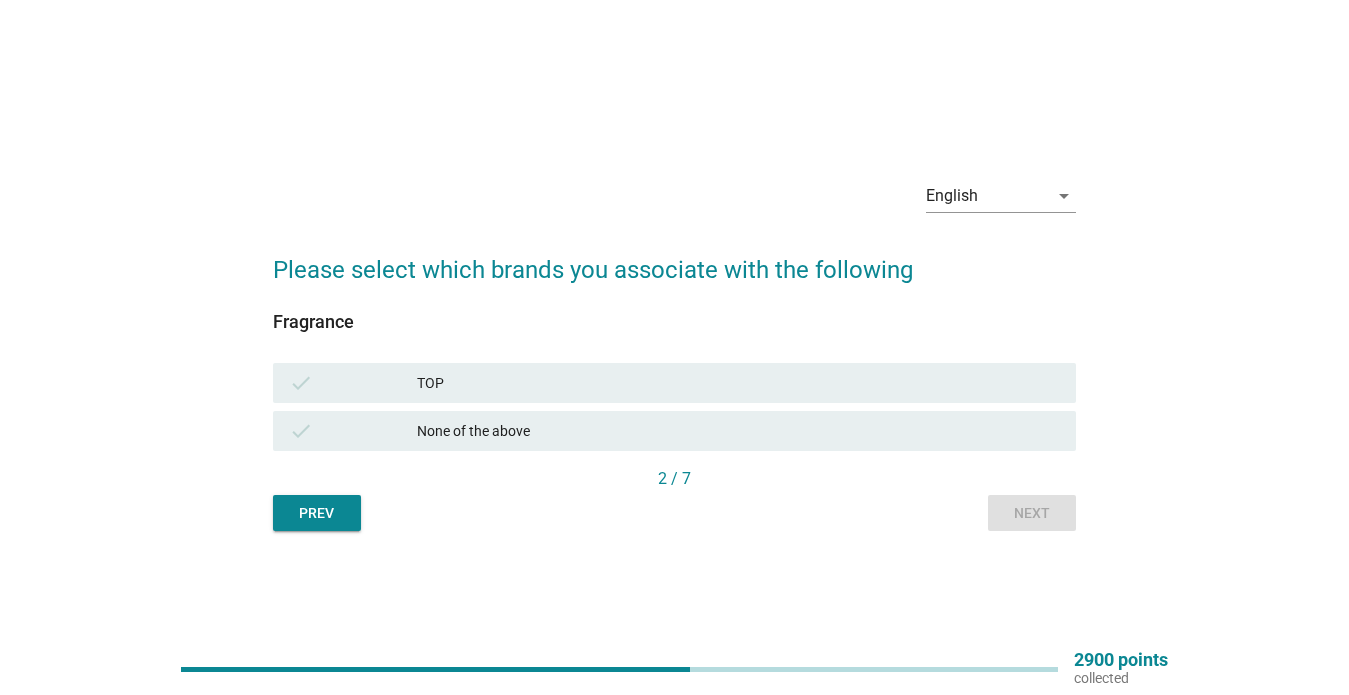 click on "TOP" at bounding box center [738, 383] 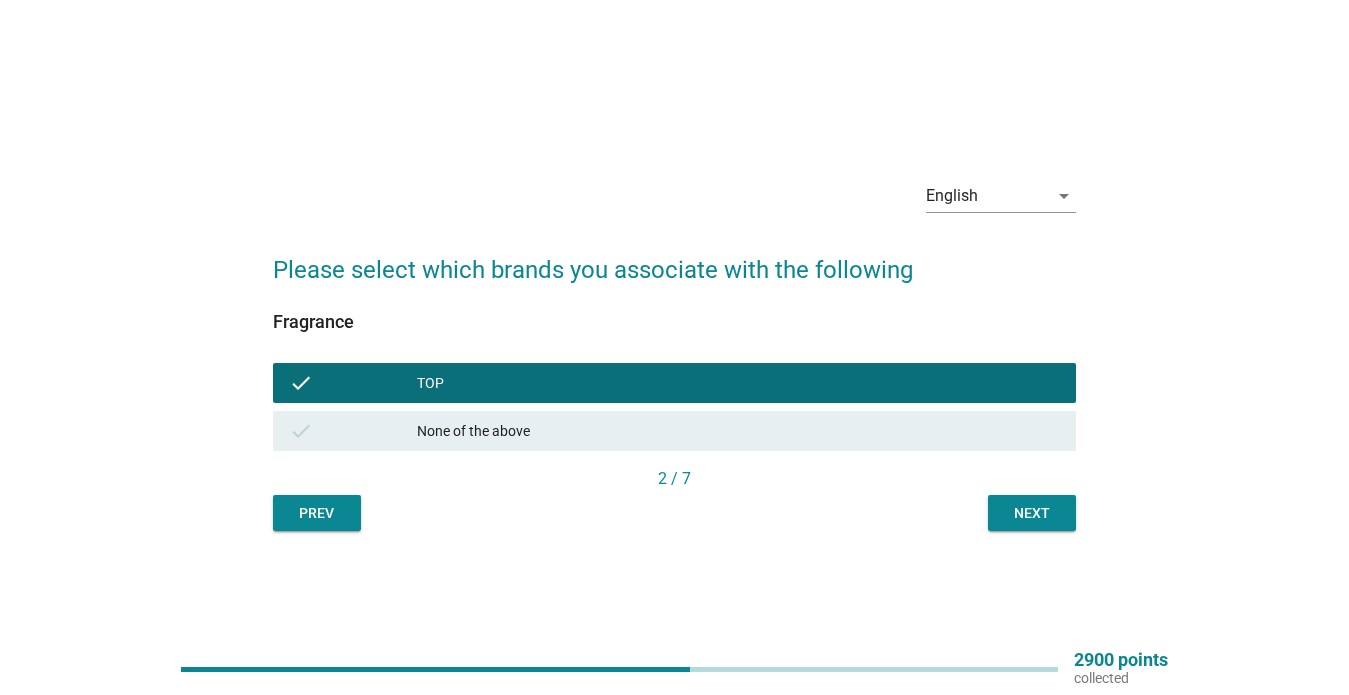 click on "Next" at bounding box center [1032, 513] 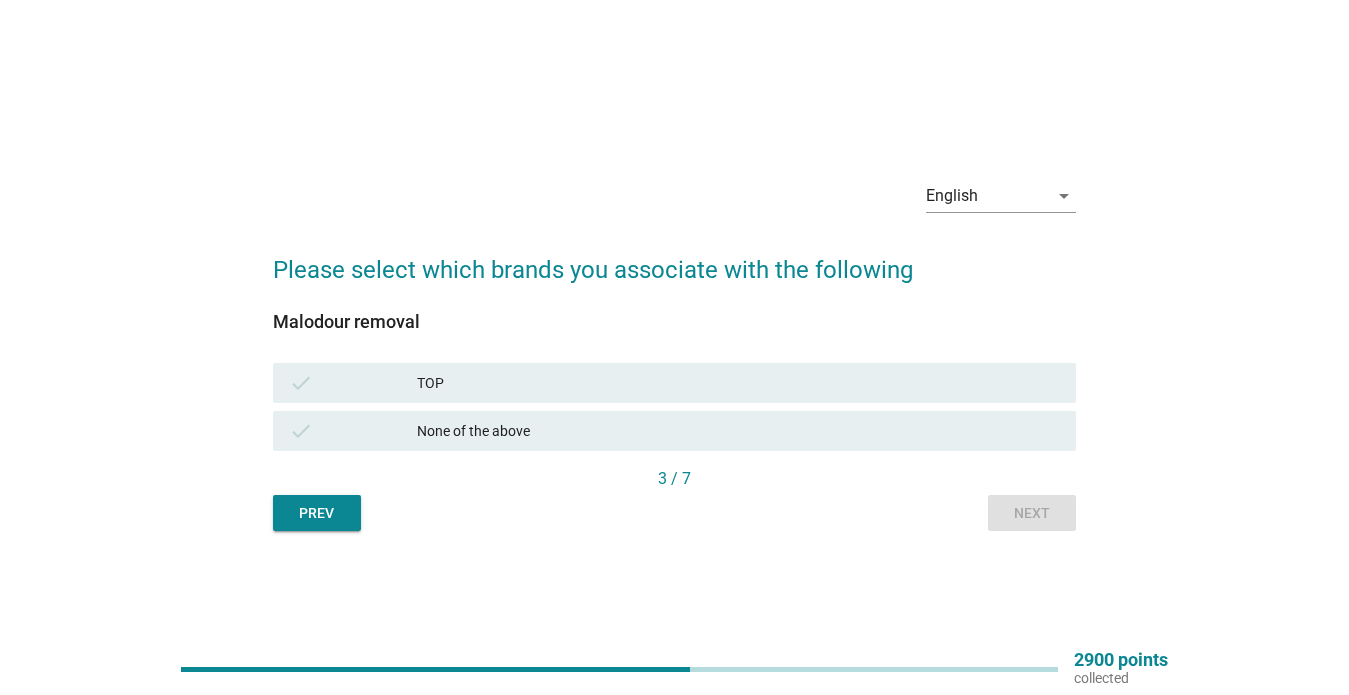 click on "TOP" at bounding box center (738, 383) 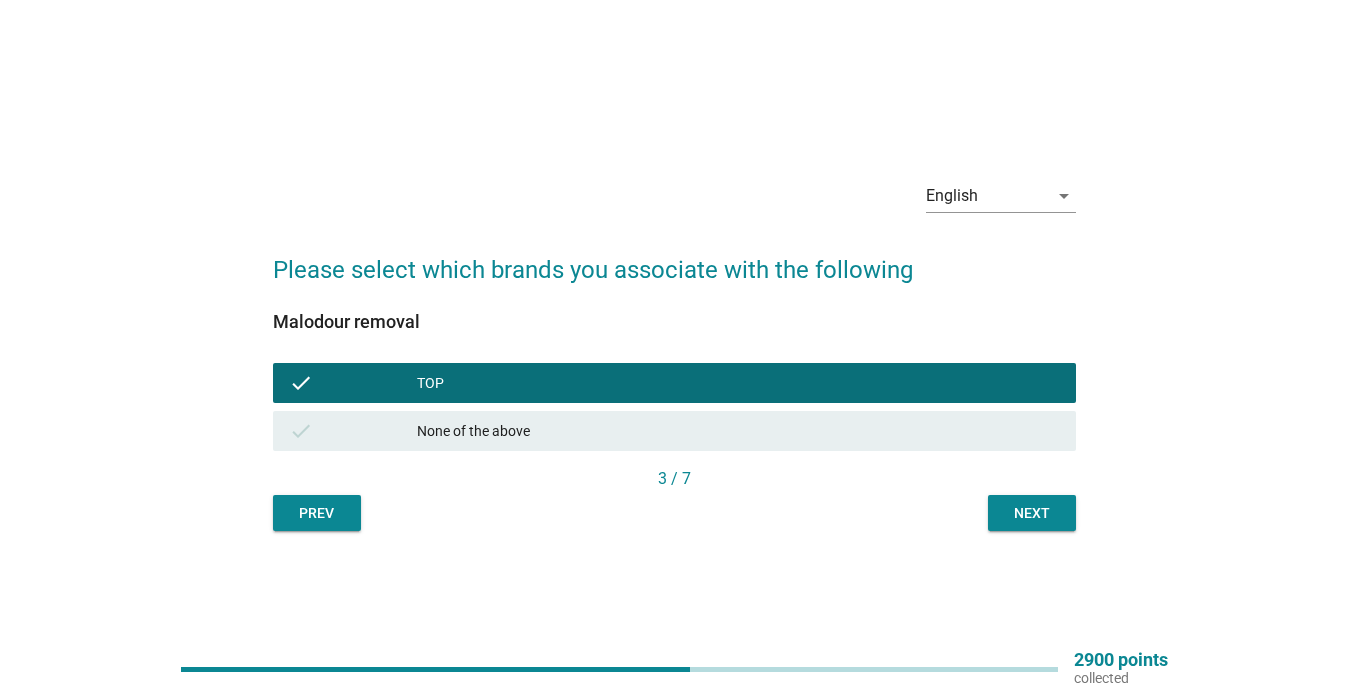 click on "Next" at bounding box center [1032, 513] 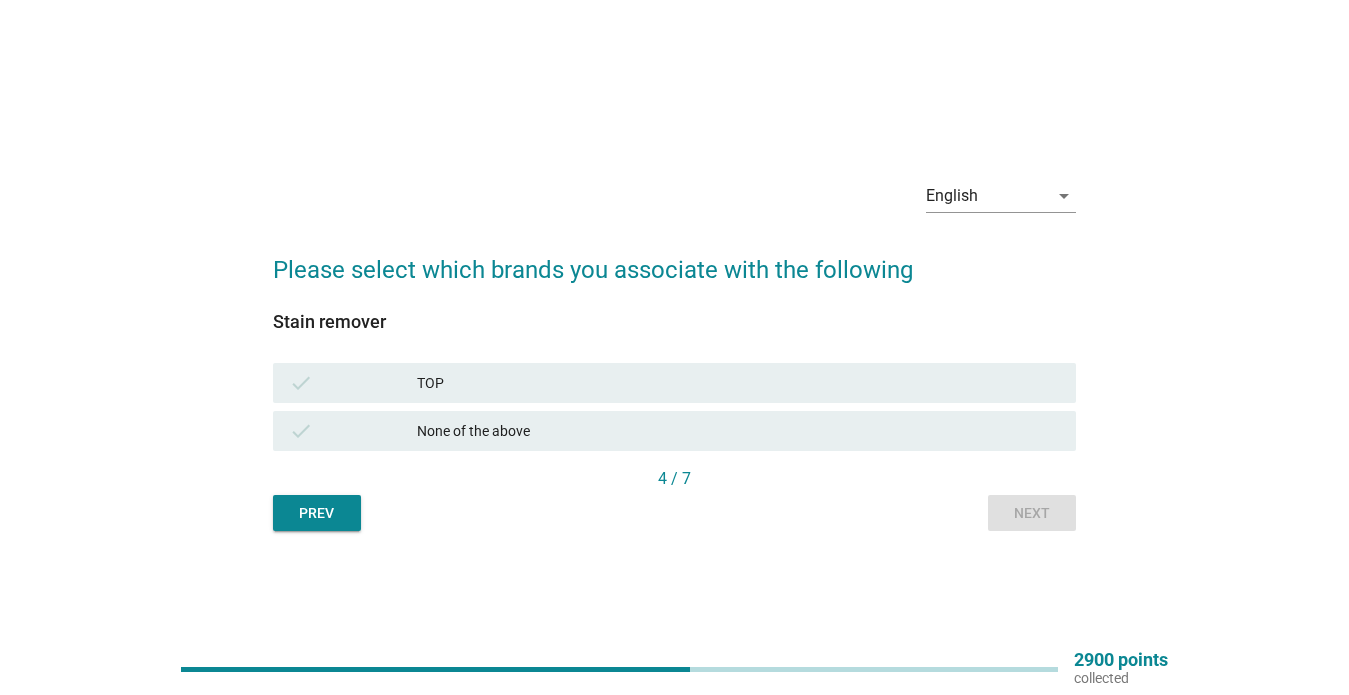 click on "TOP" at bounding box center [738, 383] 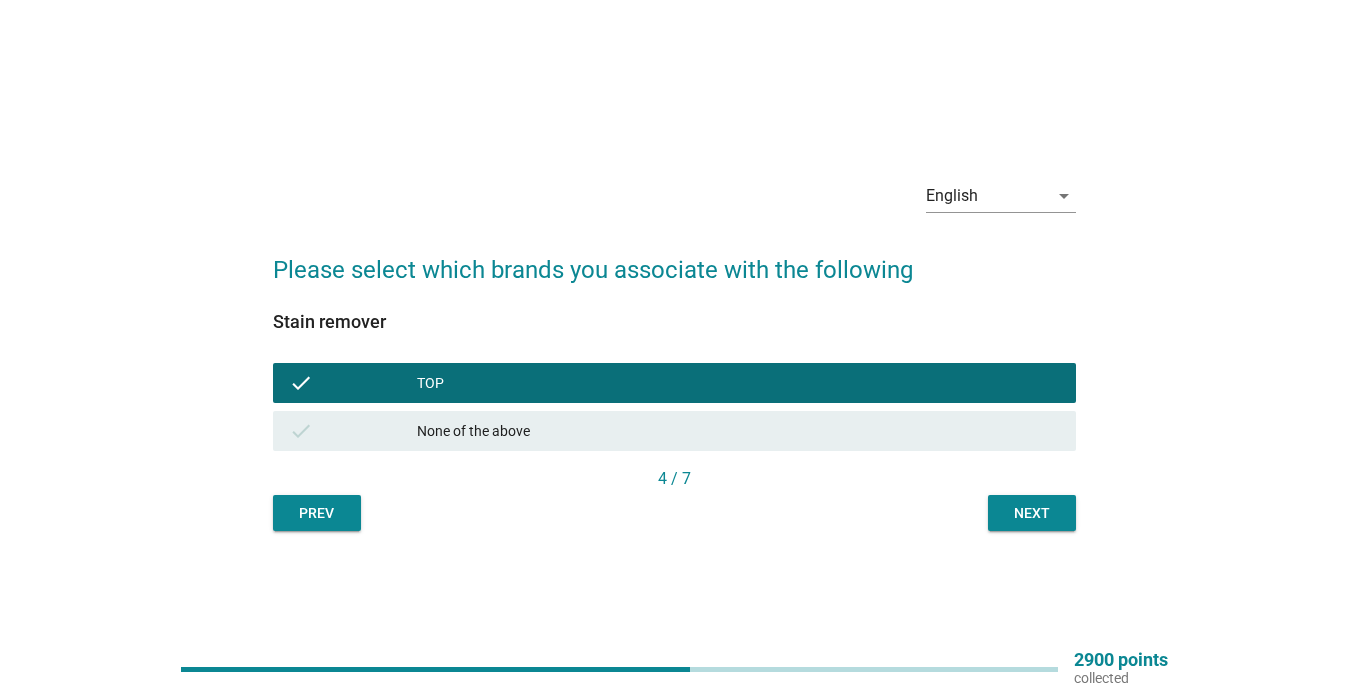 click on "Next" at bounding box center (1032, 513) 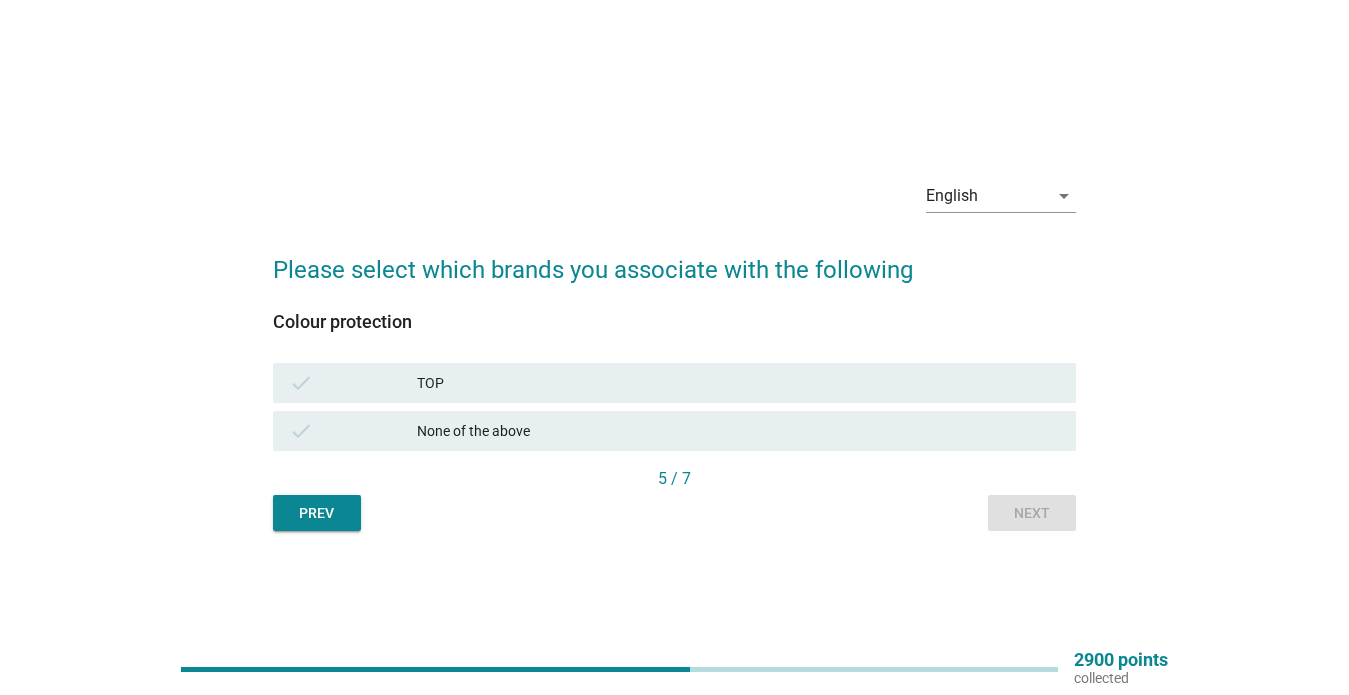 click on "check   TOP" at bounding box center (674, 383) 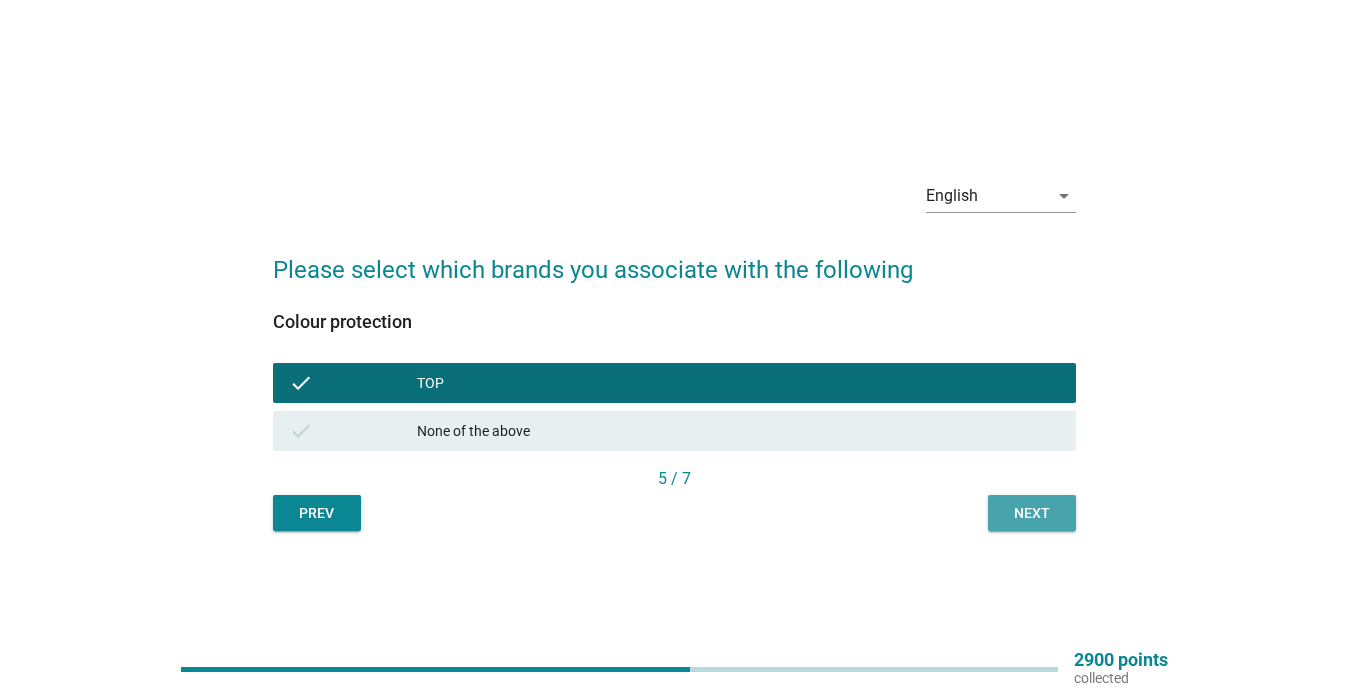 click on "Next" at bounding box center [1032, 513] 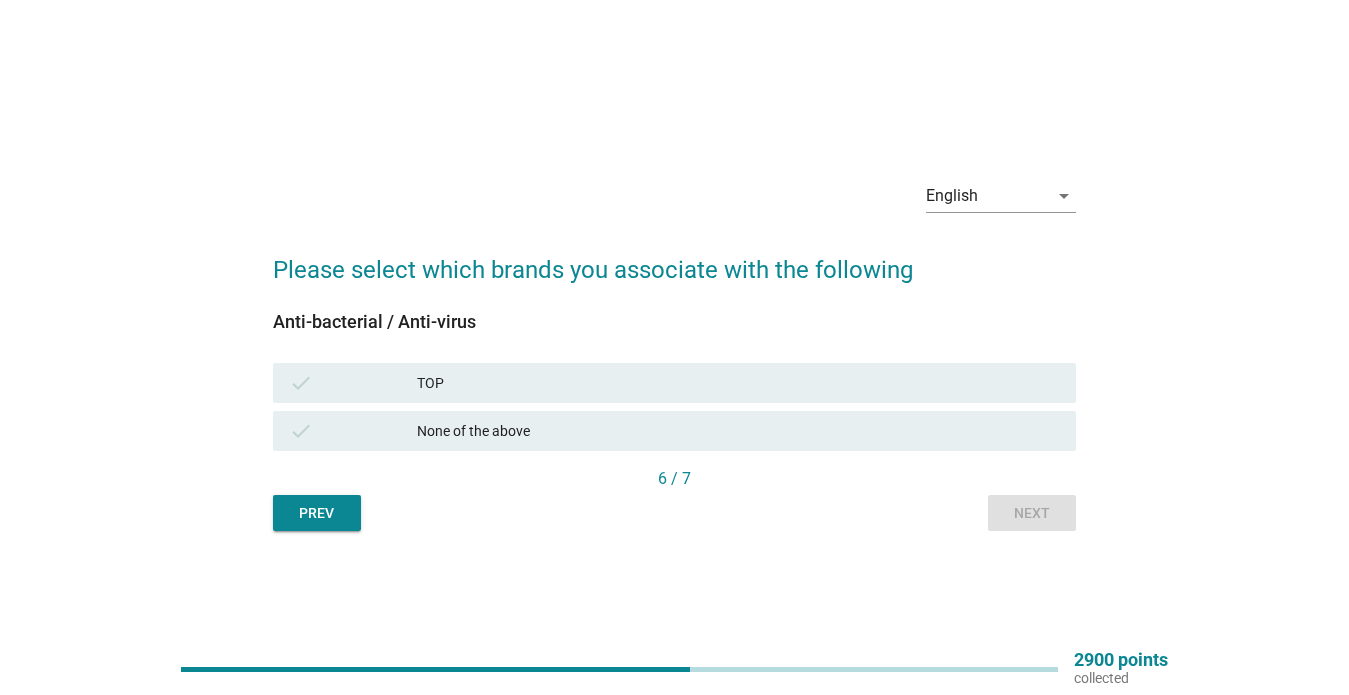 click on "TOP" at bounding box center [738, 383] 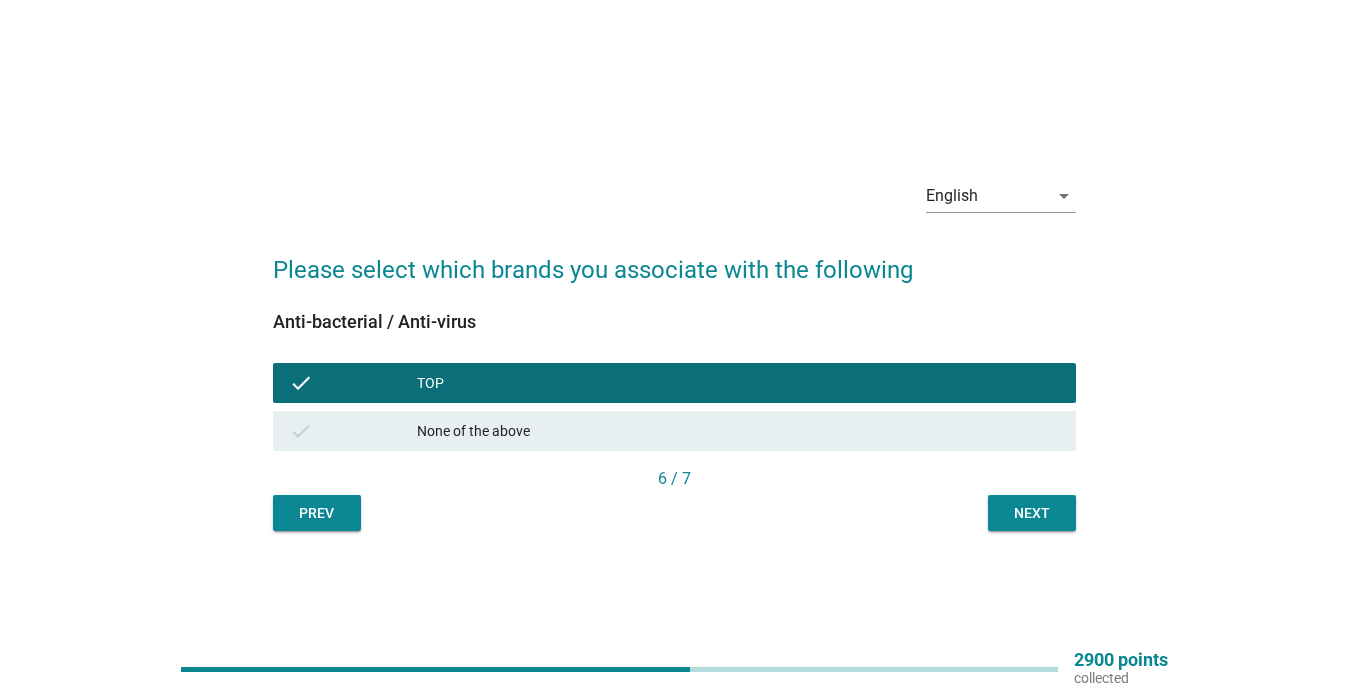 click on "Next" at bounding box center [1032, 513] 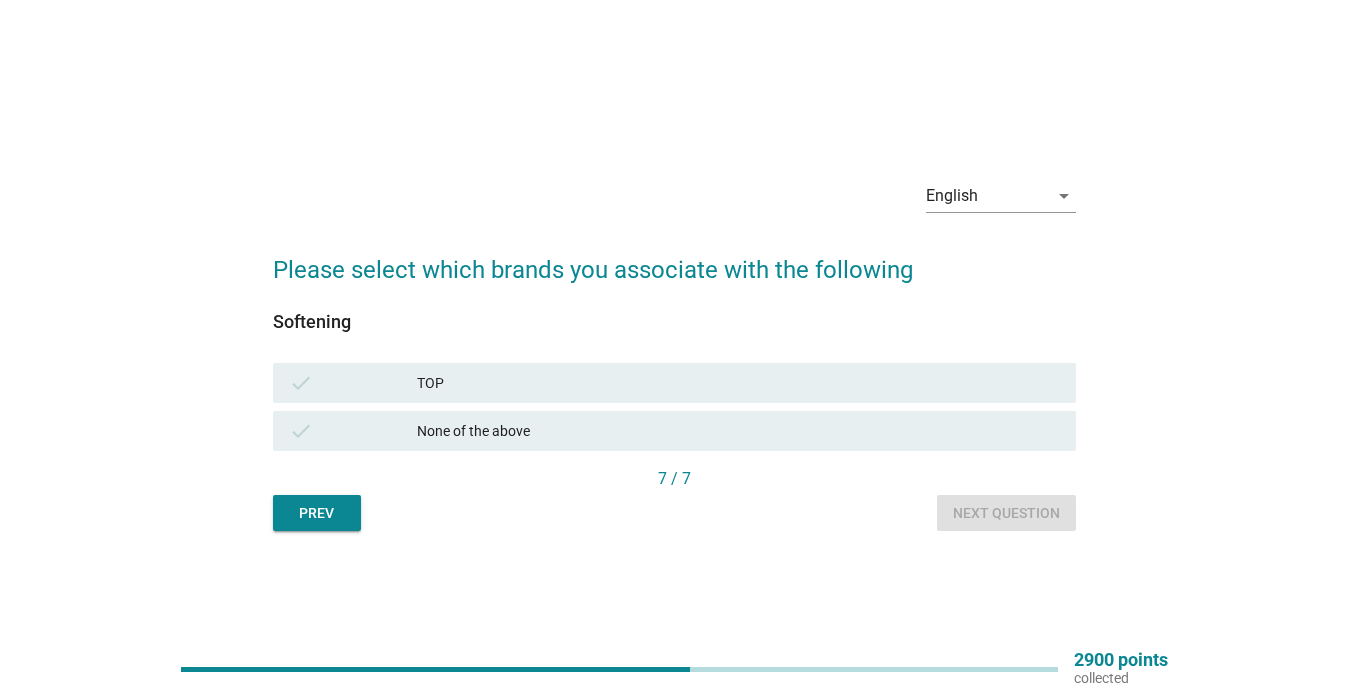 click on "TOP" at bounding box center [738, 383] 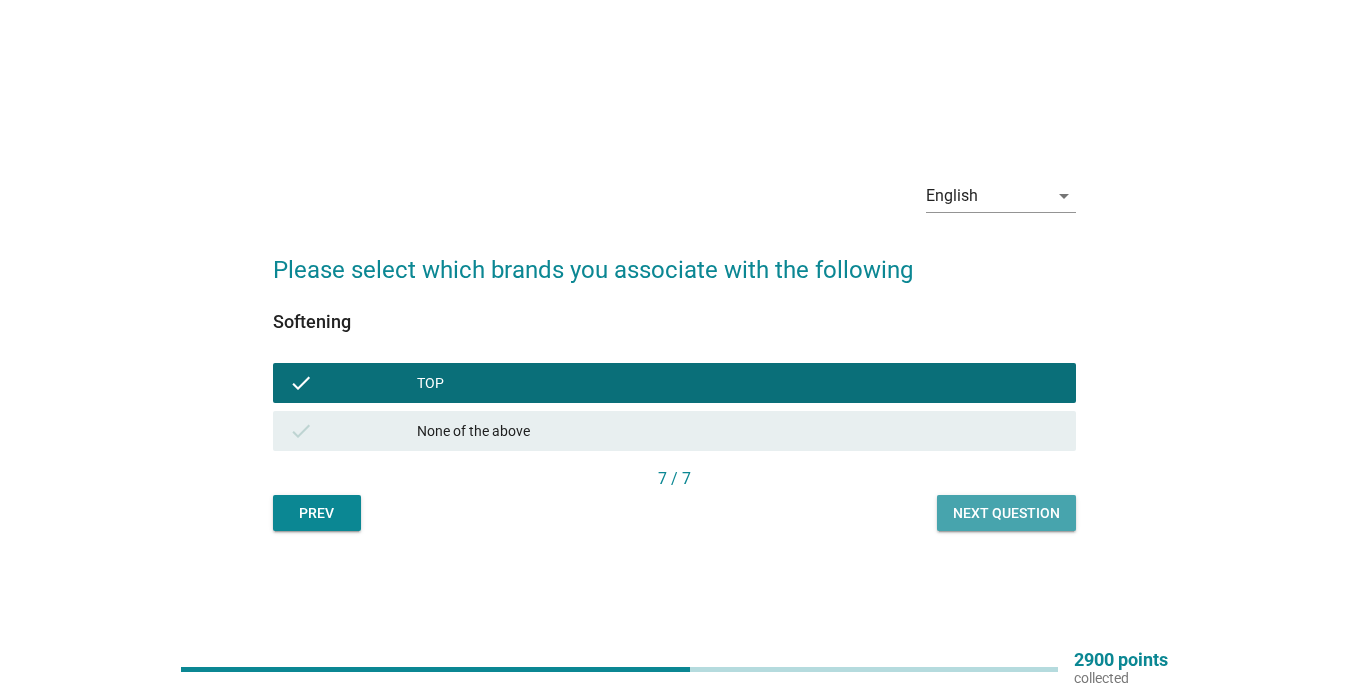 click on "Next question" at bounding box center (1006, 513) 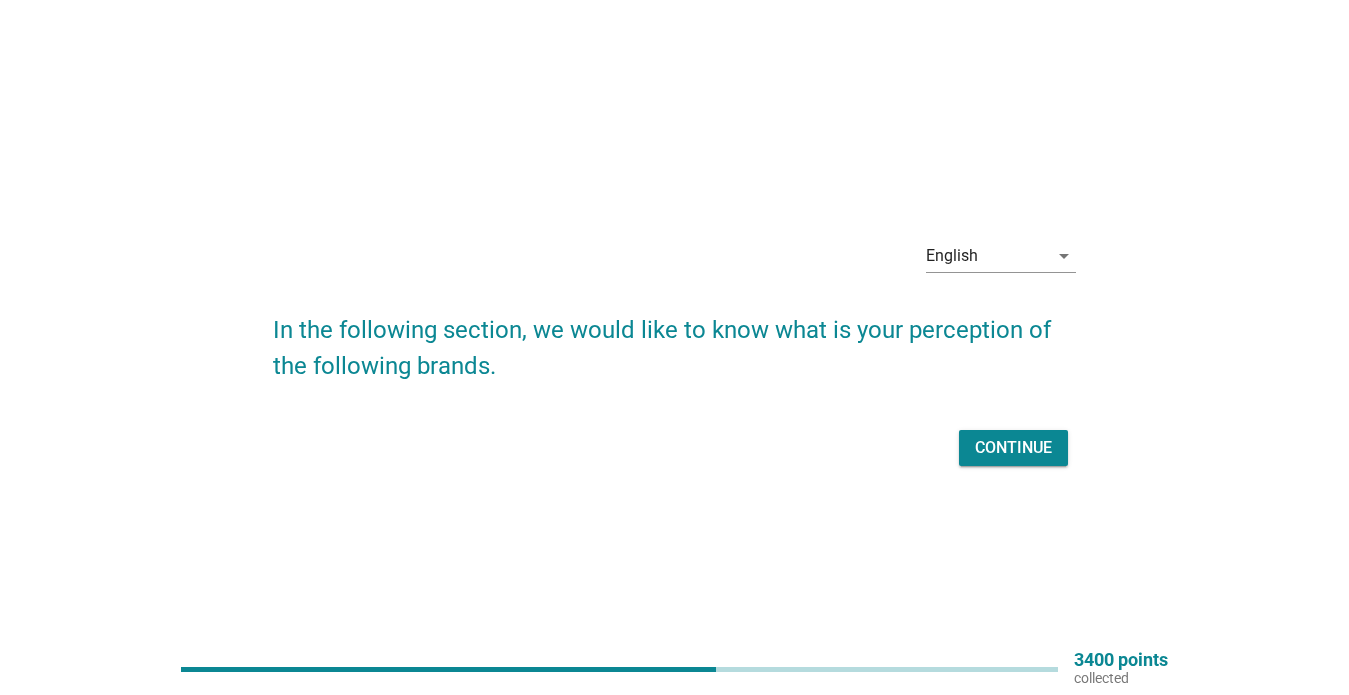 scroll, scrollTop: 52, scrollLeft: 0, axis: vertical 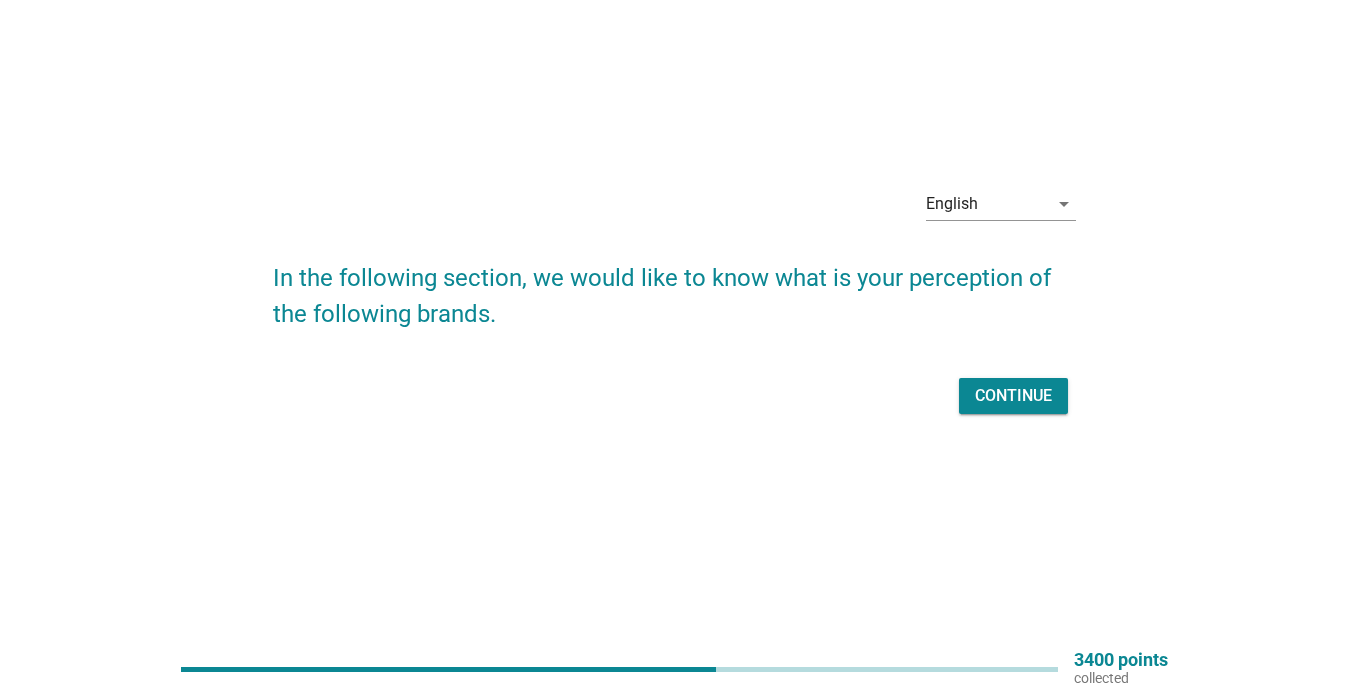 click on "Continue" at bounding box center [1013, 396] 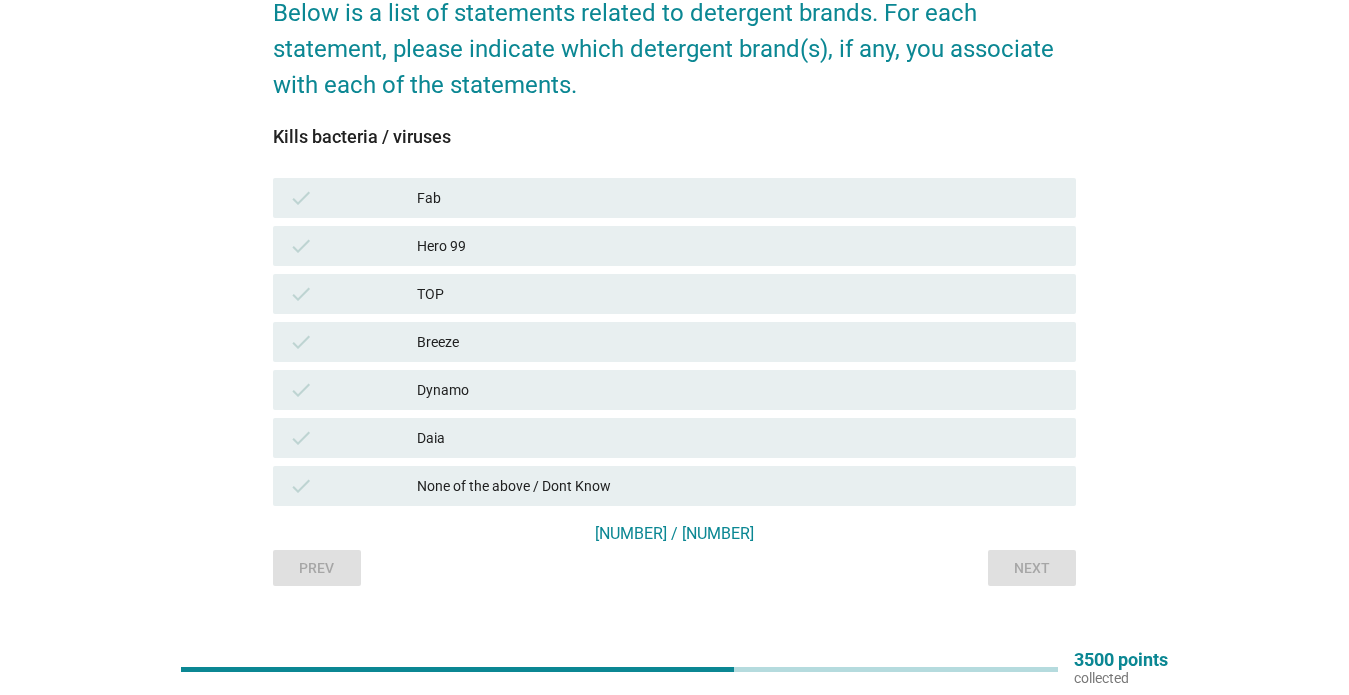 scroll, scrollTop: 143, scrollLeft: 0, axis: vertical 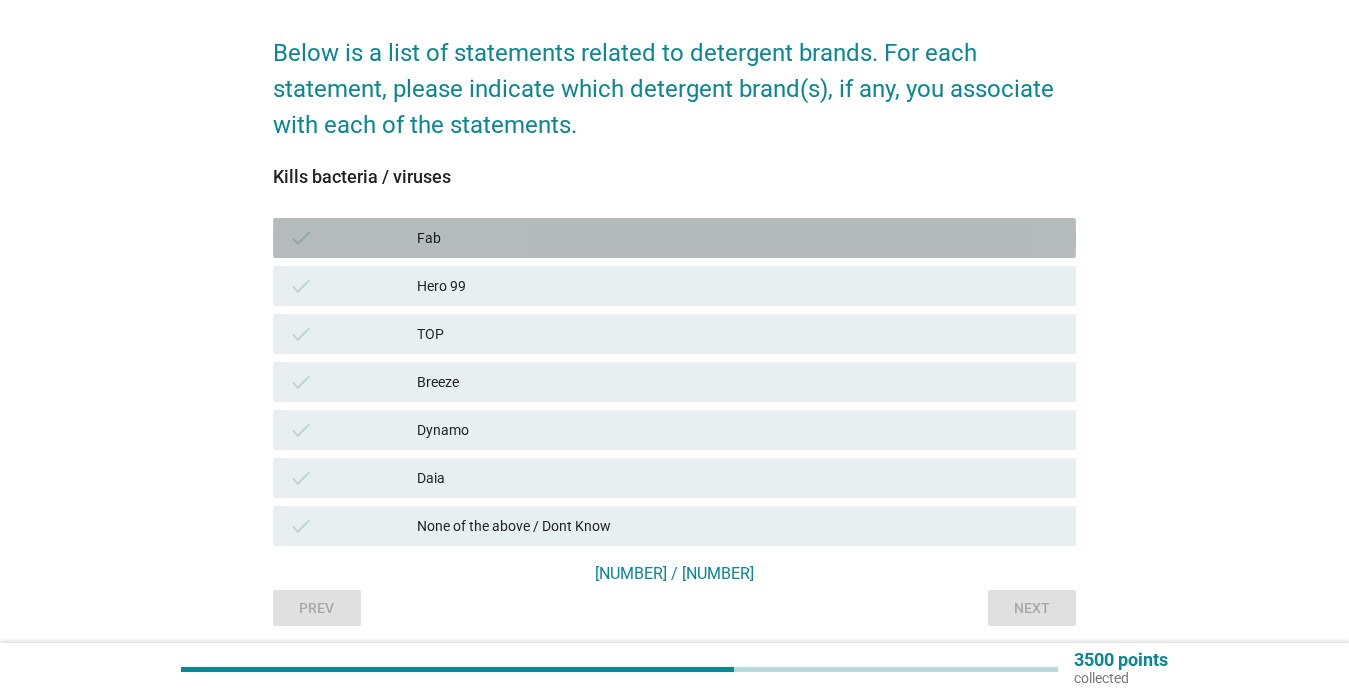 click on "Fab" at bounding box center [738, 238] 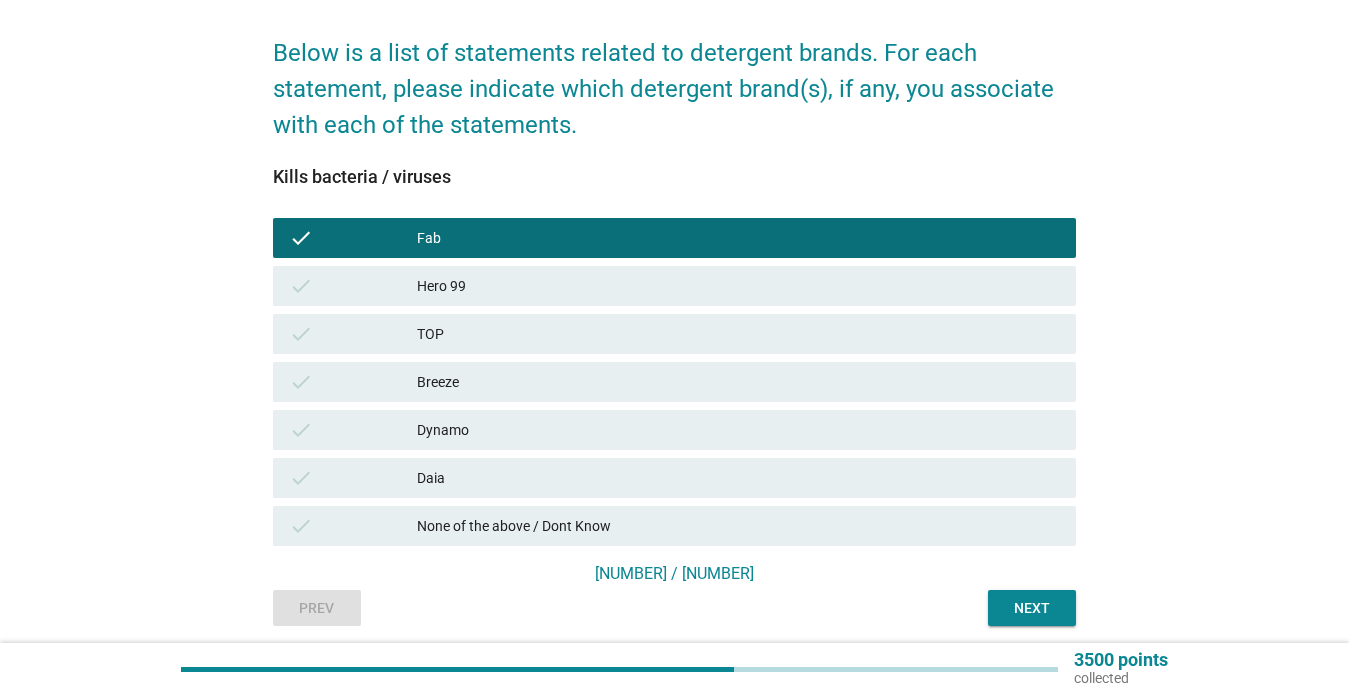 click on "Hero 99" at bounding box center (738, 286) 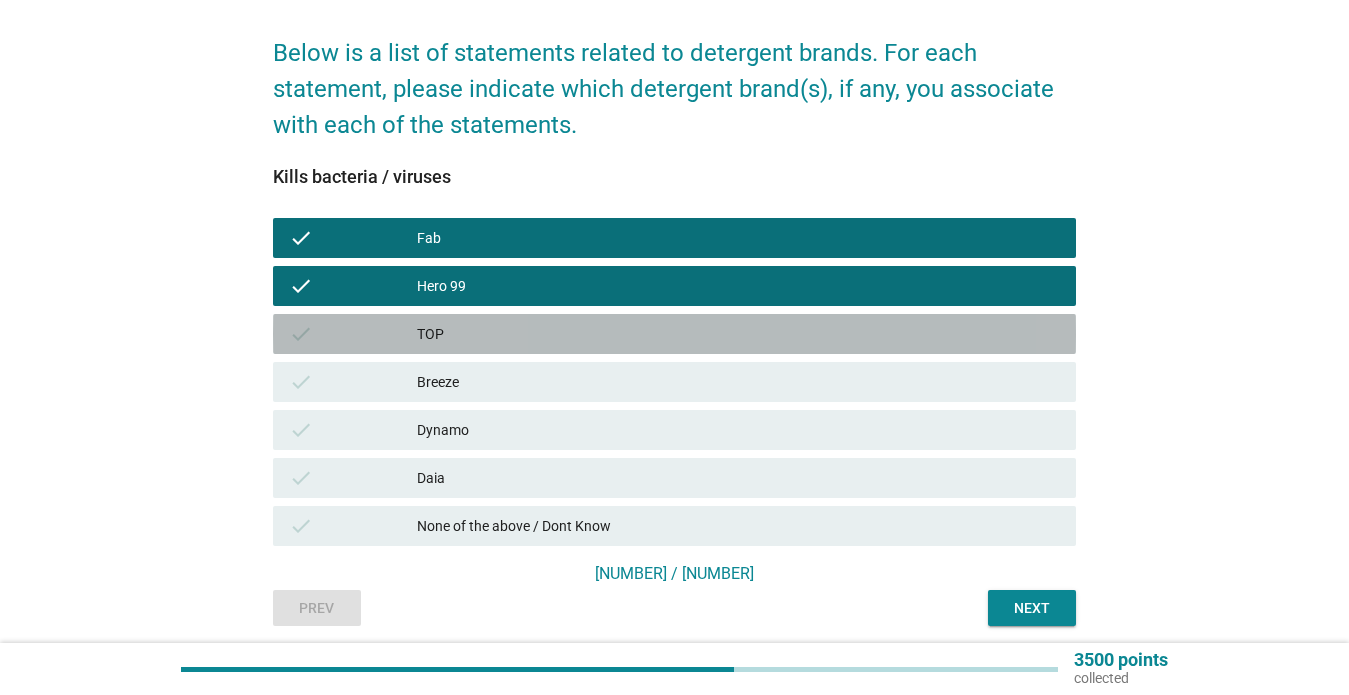 click on "TOP" at bounding box center (738, 334) 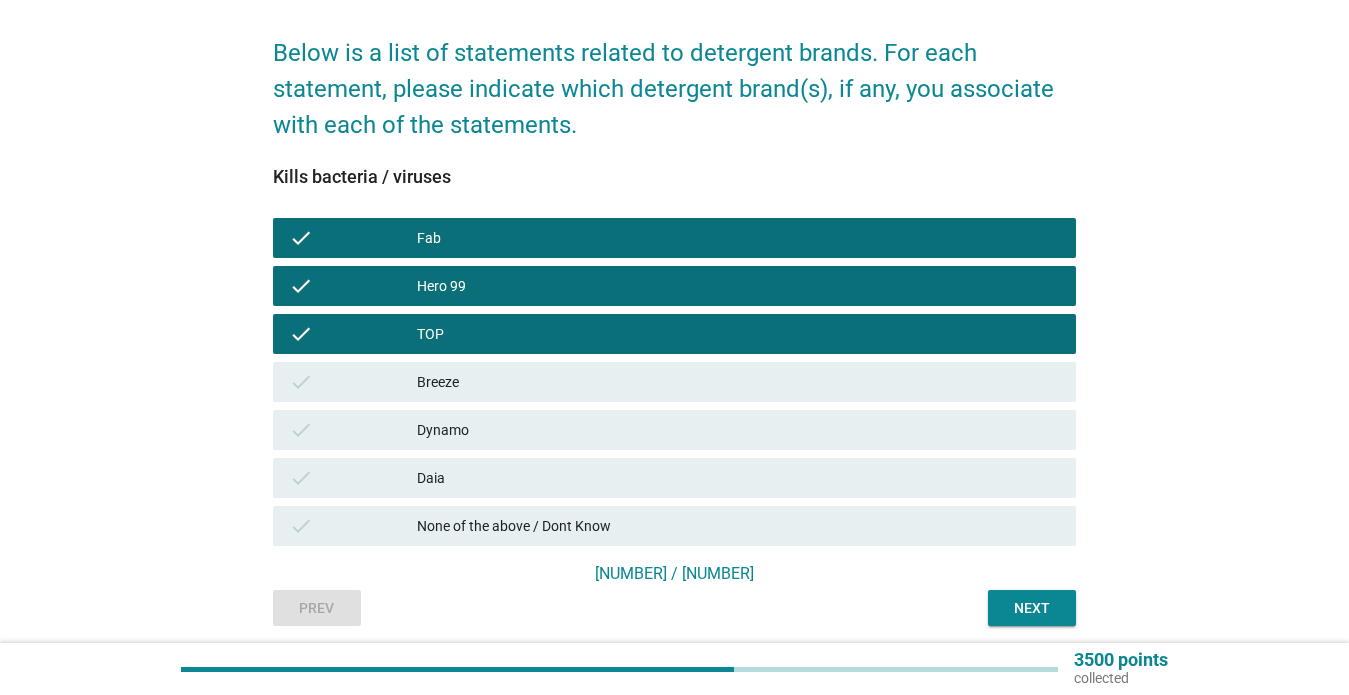 drag, startPoint x: 592, startPoint y: 374, endPoint x: 579, endPoint y: 394, distance: 23.853722 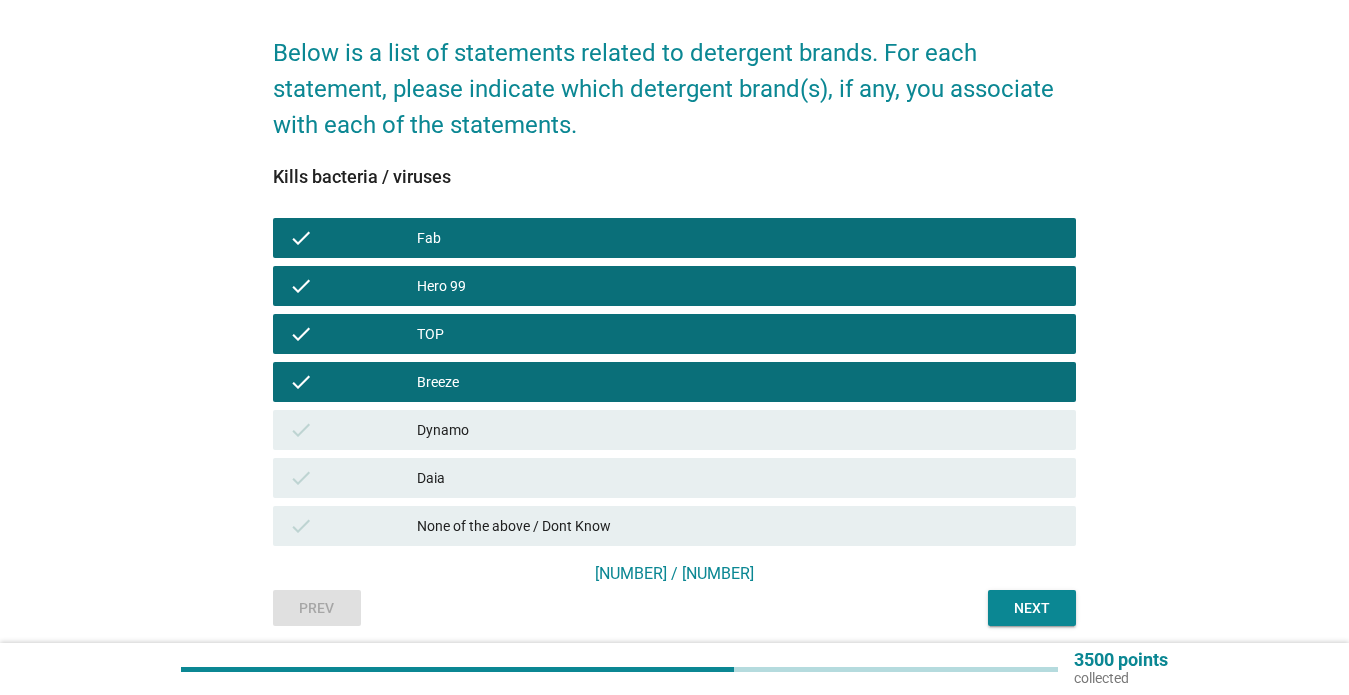 click on "Dynamo" at bounding box center [738, 430] 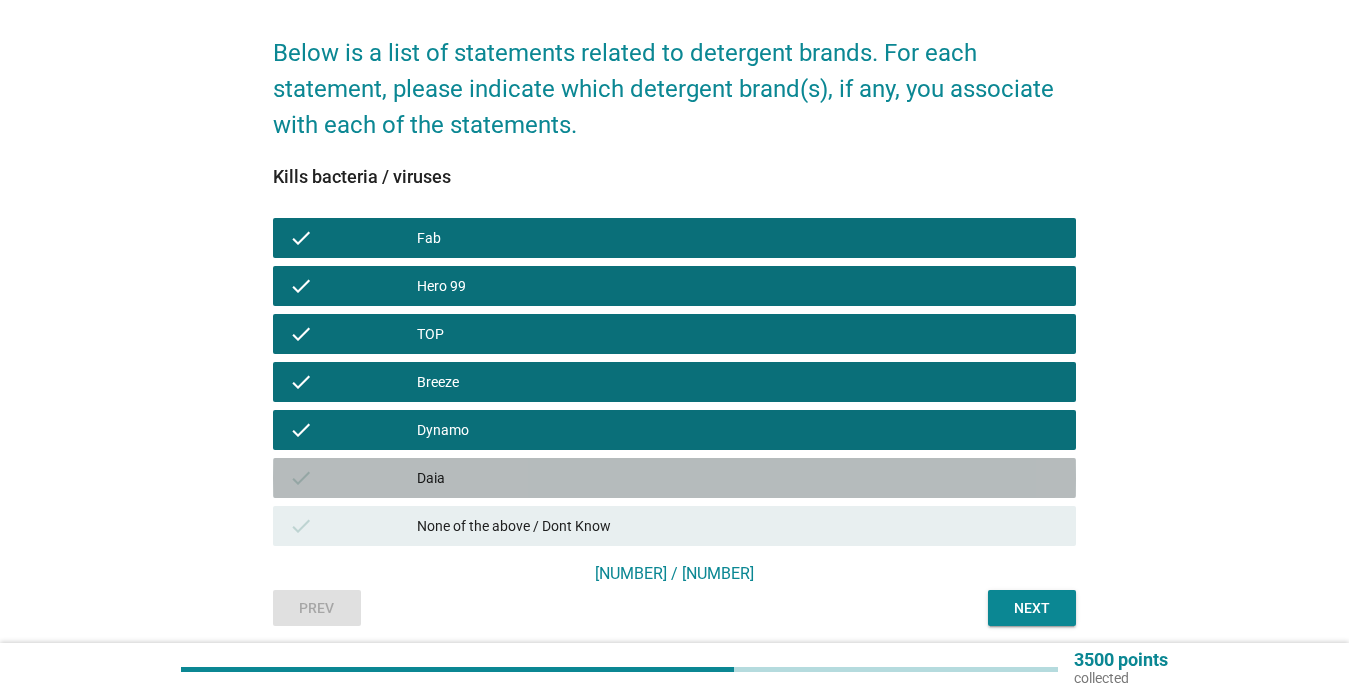 click on "Daia" at bounding box center (738, 478) 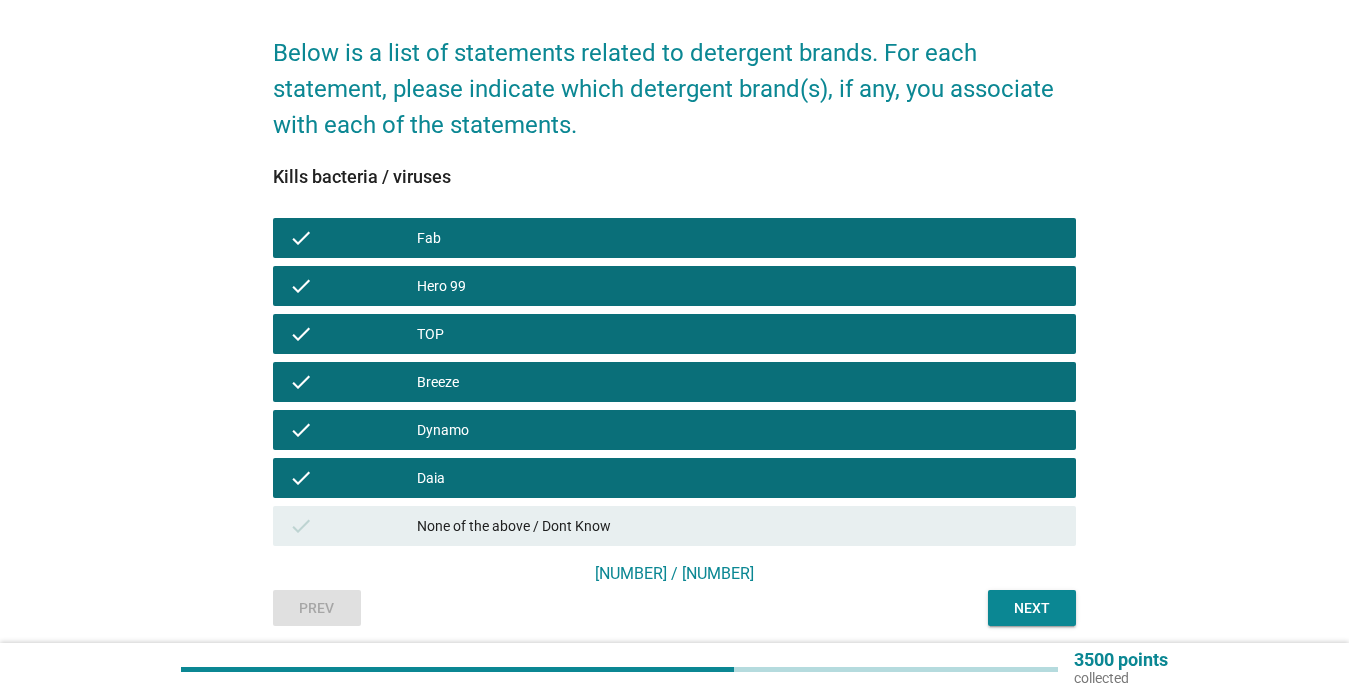 click on "Next" at bounding box center (1032, 608) 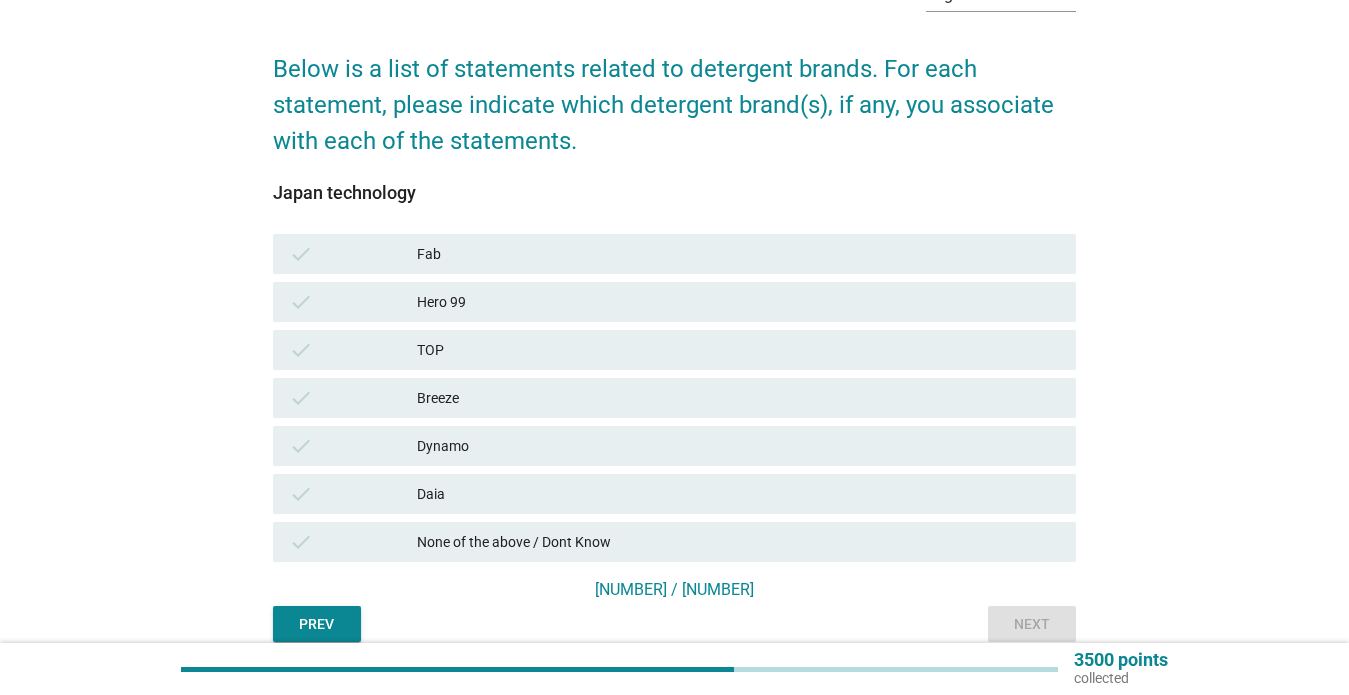 scroll, scrollTop: 156, scrollLeft: 0, axis: vertical 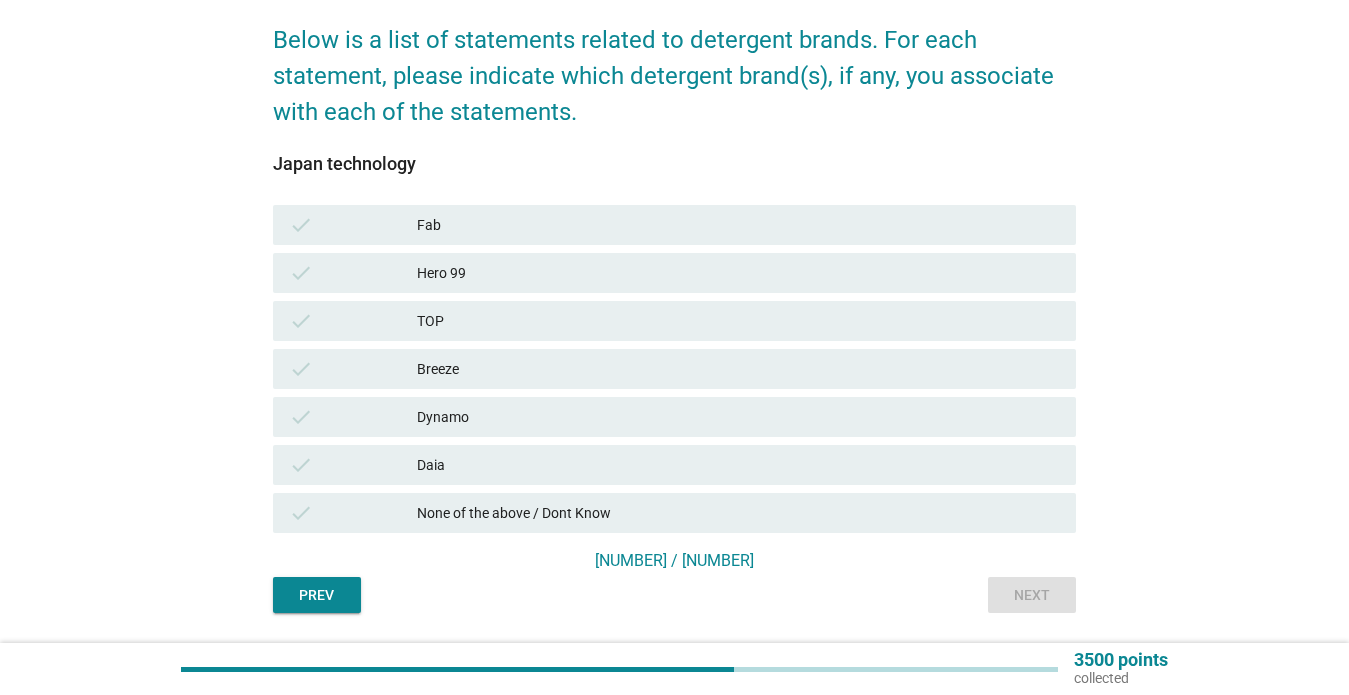 click on "TOP" at bounding box center (738, 321) 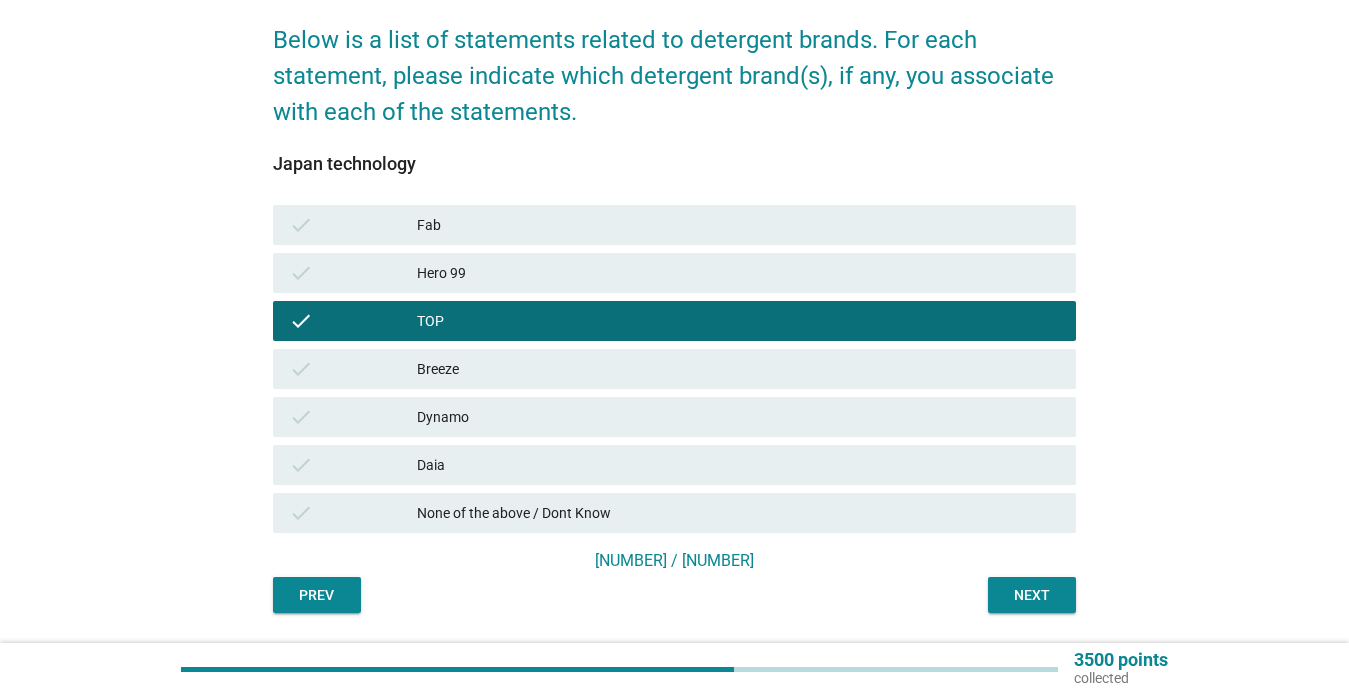click on "check   Dynamo" at bounding box center (674, 417) 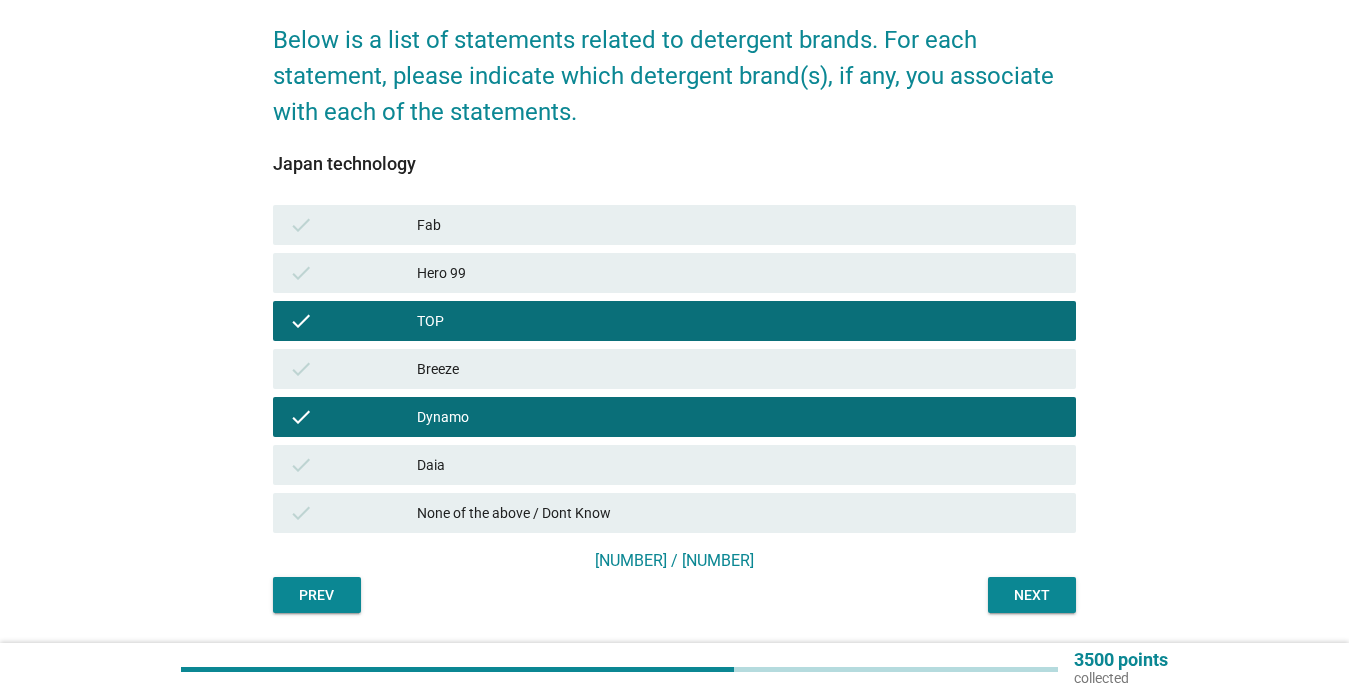 click on "Next" at bounding box center [1032, 595] 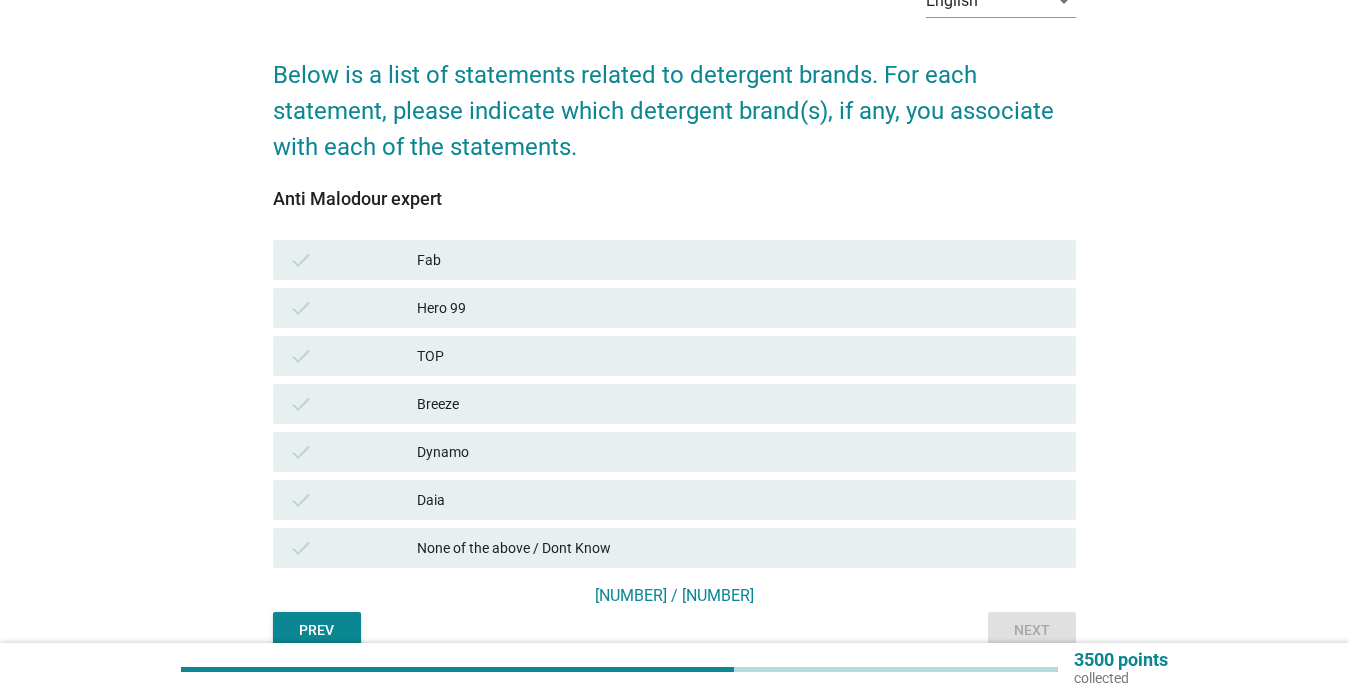 scroll, scrollTop: 140, scrollLeft: 0, axis: vertical 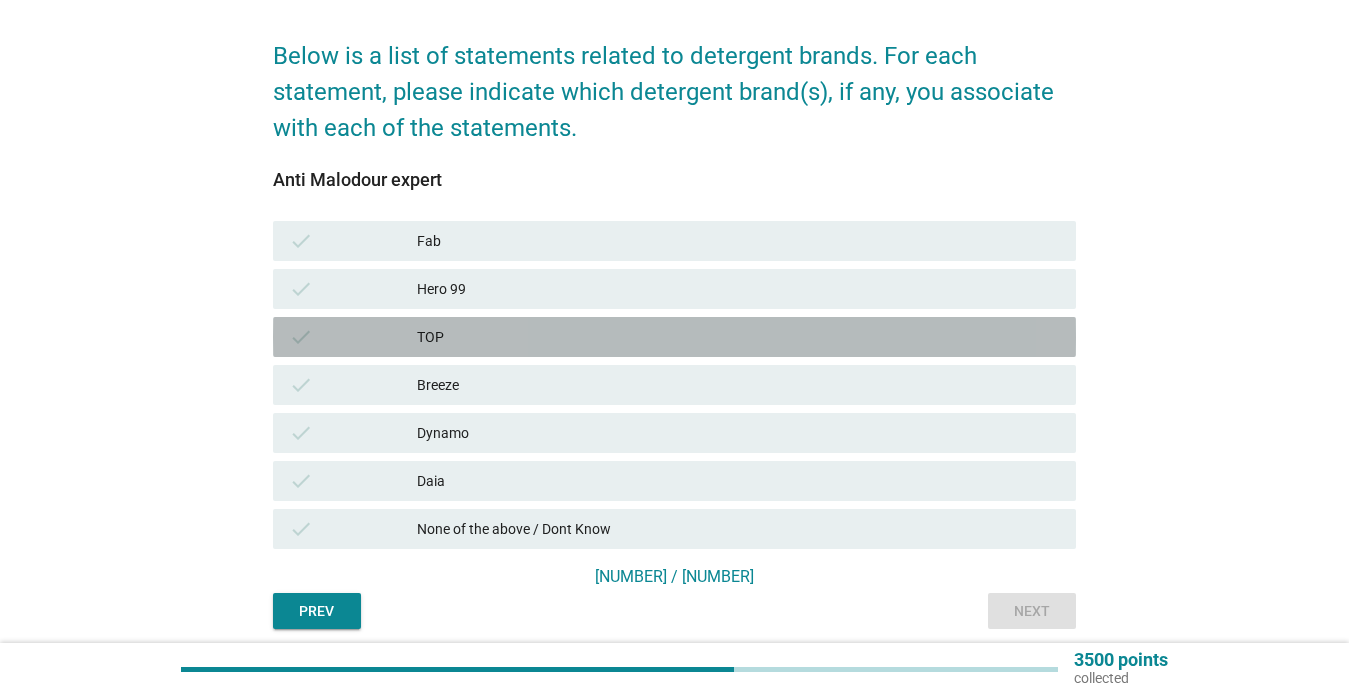 click on "TOP" at bounding box center [738, 337] 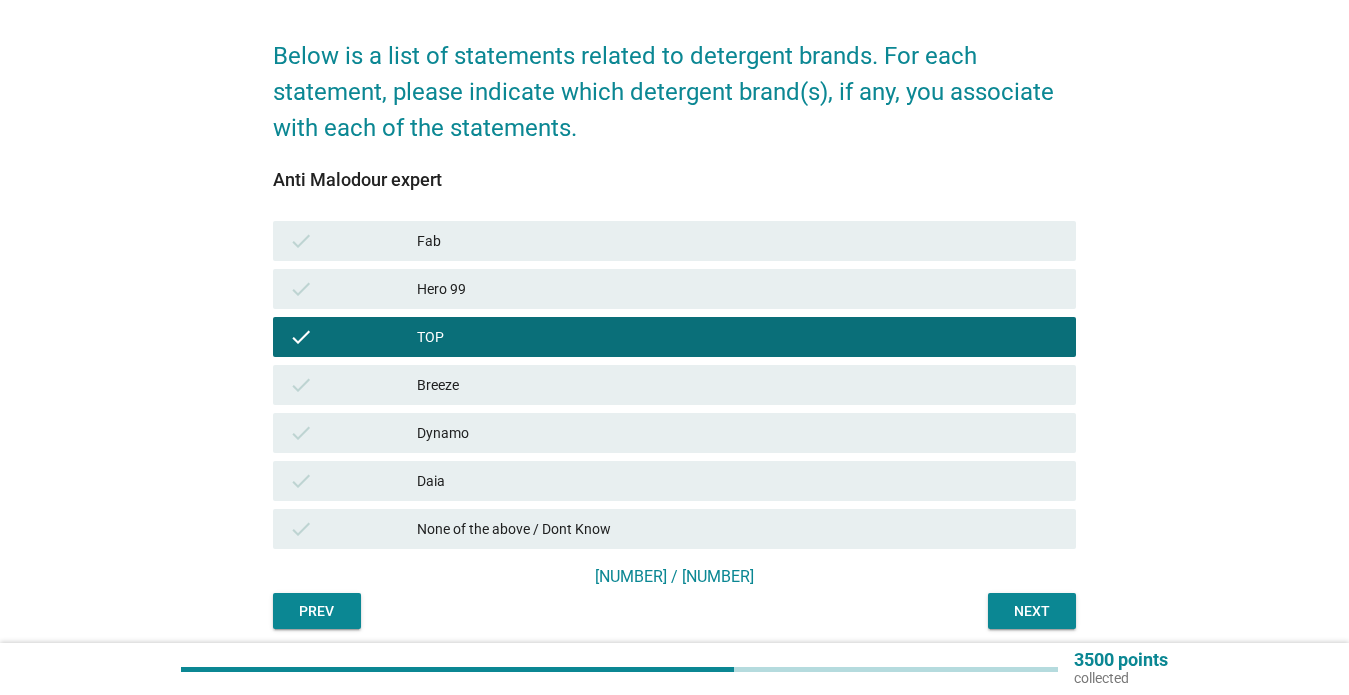 click on "Next" at bounding box center (1032, 611) 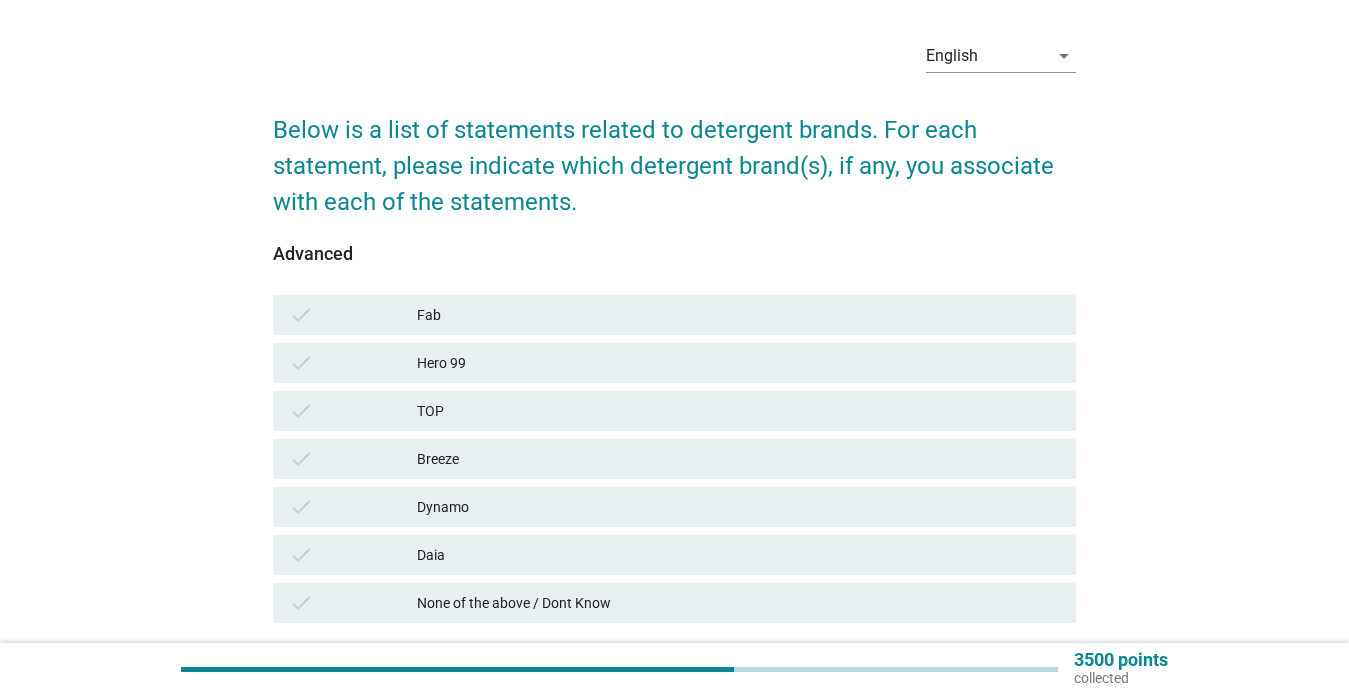 scroll, scrollTop: 102, scrollLeft: 0, axis: vertical 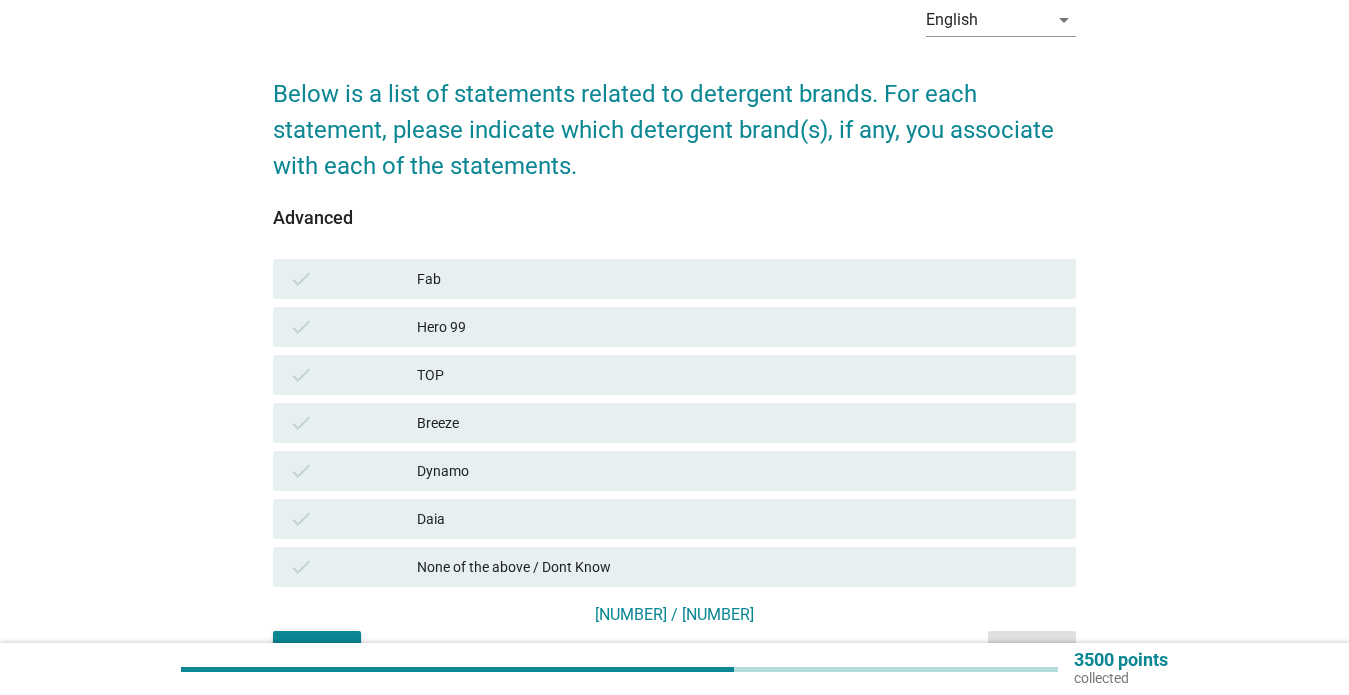 click on "check" at bounding box center (301, 375) 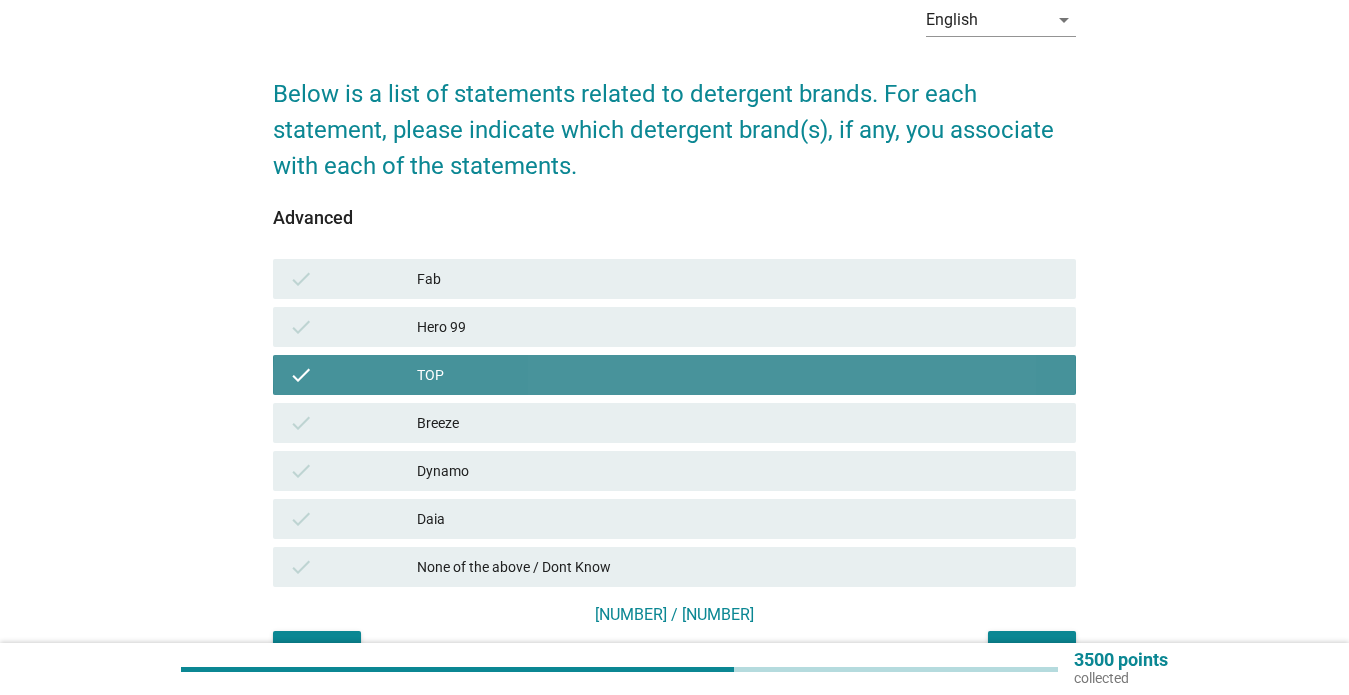 click on "check" at bounding box center [301, 423] 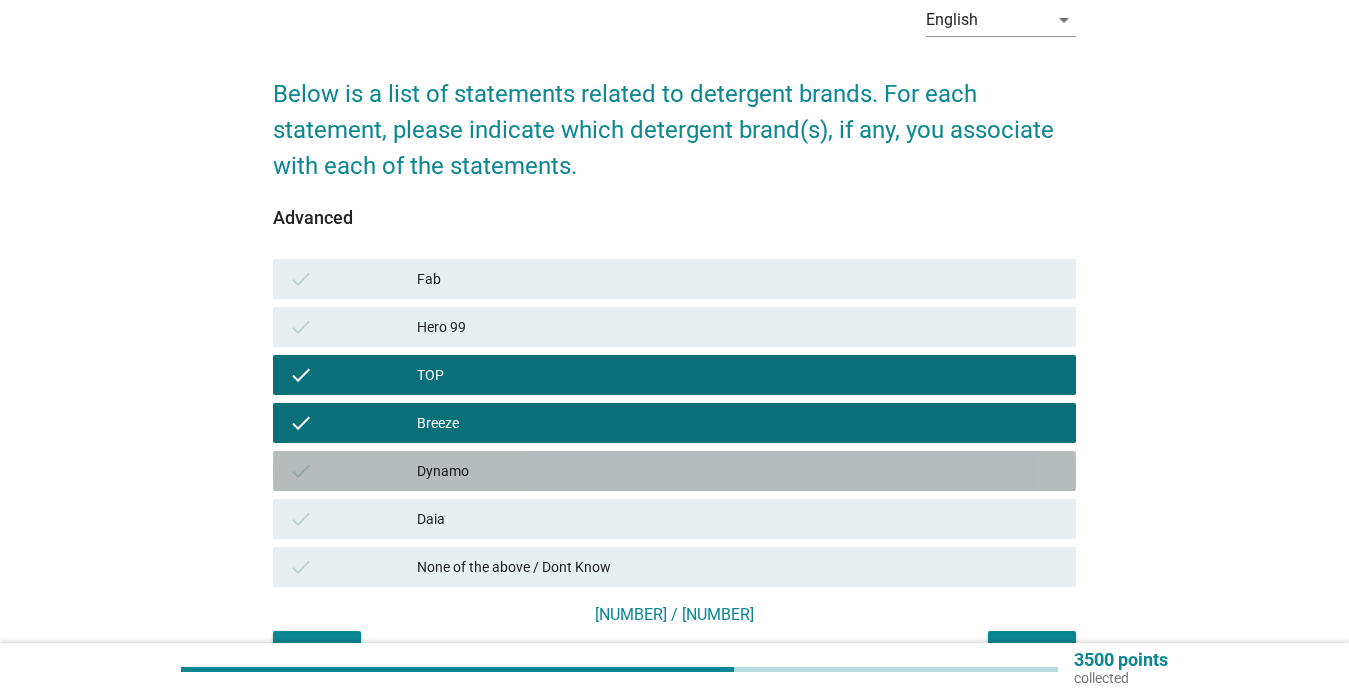 click on "check   Dynamo" at bounding box center [674, 471] 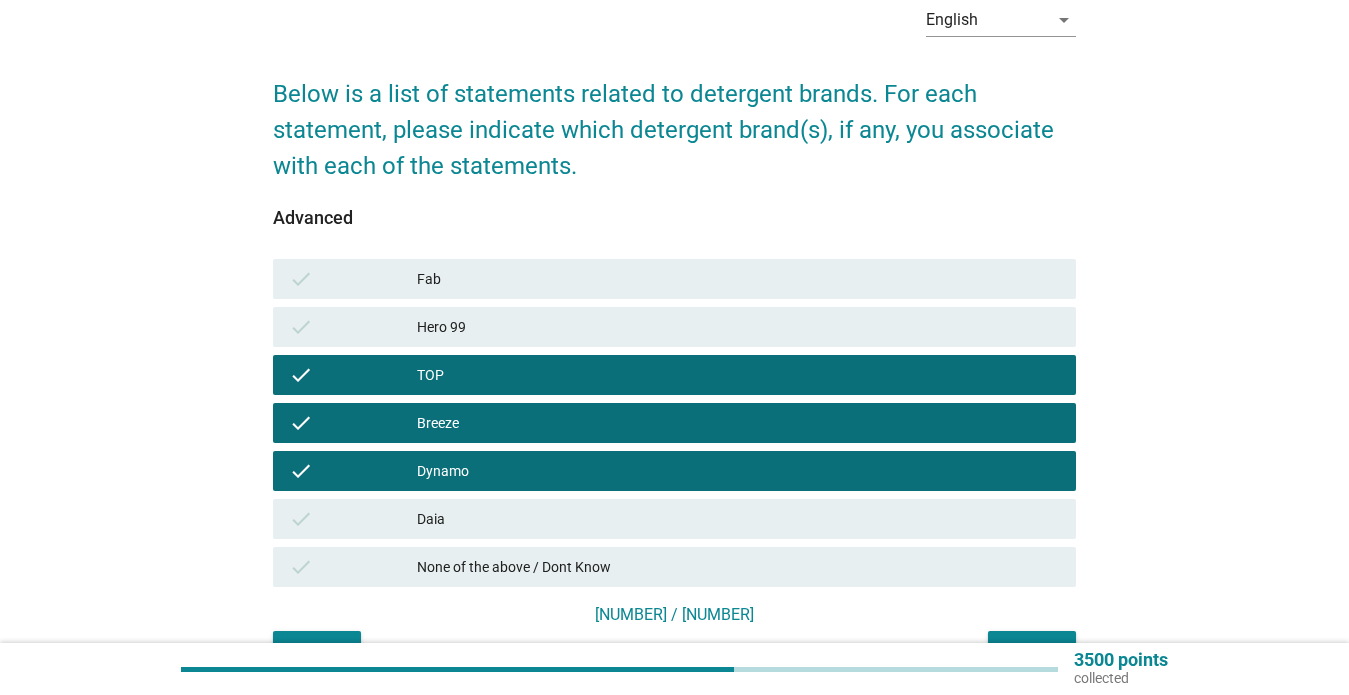 click on "check   Fab" at bounding box center (674, 279) 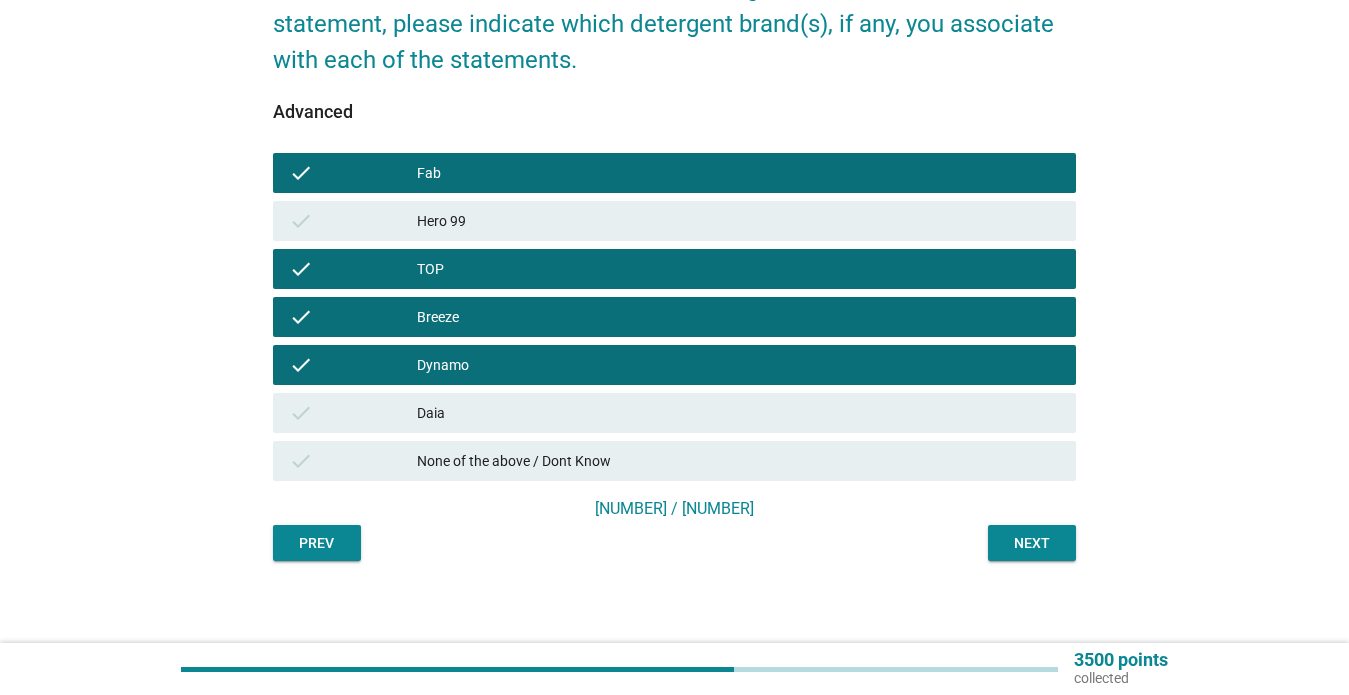 scroll, scrollTop: 216, scrollLeft: 0, axis: vertical 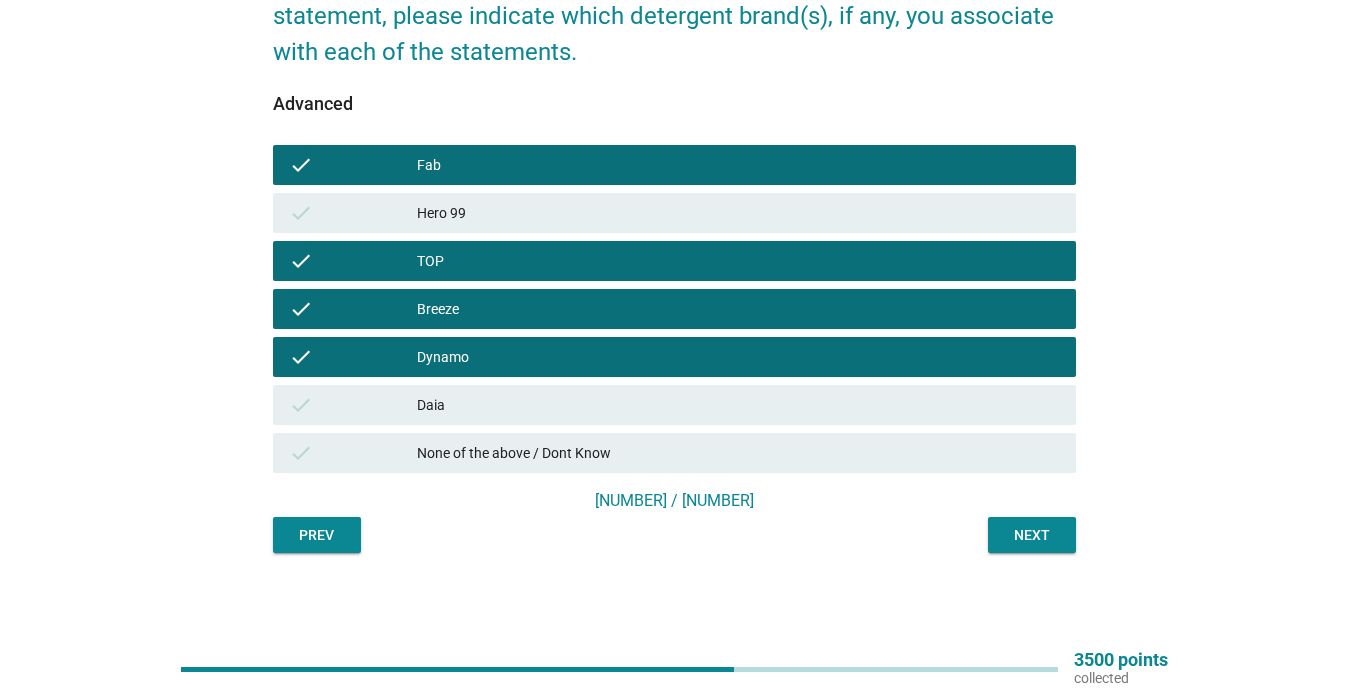 click on "Next" at bounding box center (1032, 535) 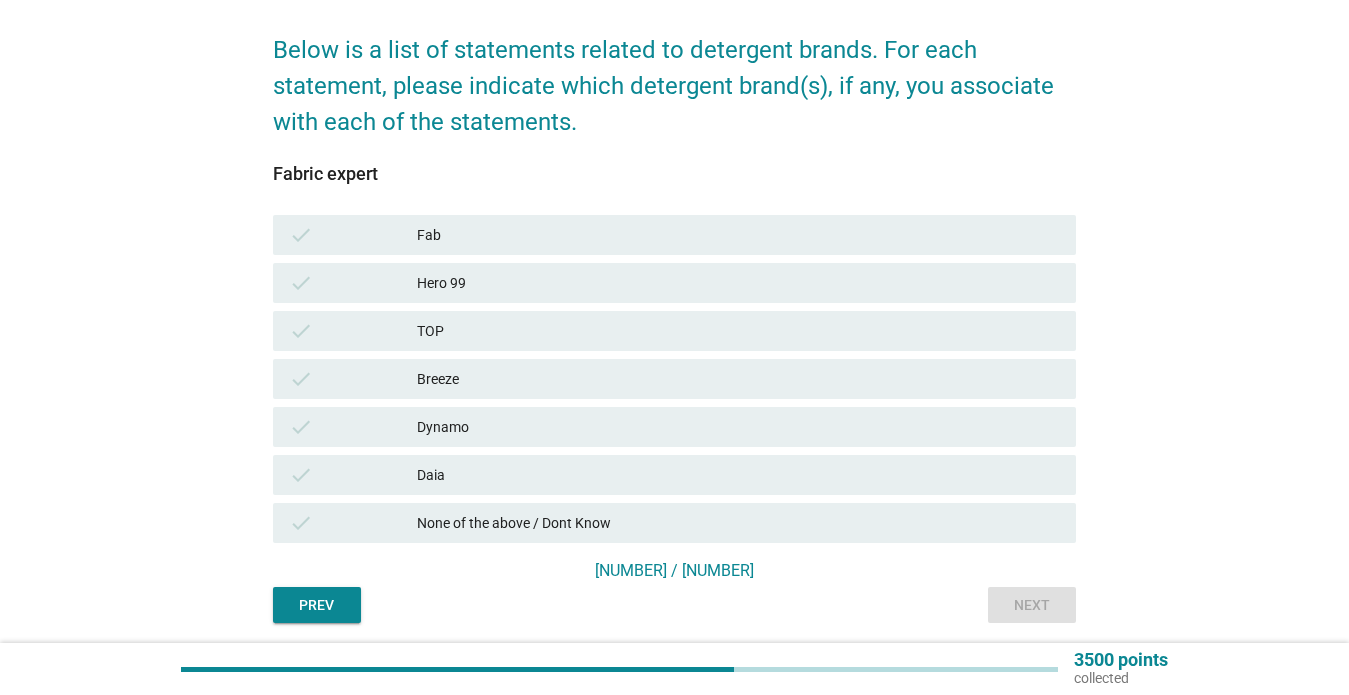 scroll, scrollTop: 149, scrollLeft: 0, axis: vertical 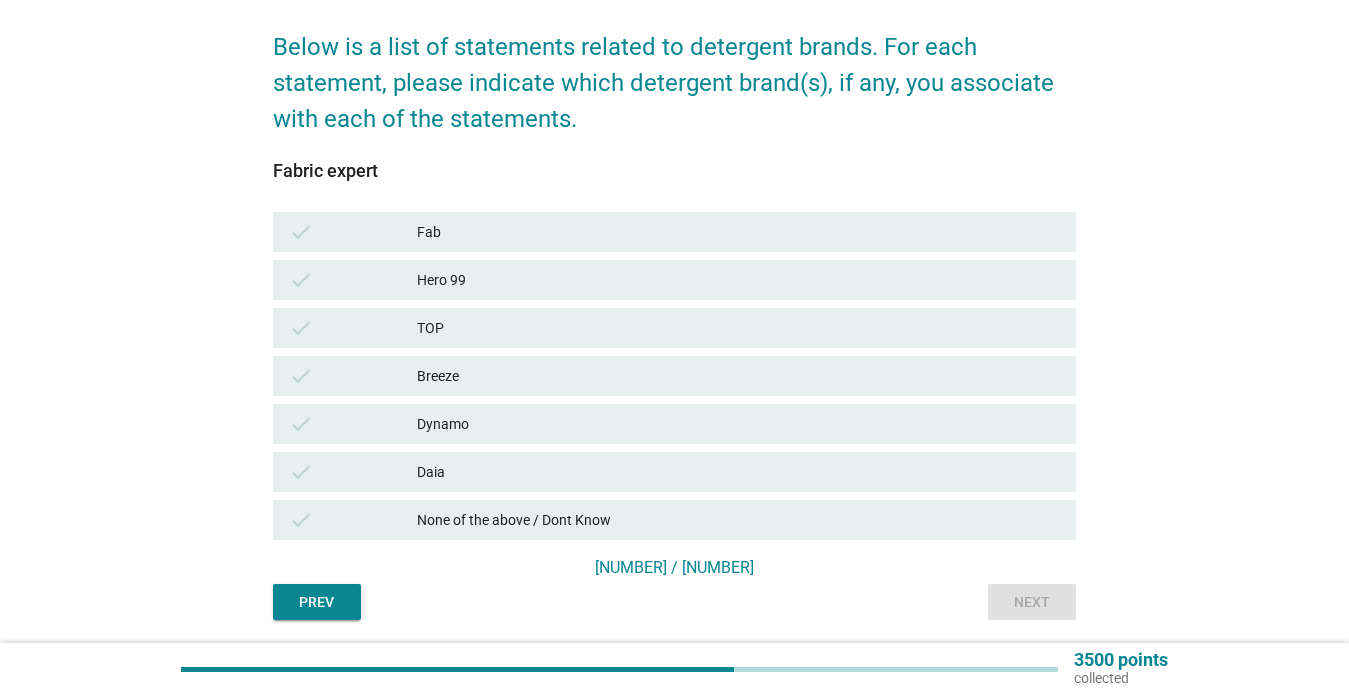 click on "check" at bounding box center (301, 232) 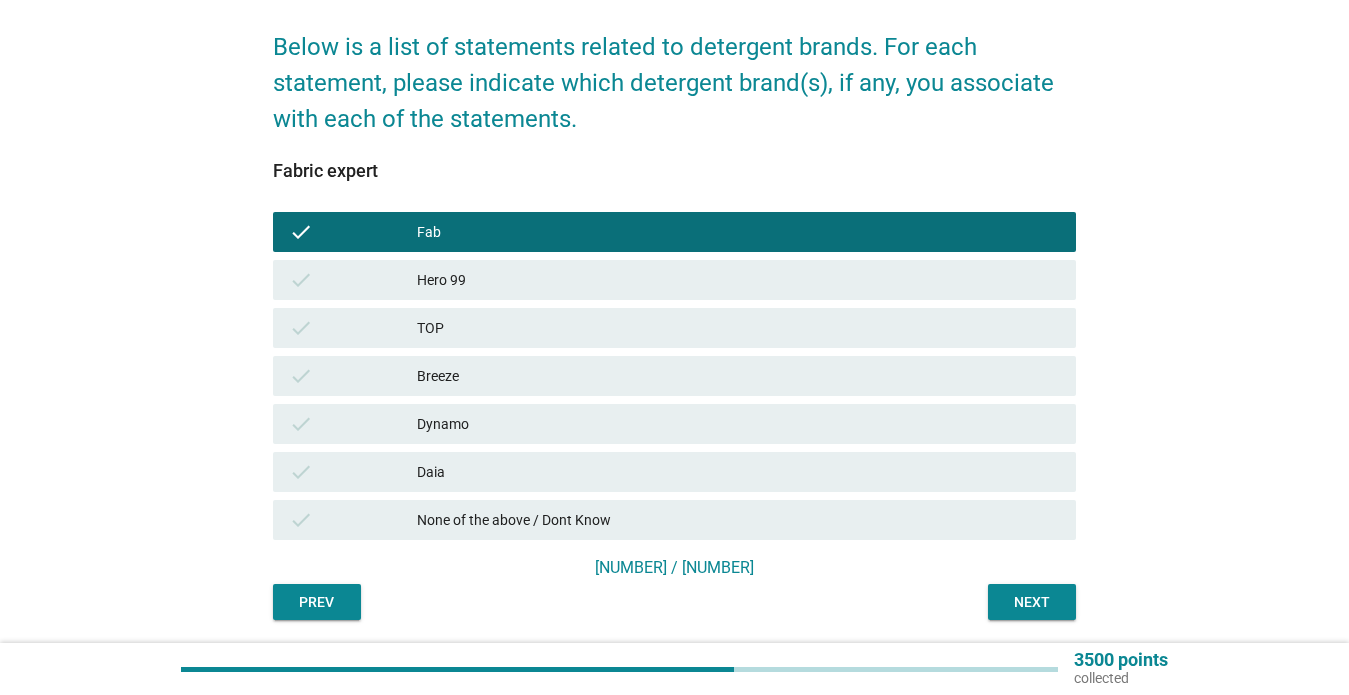 click on "check" at bounding box center [301, 328] 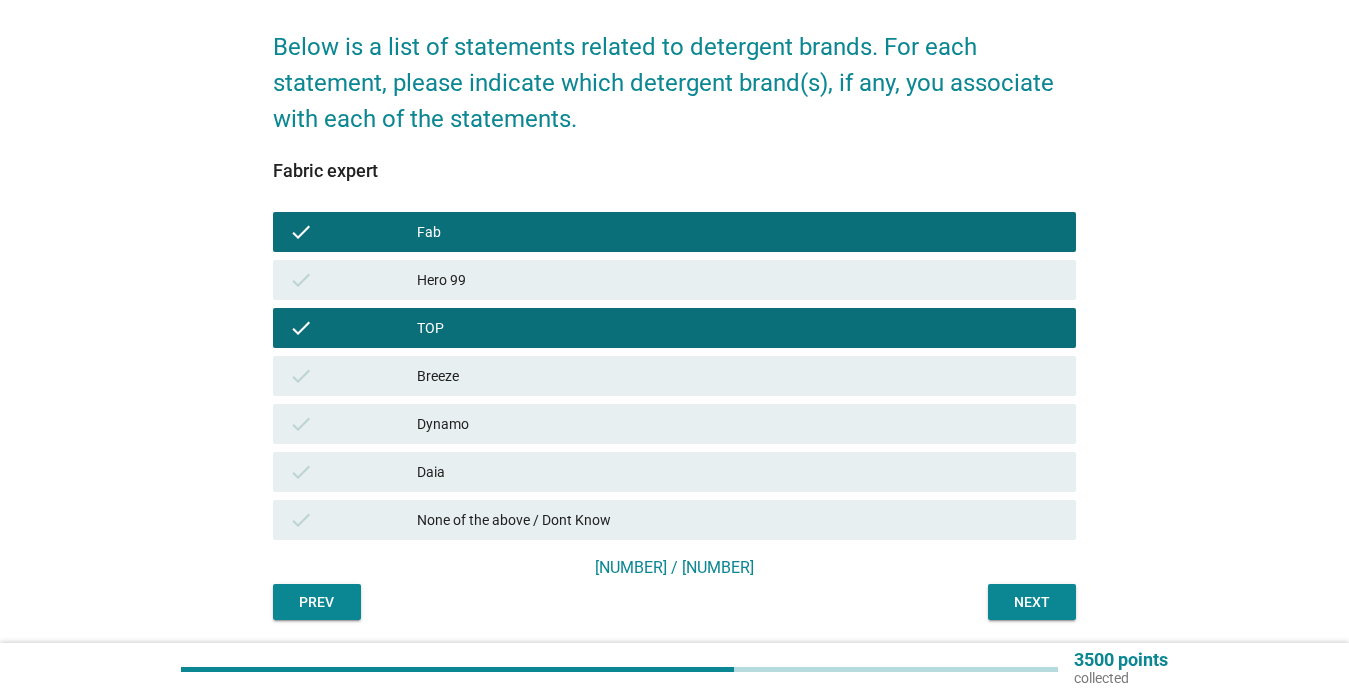 drag, startPoint x: 308, startPoint y: 372, endPoint x: 293, endPoint y: 420, distance: 50.289165 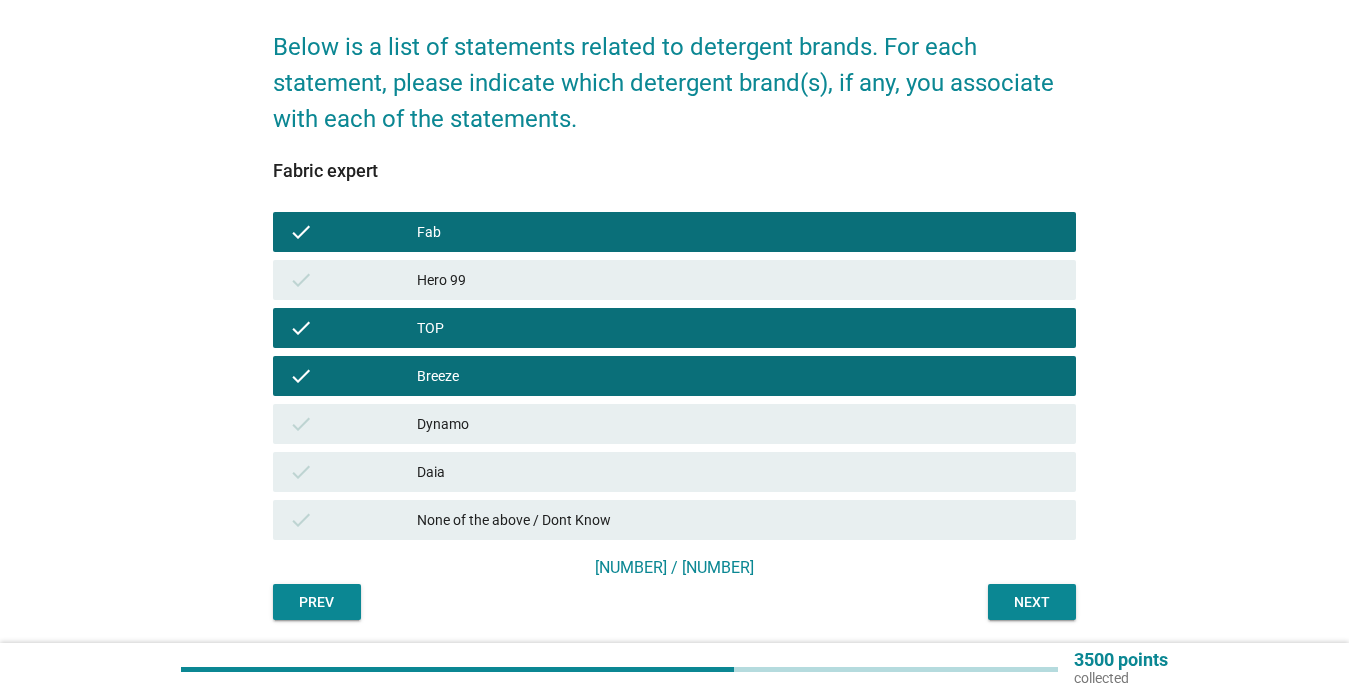 click on "check   Dynamo" at bounding box center (674, 424) 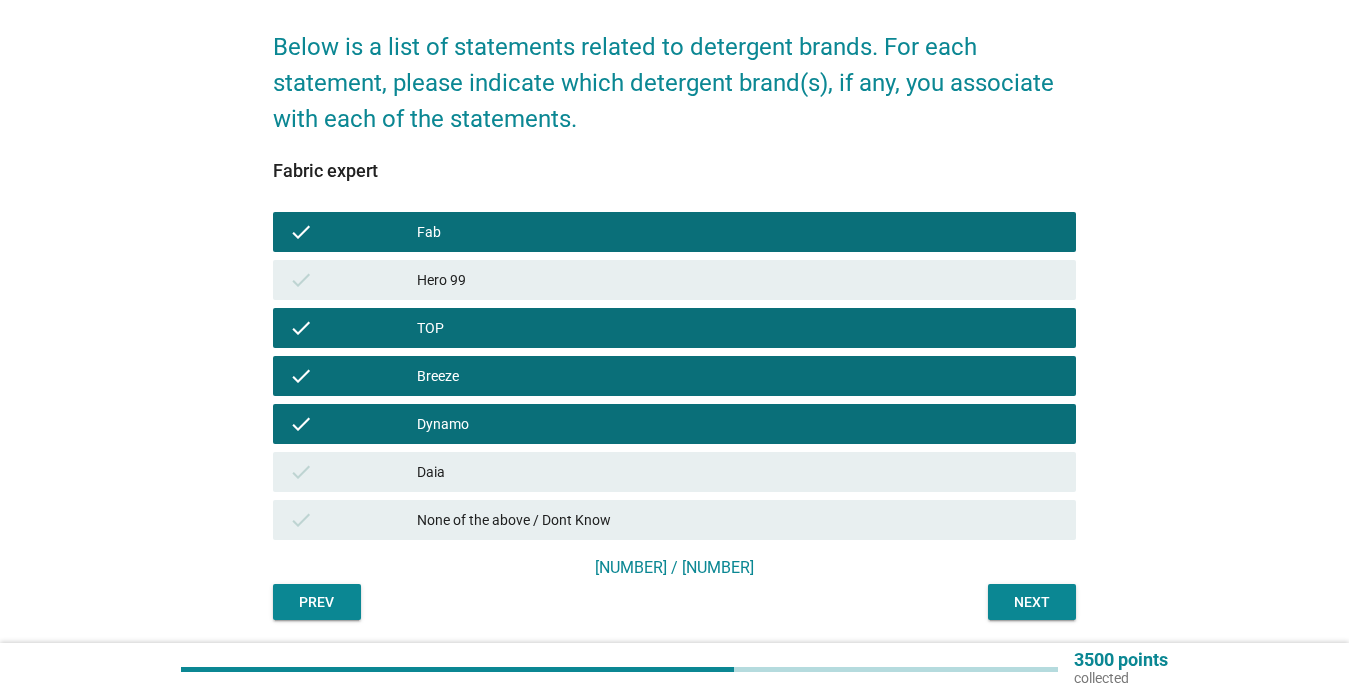 click on "Next" at bounding box center [1032, 602] 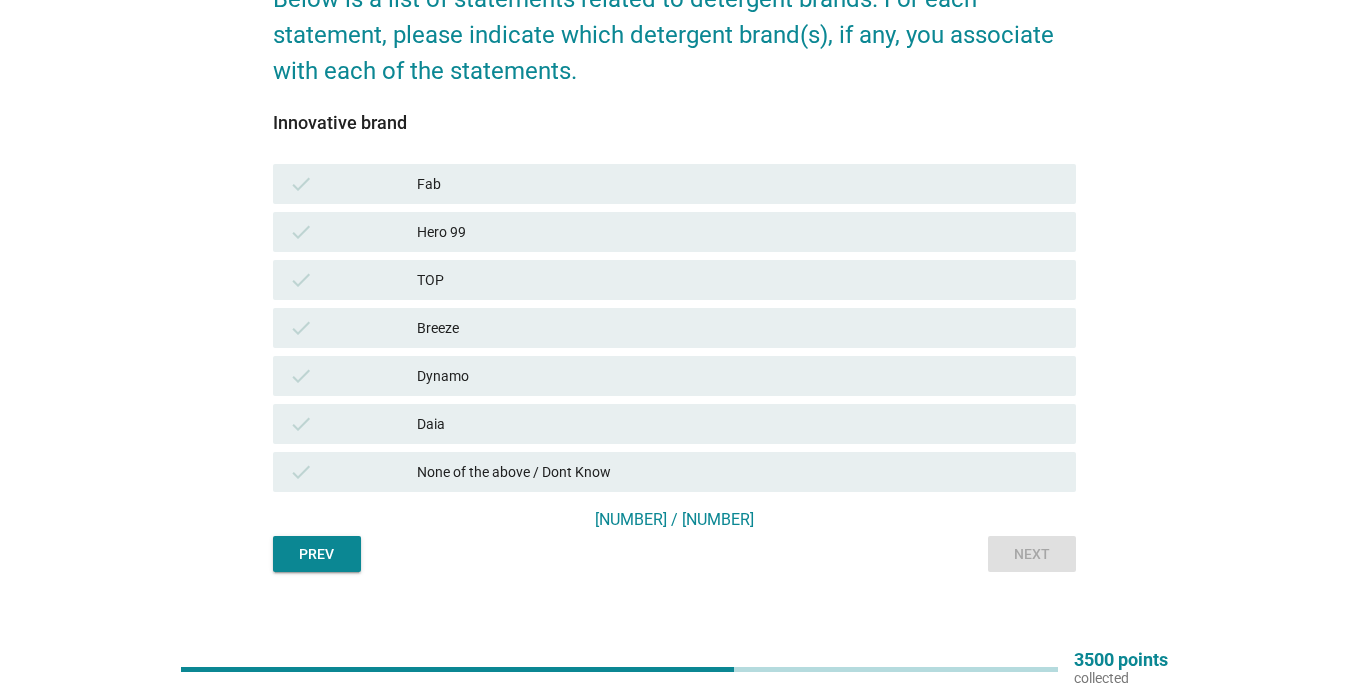 scroll, scrollTop: 140, scrollLeft: 0, axis: vertical 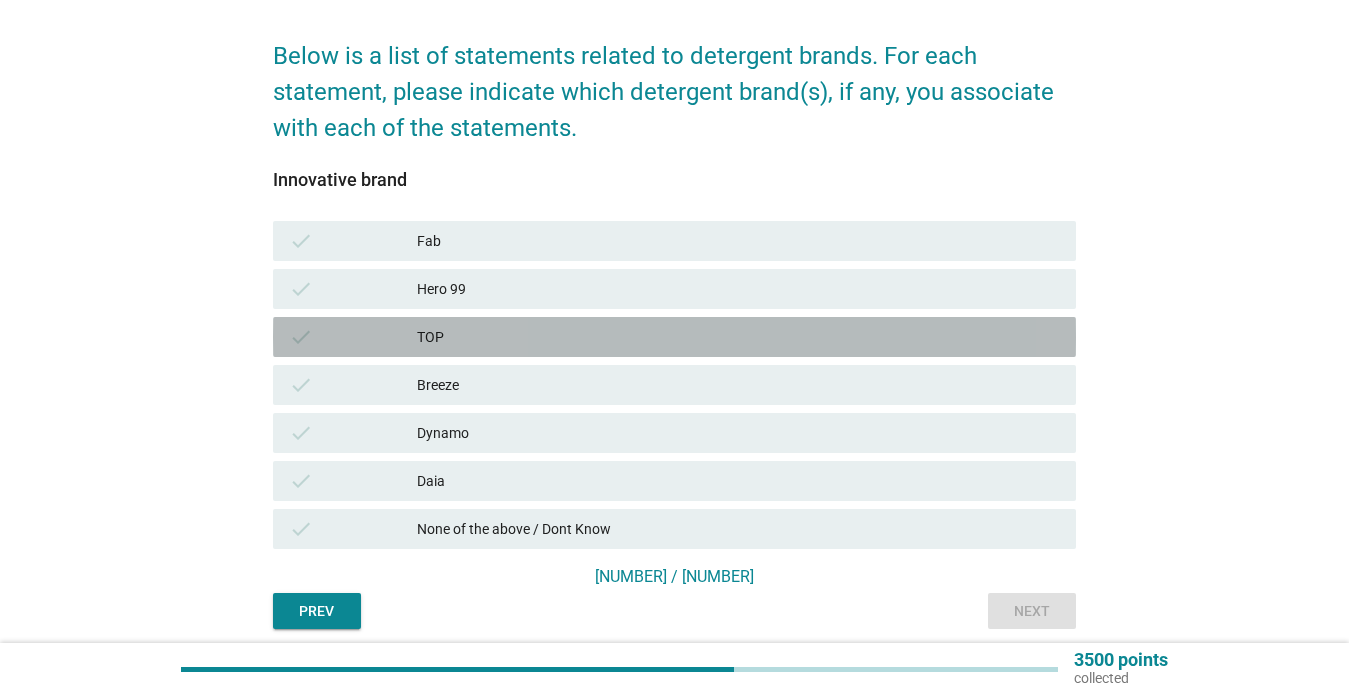 click on "check" at bounding box center (301, 337) 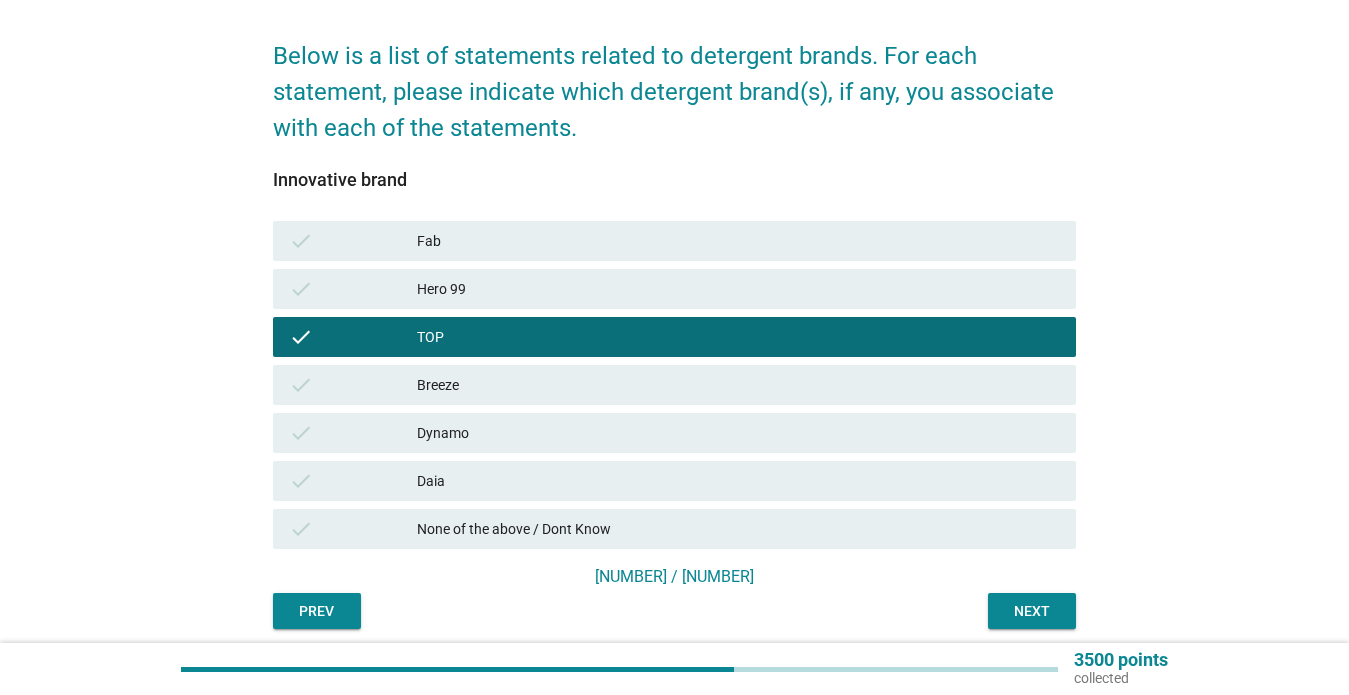 click on "check" at bounding box center [301, 385] 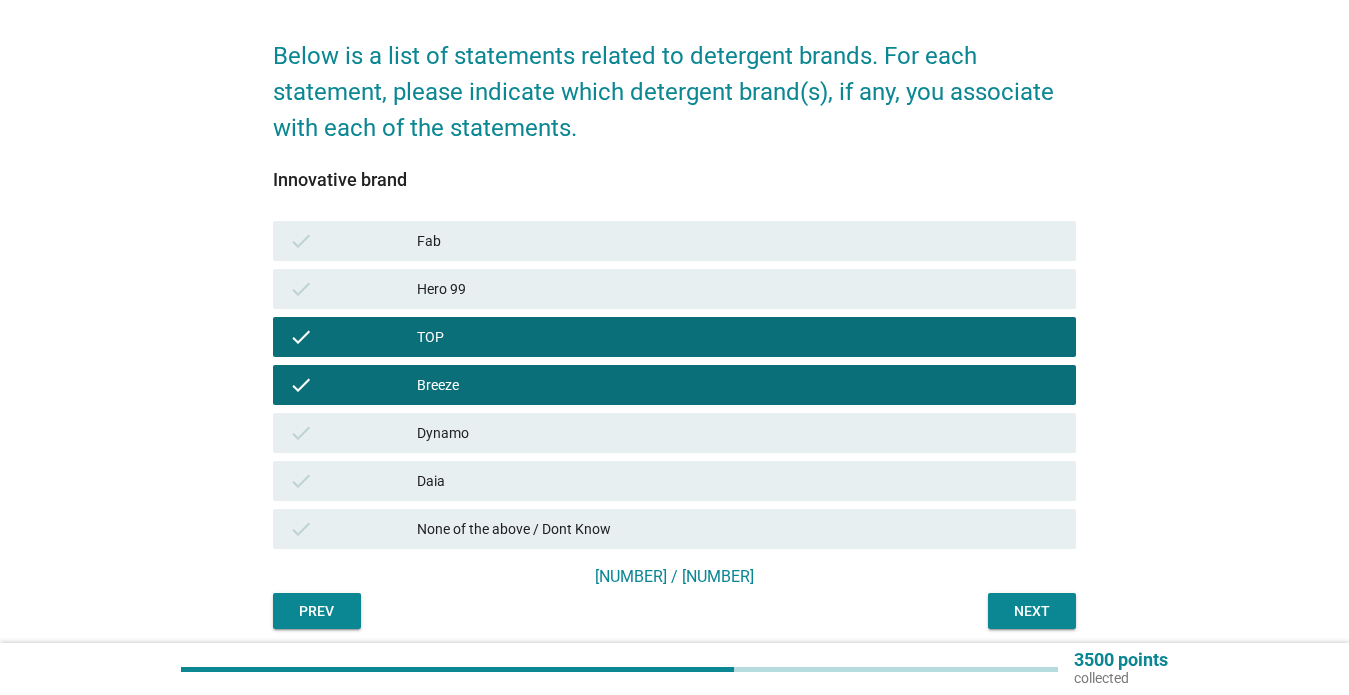 click on "check" at bounding box center (353, 241) 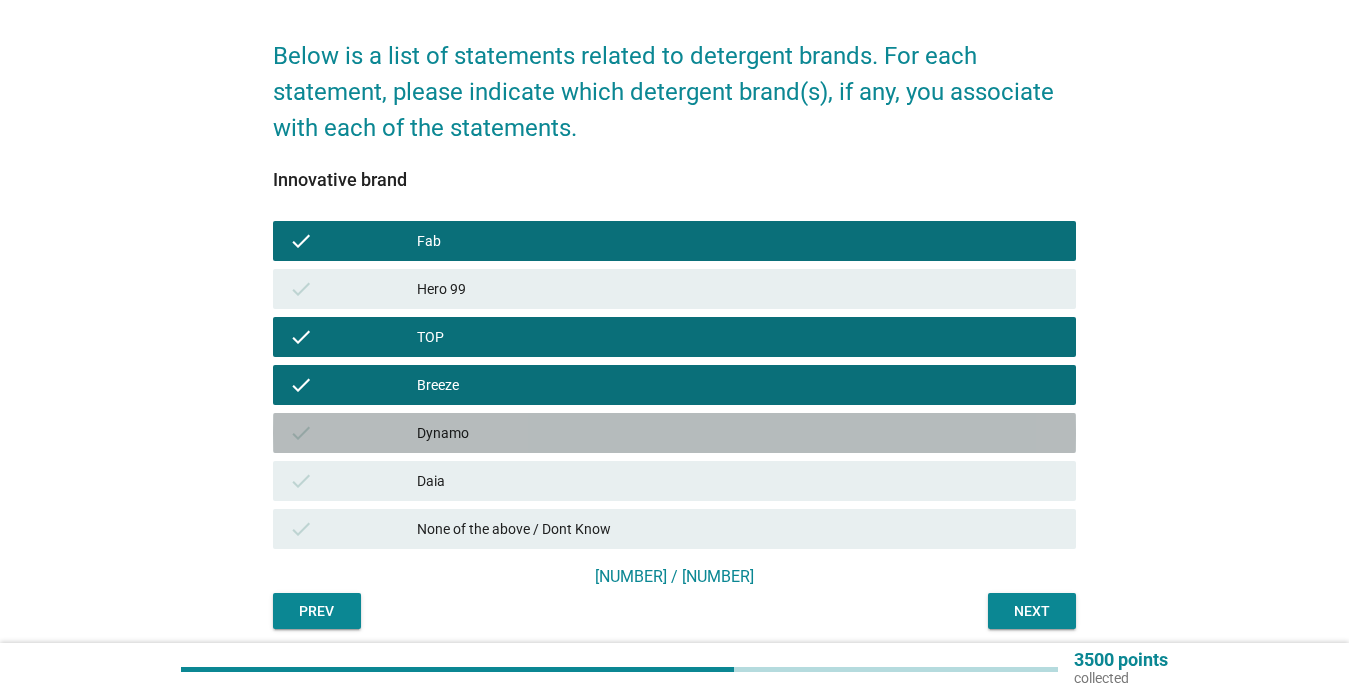 click on "check   Dynamo" at bounding box center (674, 433) 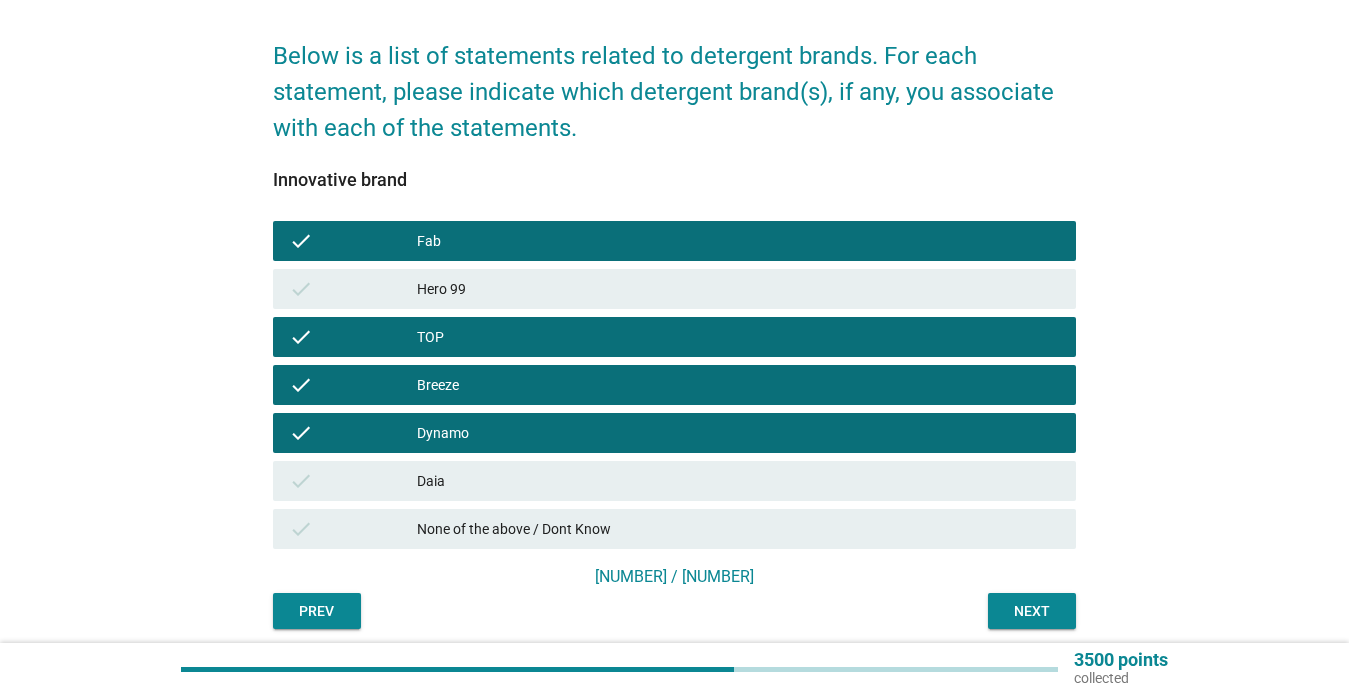 click on "Next" at bounding box center (1032, 611) 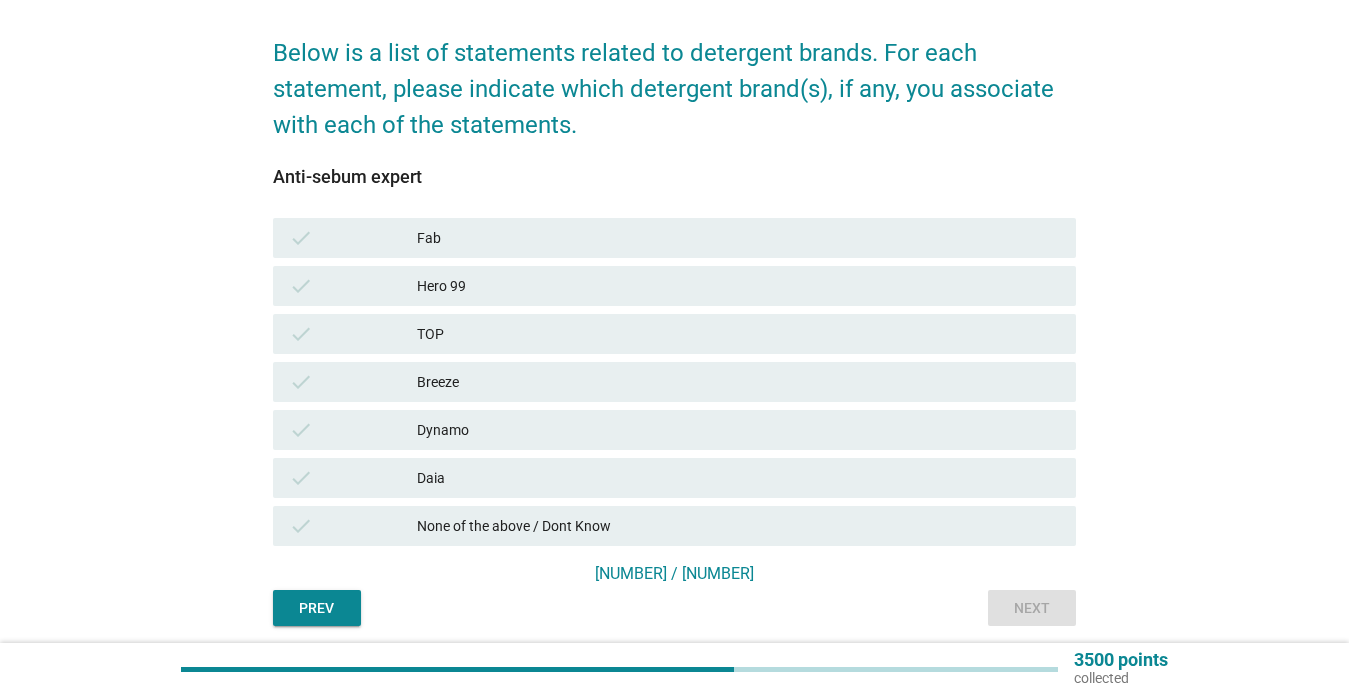 scroll, scrollTop: 160, scrollLeft: 0, axis: vertical 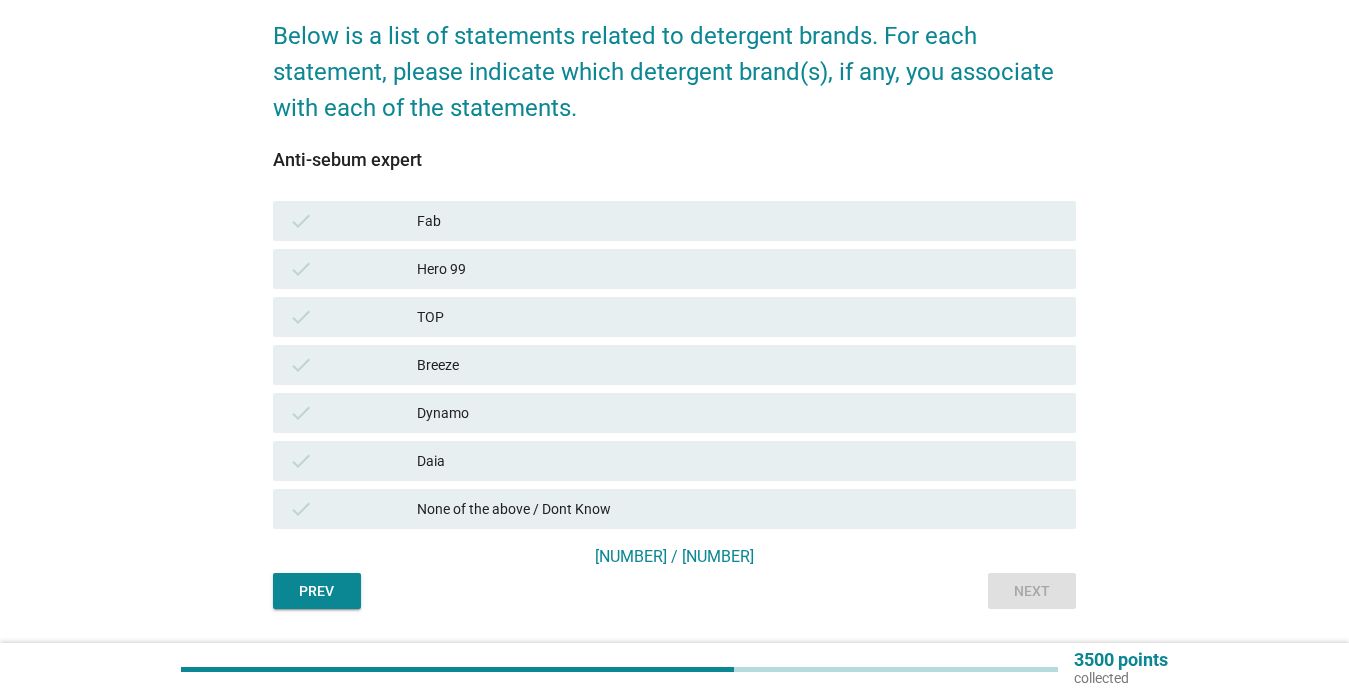 click on "None of the above / Dont Know" at bounding box center (738, 509) 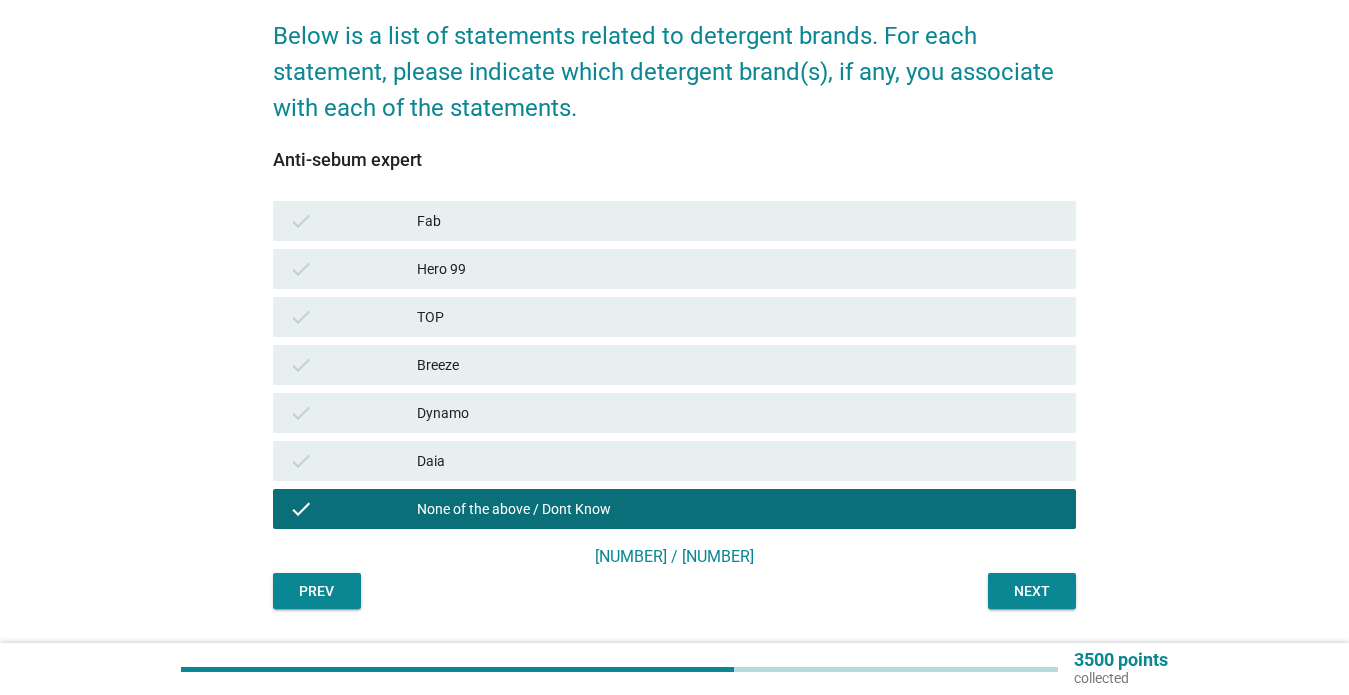 click on "Next" at bounding box center [1032, 591] 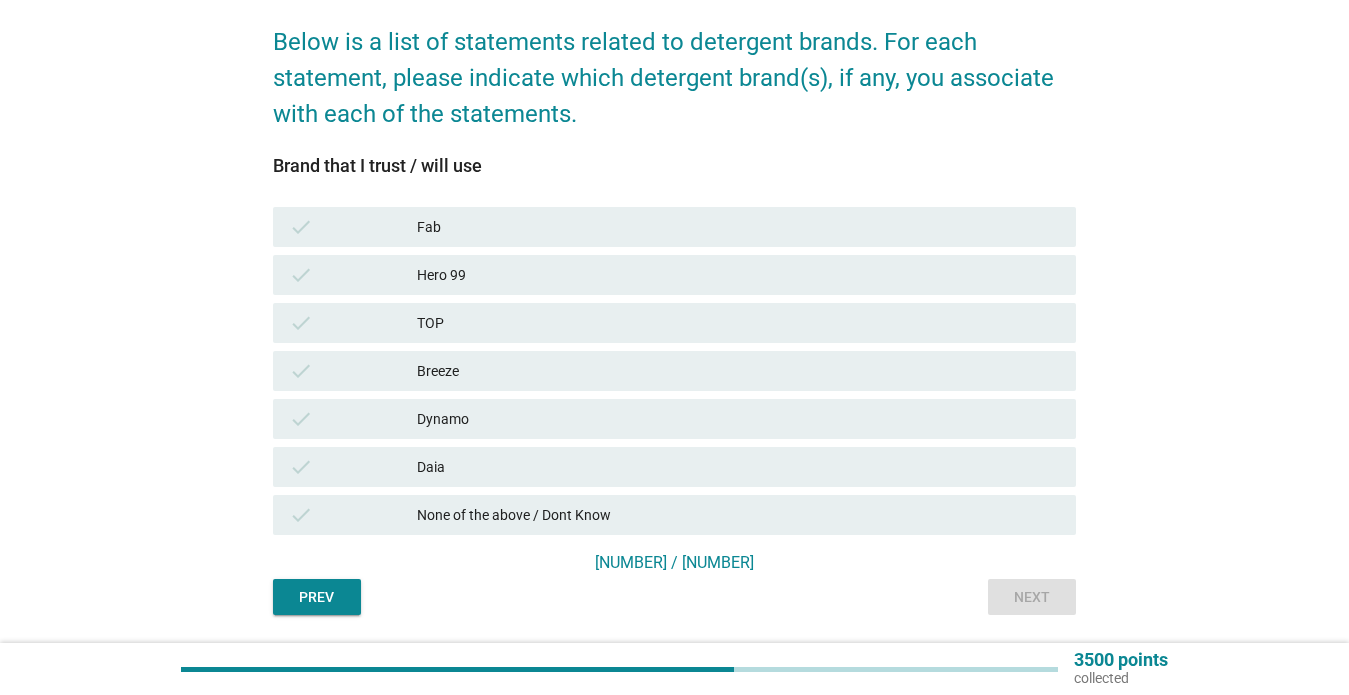 scroll, scrollTop: 155, scrollLeft: 0, axis: vertical 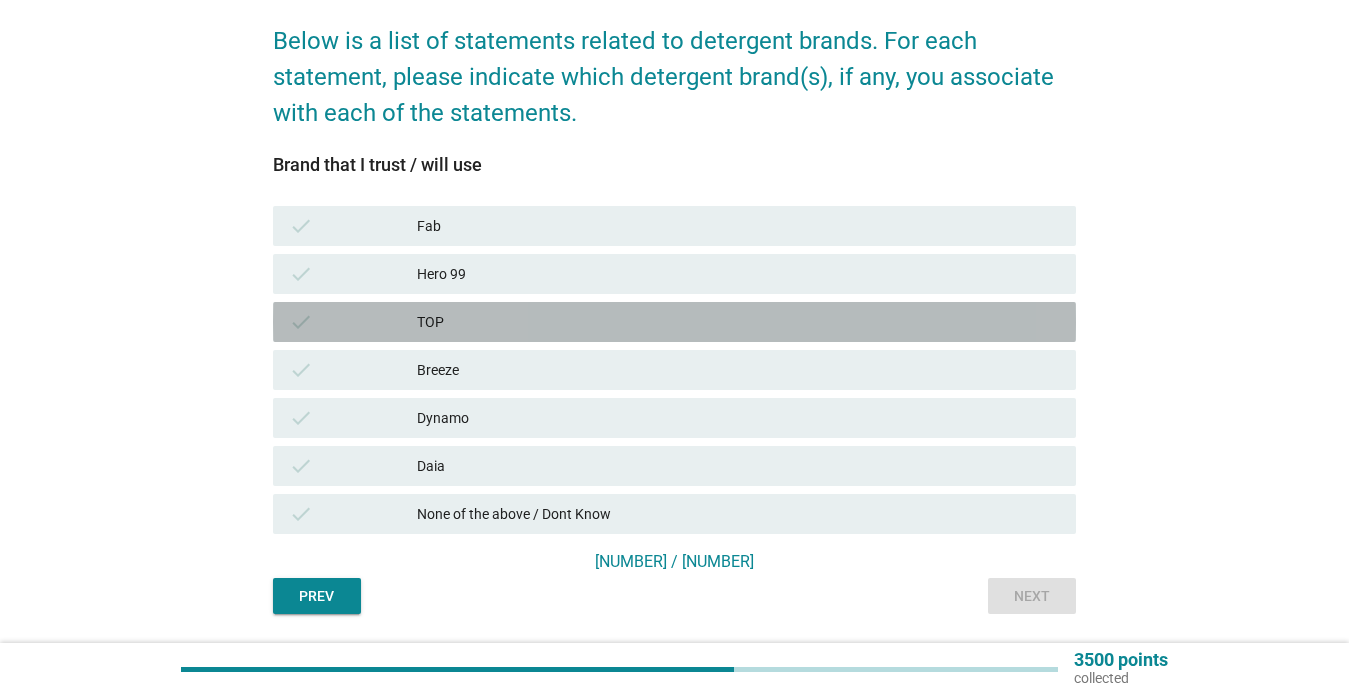 click on "check" at bounding box center (301, 322) 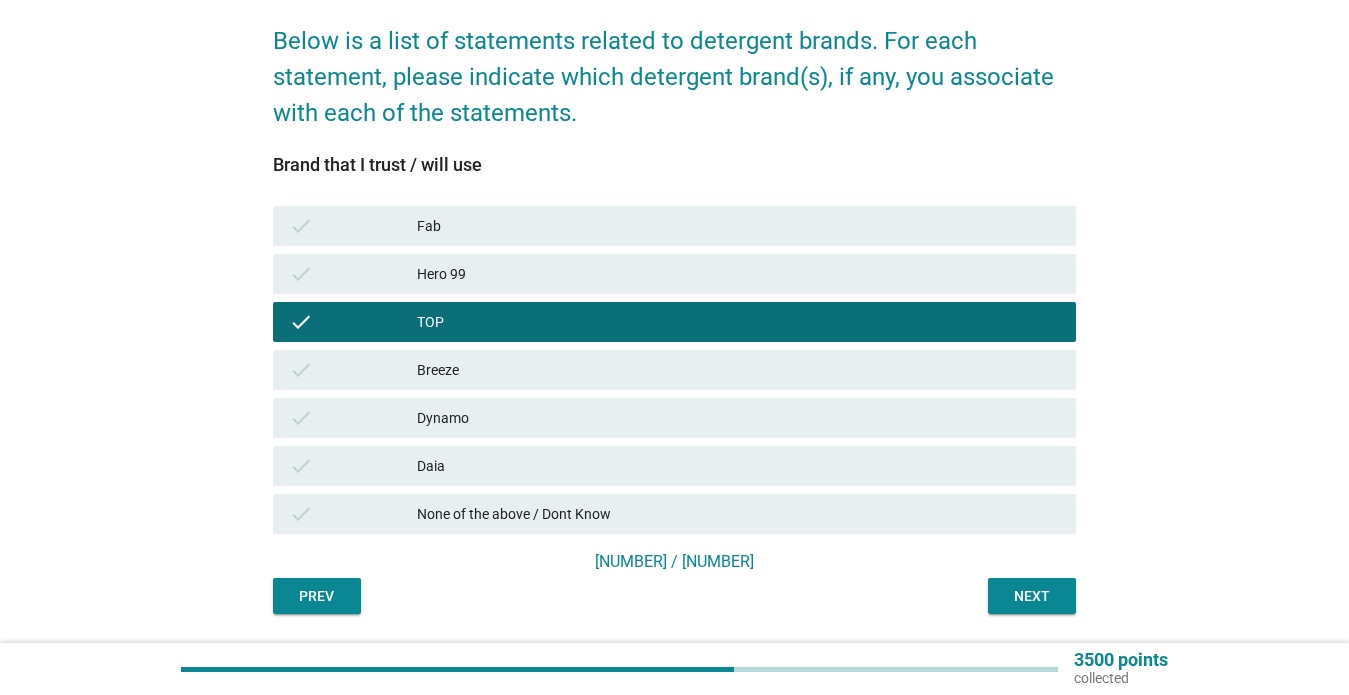click on "check" at bounding box center (301, 370) 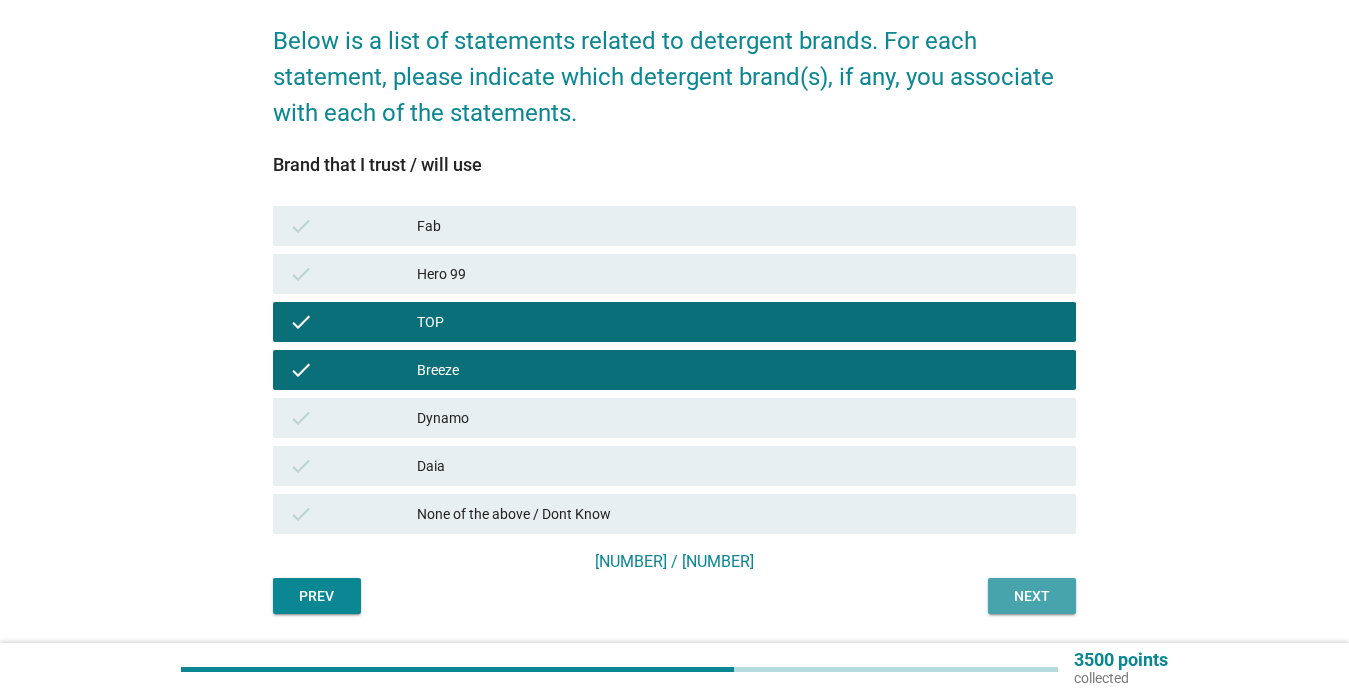 click on "Next" at bounding box center (1032, 596) 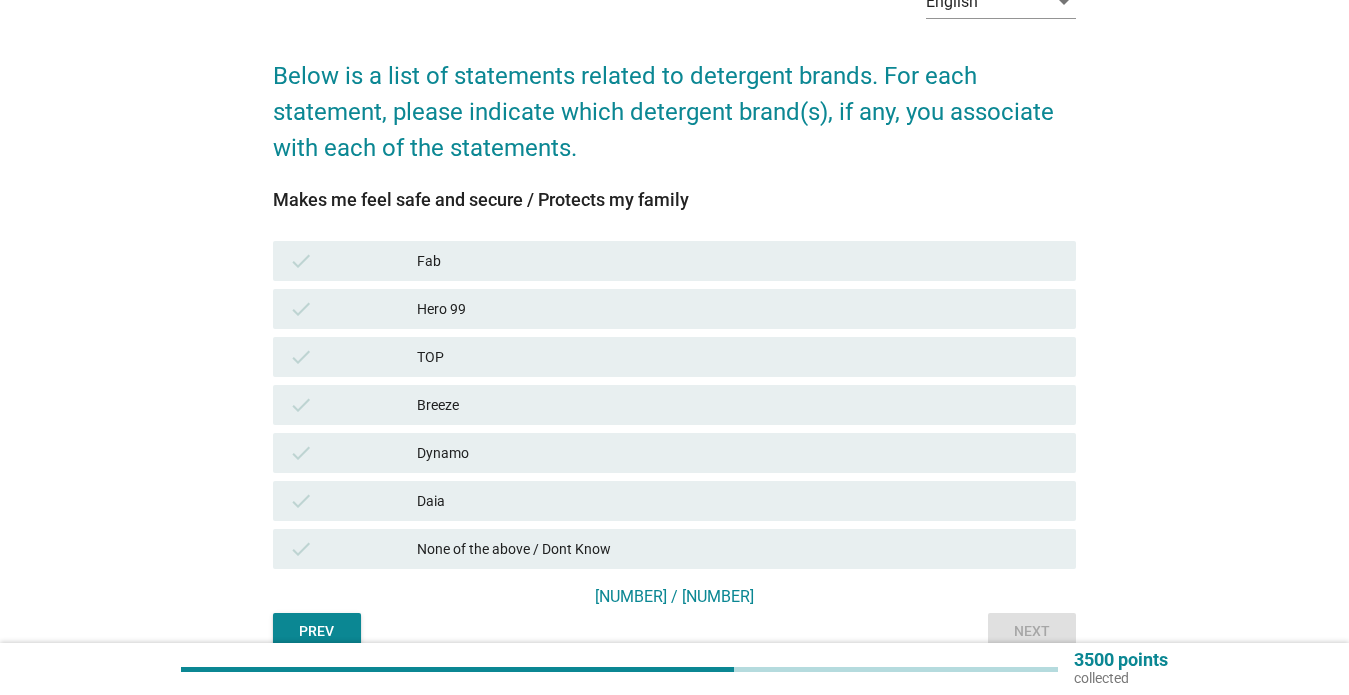 scroll, scrollTop: 124, scrollLeft: 0, axis: vertical 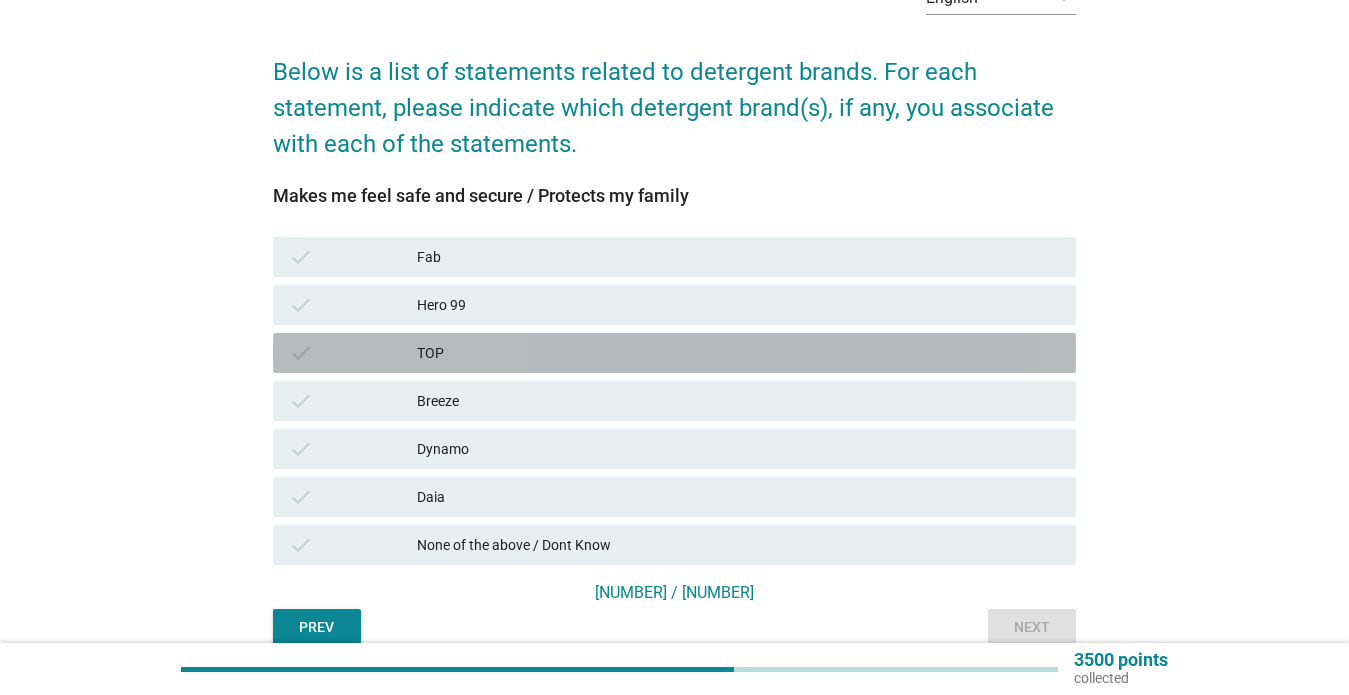 click on "TOP" at bounding box center (738, 353) 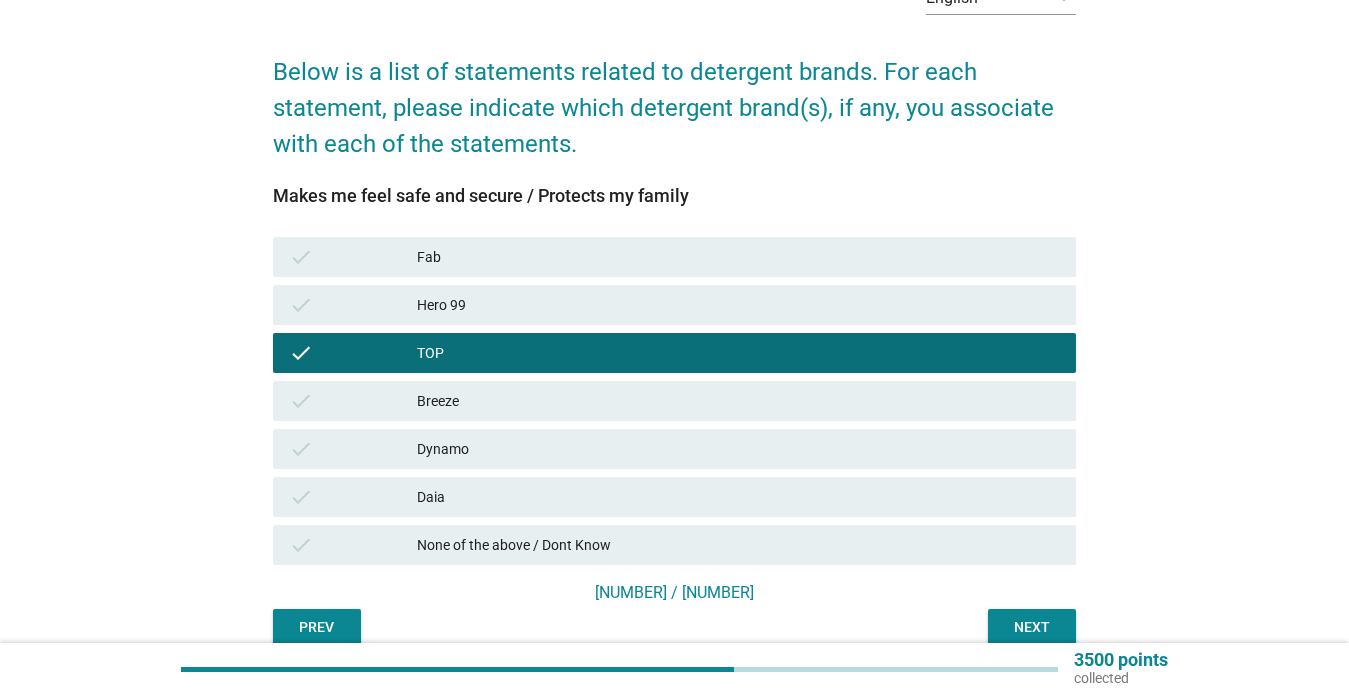 click on "Breeze" at bounding box center (738, 401) 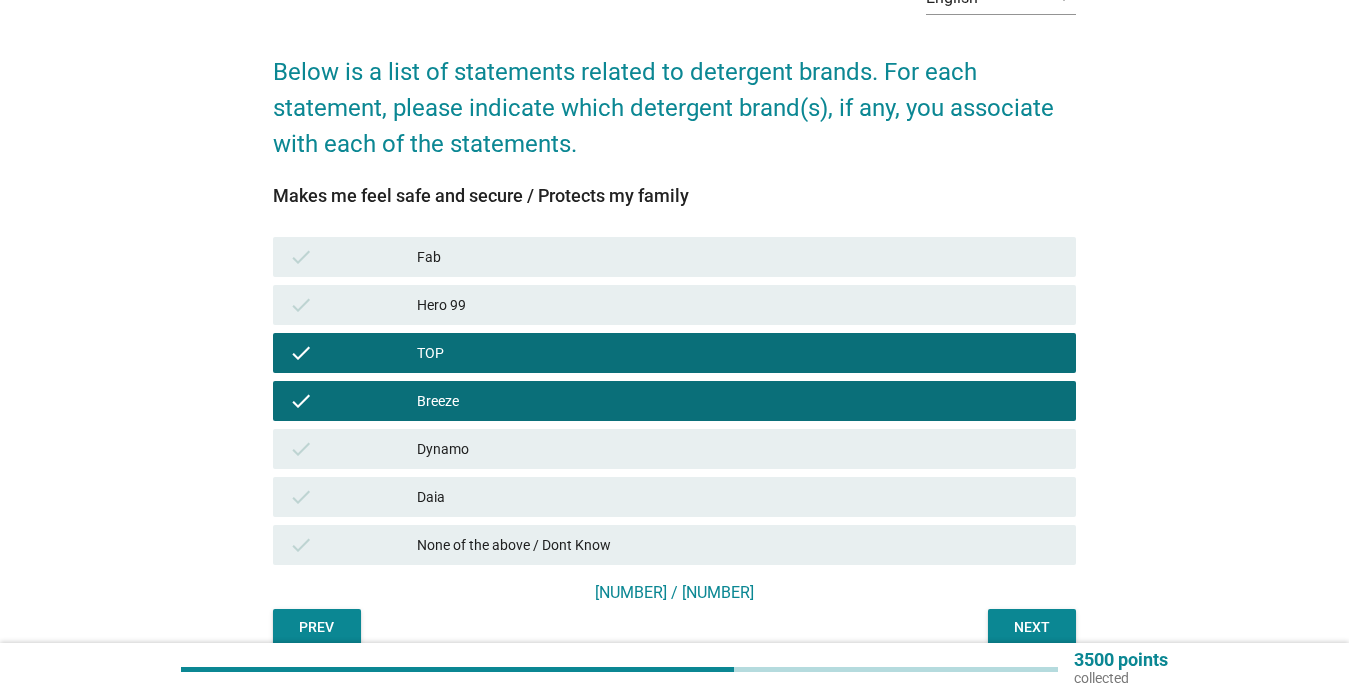 click on "Next" at bounding box center (1032, 627) 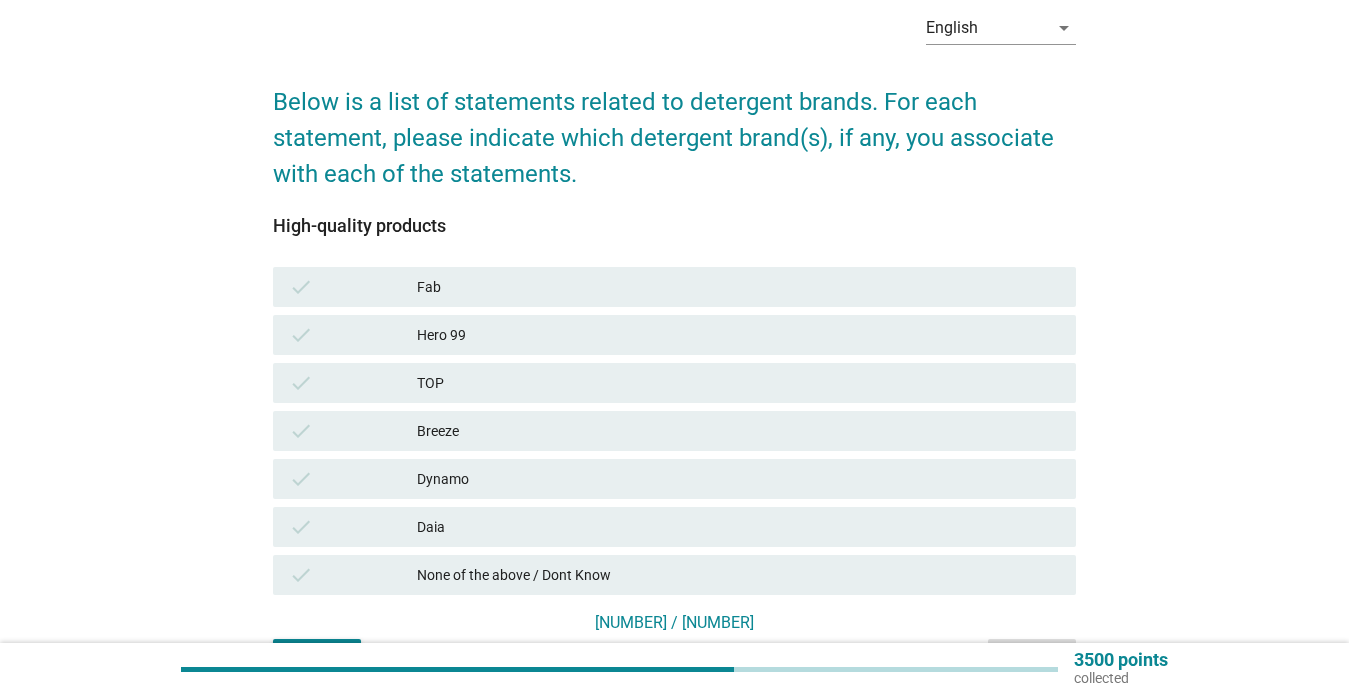 scroll, scrollTop: 99, scrollLeft: 0, axis: vertical 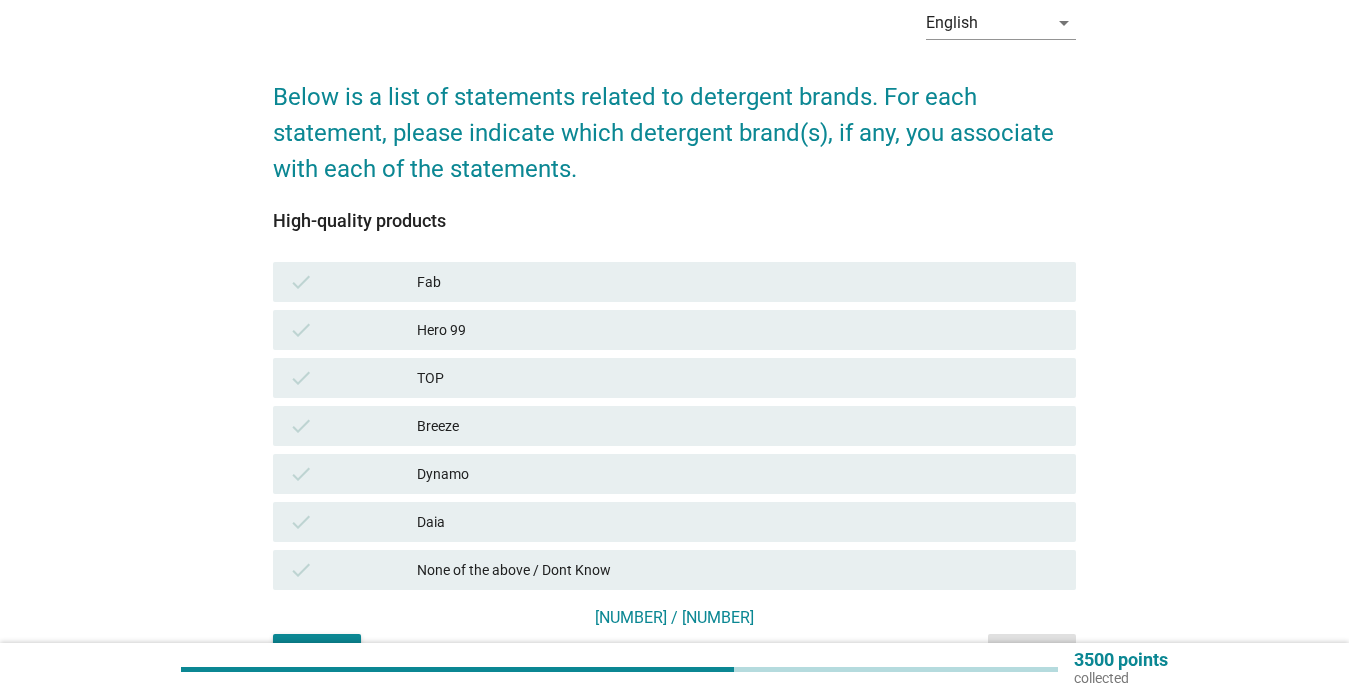 drag, startPoint x: 408, startPoint y: 364, endPoint x: 411, endPoint y: 416, distance: 52.086468 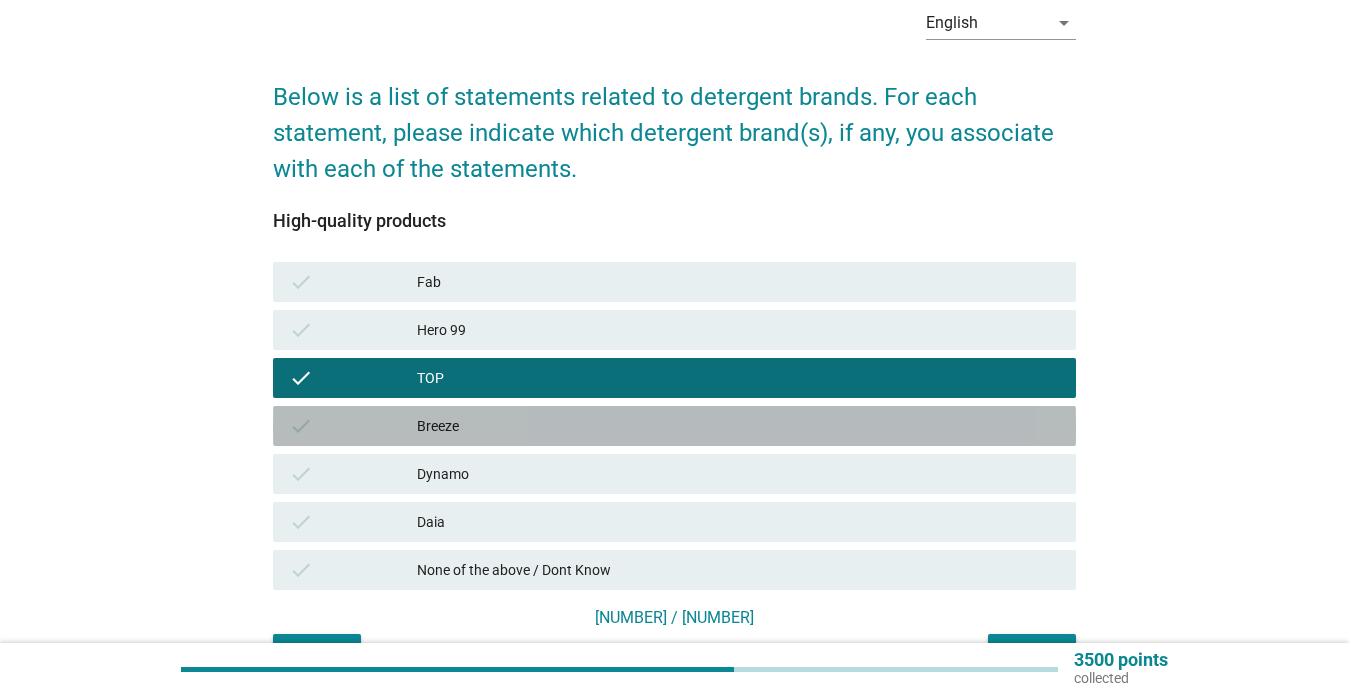 click on "check" at bounding box center (353, 426) 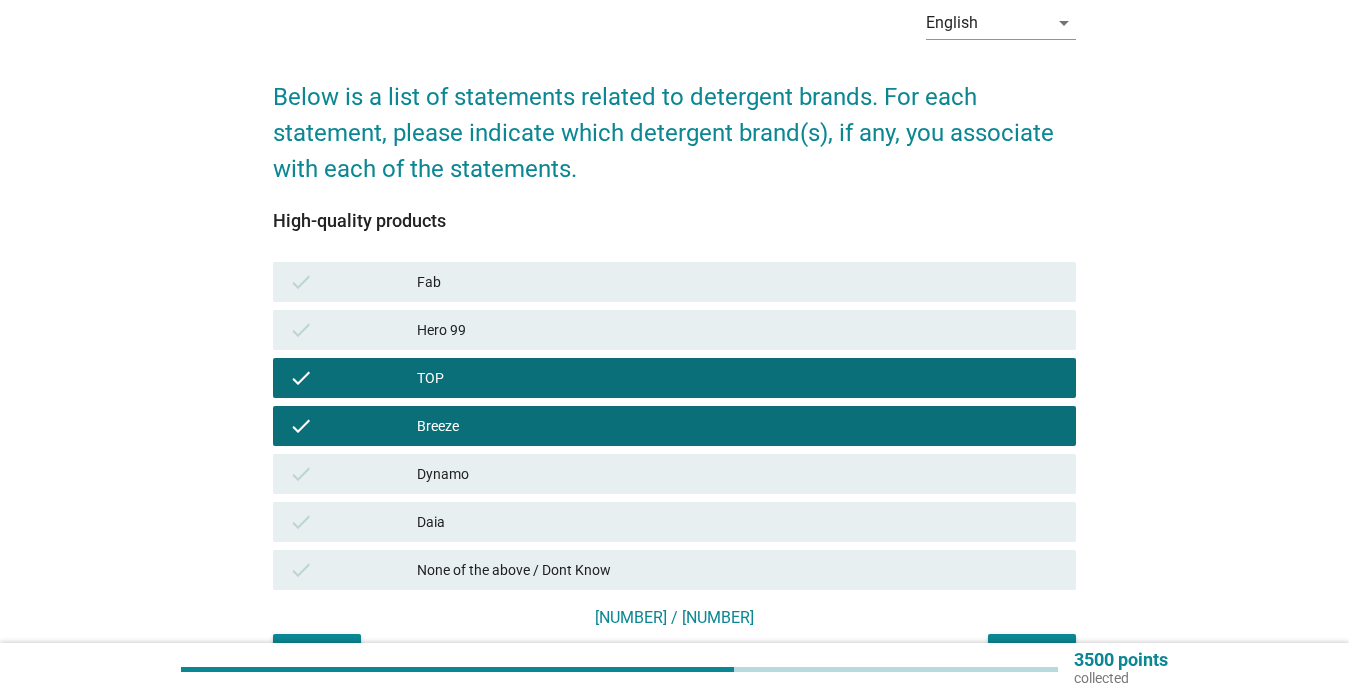 click on "check" at bounding box center (353, 282) 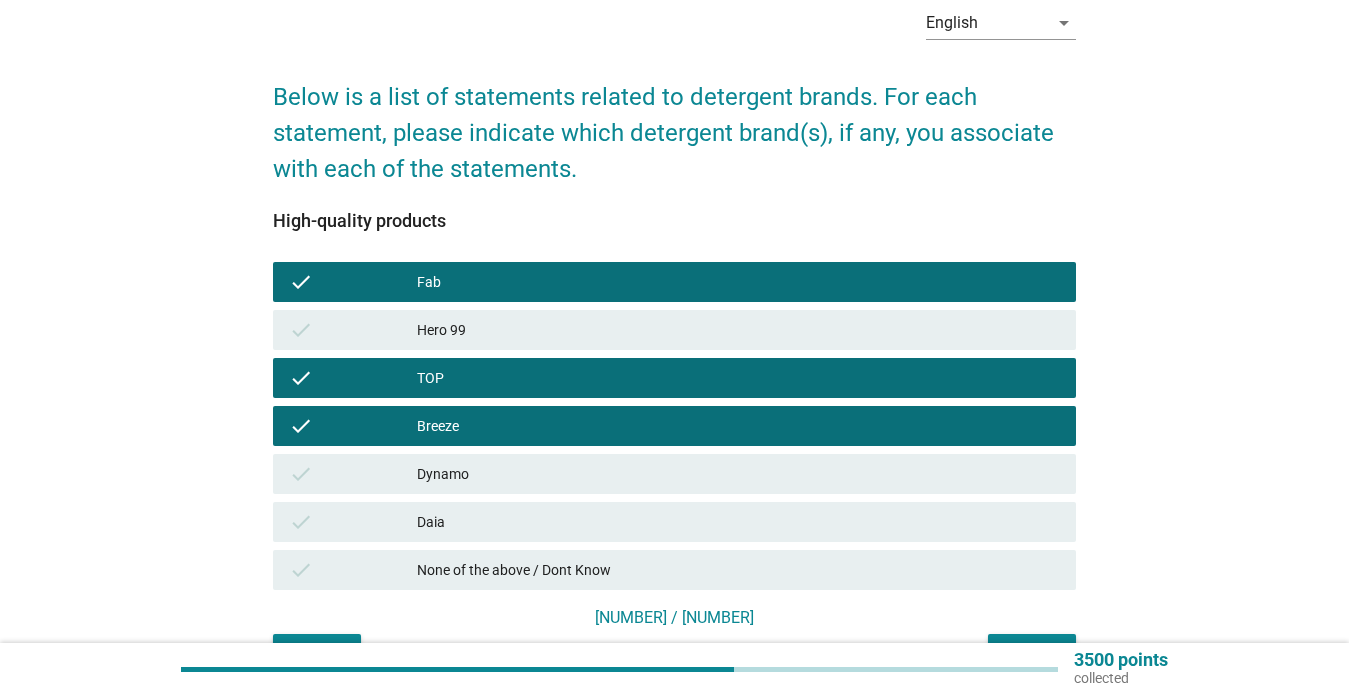 click on "check" at bounding box center (353, 474) 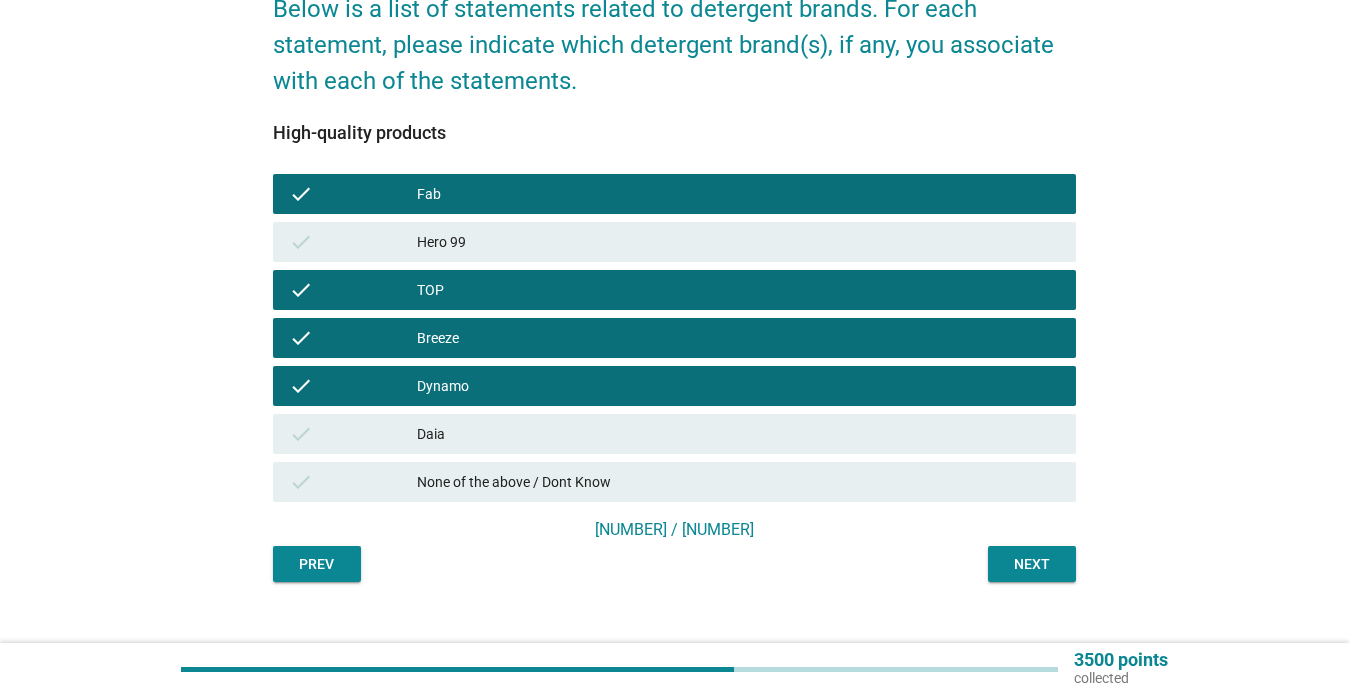 scroll, scrollTop: 216, scrollLeft: 0, axis: vertical 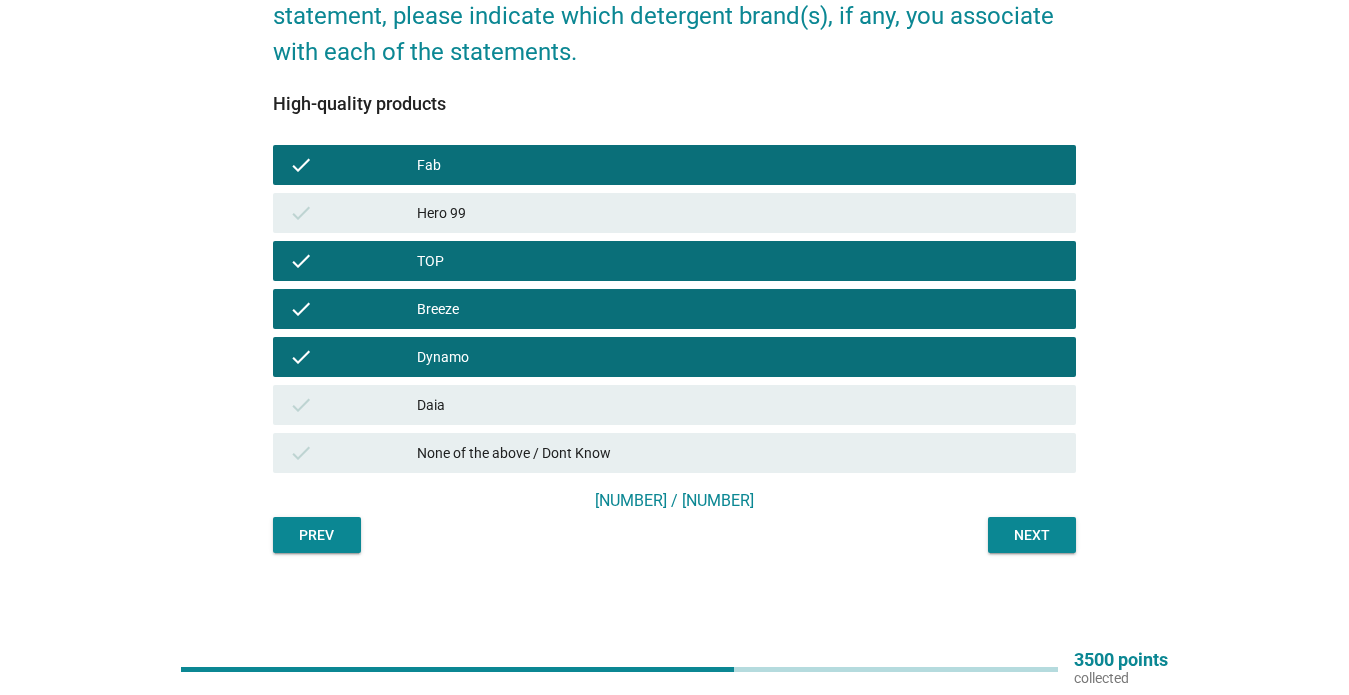 click on "Next" at bounding box center [1032, 535] 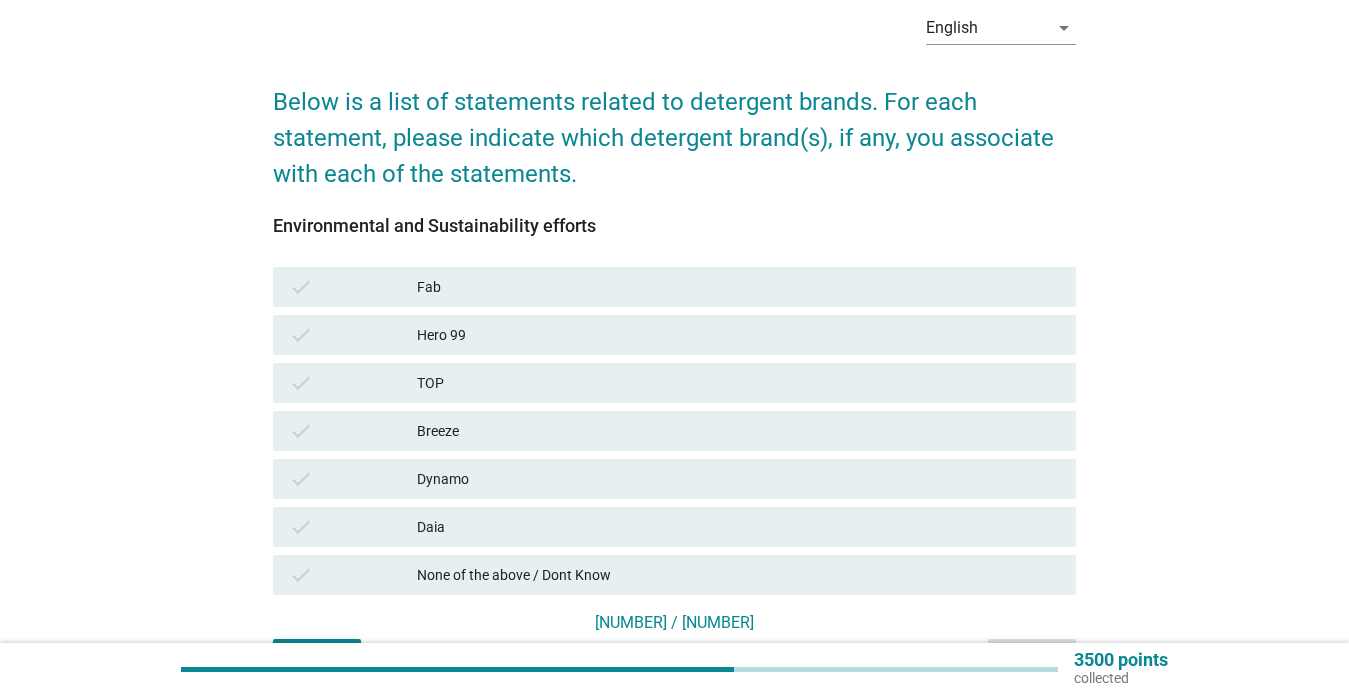 scroll, scrollTop: 105, scrollLeft: 0, axis: vertical 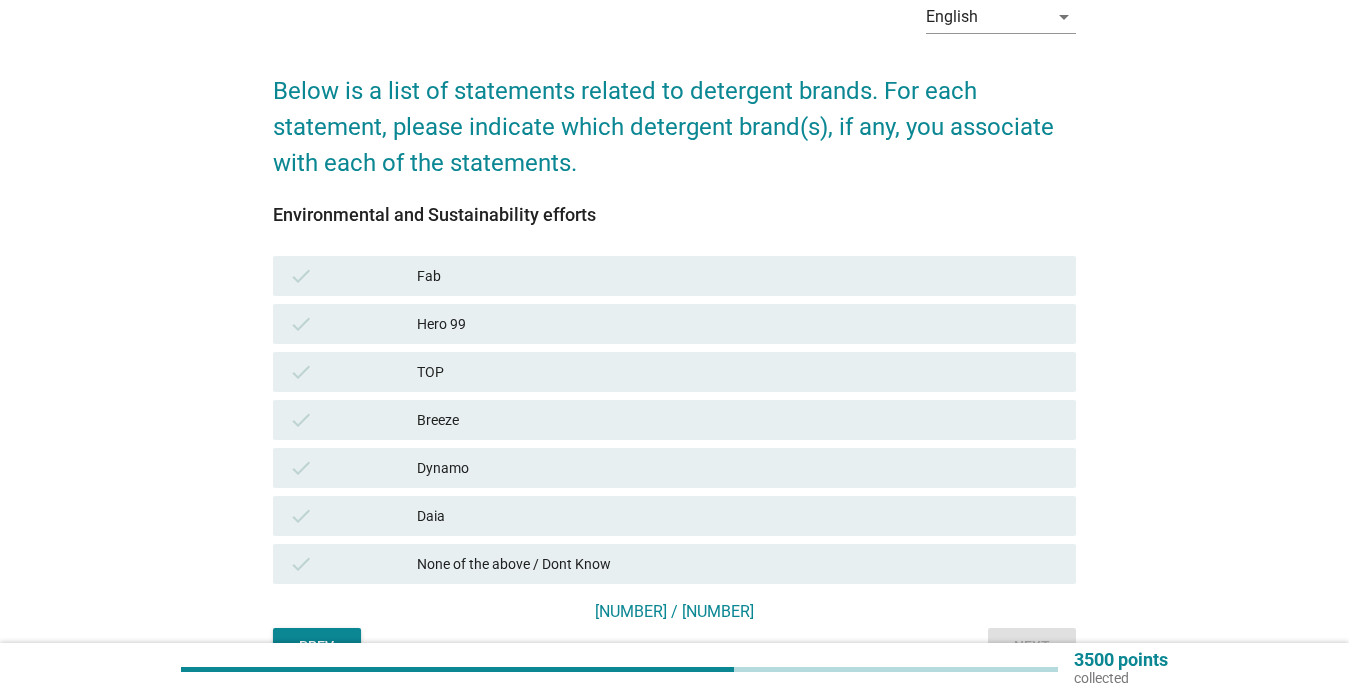 click on "check" at bounding box center [353, 564] 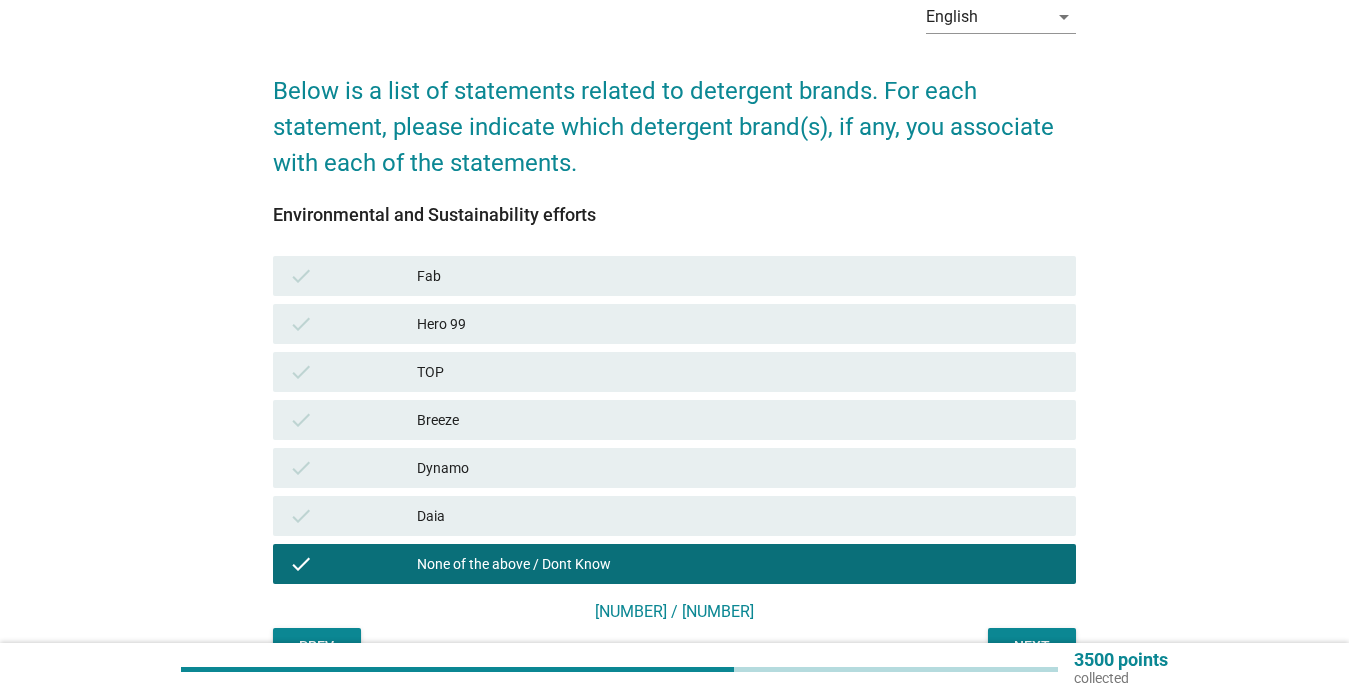 click on "Next" at bounding box center (1032, 646) 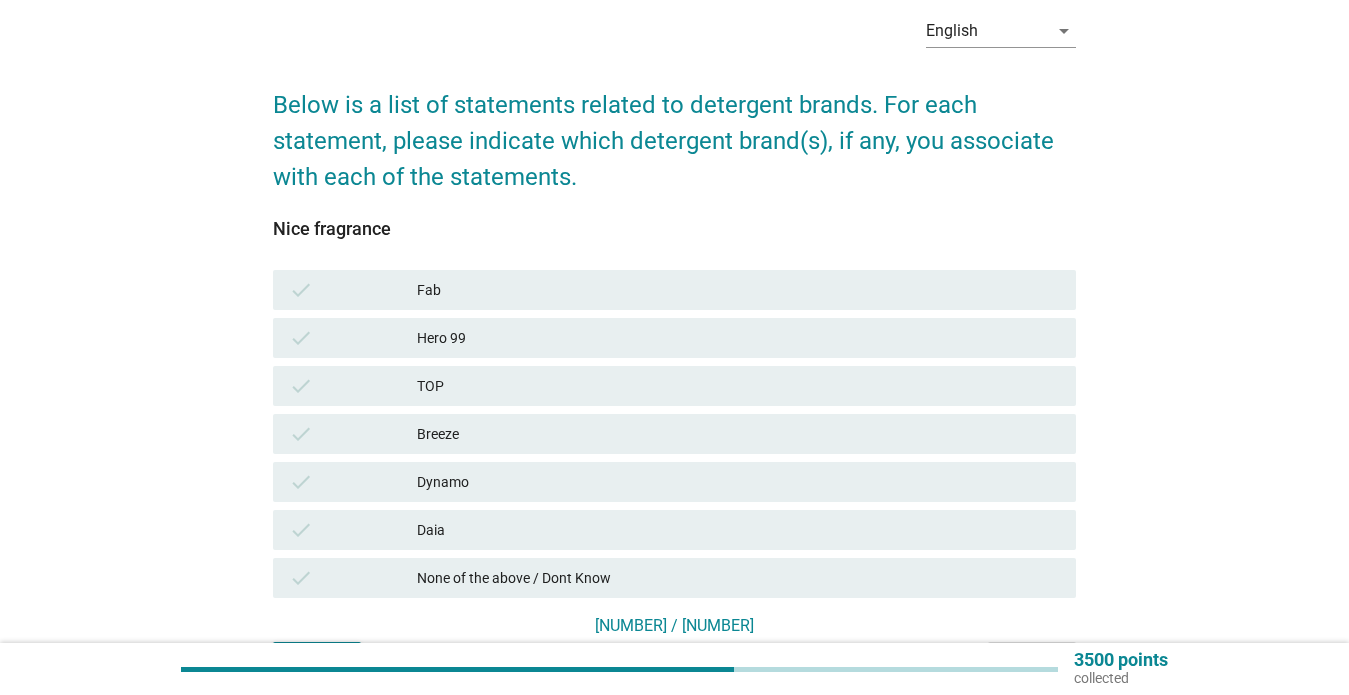scroll, scrollTop: 151, scrollLeft: 0, axis: vertical 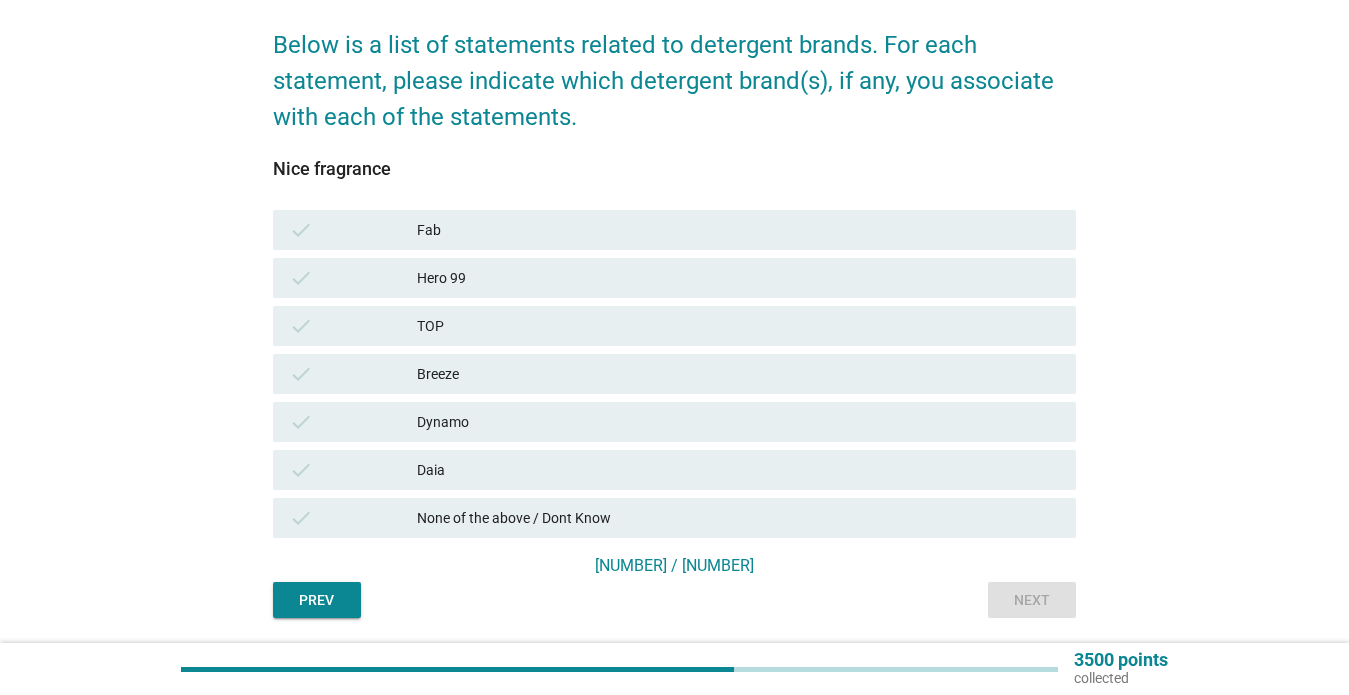 click on "check   Fab" at bounding box center [674, 230] 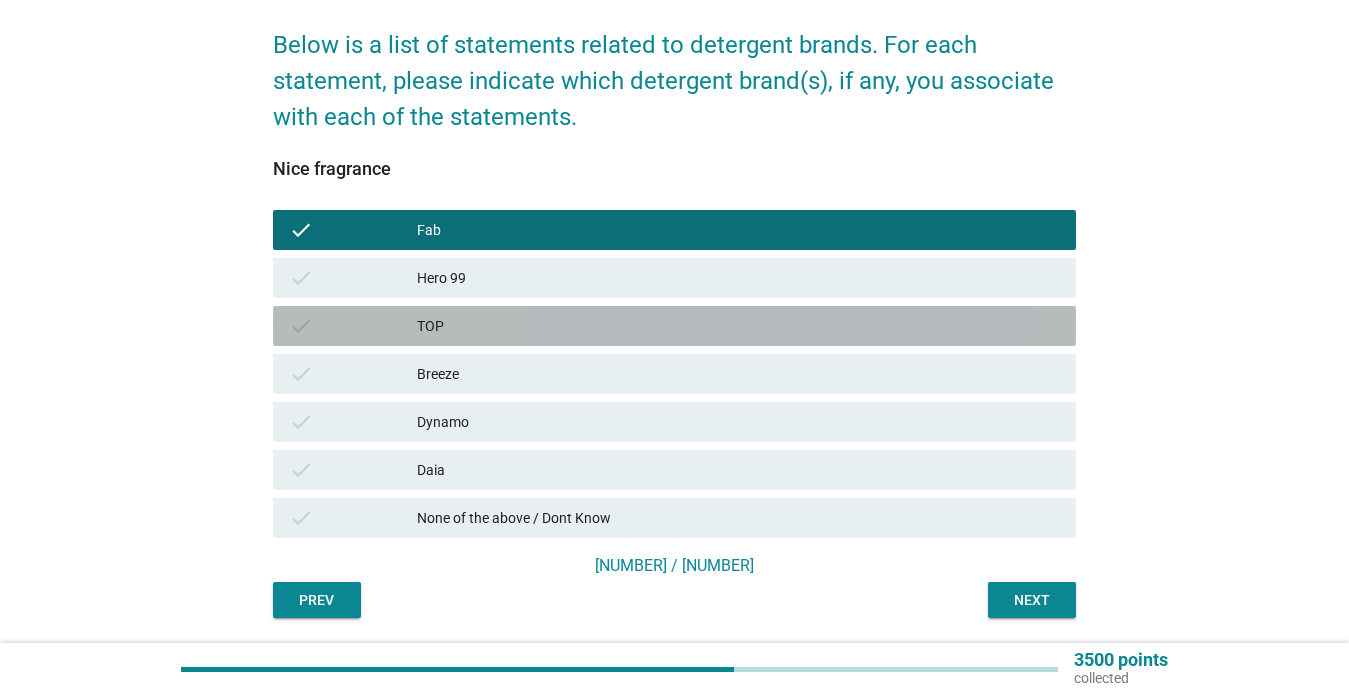 click on "check" at bounding box center (301, 326) 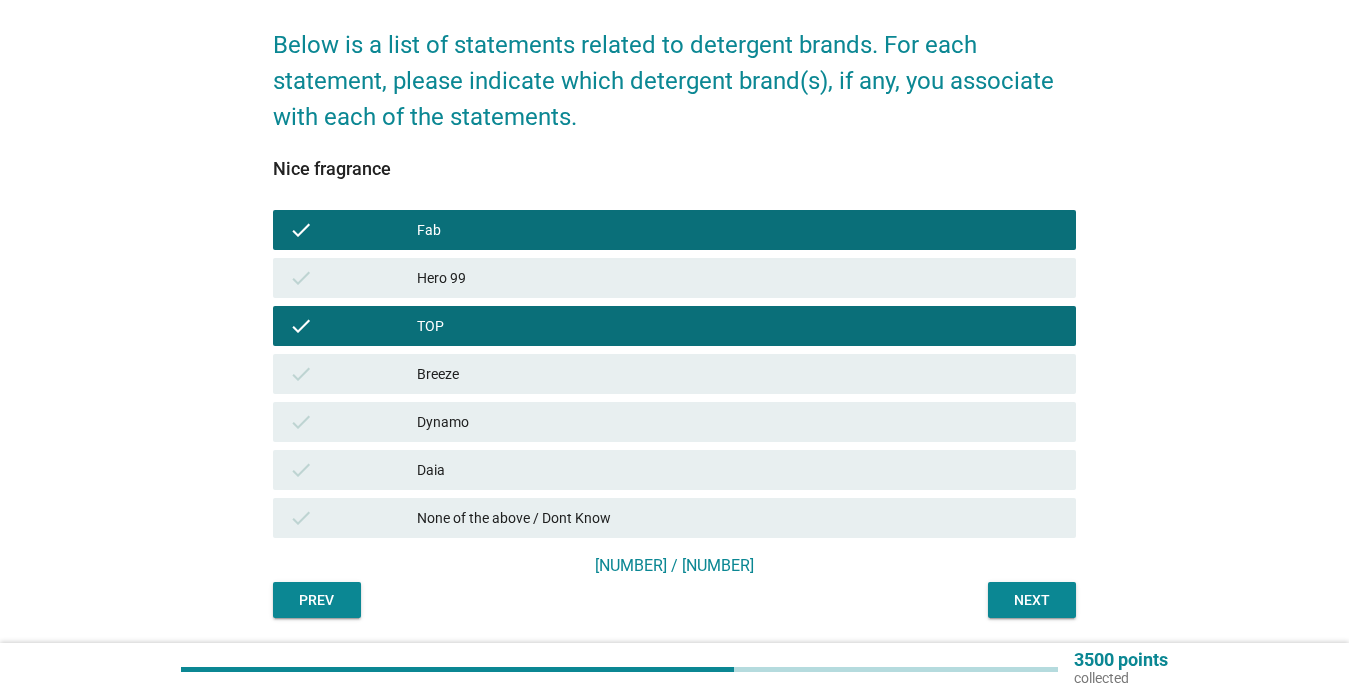 click on "check" at bounding box center [353, 374] 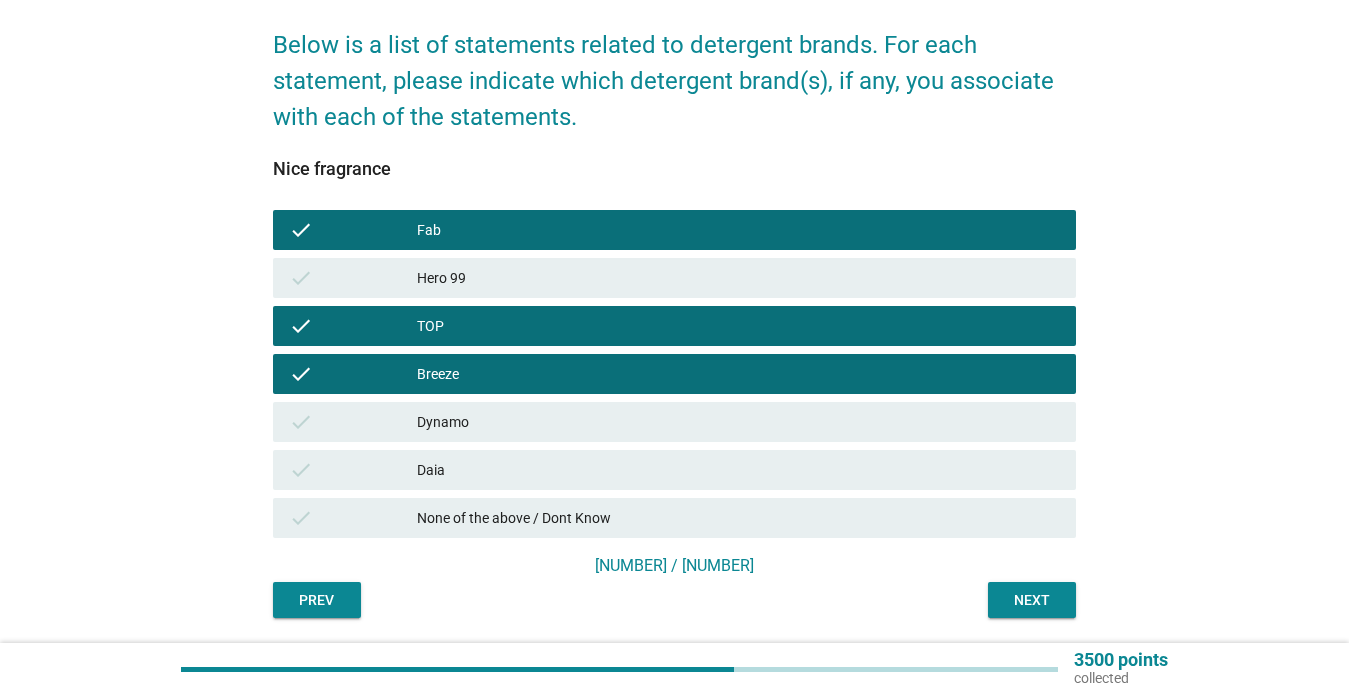 click on "check   Dynamo" at bounding box center (674, 422) 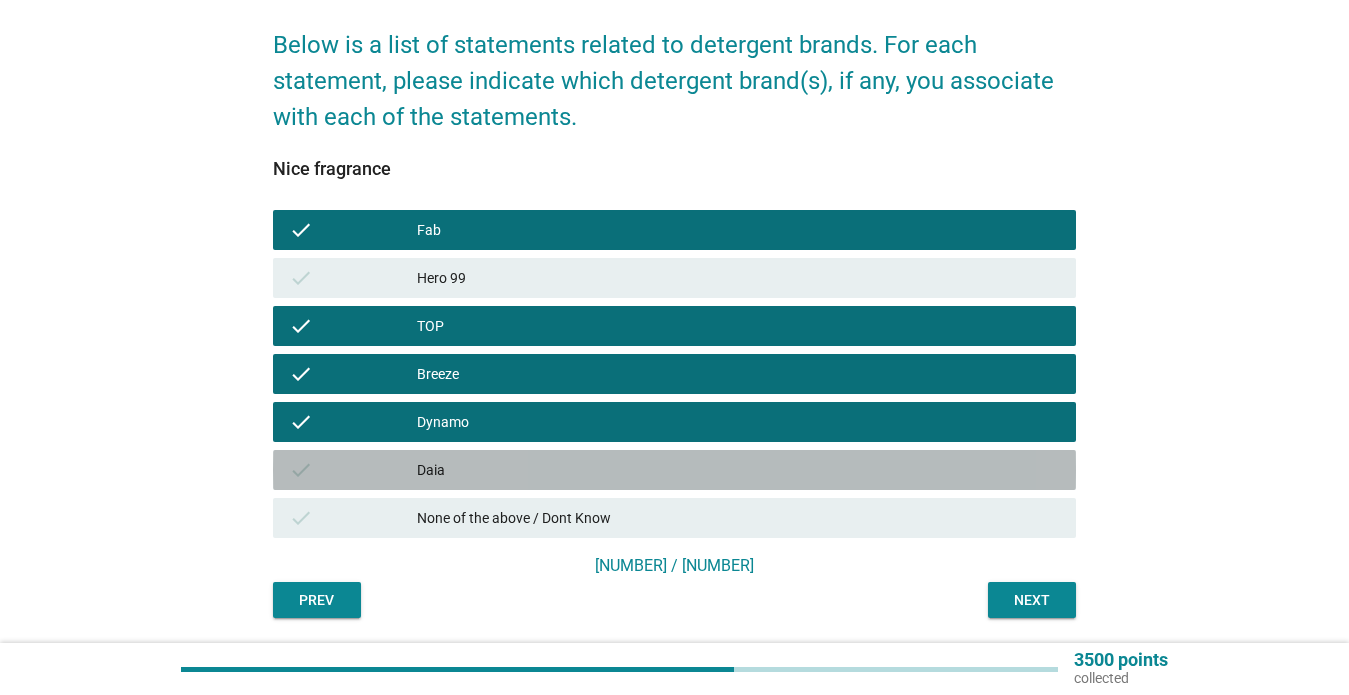 click on "check" at bounding box center [353, 470] 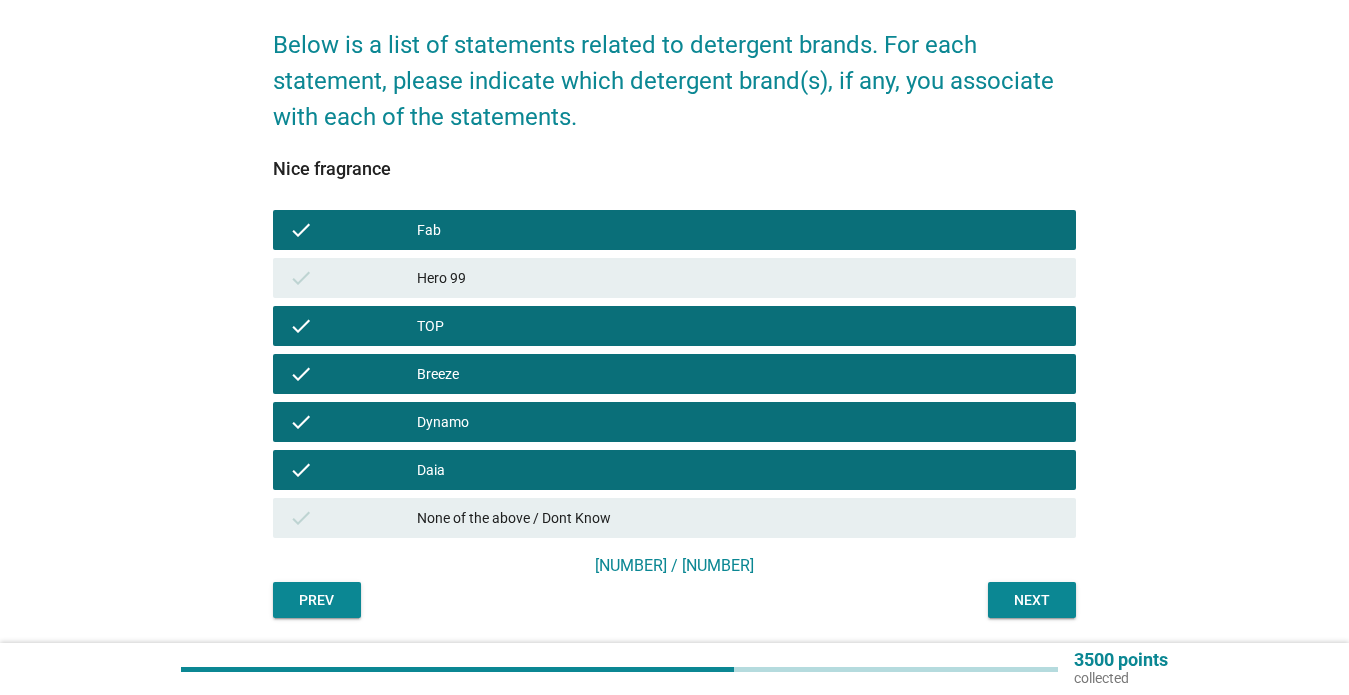 click on "Next" at bounding box center [1032, 600] 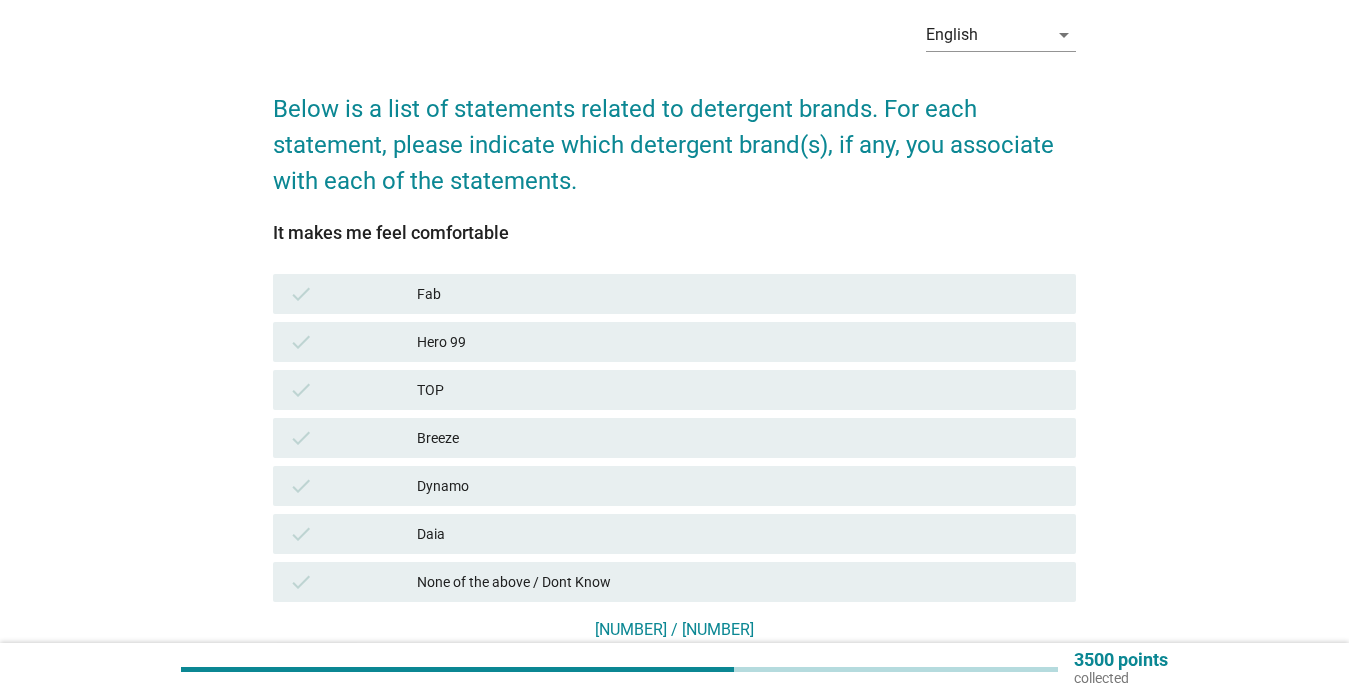 scroll, scrollTop: 109, scrollLeft: 0, axis: vertical 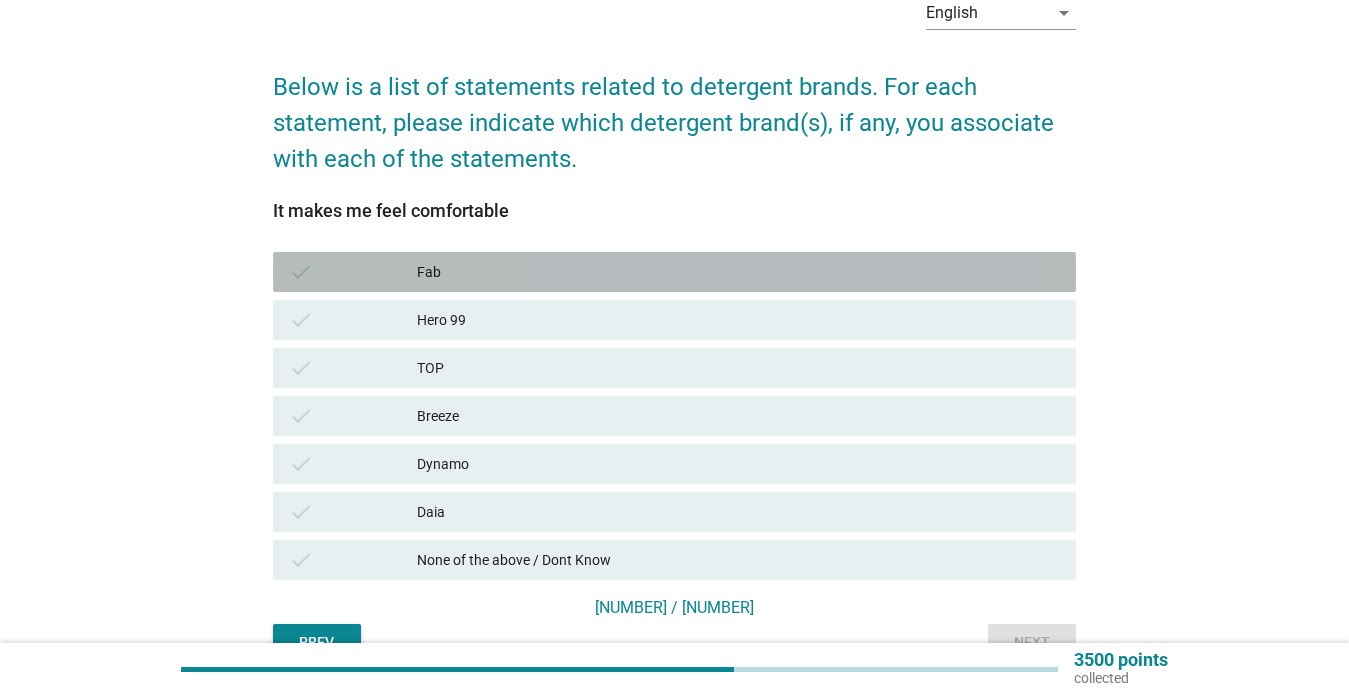 drag, startPoint x: 319, startPoint y: 278, endPoint x: 320, endPoint y: 294, distance: 16.03122 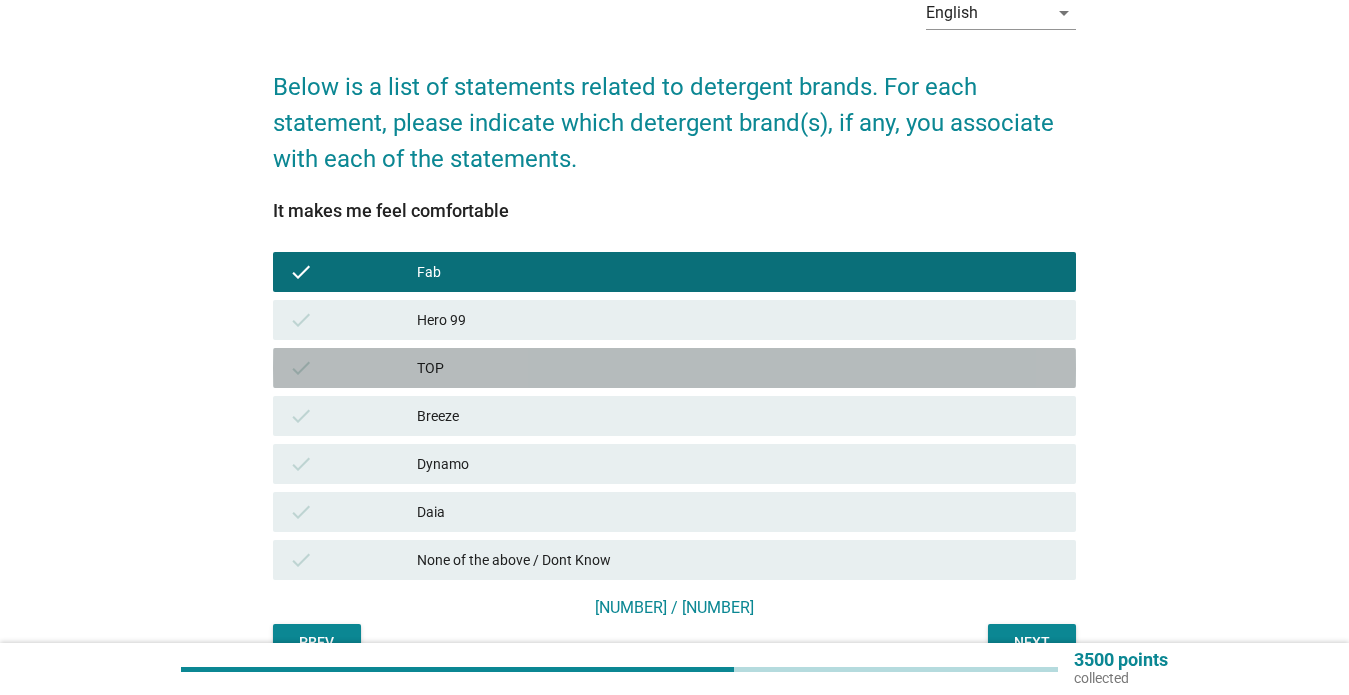 click on "check   TOP" at bounding box center (674, 368) 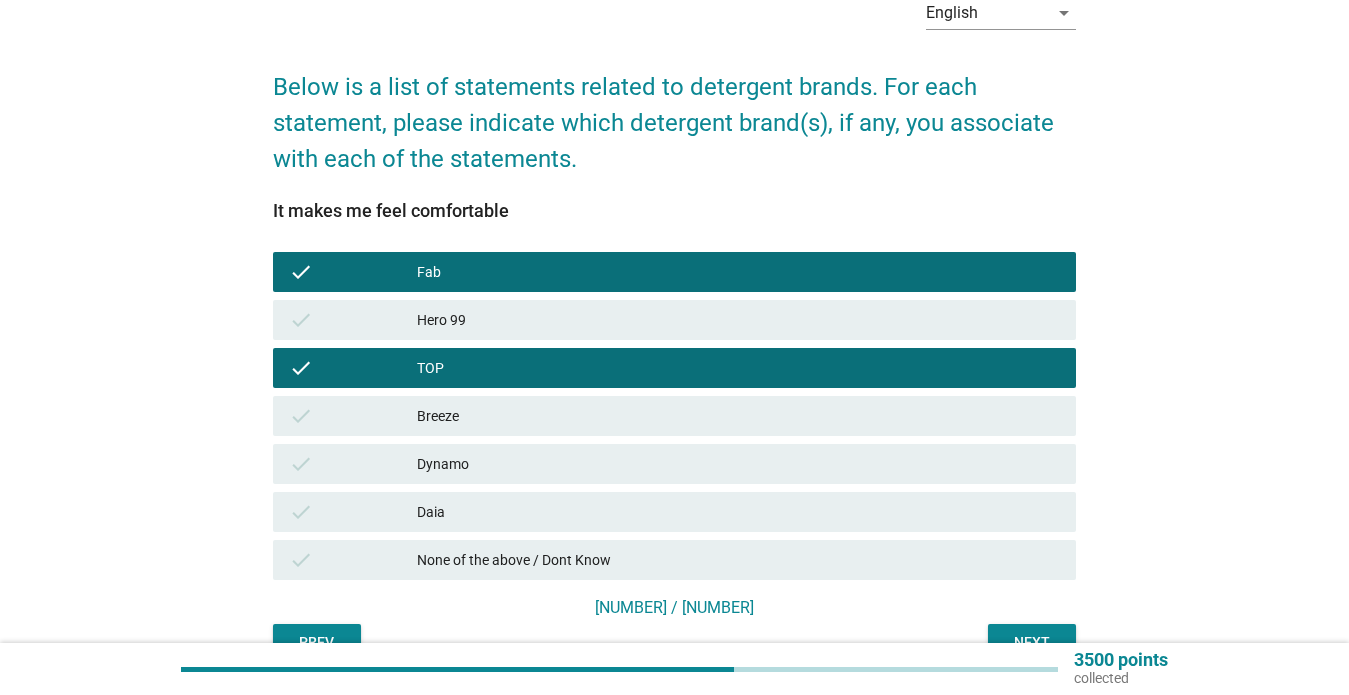 click on "check" at bounding box center (353, 416) 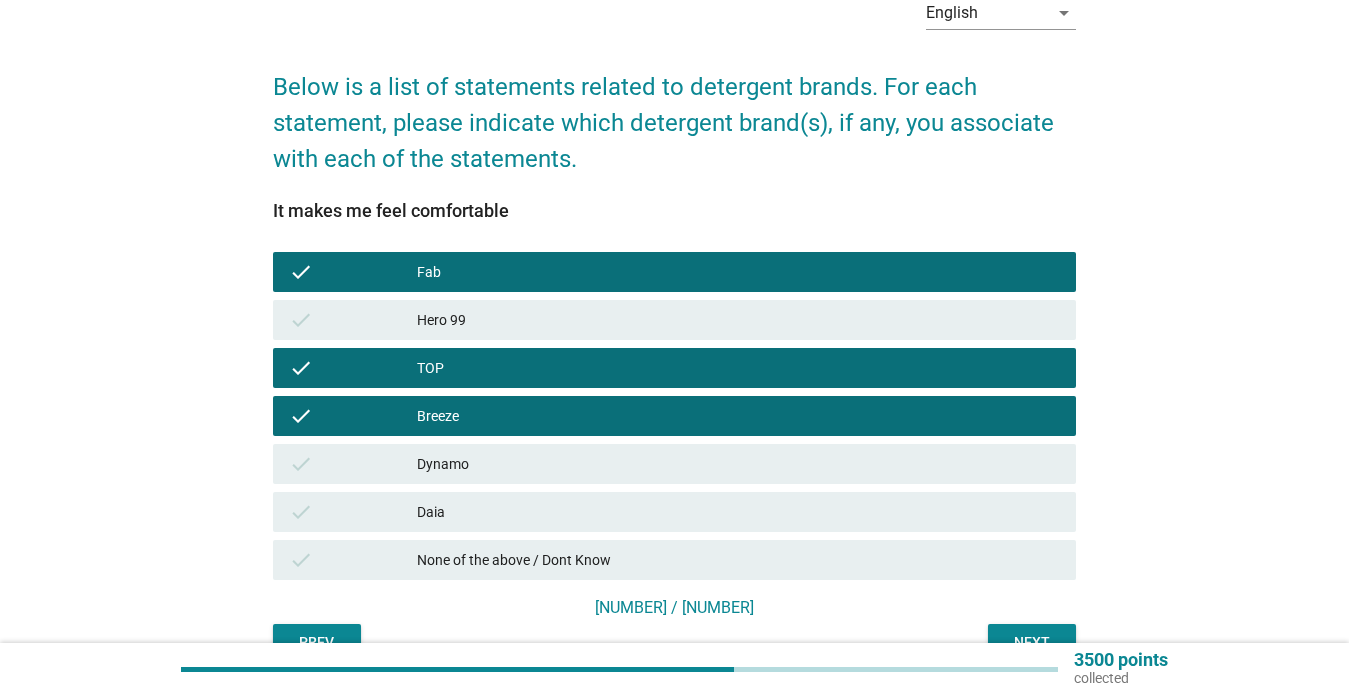 click on "check" at bounding box center (353, 464) 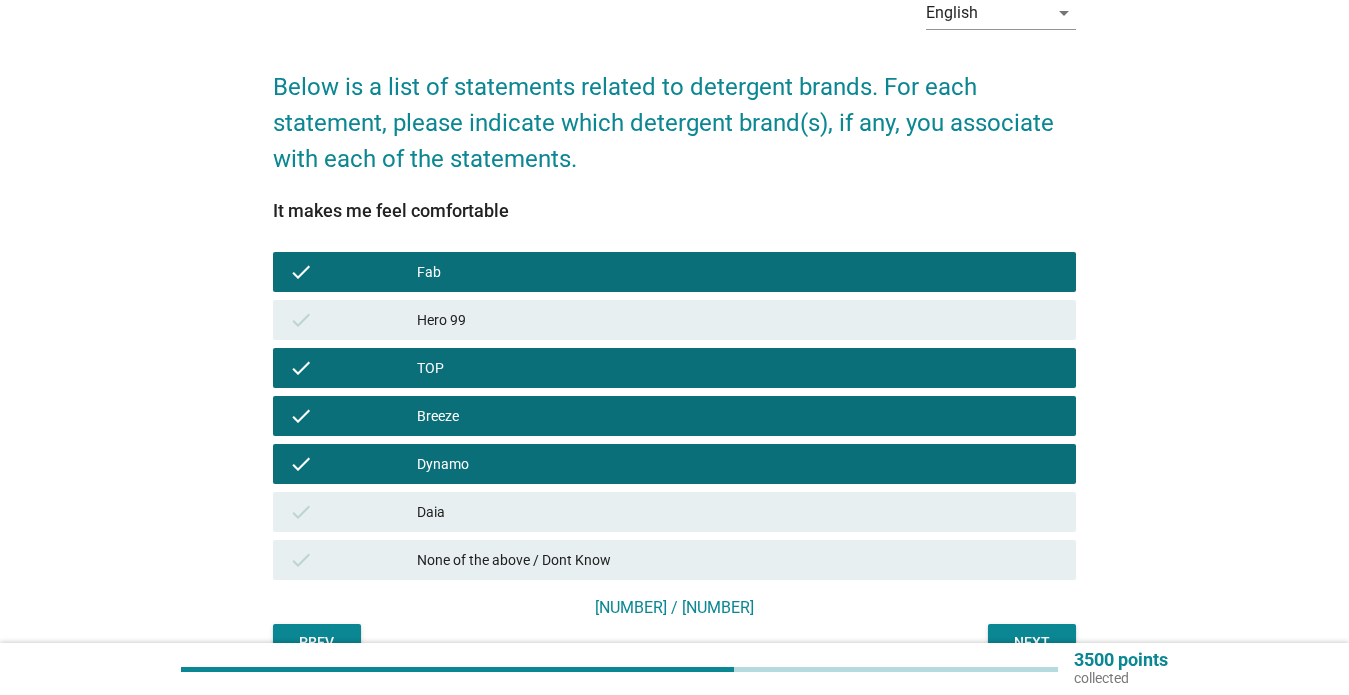 drag, startPoint x: 367, startPoint y: 506, endPoint x: 450, endPoint y: 499, distance: 83.294655 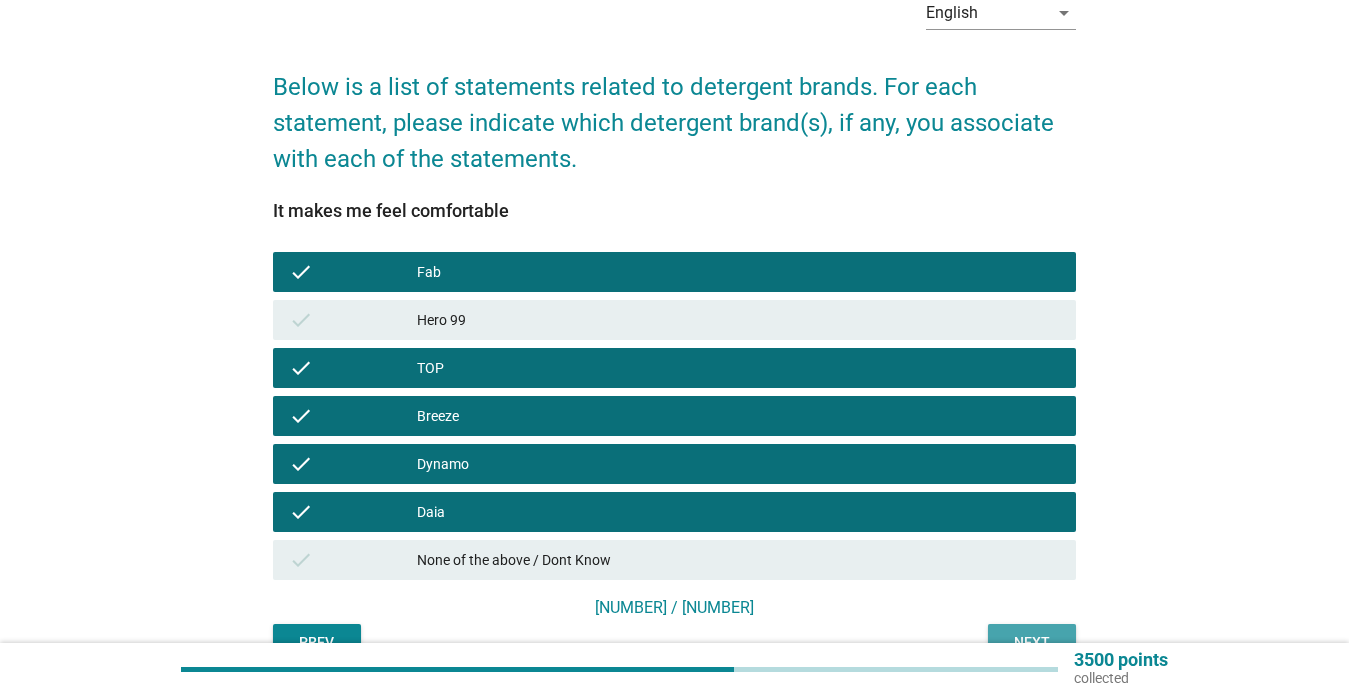 click on "Next" at bounding box center [1032, 642] 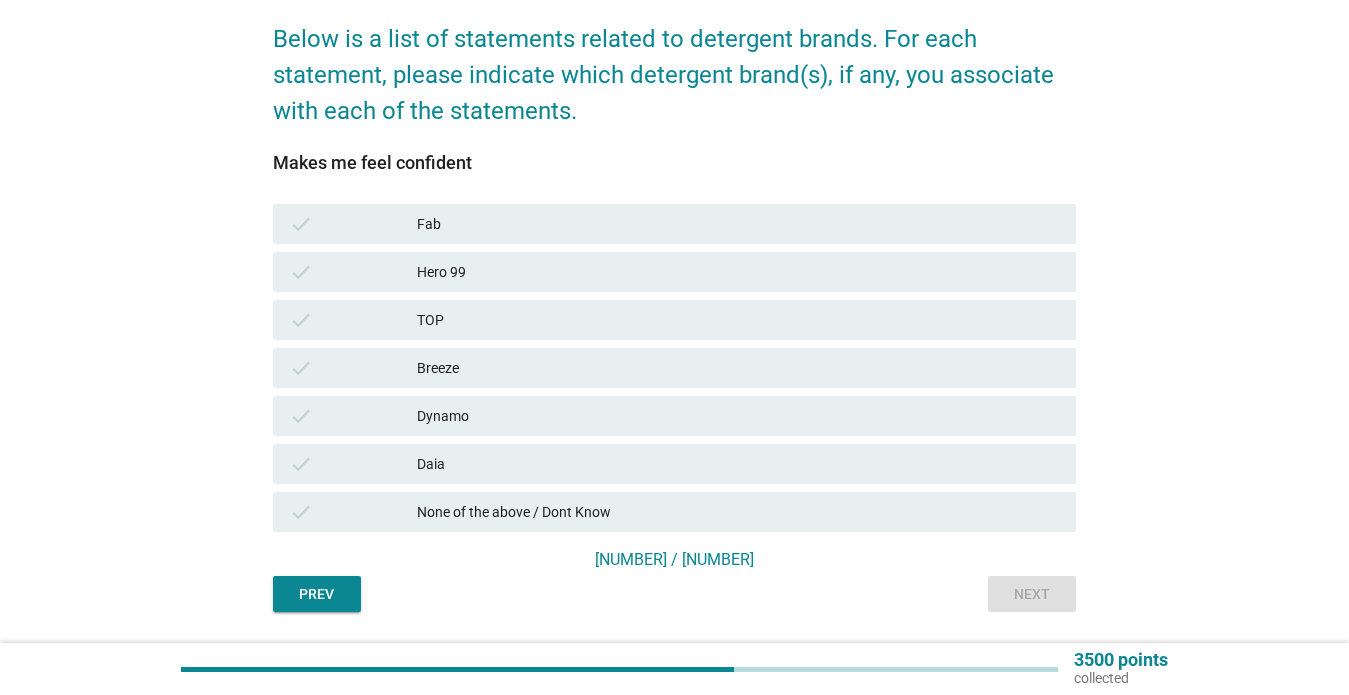 scroll, scrollTop: 160, scrollLeft: 0, axis: vertical 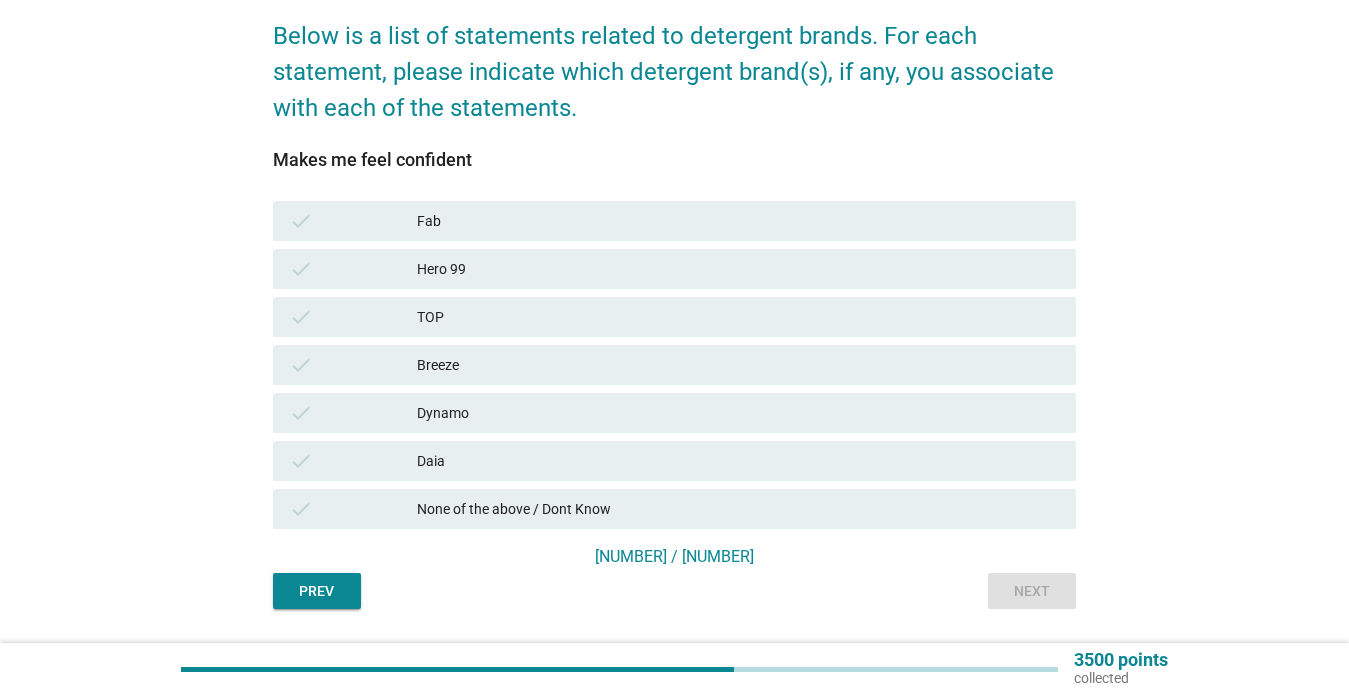 click on "check" at bounding box center [353, 317] 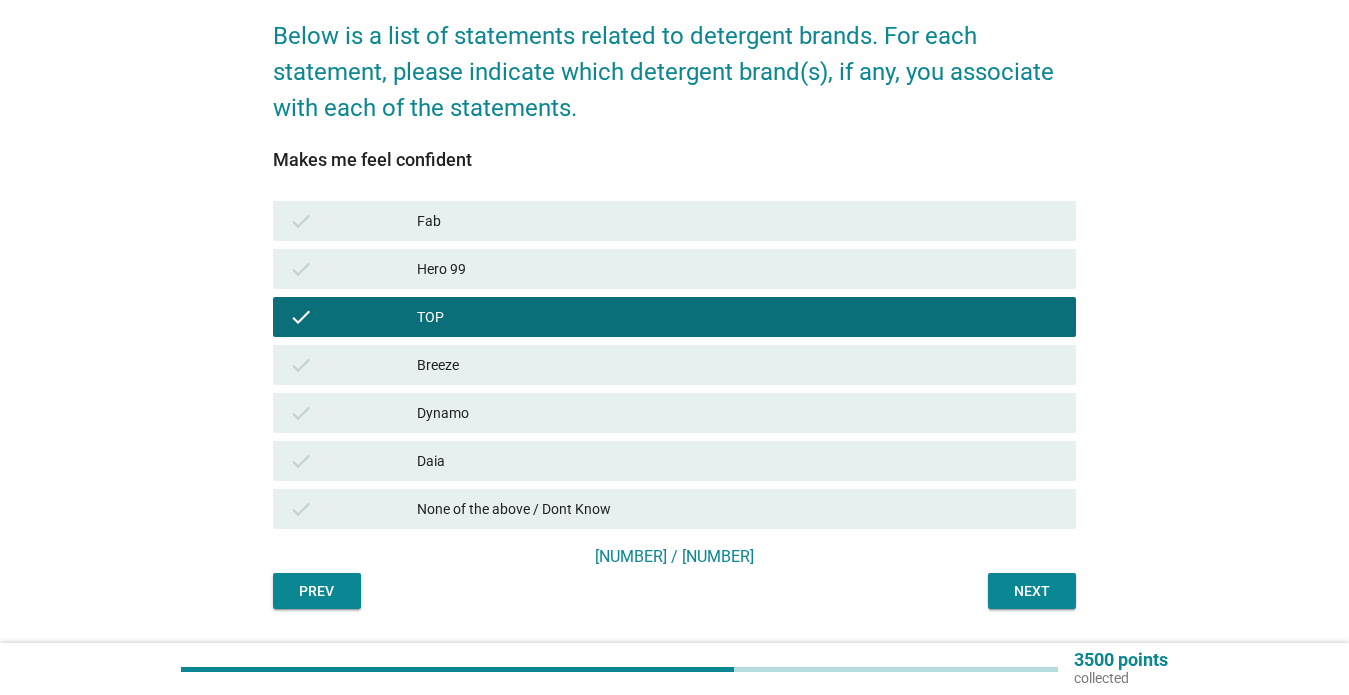 click on "Next" at bounding box center [1032, 591] 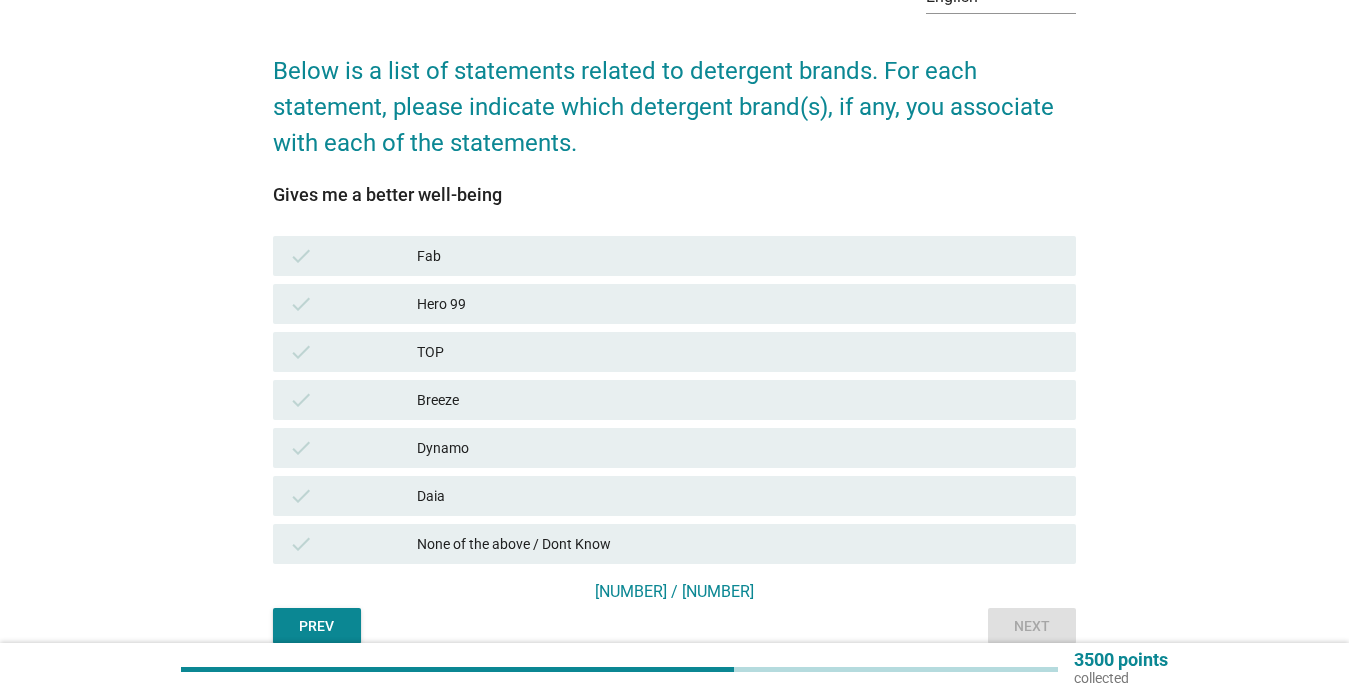 scroll, scrollTop: 127, scrollLeft: 0, axis: vertical 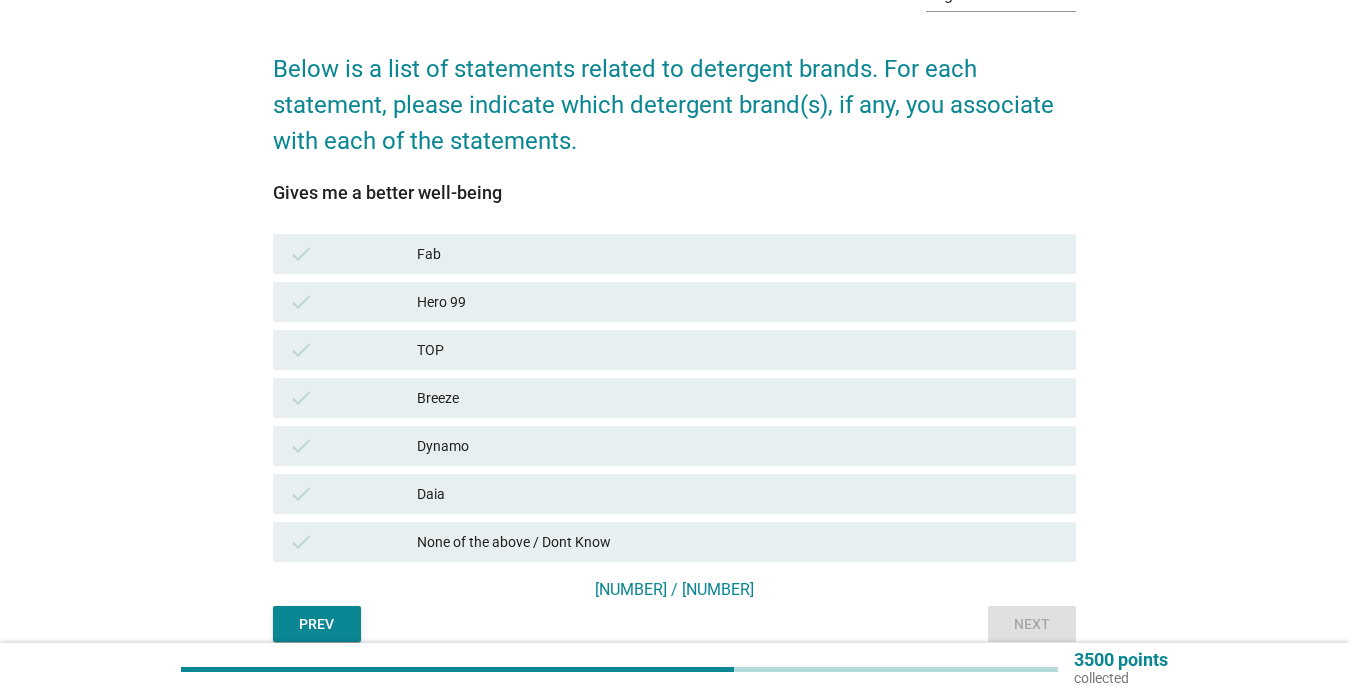 click on "check" at bounding box center (353, 350) 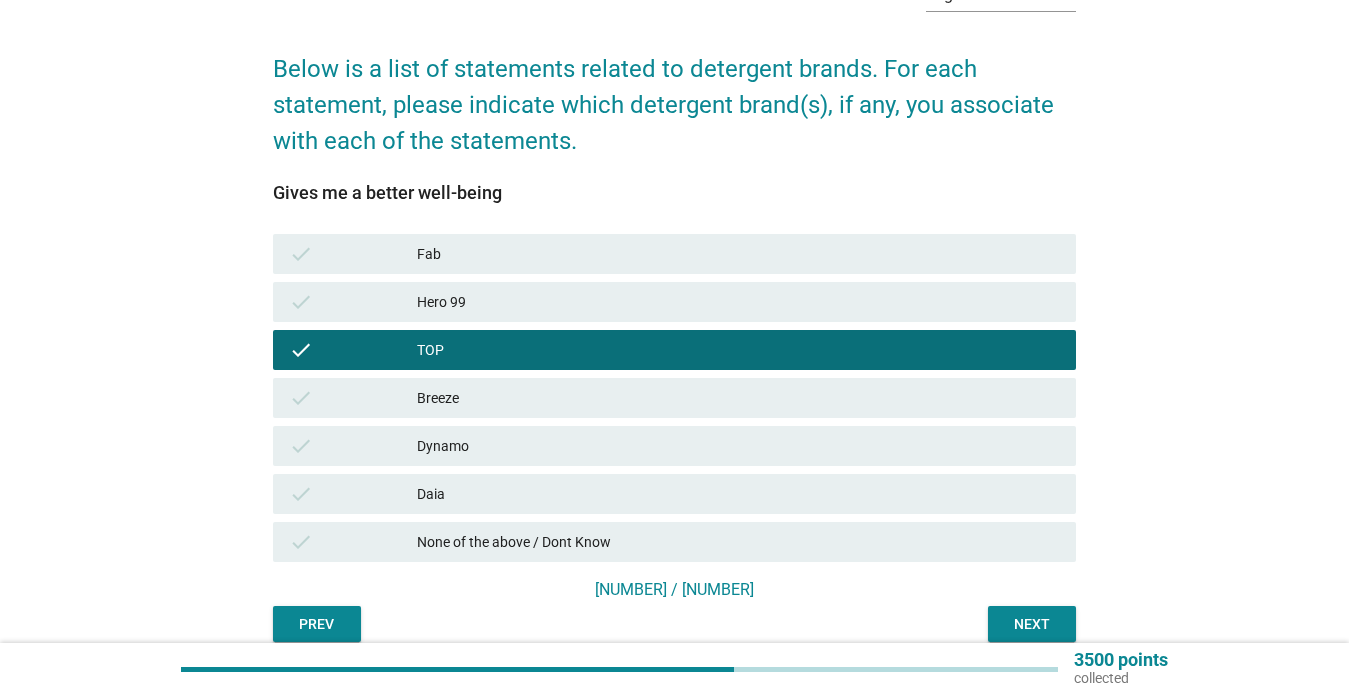 click on "Next" at bounding box center [1032, 624] 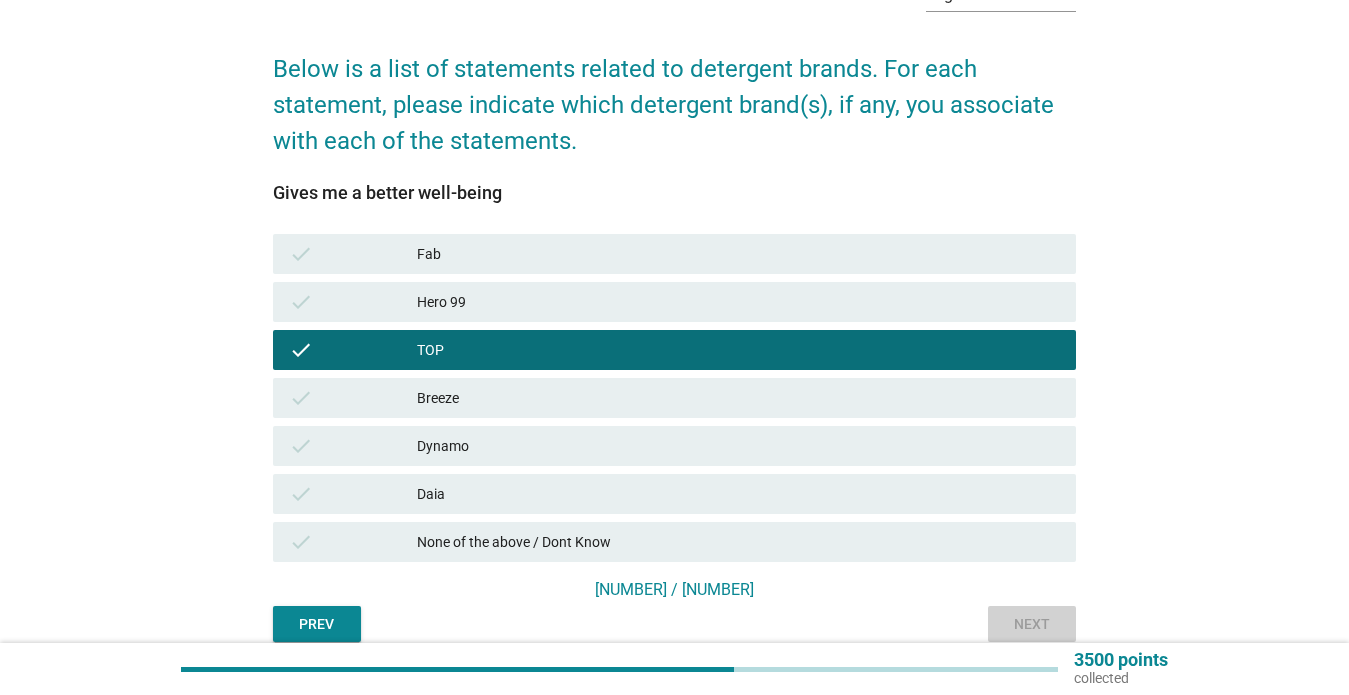 scroll, scrollTop: 0, scrollLeft: 0, axis: both 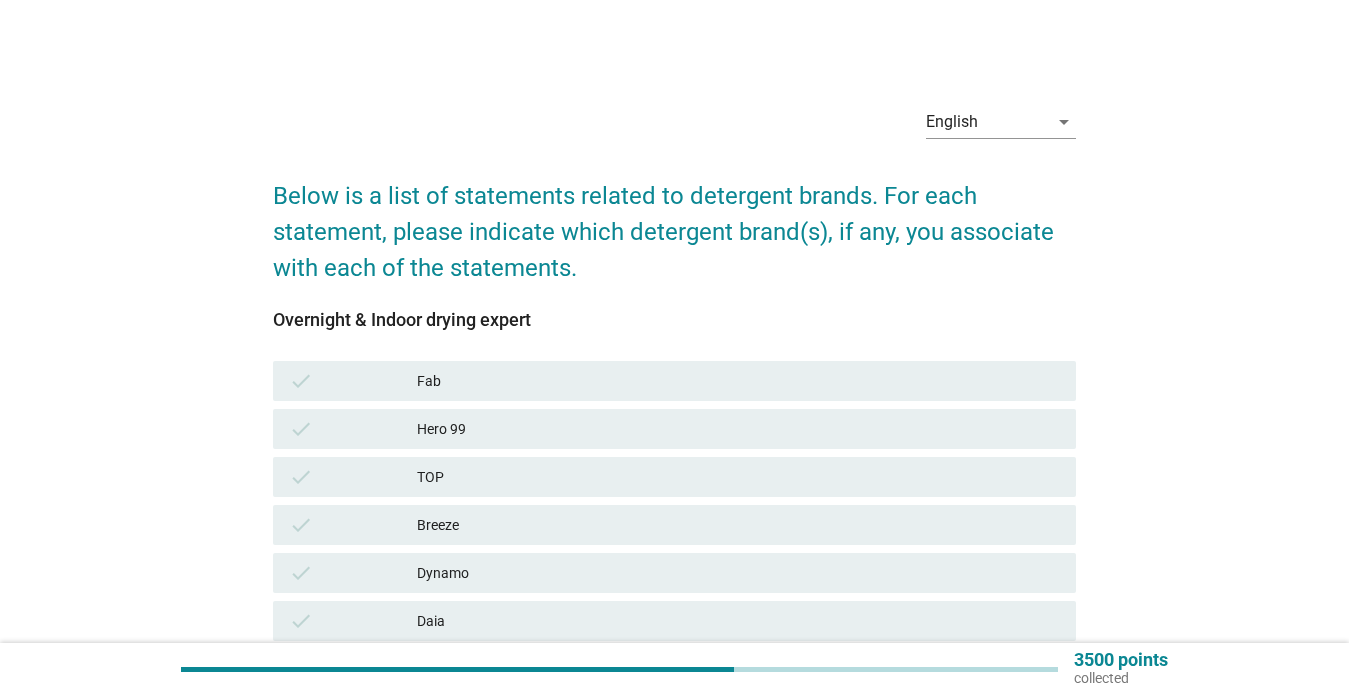 click on "TOP" at bounding box center (738, 477) 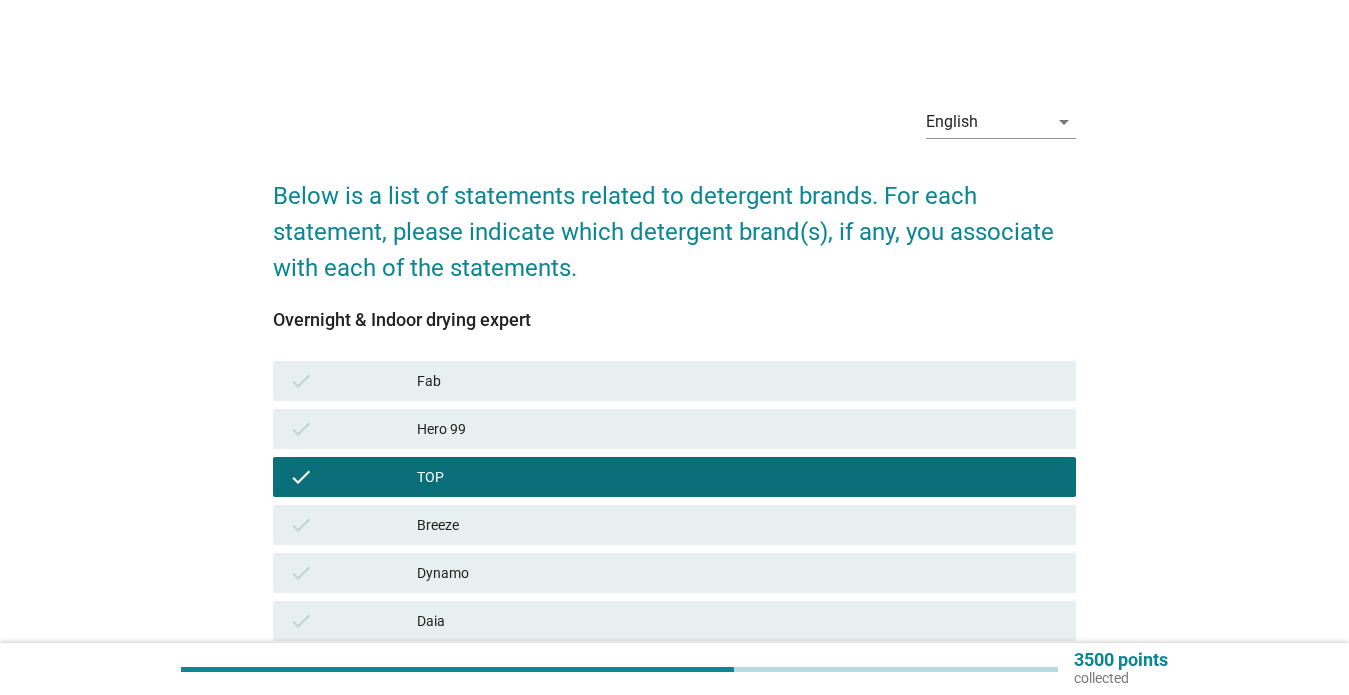 scroll, scrollTop: 216, scrollLeft: 0, axis: vertical 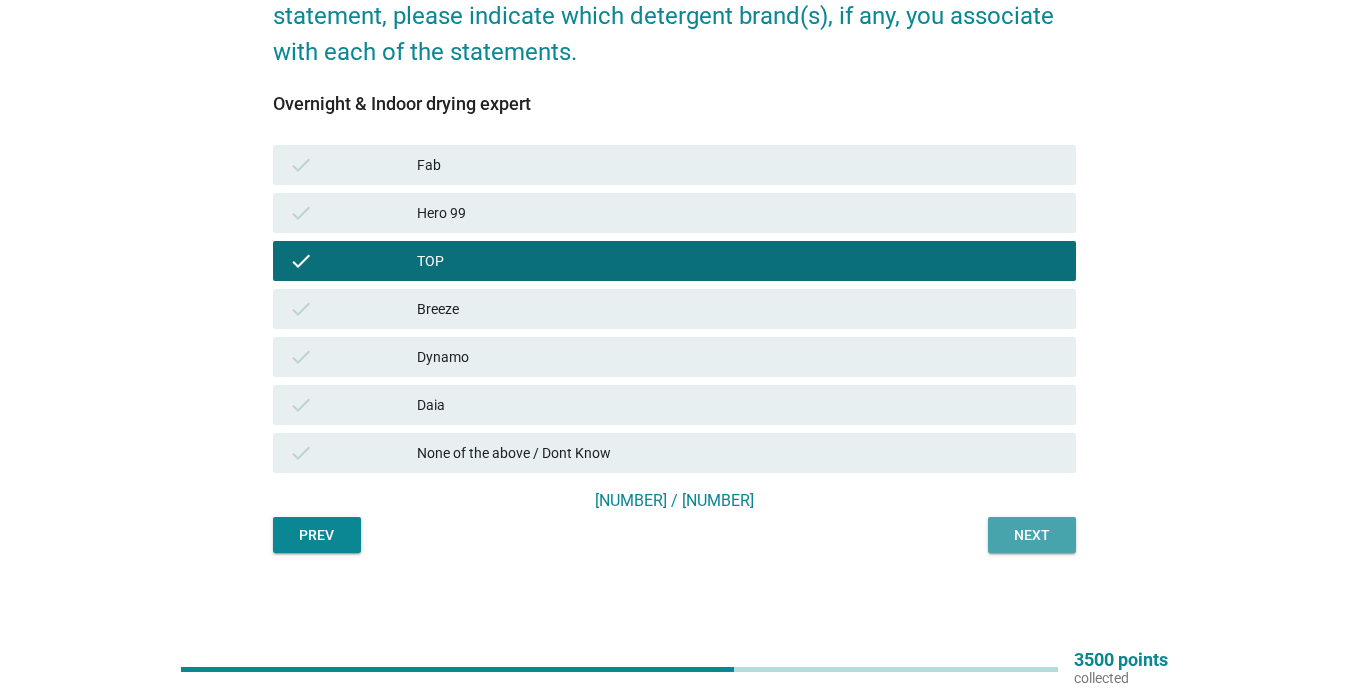 click on "Next" at bounding box center (1032, 535) 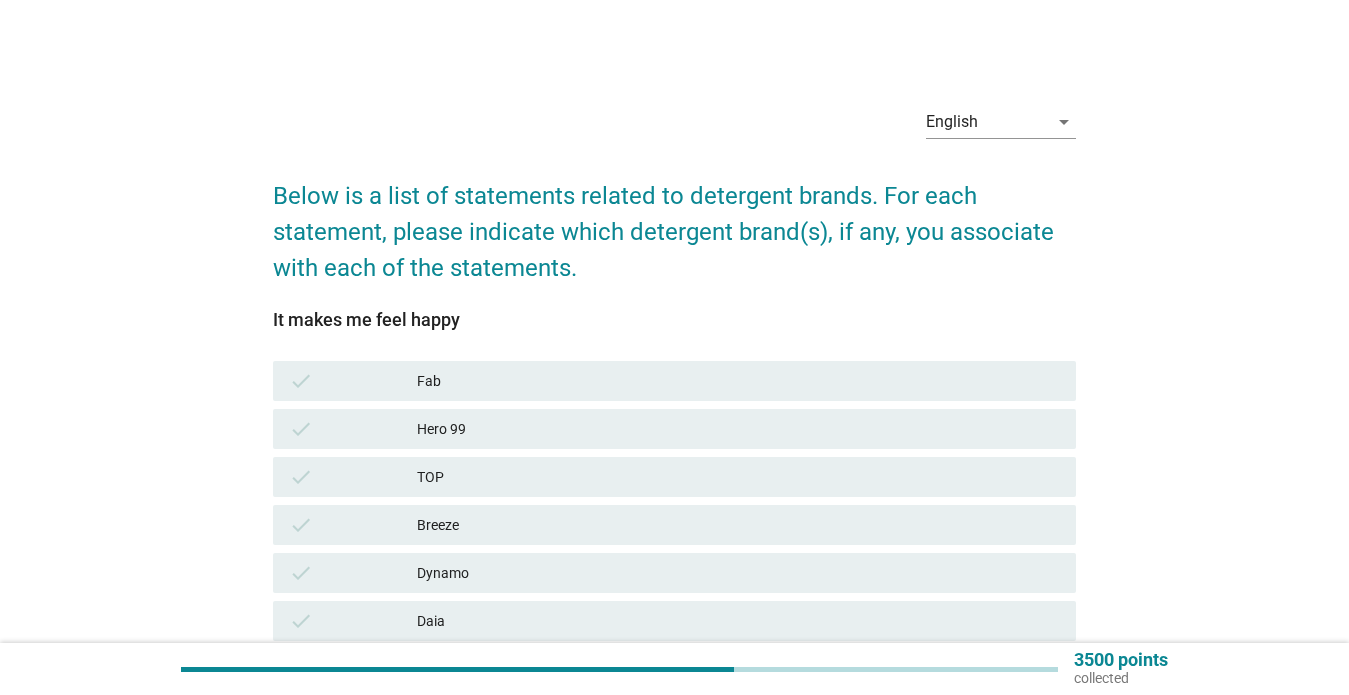 click on "check" at bounding box center (353, 477) 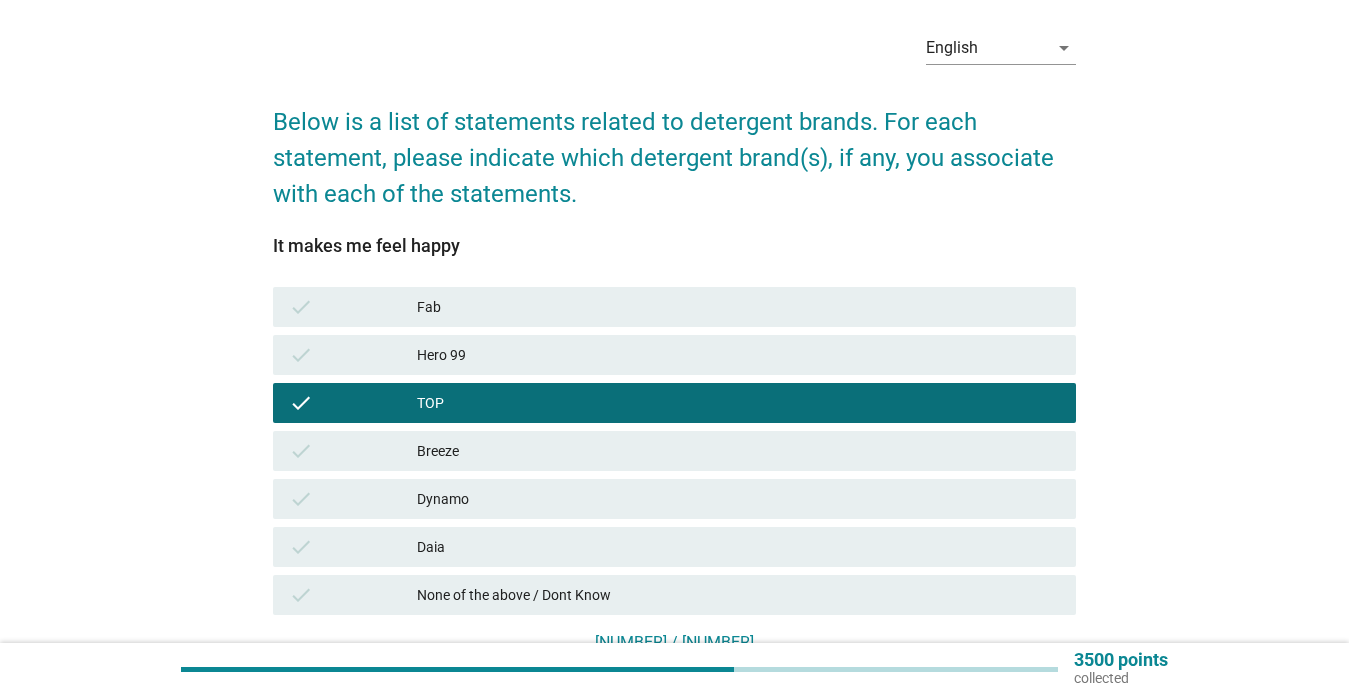 scroll, scrollTop: 216, scrollLeft: 0, axis: vertical 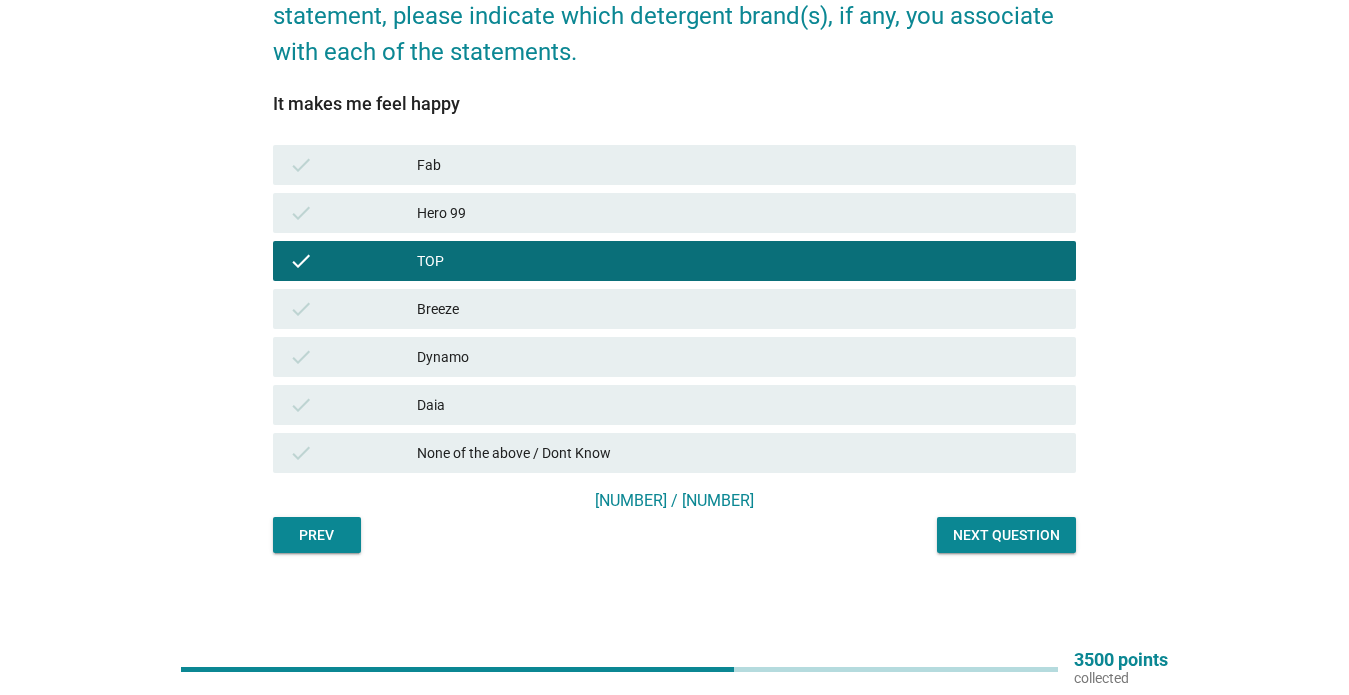 click on "Next question" at bounding box center (1006, 535) 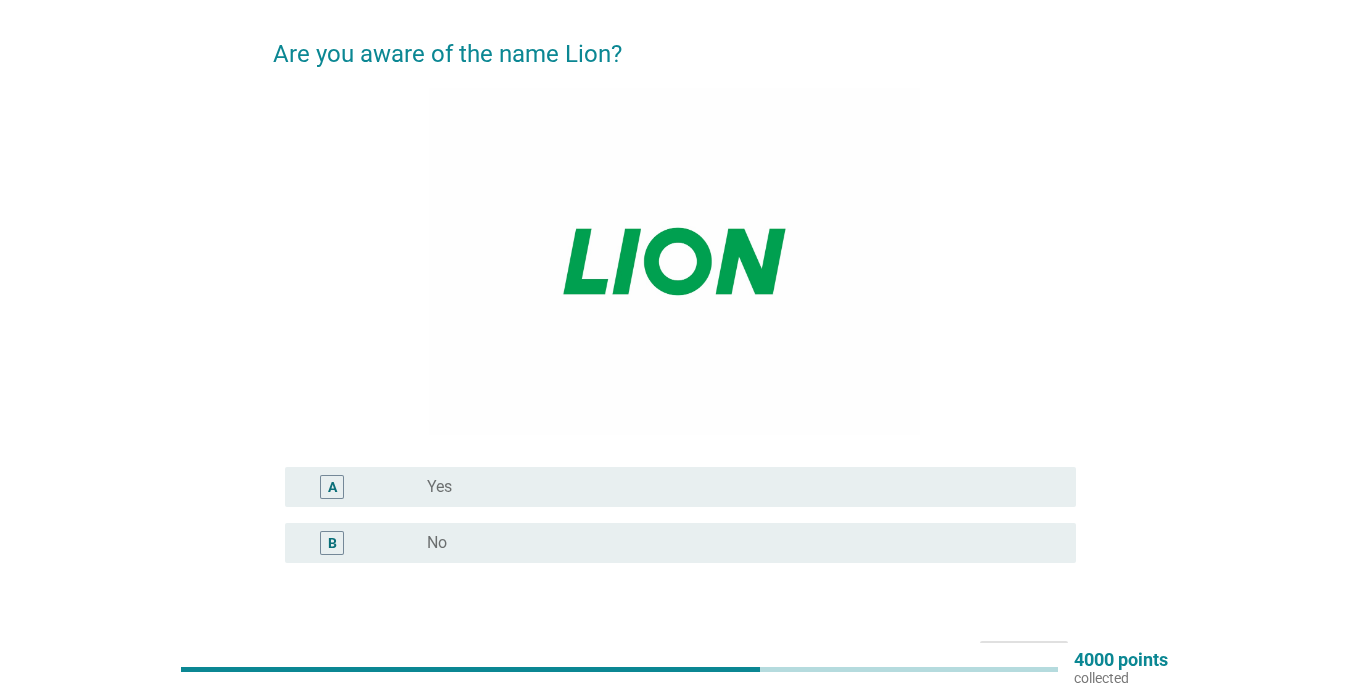 scroll, scrollTop: 143, scrollLeft: 0, axis: vertical 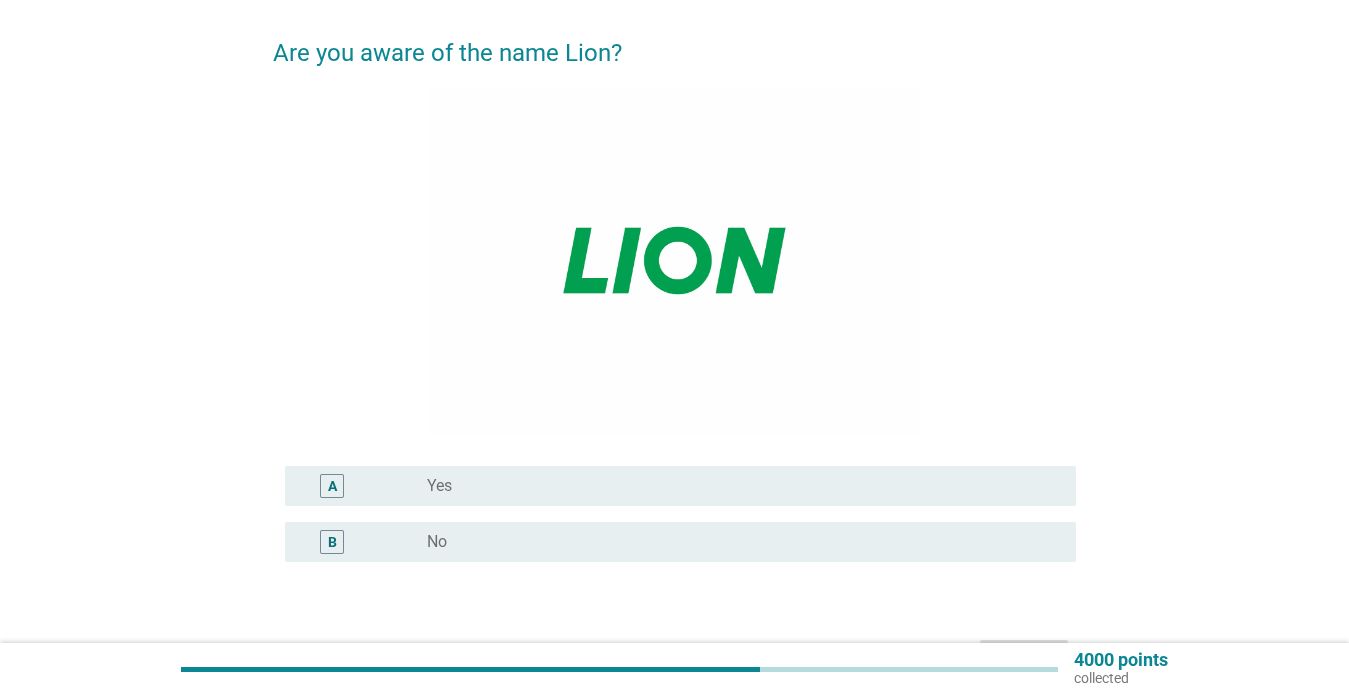 click on "radio_button_unchecked Yes" at bounding box center [735, 486] 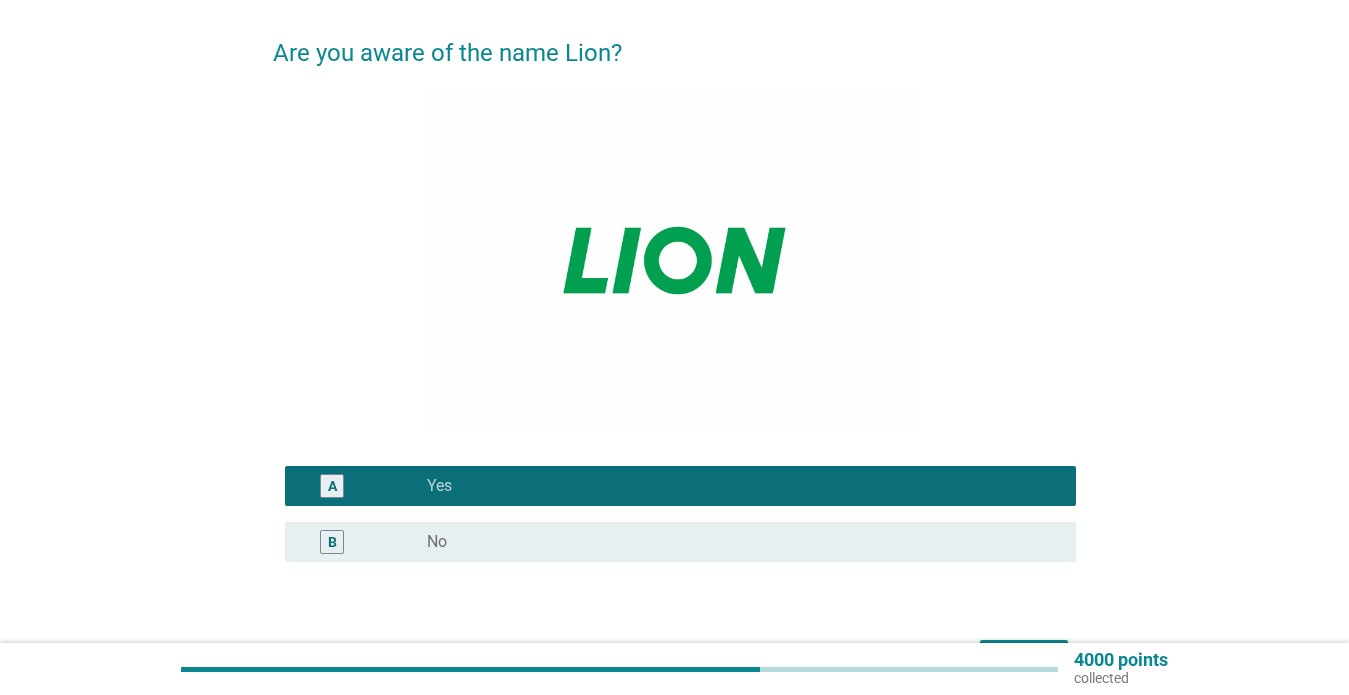 scroll, scrollTop: 272, scrollLeft: 0, axis: vertical 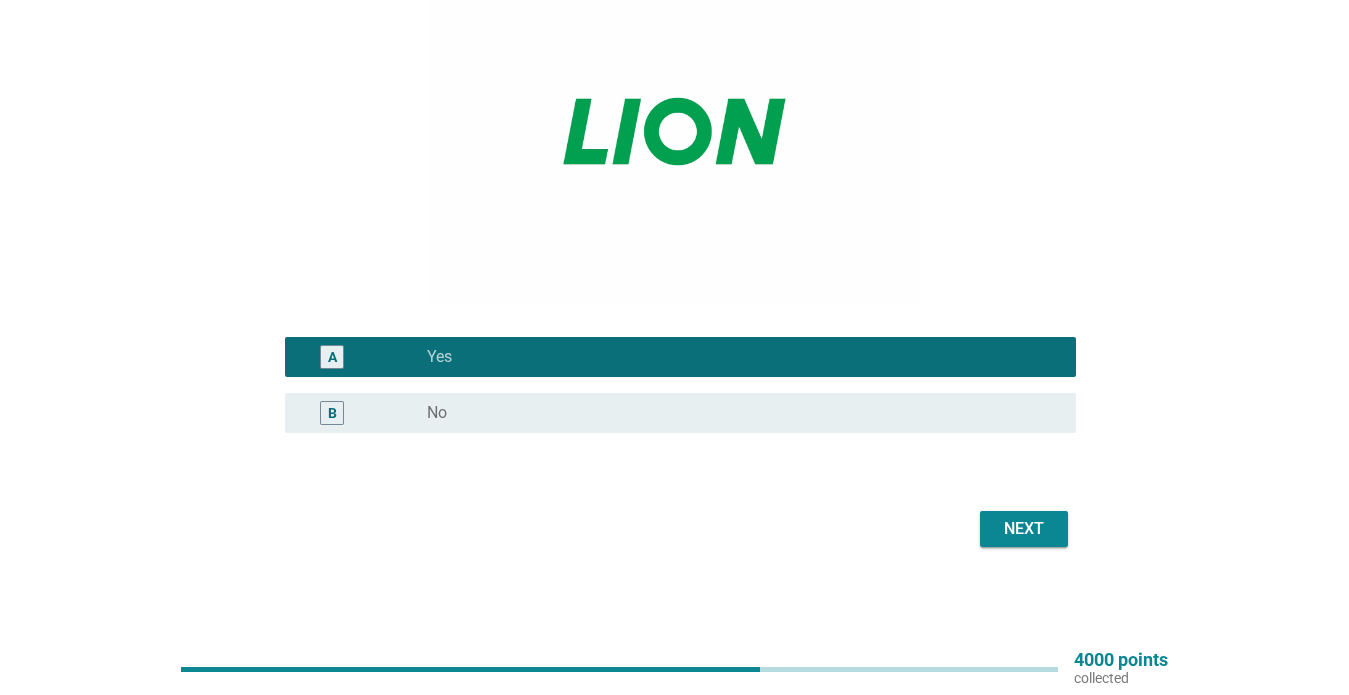click on "Next" at bounding box center (1024, 529) 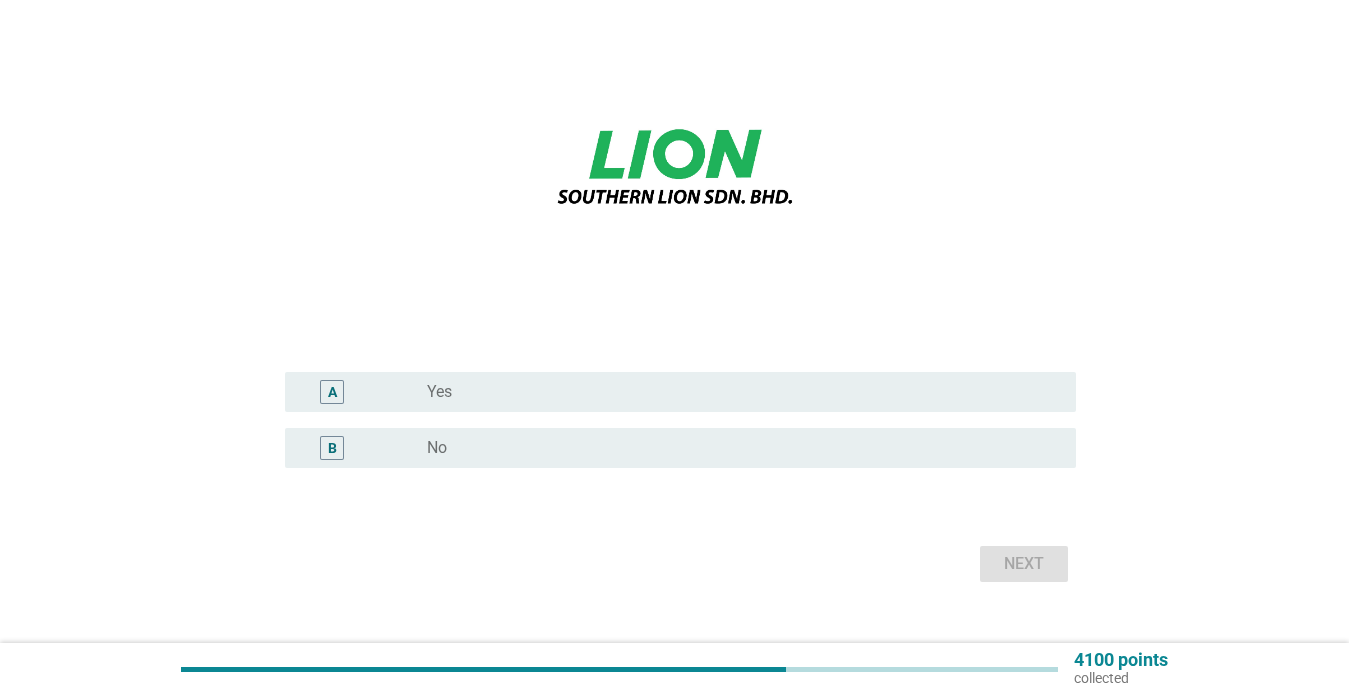 scroll, scrollTop: 272, scrollLeft: 0, axis: vertical 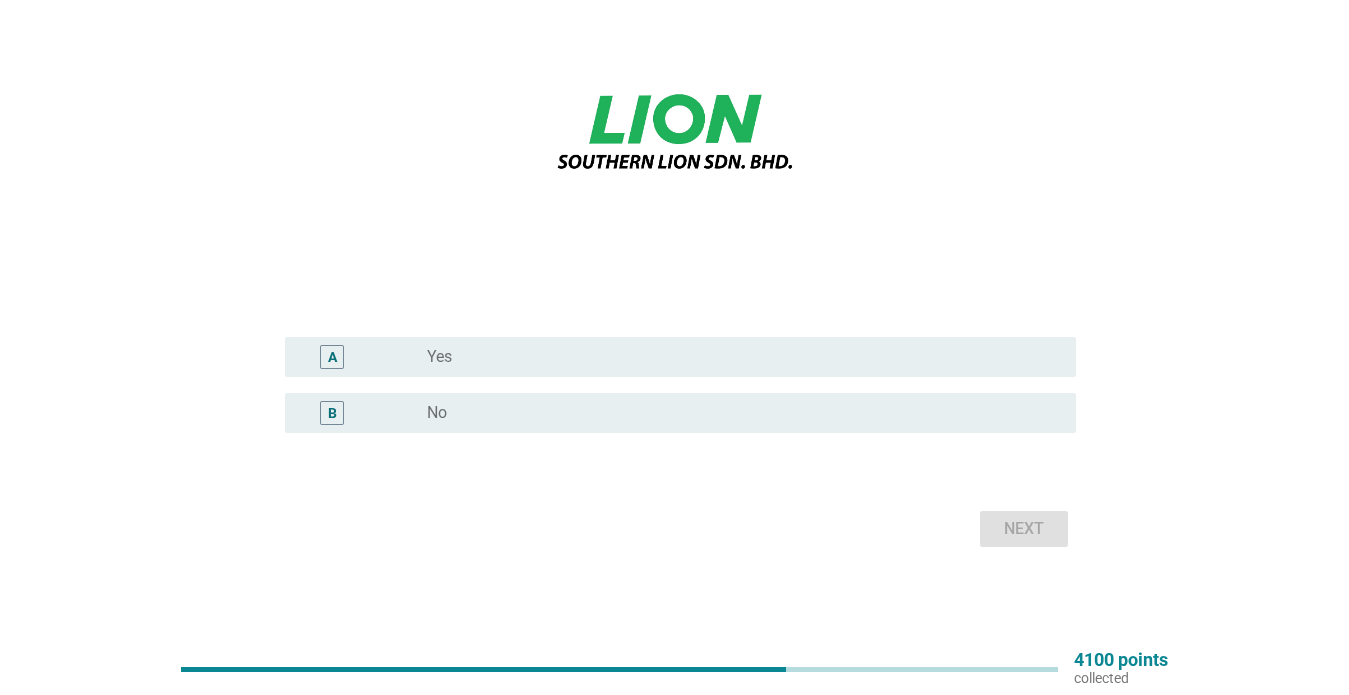 click on "radio_button_unchecked Yes" at bounding box center [735, 357] 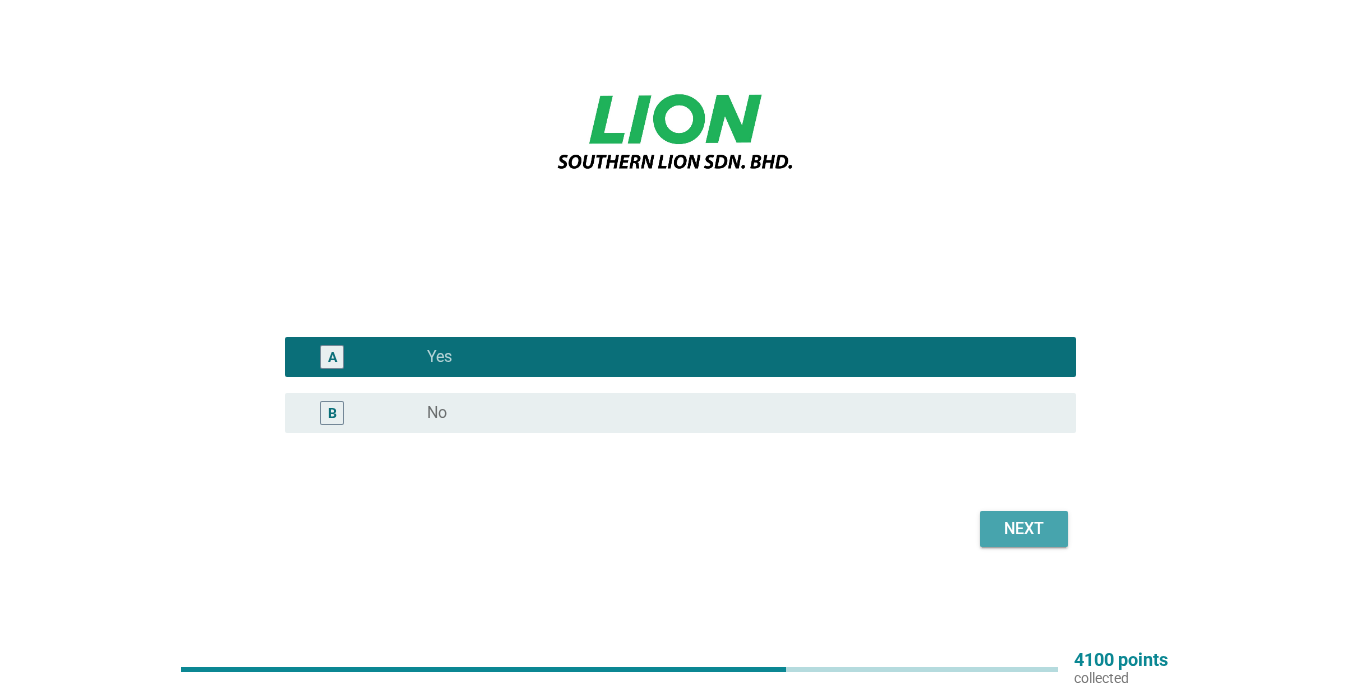 click on "Next" at bounding box center [1024, 529] 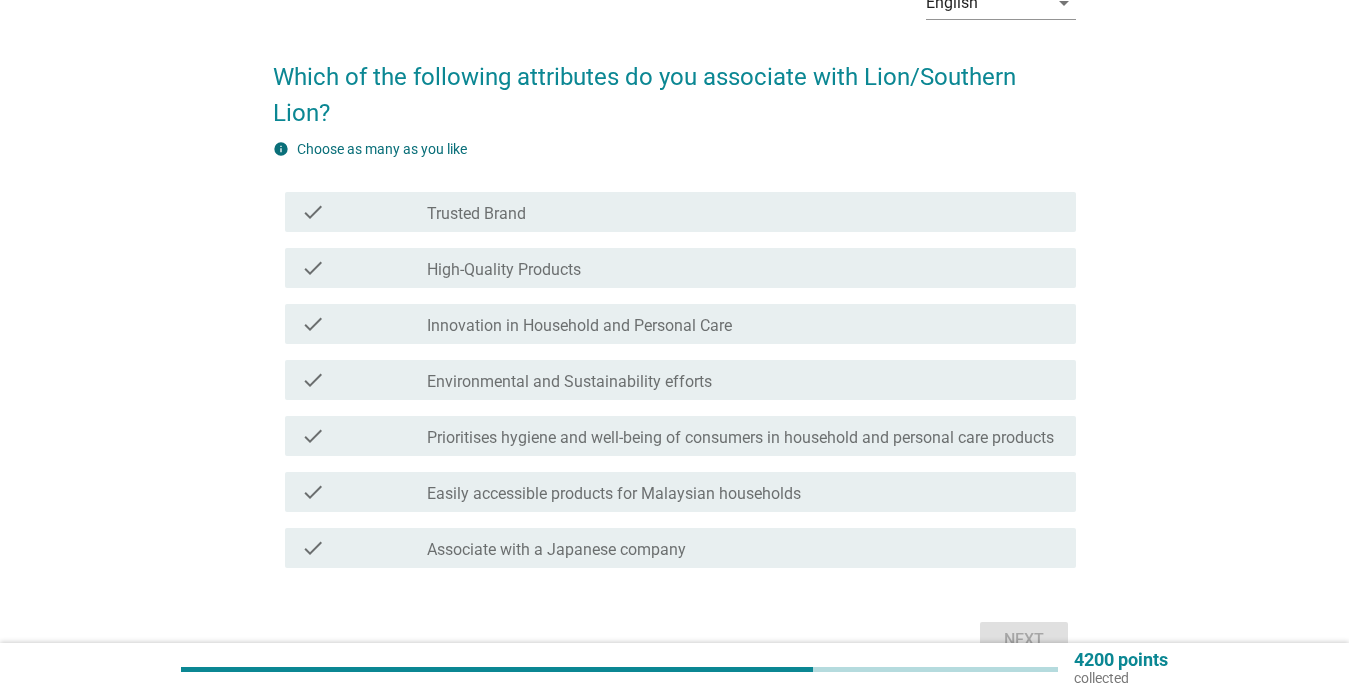 scroll, scrollTop: 126, scrollLeft: 0, axis: vertical 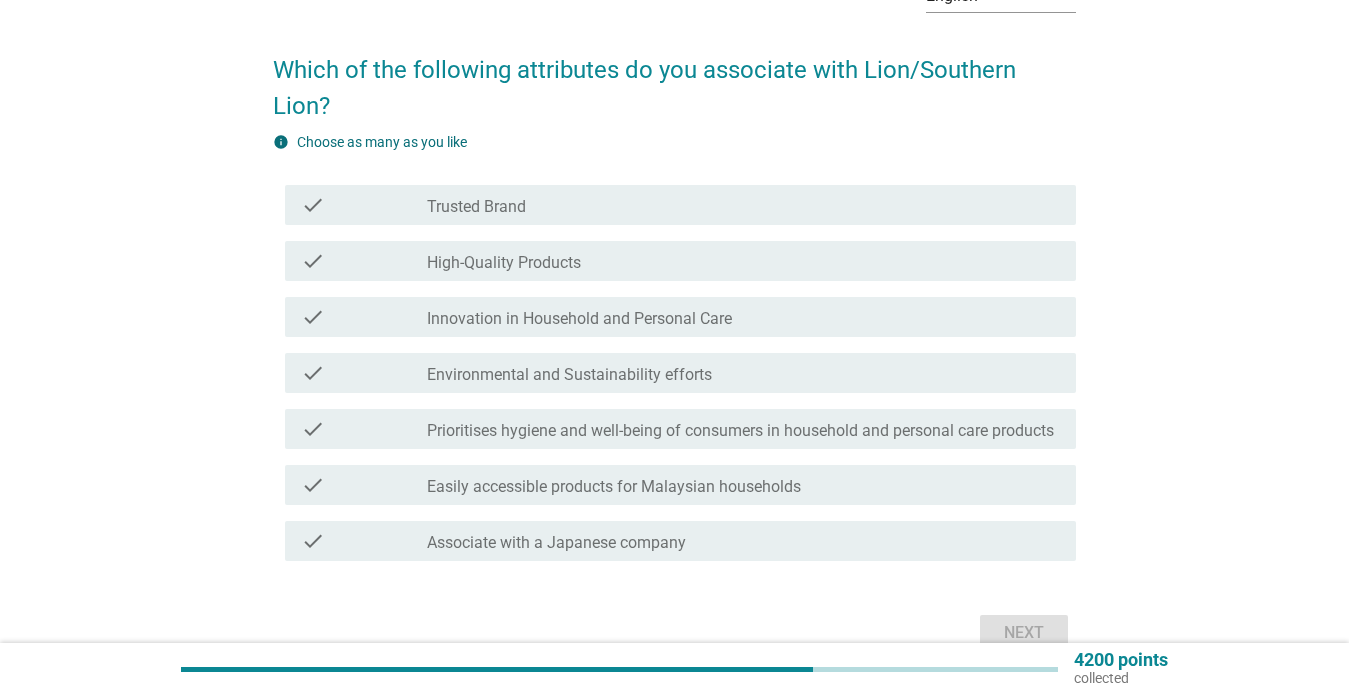 click on "check_box_outline_blank Associate with a Japanese company" at bounding box center [743, 541] 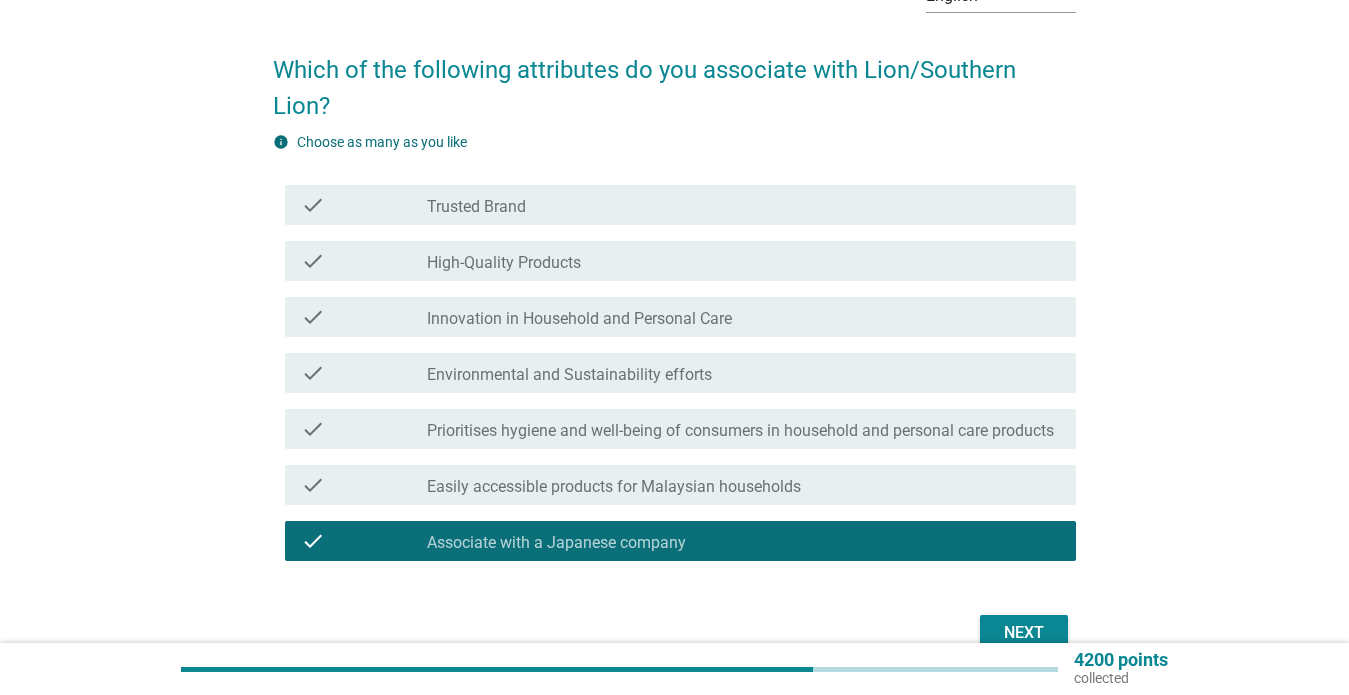 click on "check_box_outline_blank Easily accessible products for Malaysian households" at bounding box center (743, 485) 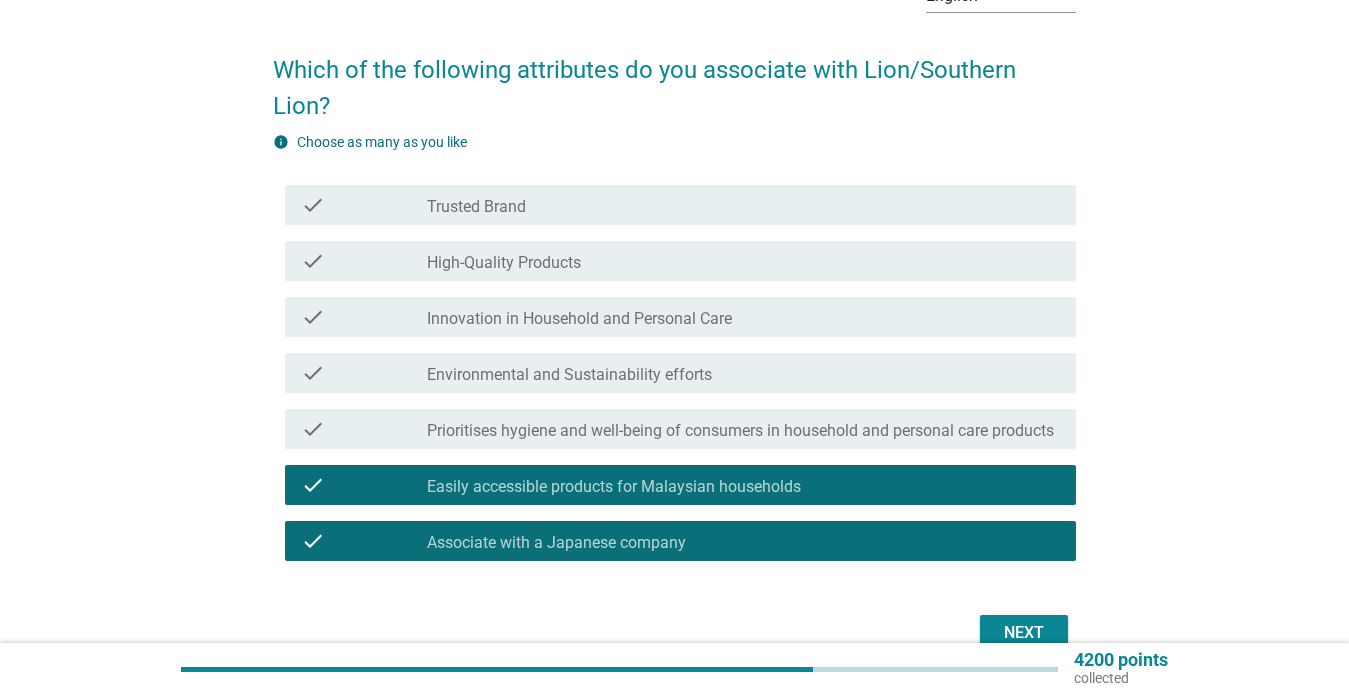 click on "Next" at bounding box center (1024, 633) 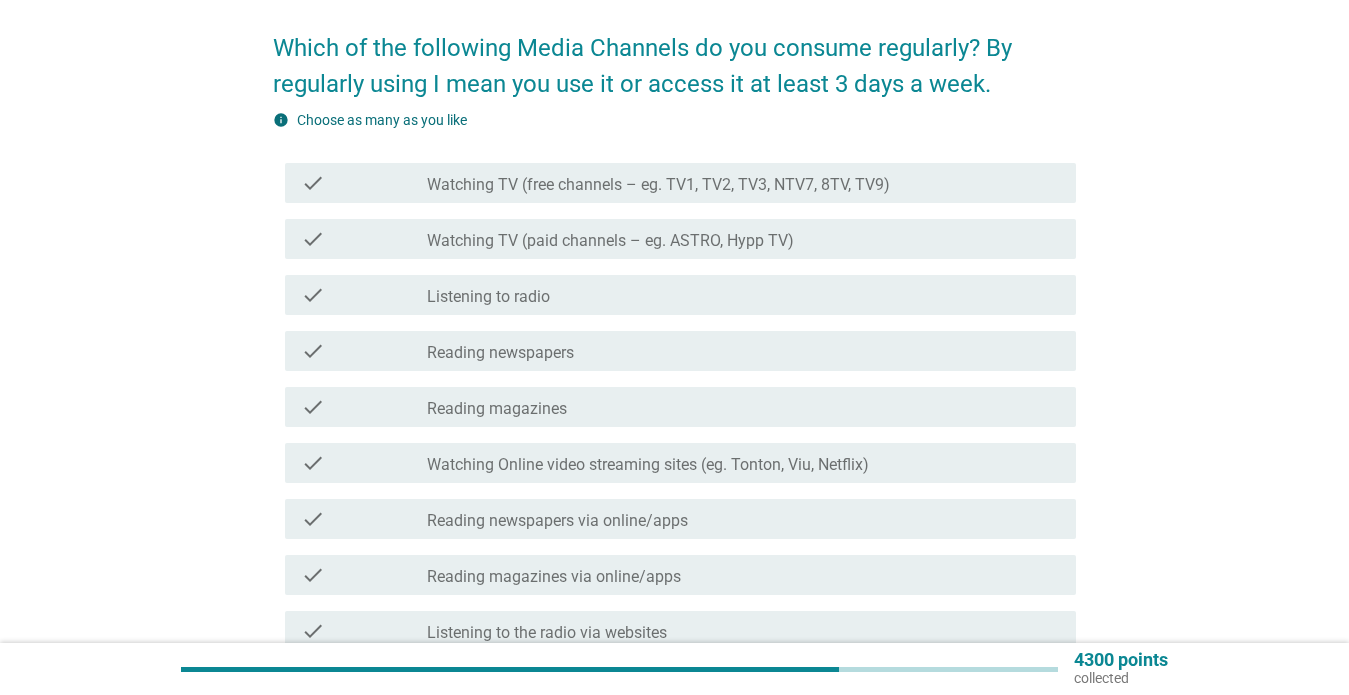 scroll, scrollTop: 270, scrollLeft: 0, axis: vertical 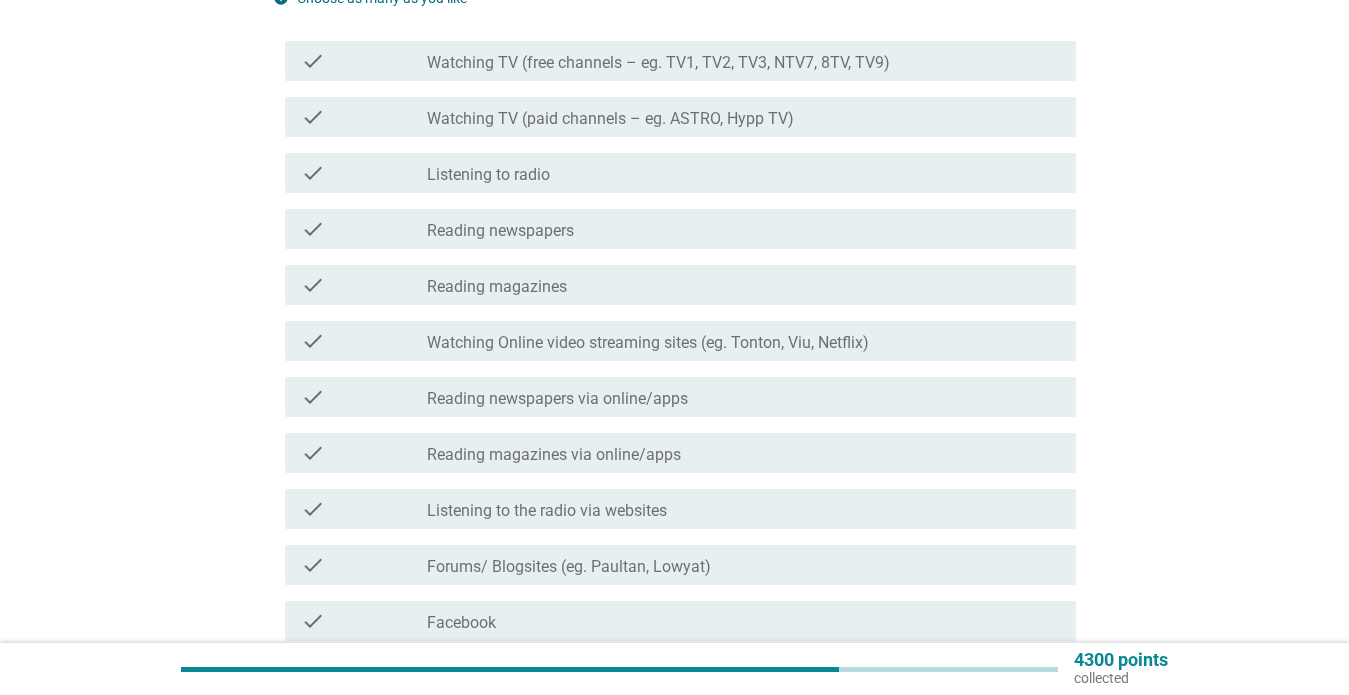 click on "check     check_box_outline_blank Watching Online video streaming sites (eg. Tonton, Viu, Netflix)" at bounding box center [680, 341] 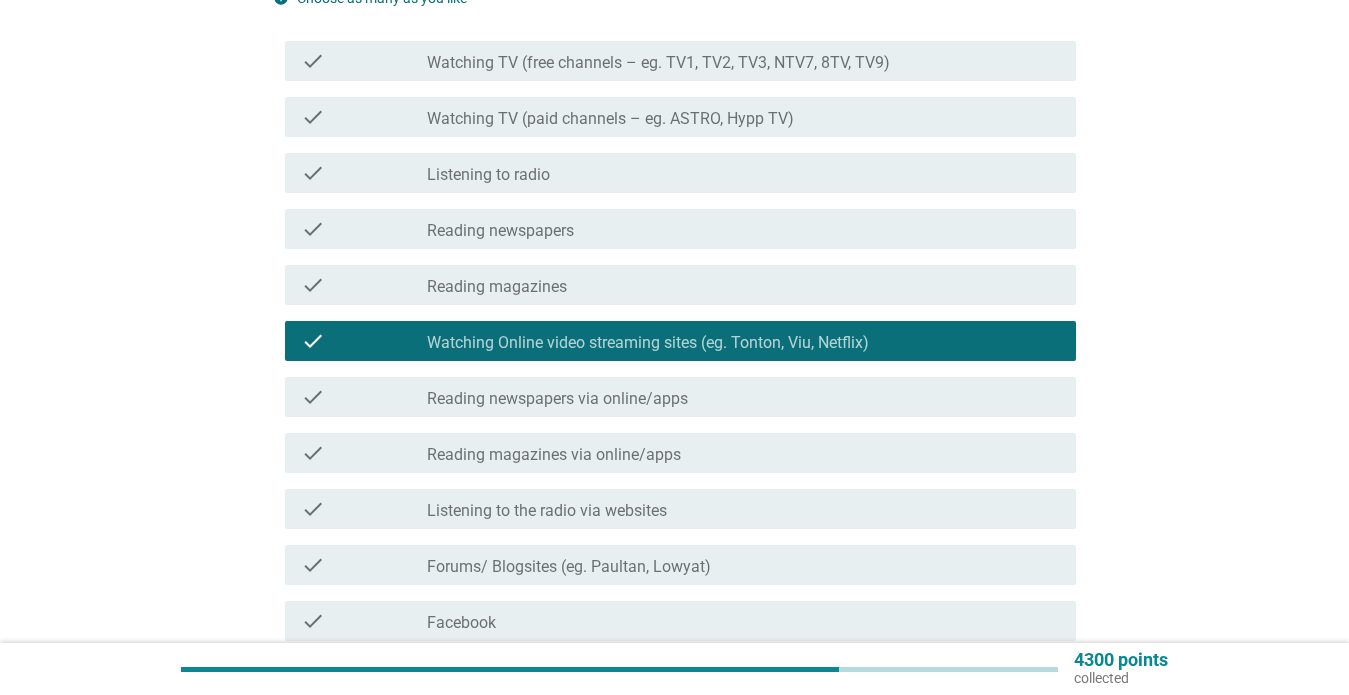 click on "Reading newspapers via online/apps" at bounding box center (557, 399) 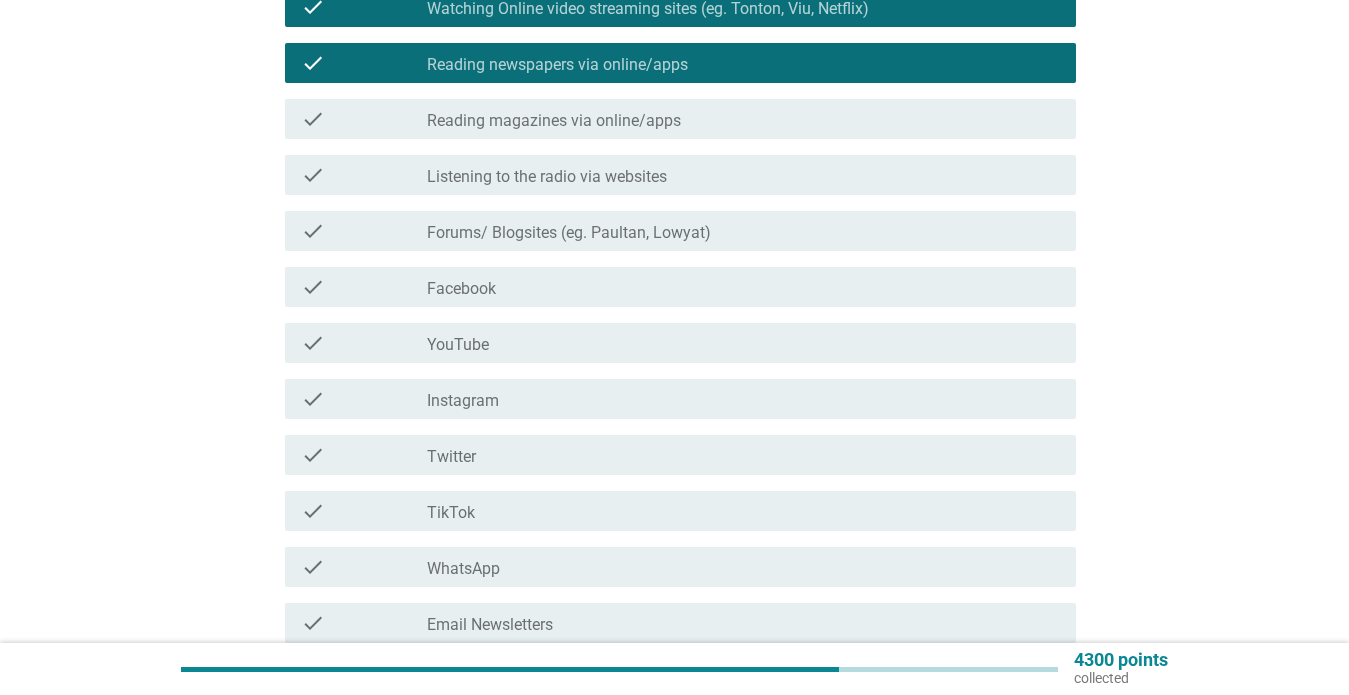 scroll, scrollTop: 611, scrollLeft: 0, axis: vertical 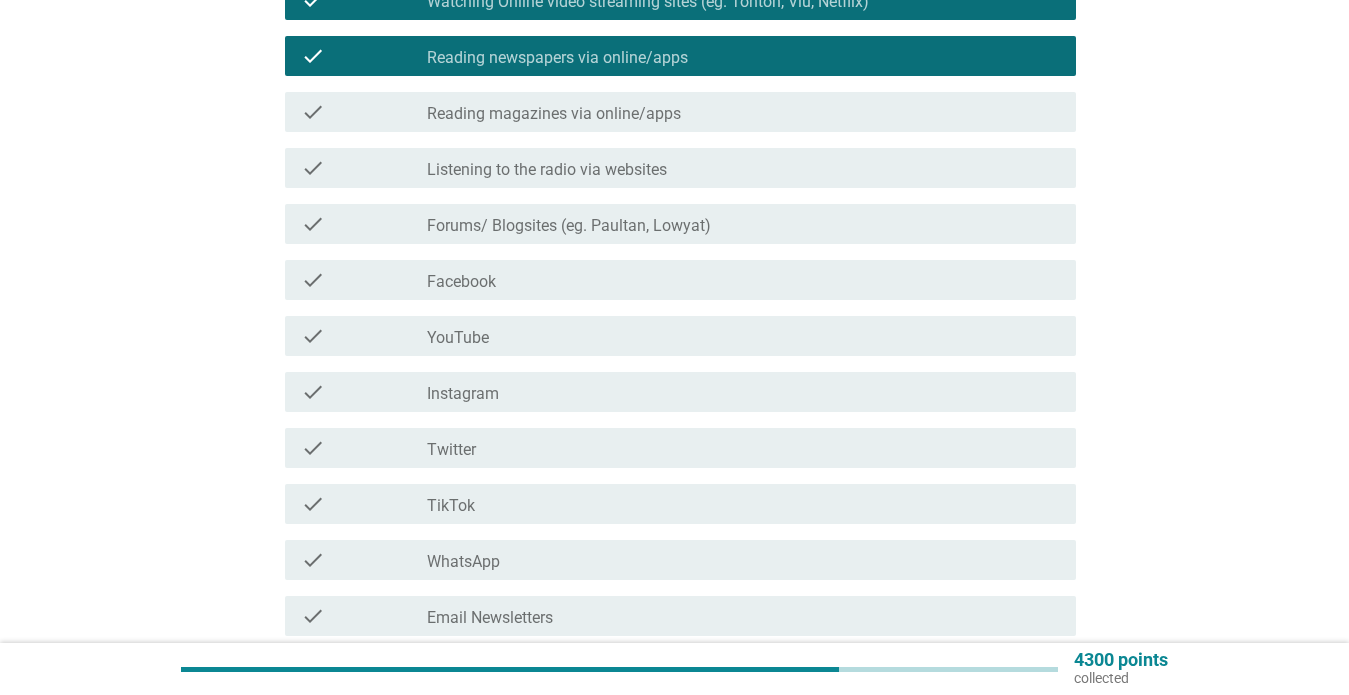 click on "Facebook" at bounding box center (461, 282) 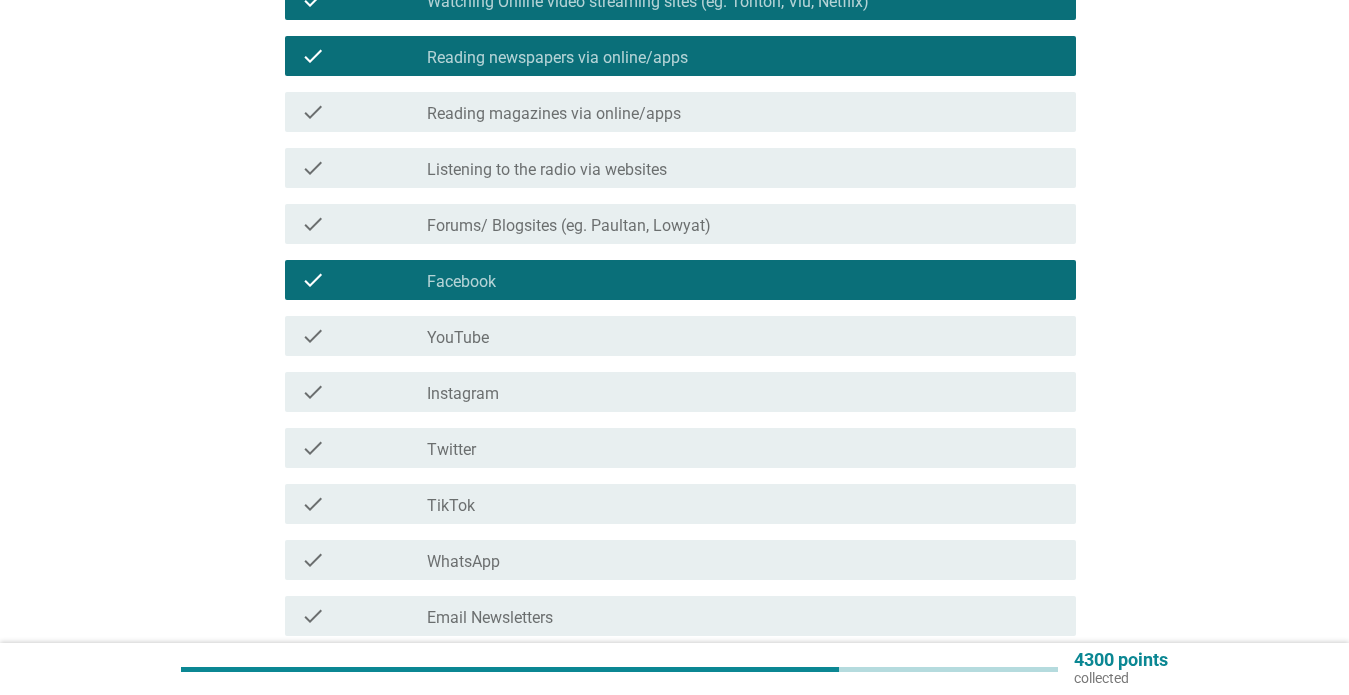 click on "YouTube" at bounding box center (458, 338) 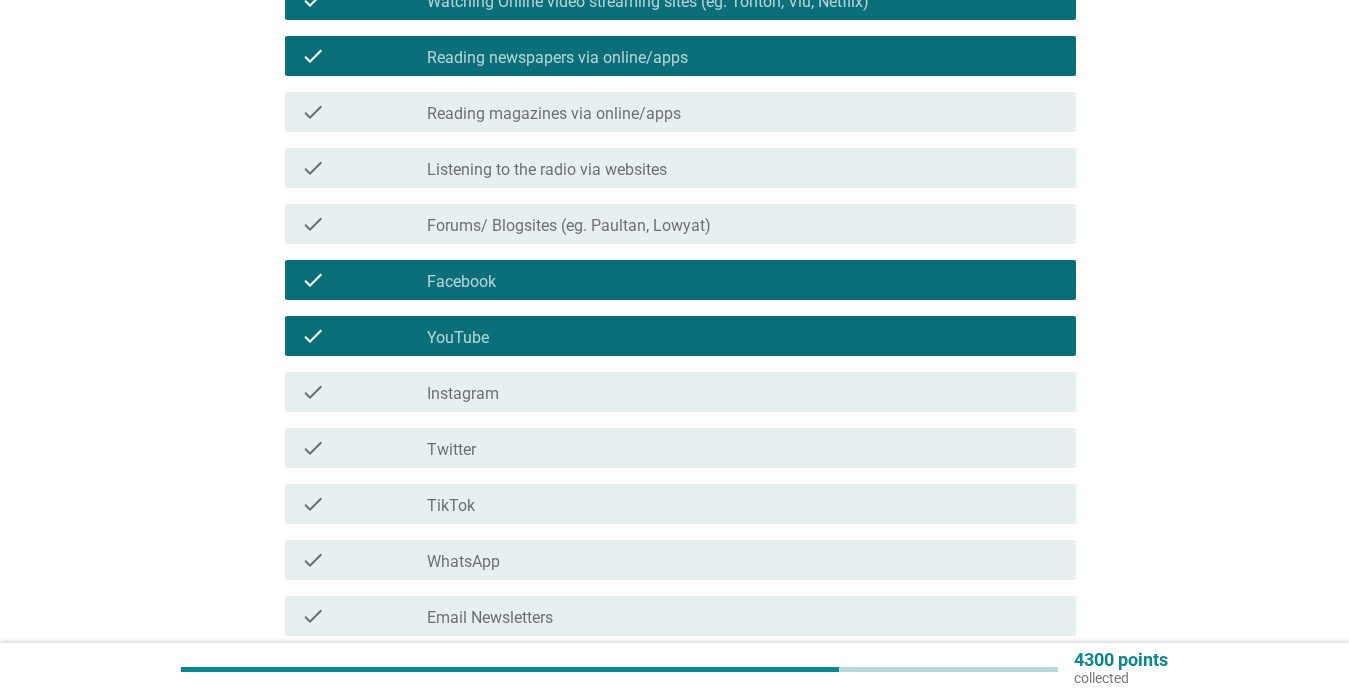 drag, startPoint x: 538, startPoint y: 513, endPoint x: 536, endPoint y: 528, distance: 15.132746 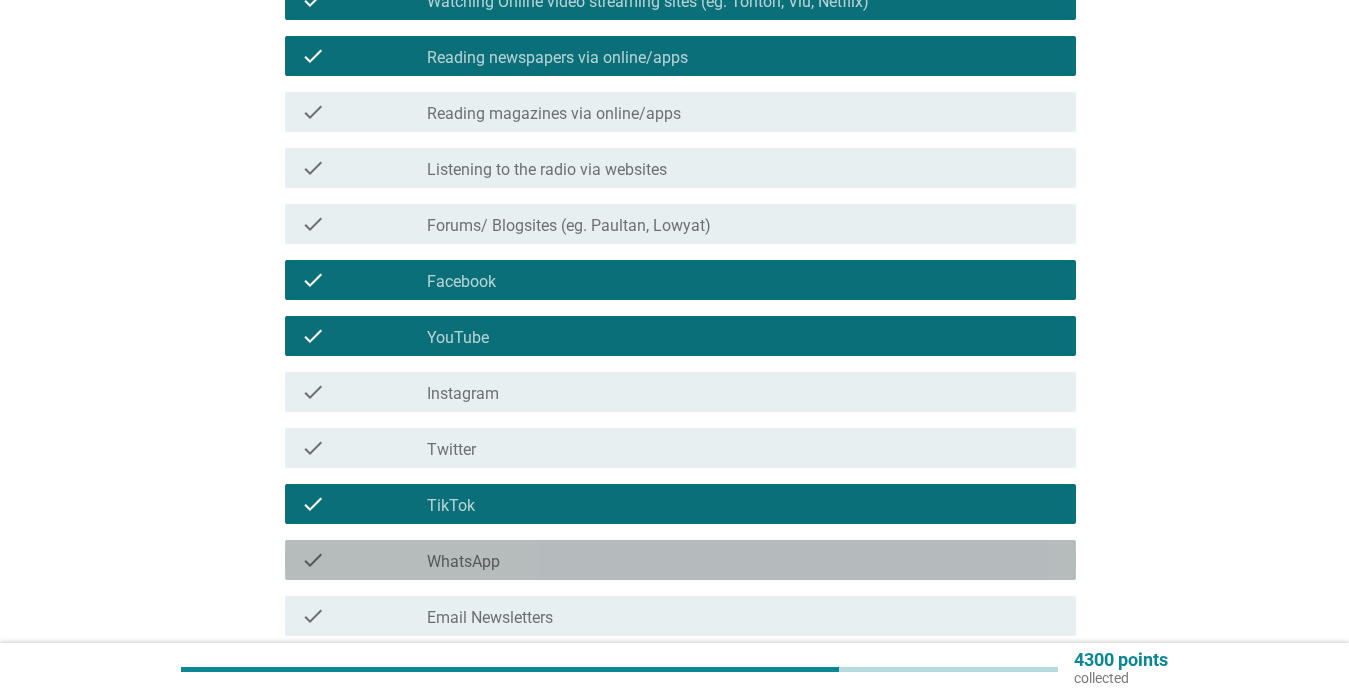 click on "check     check_box_outline_blank WhatsApp" at bounding box center [680, 560] 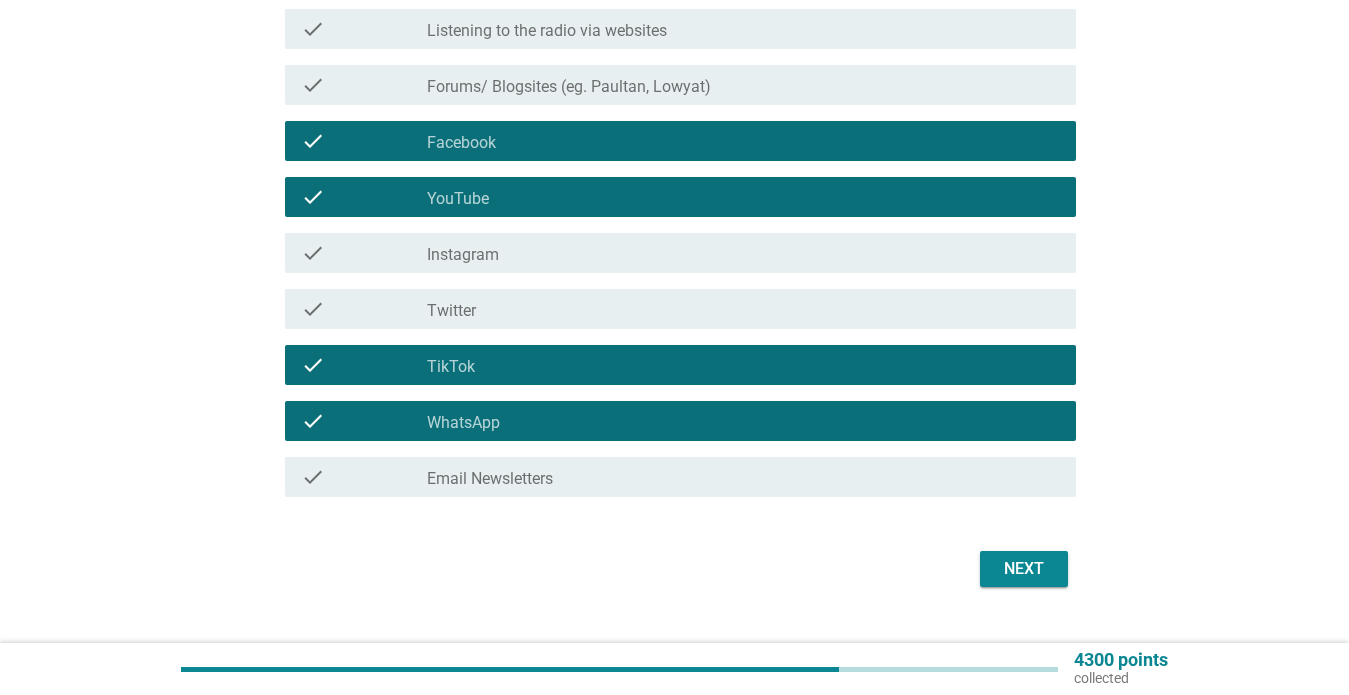 scroll, scrollTop: 790, scrollLeft: 0, axis: vertical 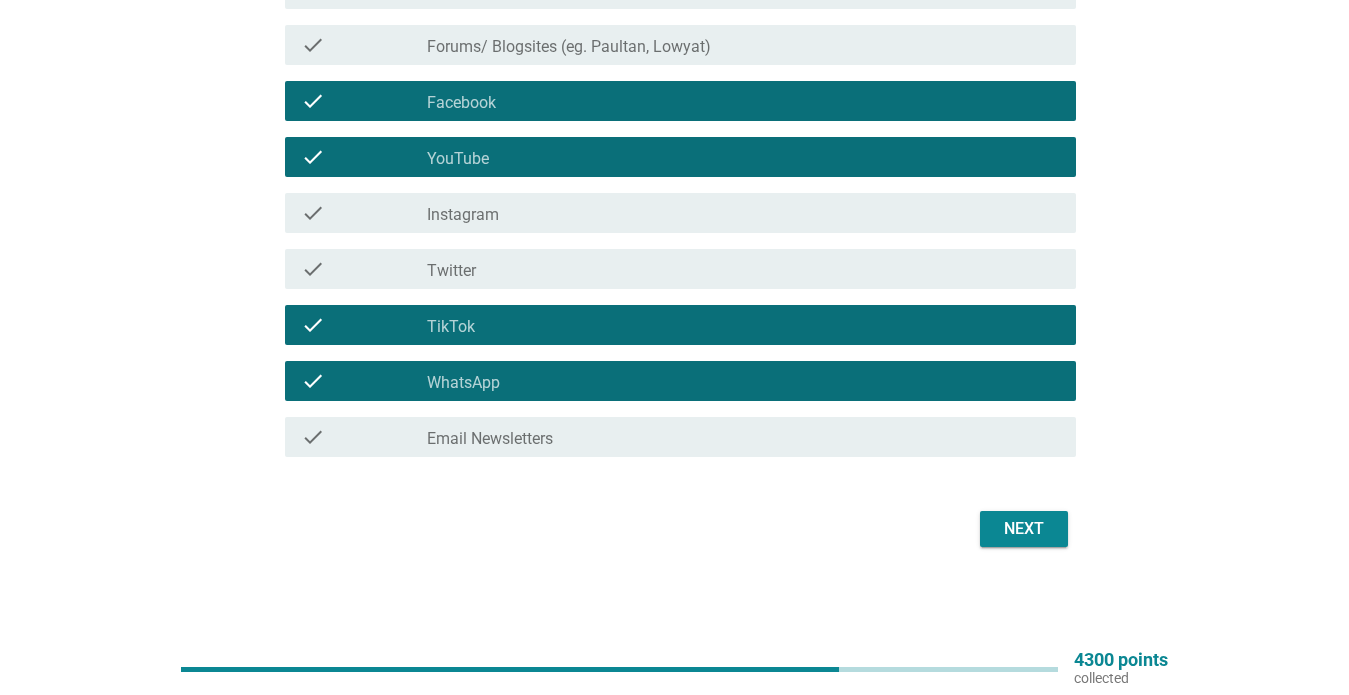 click on "check_box_outline_blank Email Newsletters" at bounding box center (743, 437) 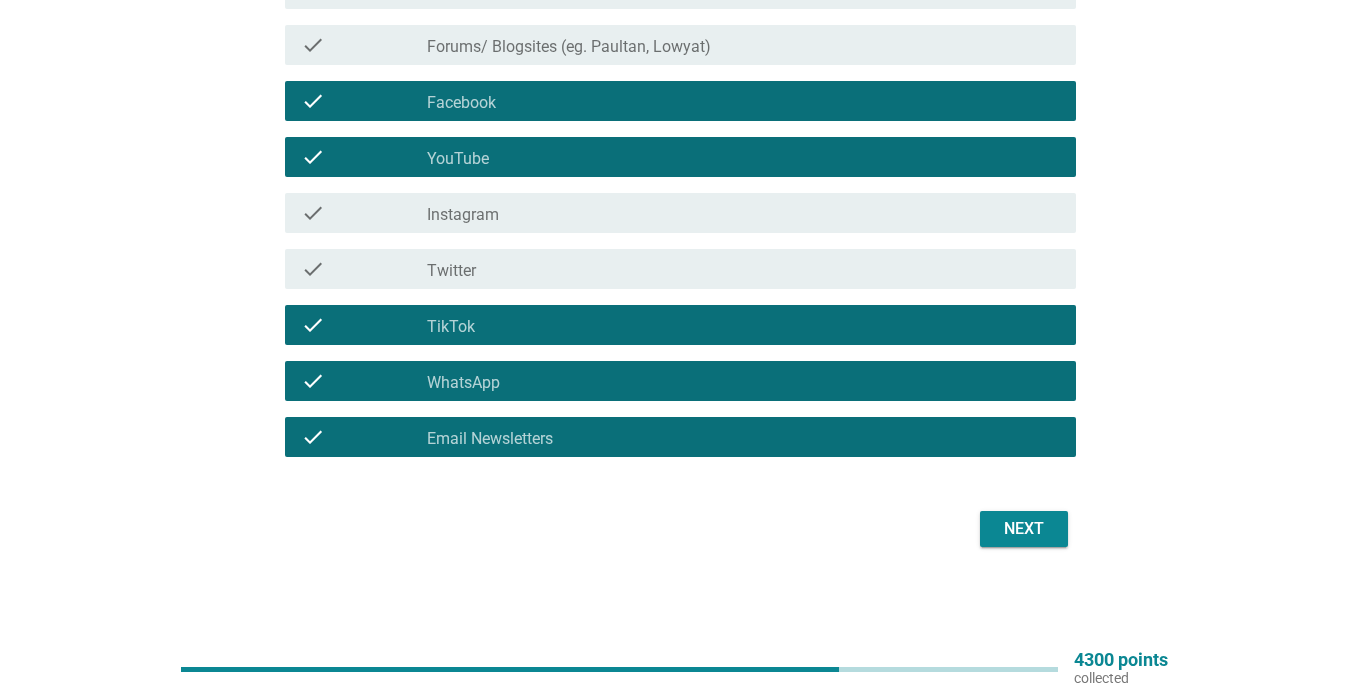 click on "Next" at bounding box center (1024, 529) 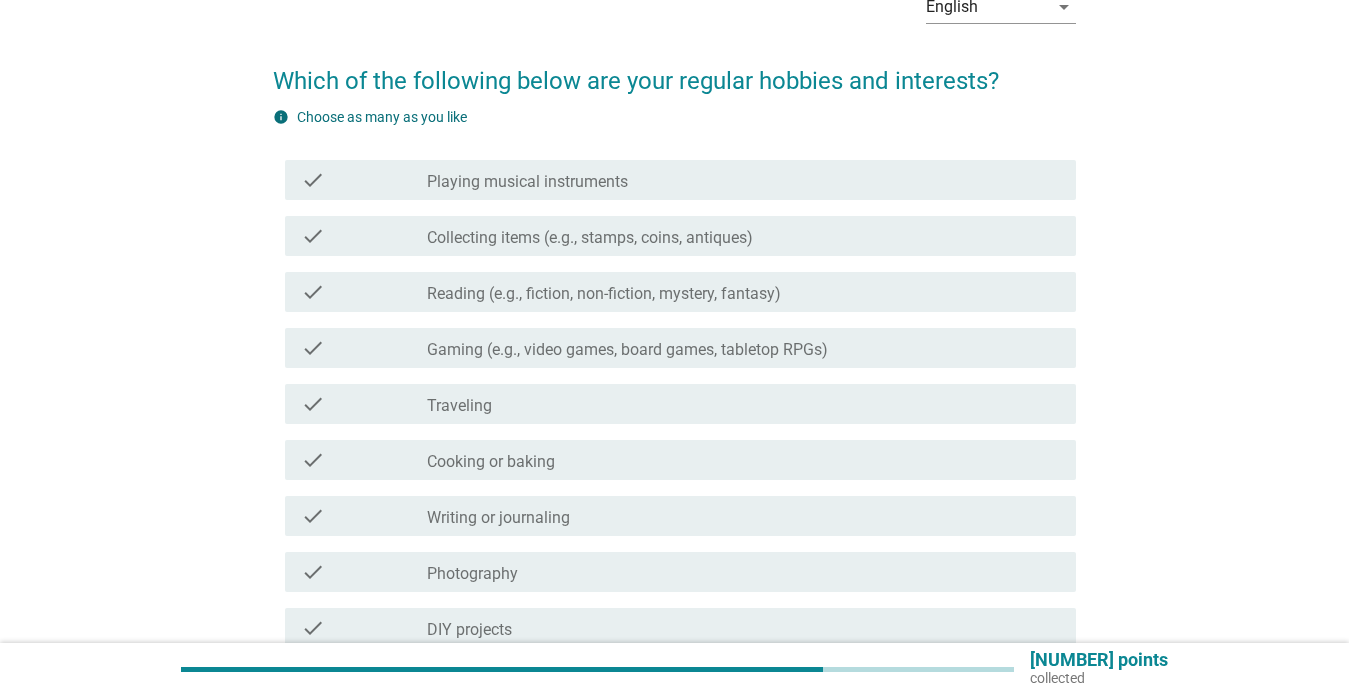 scroll, scrollTop: 218, scrollLeft: 0, axis: vertical 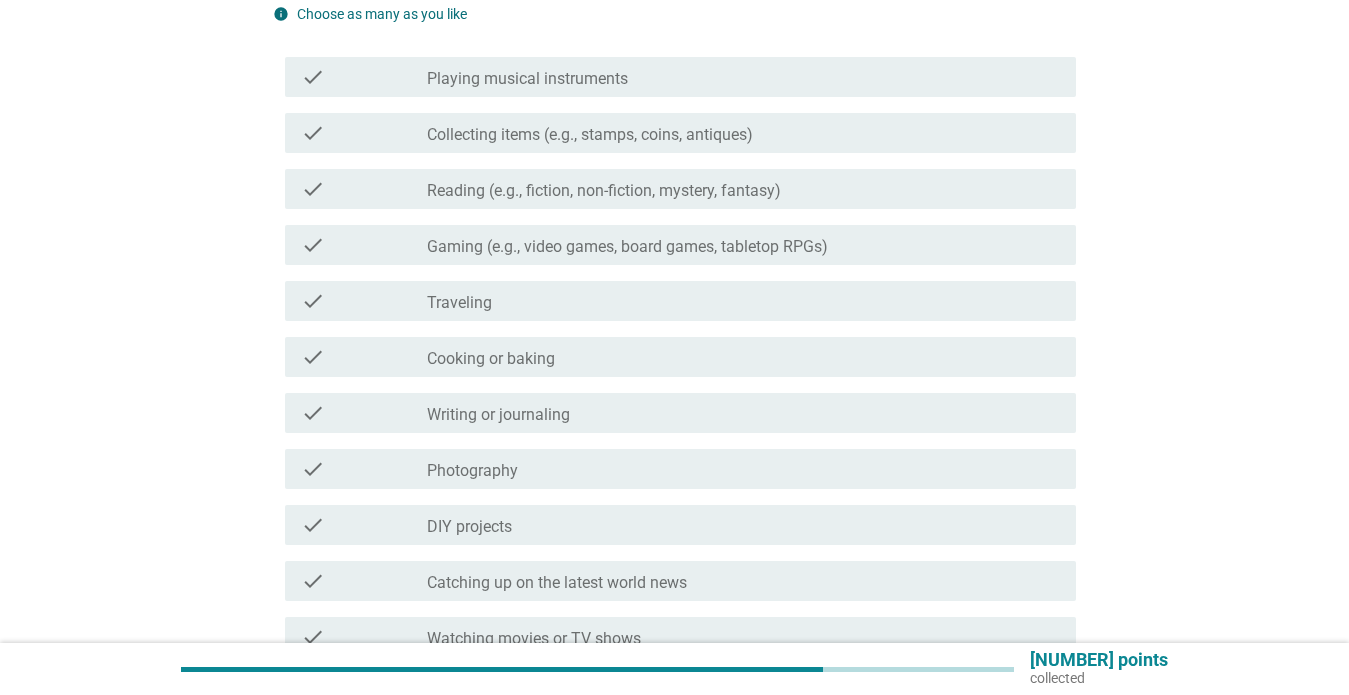 click on "Gaming (e.g., video games, board games, tabletop RPGs)" at bounding box center [627, 247] 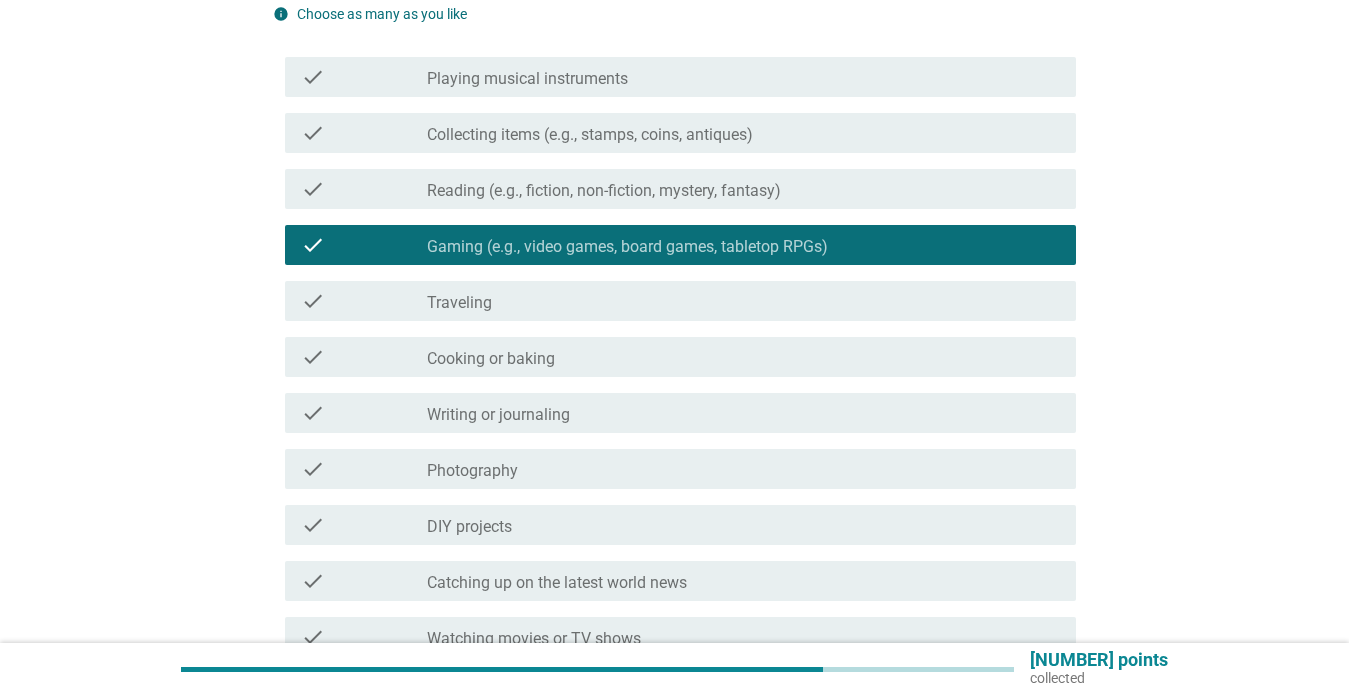 click on "check     check_box_outline_blank Traveling" at bounding box center (680, 301) 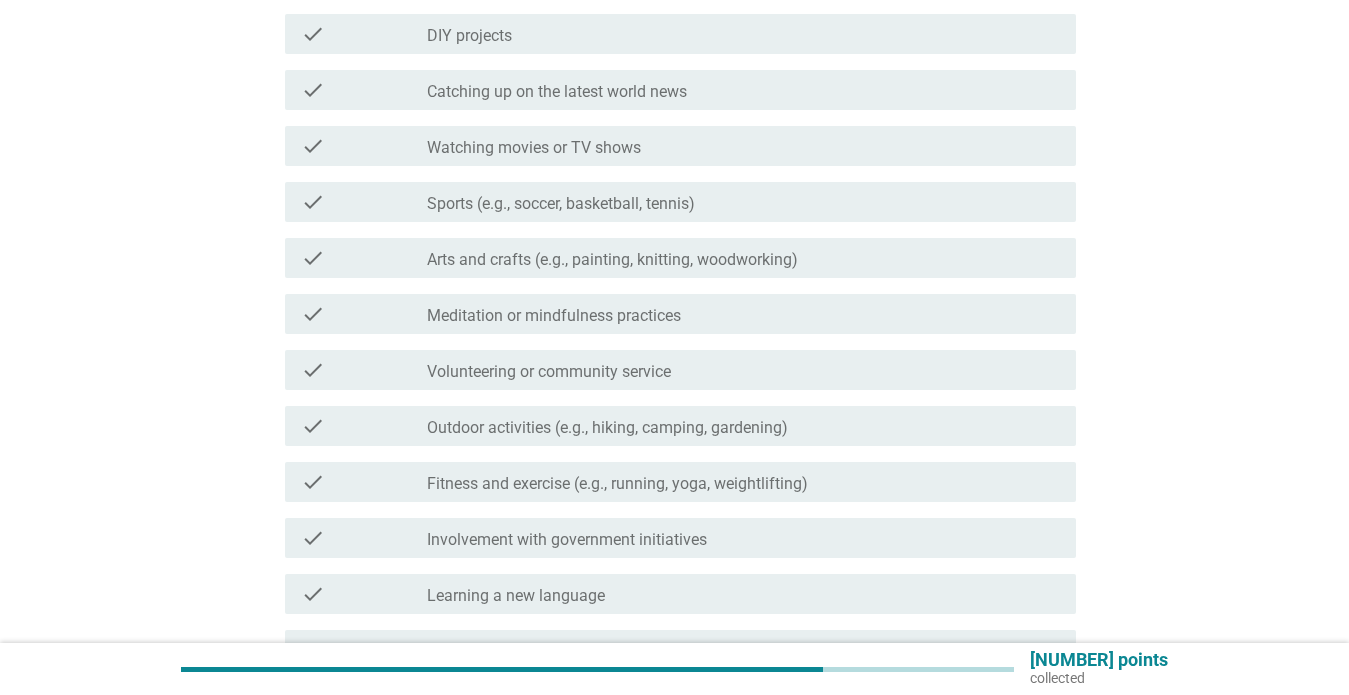 scroll, scrollTop: 707, scrollLeft: 0, axis: vertical 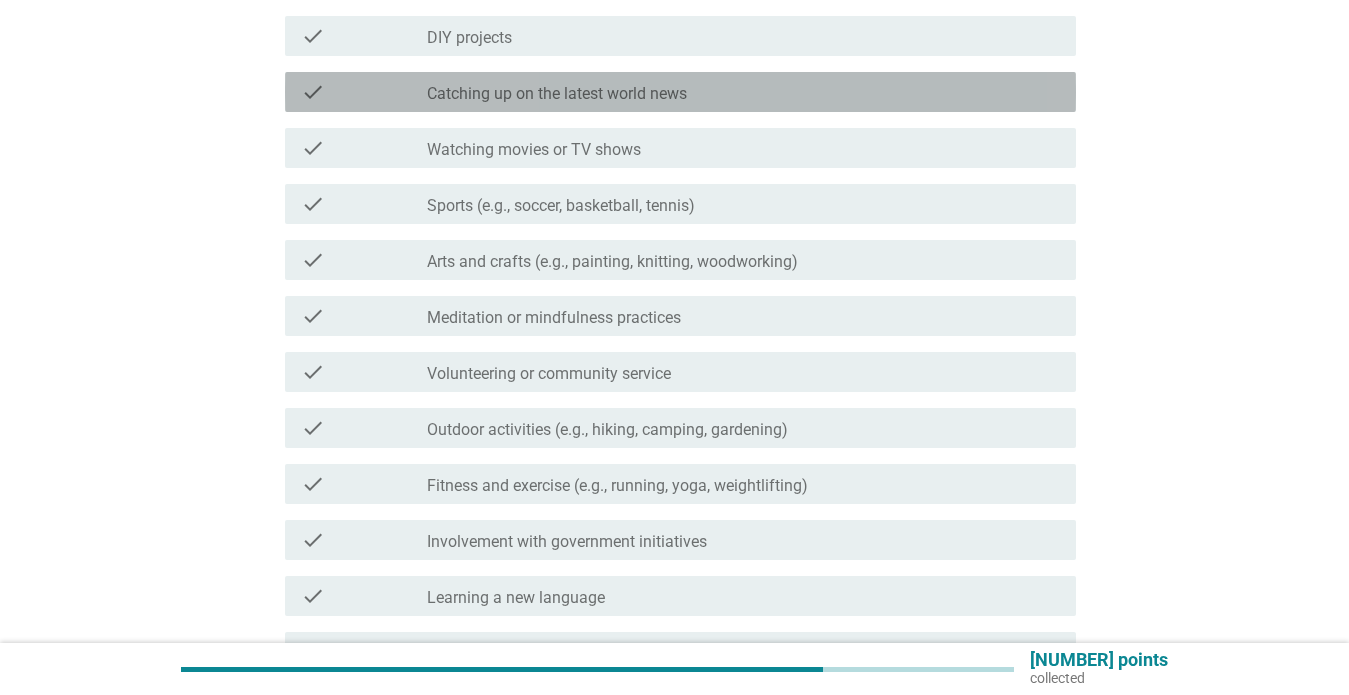 click on "Catching up on the latest world news" at bounding box center (557, 94) 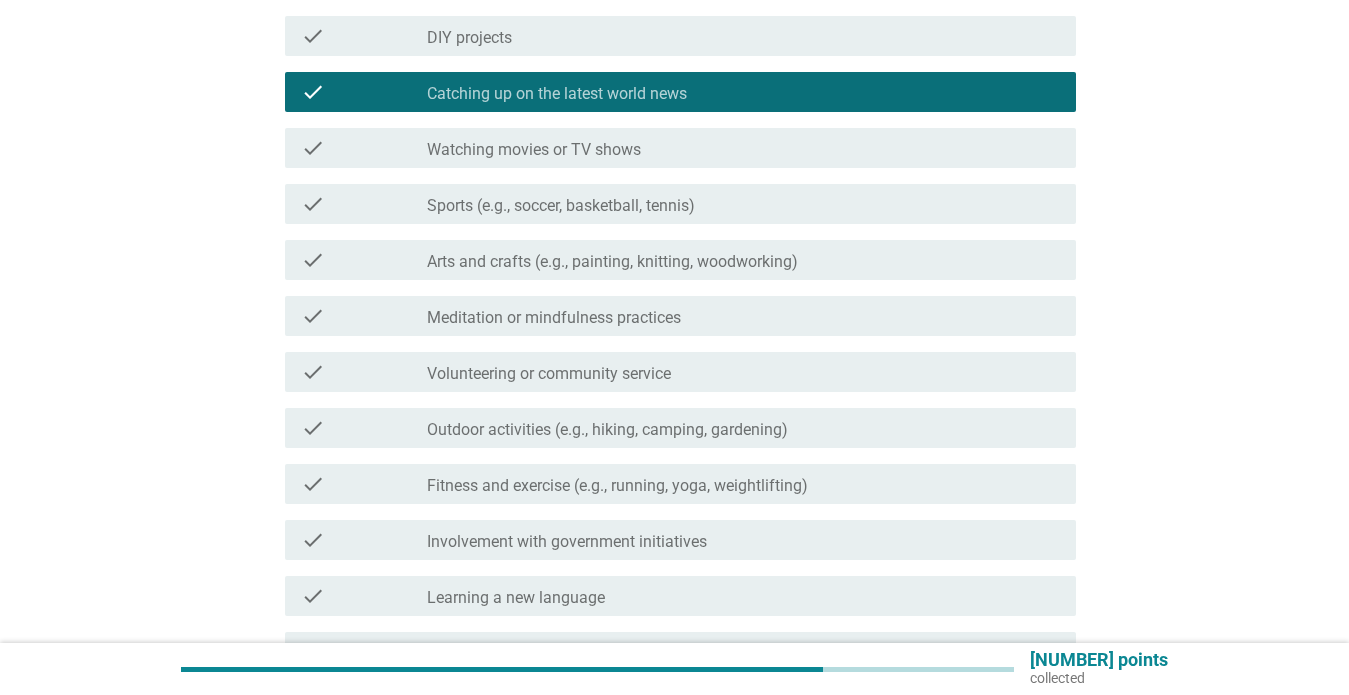 click on "check     check_box_outline_blank Watching movies or TV shows" at bounding box center (680, 148) 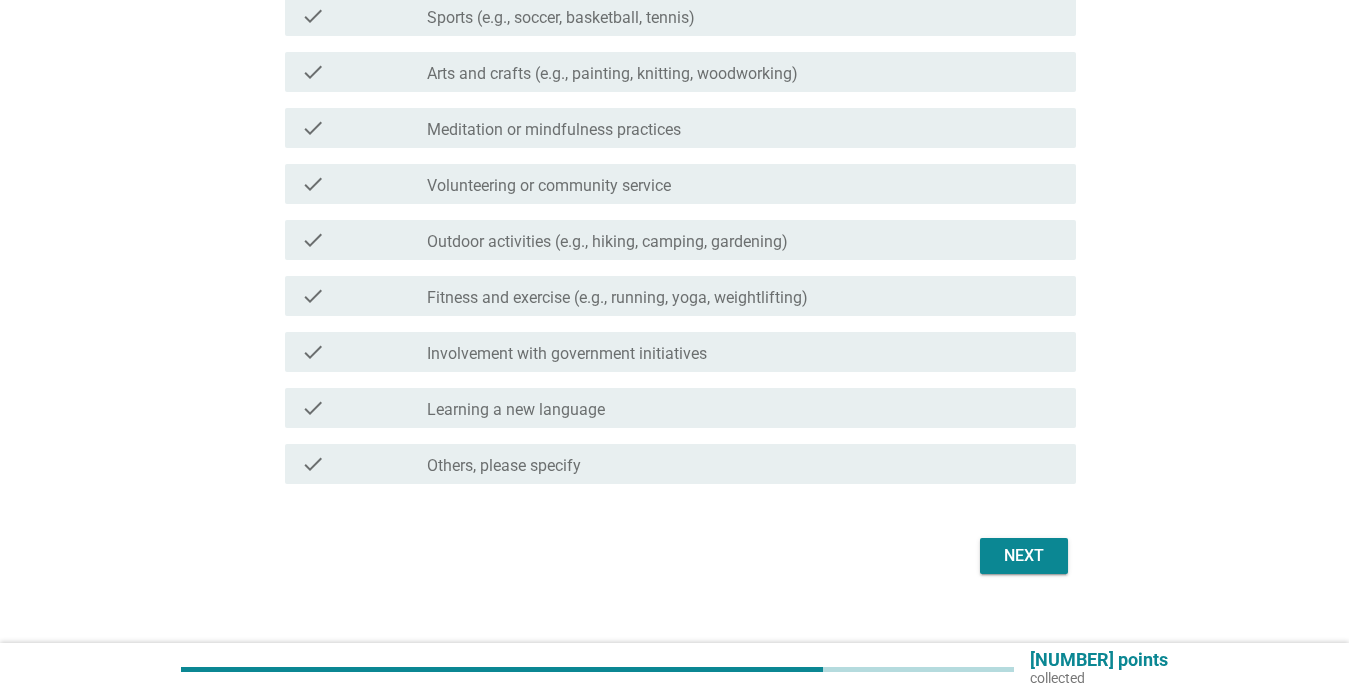 scroll, scrollTop: 900, scrollLeft: 0, axis: vertical 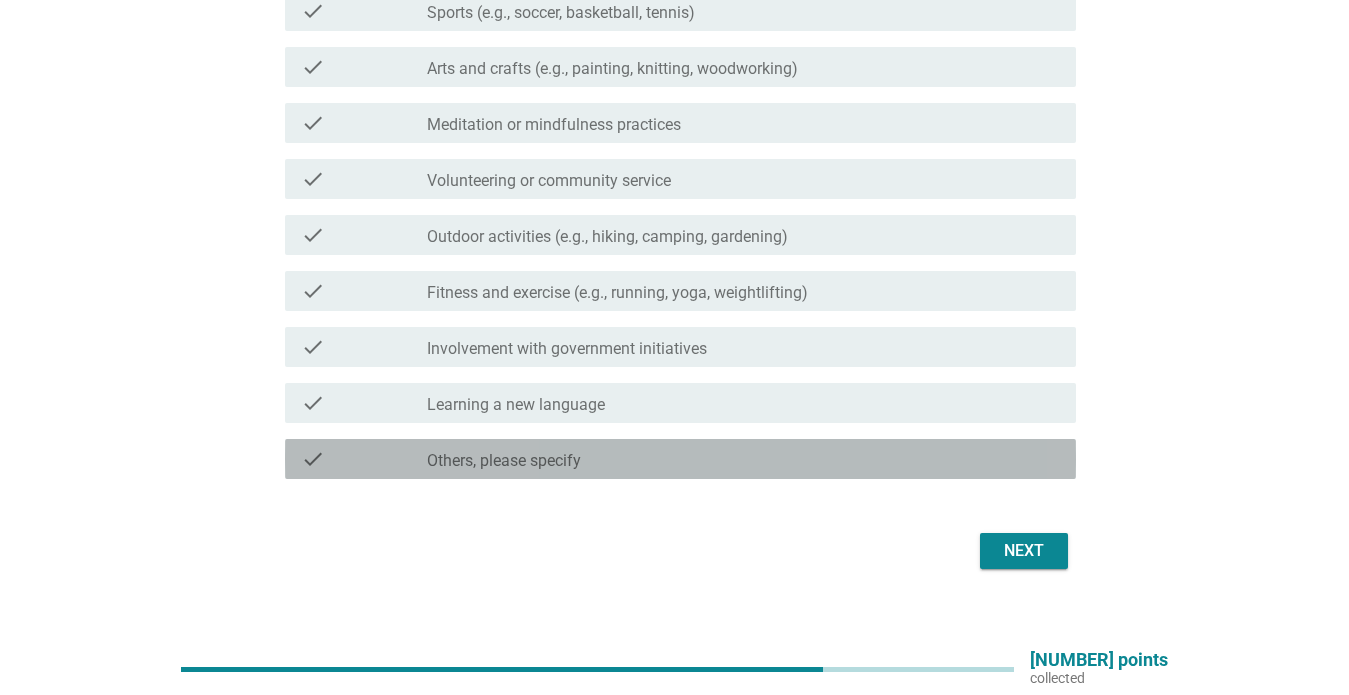 click on "Others, please specify" at bounding box center [504, 461] 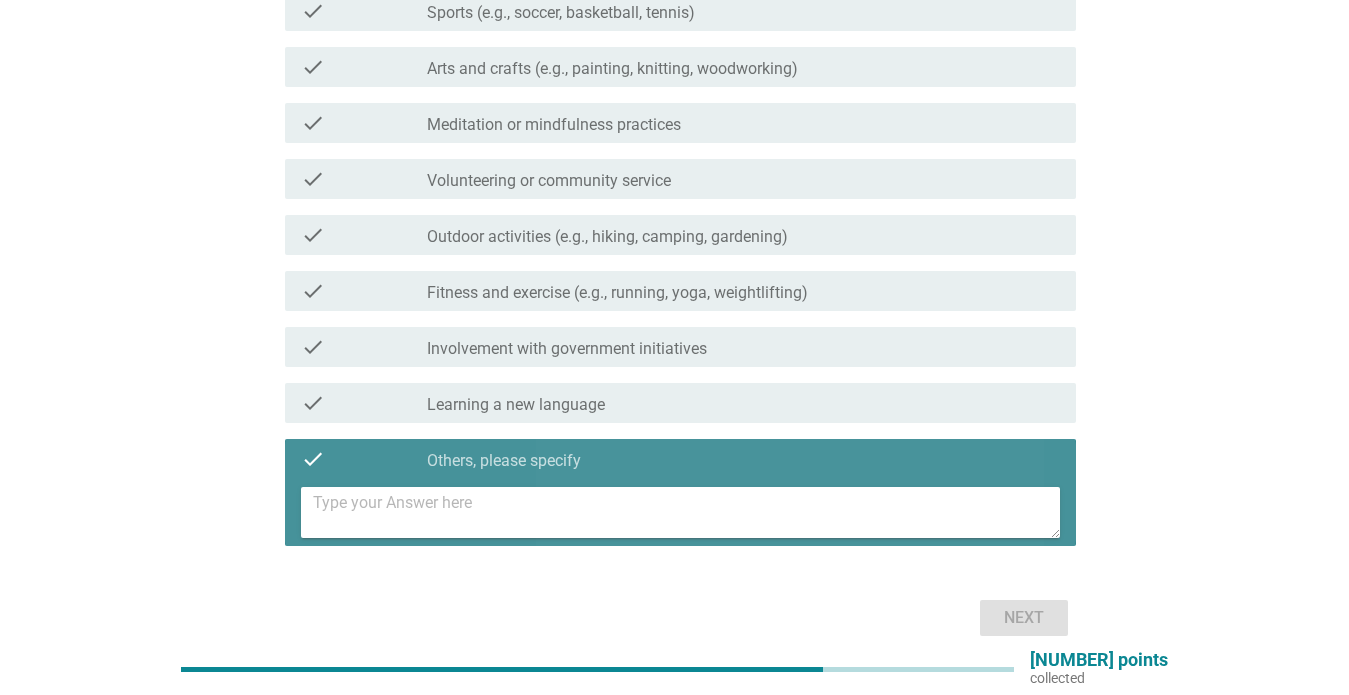 click at bounding box center [686, 512] 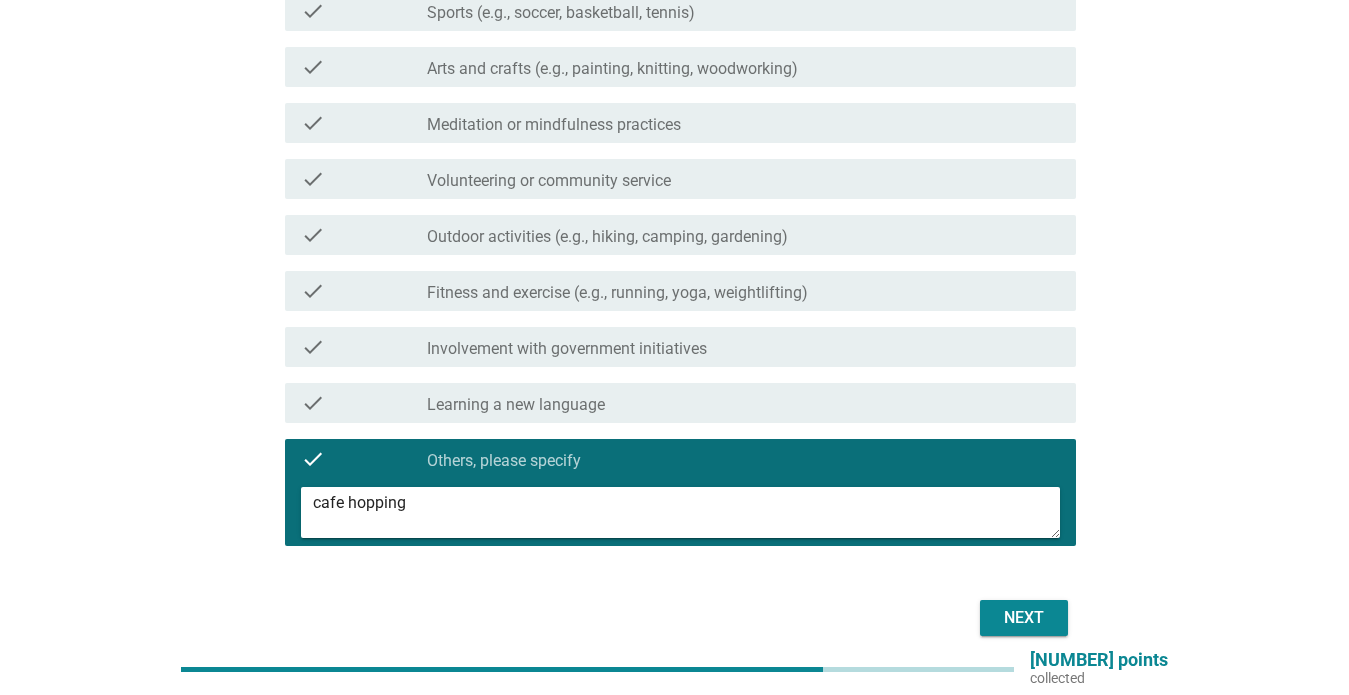 type on "cafe hopping" 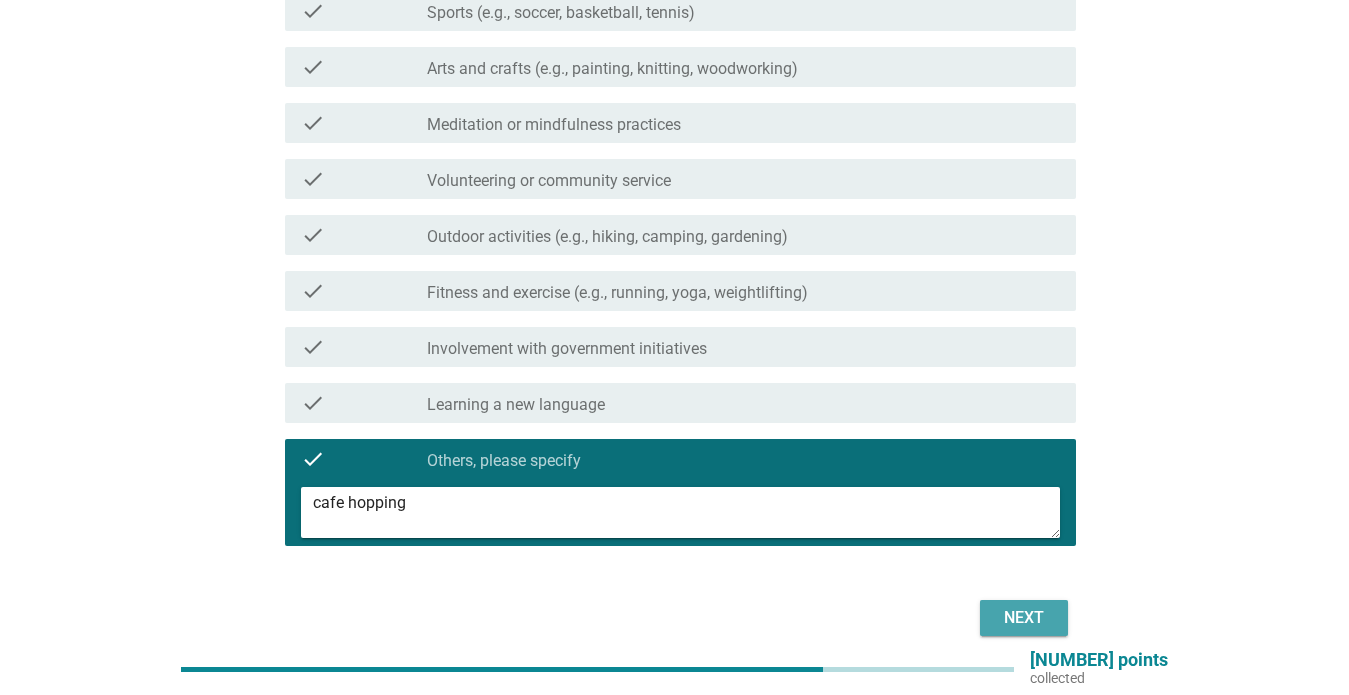 click on "Next" at bounding box center [1024, 618] 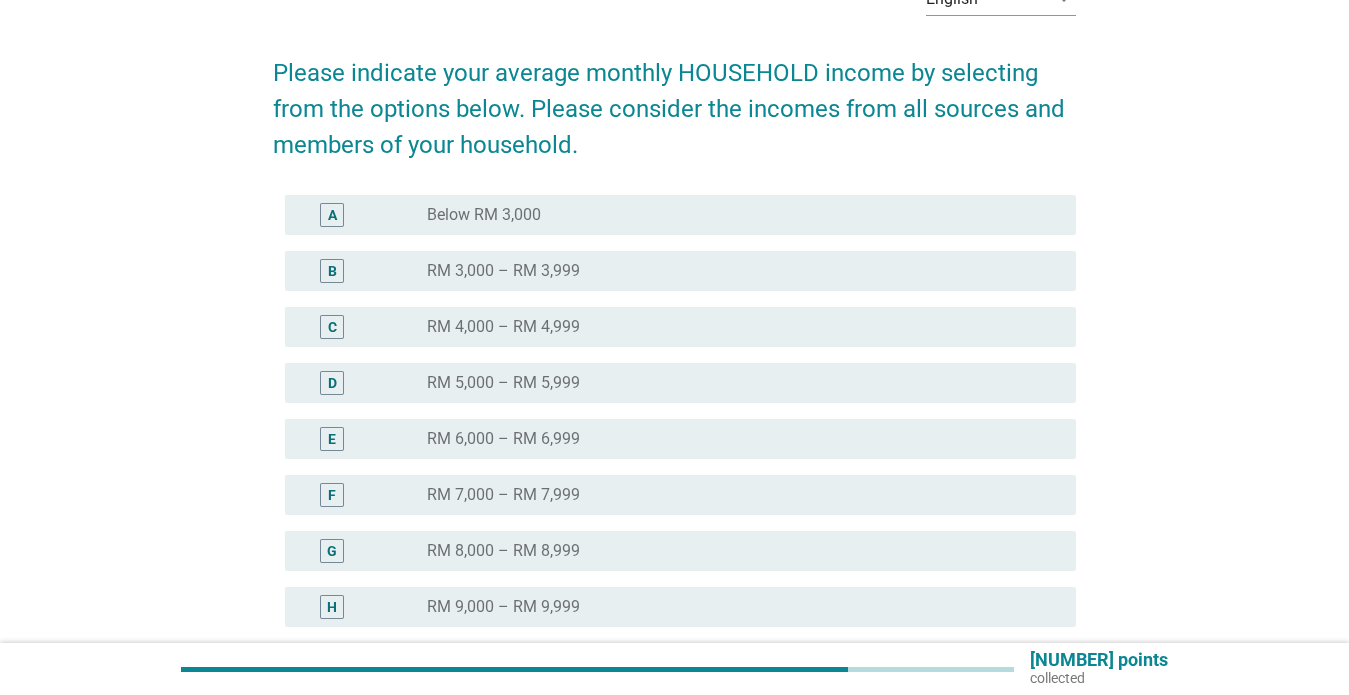 scroll, scrollTop: 134, scrollLeft: 0, axis: vertical 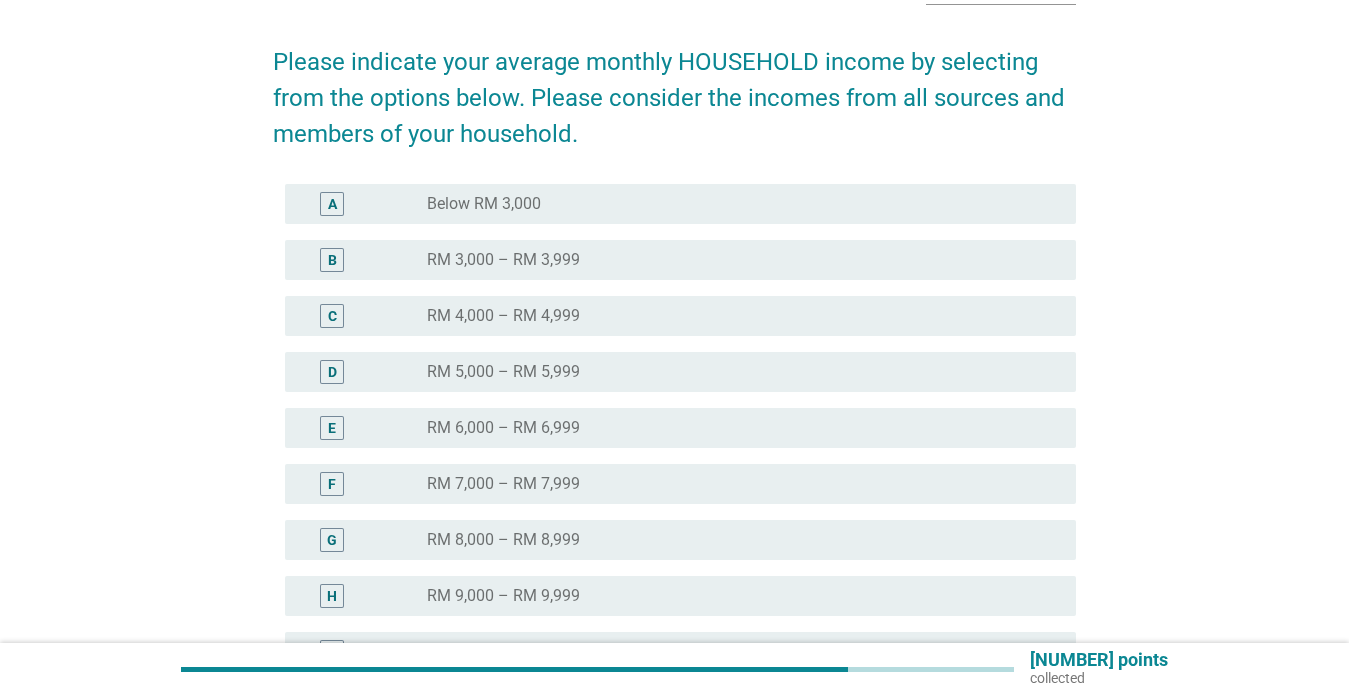 click on "radio_button_unchecked RM 9,000 – RM 9,999" at bounding box center [735, 596] 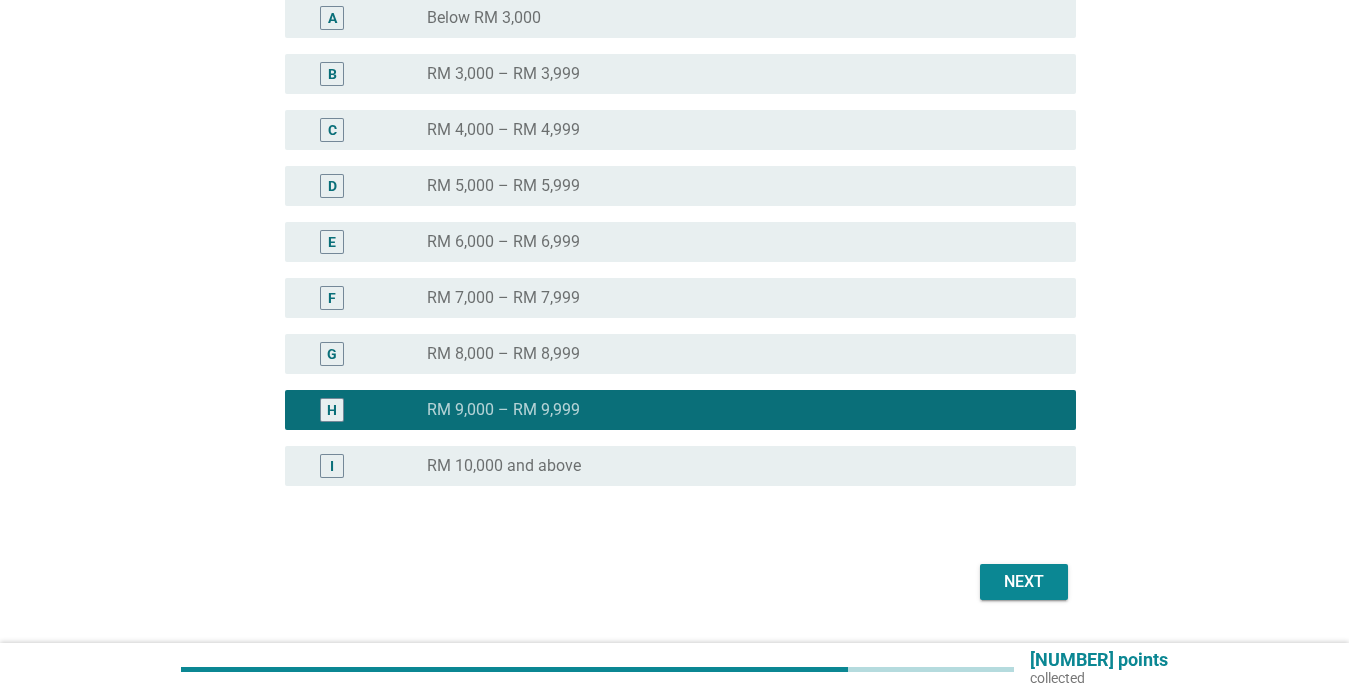 scroll, scrollTop: 373, scrollLeft: 0, axis: vertical 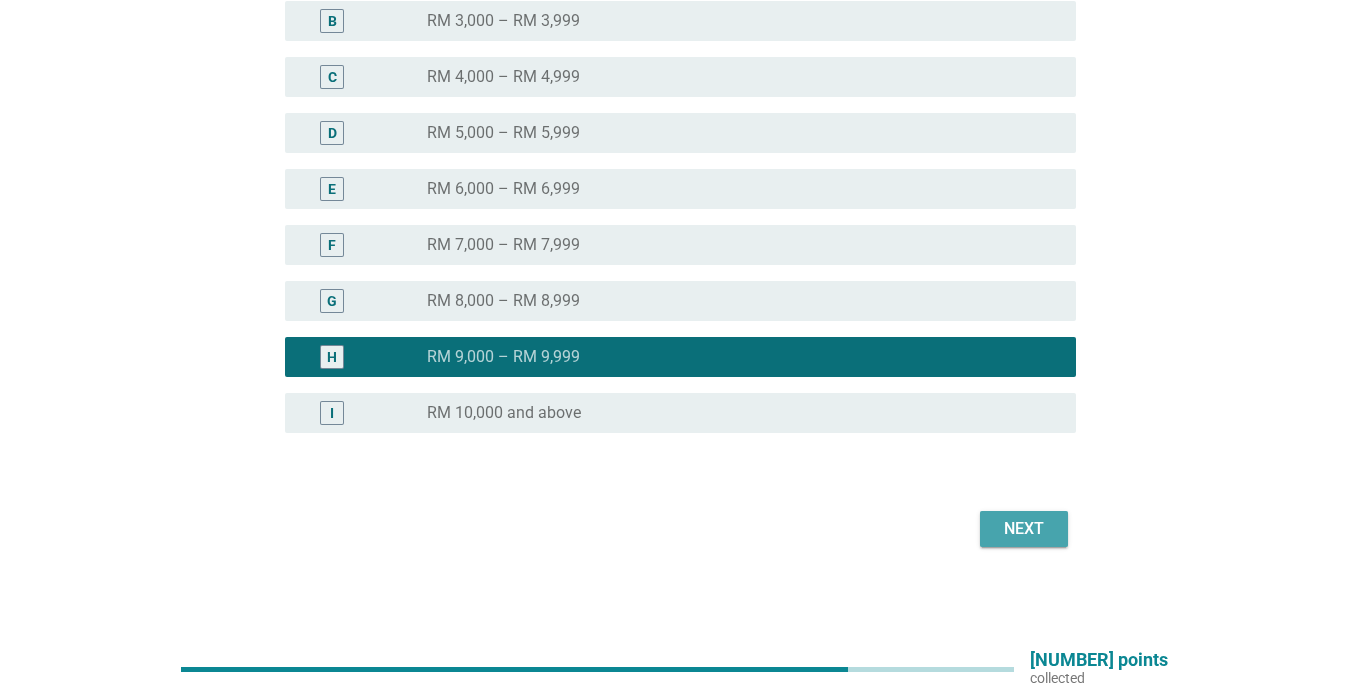 click on "Next" at bounding box center [1024, 529] 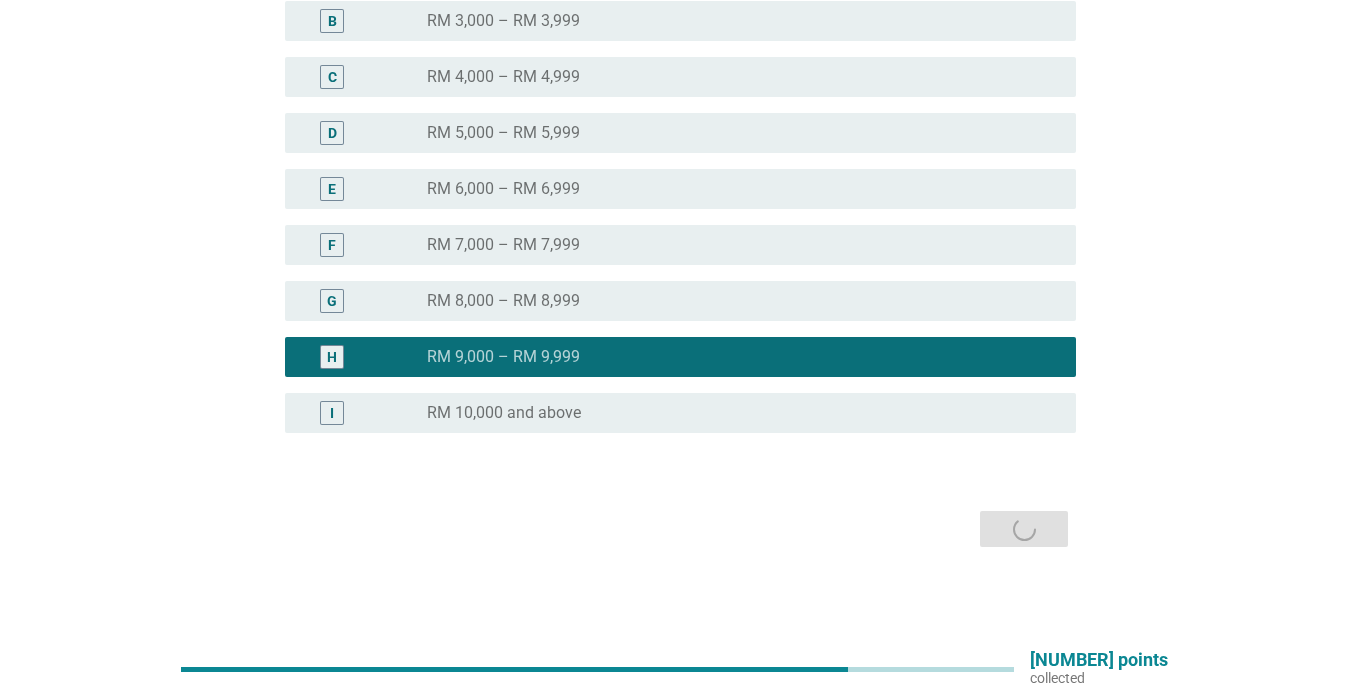 scroll, scrollTop: 0, scrollLeft: 0, axis: both 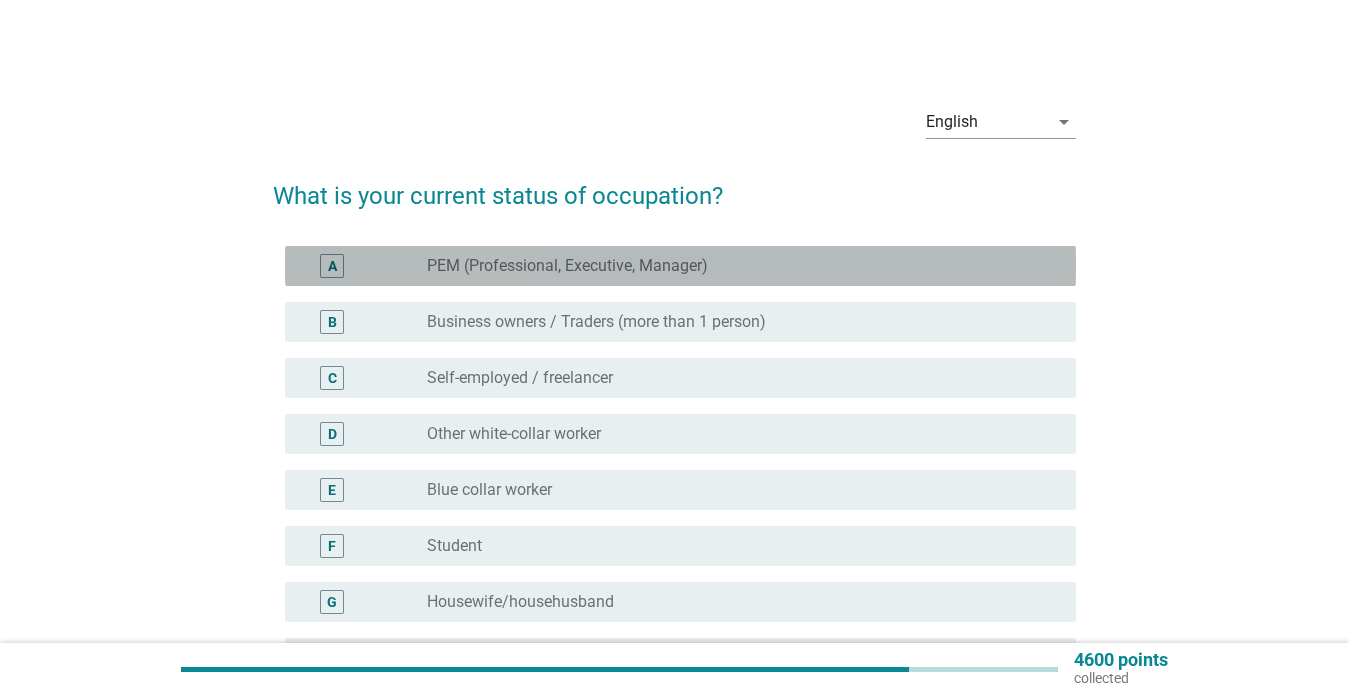 click on "PEM (Professional, Executive, Manager)" at bounding box center [567, 266] 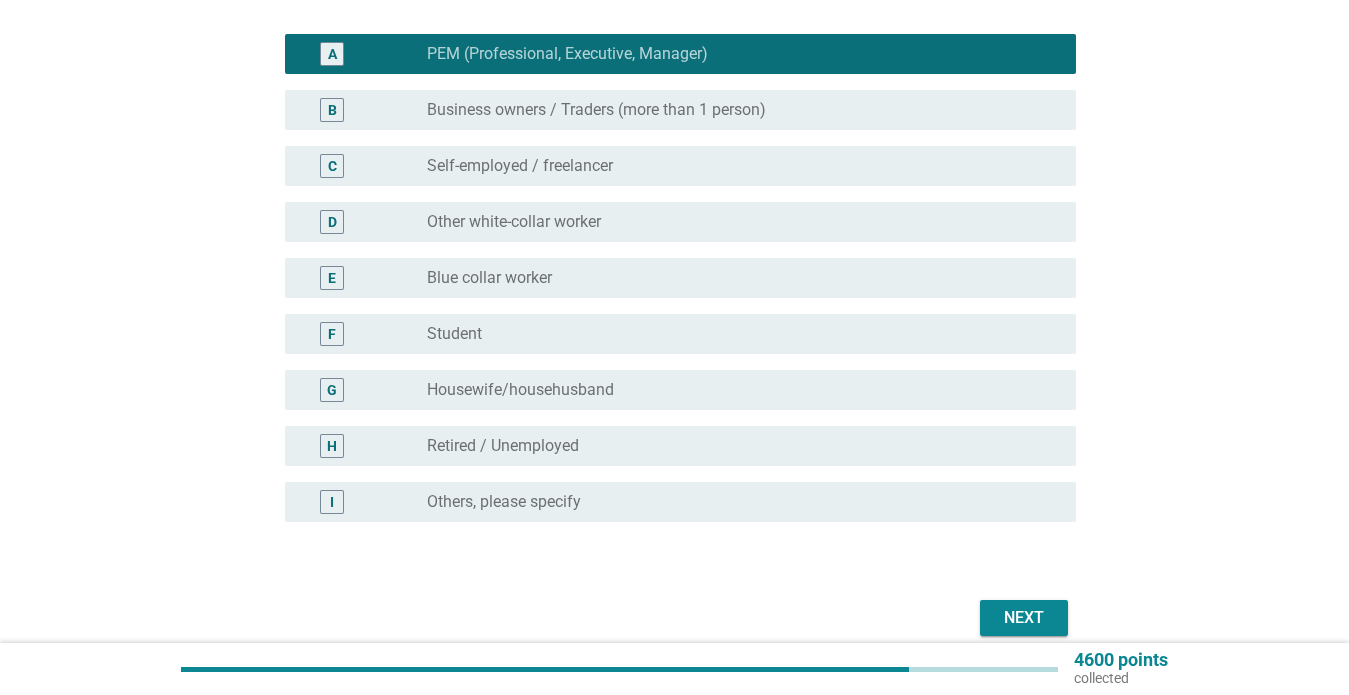 scroll, scrollTop: 230, scrollLeft: 0, axis: vertical 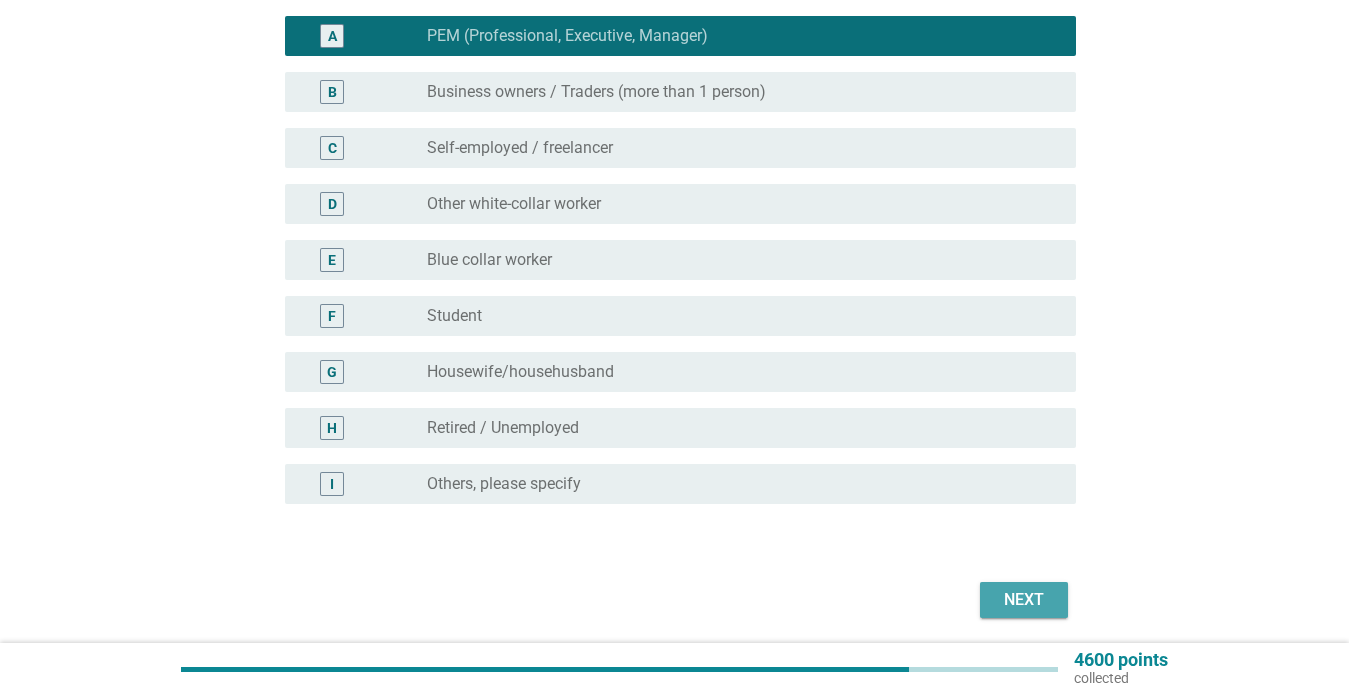 click on "Next" at bounding box center (1024, 600) 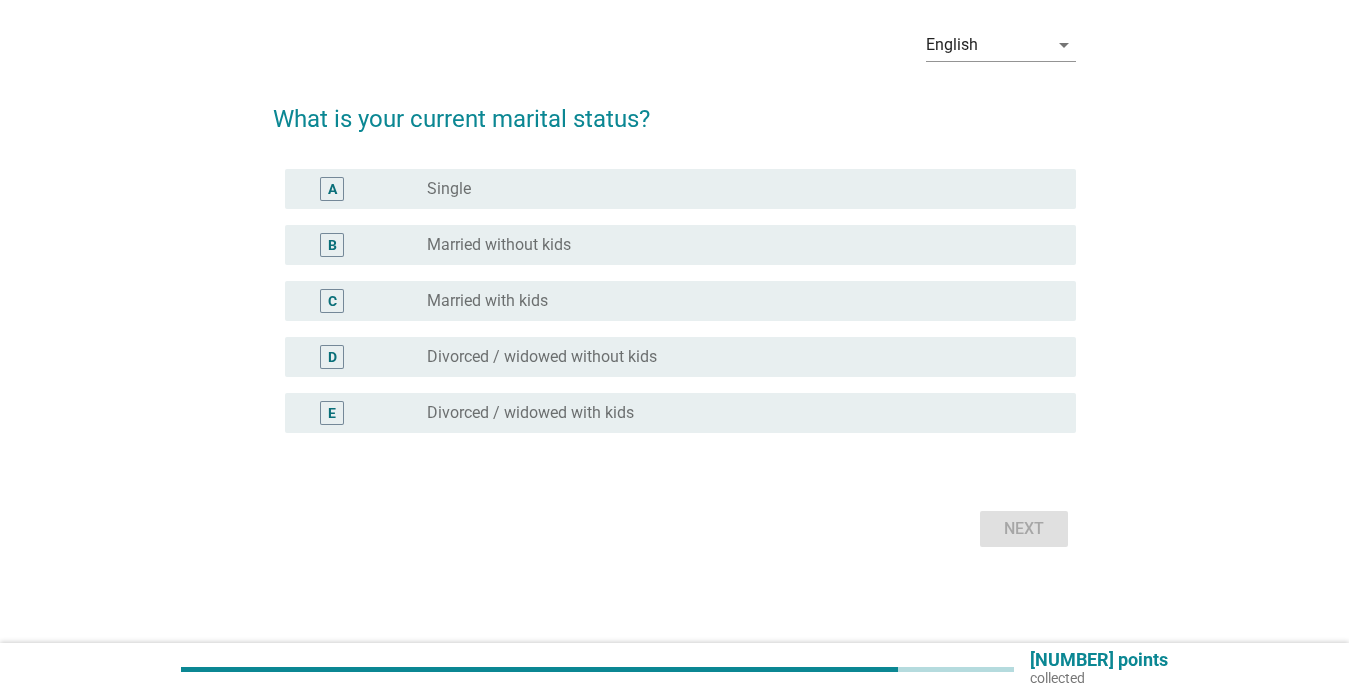 scroll, scrollTop: 0, scrollLeft: 0, axis: both 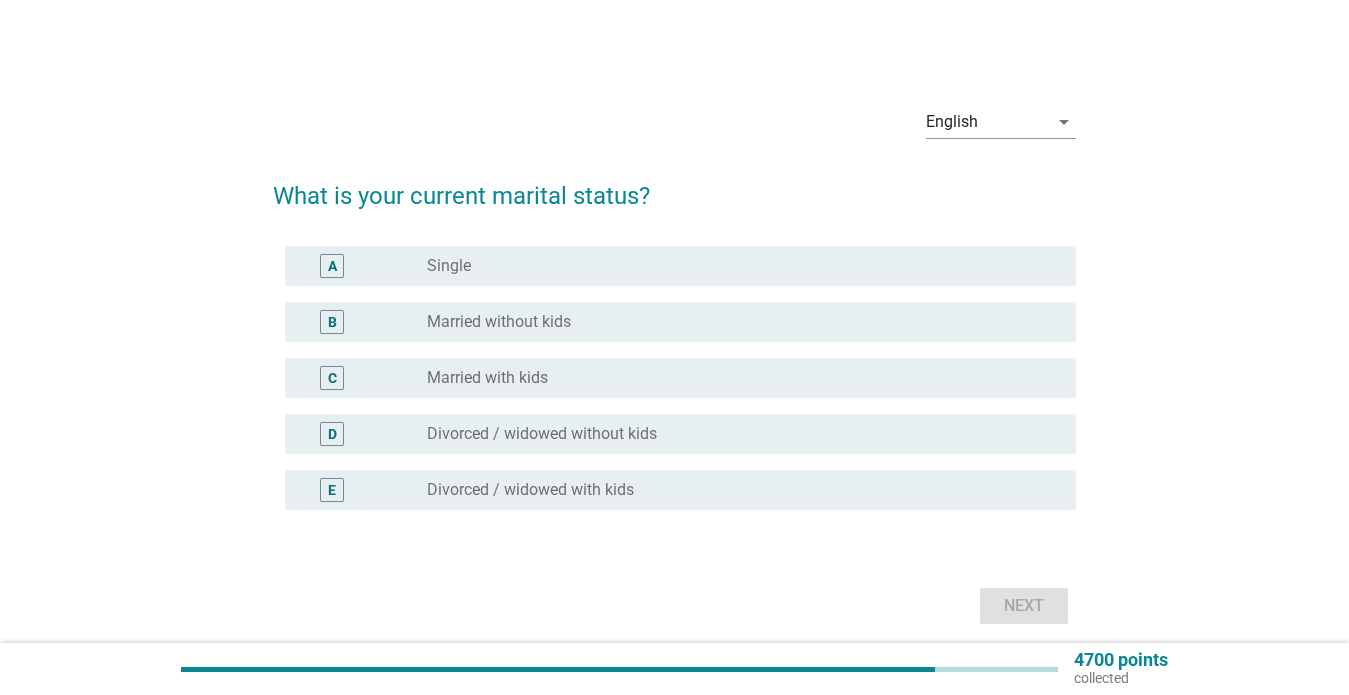 click on "radio_button_unchecked Single" at bounding box center [735, 266] 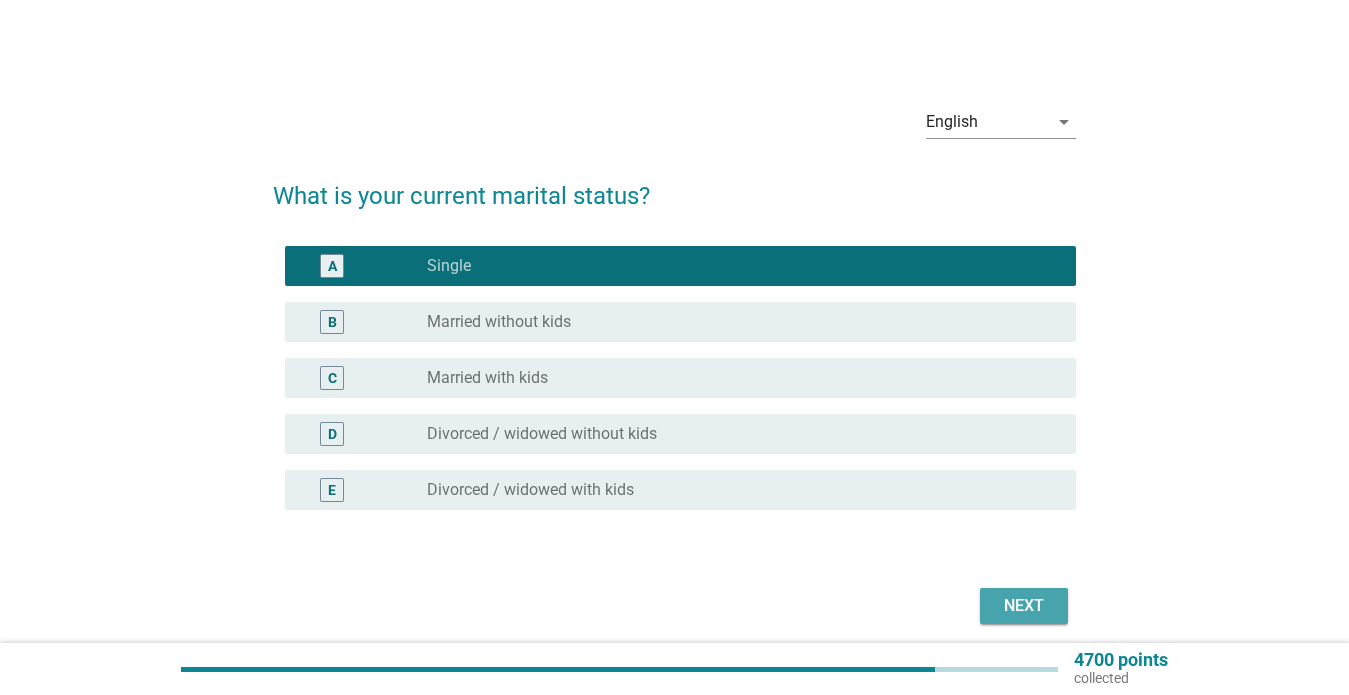 click on "Next" at bounding box center (1024, 606) 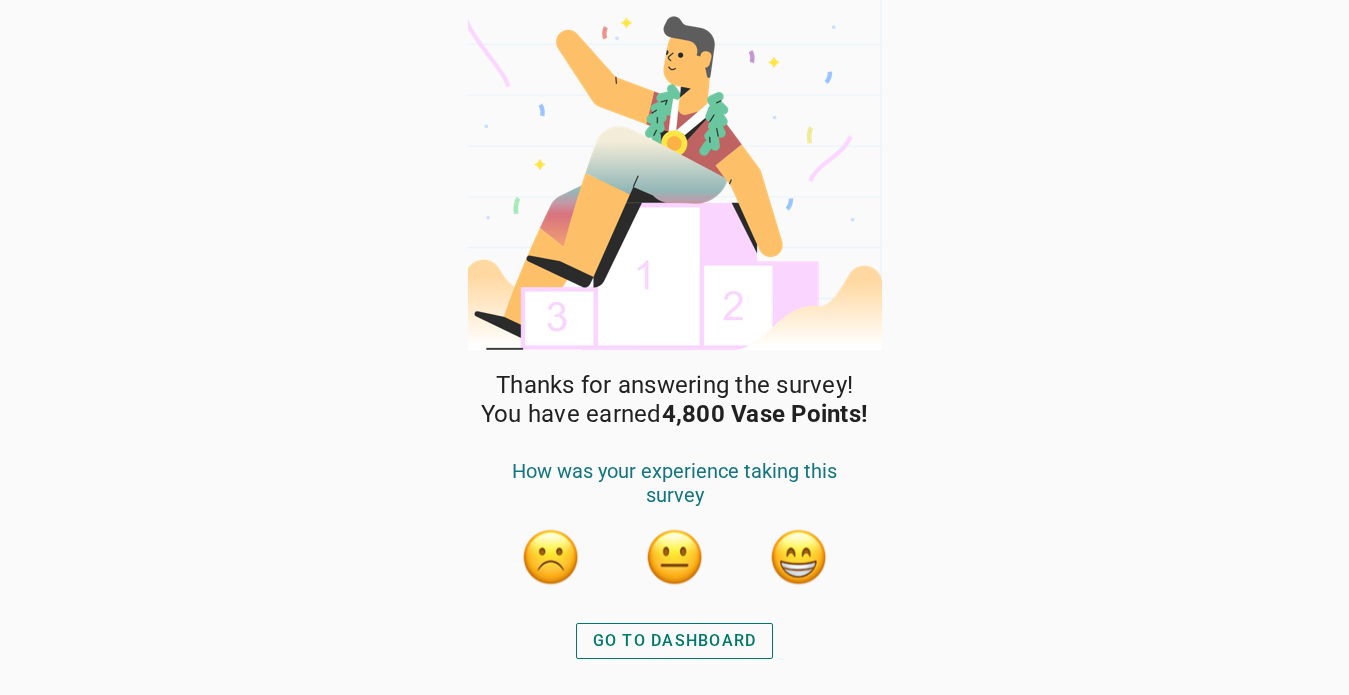 click on "GO TO DASHBOARD" at bounding box center [675, 641] 